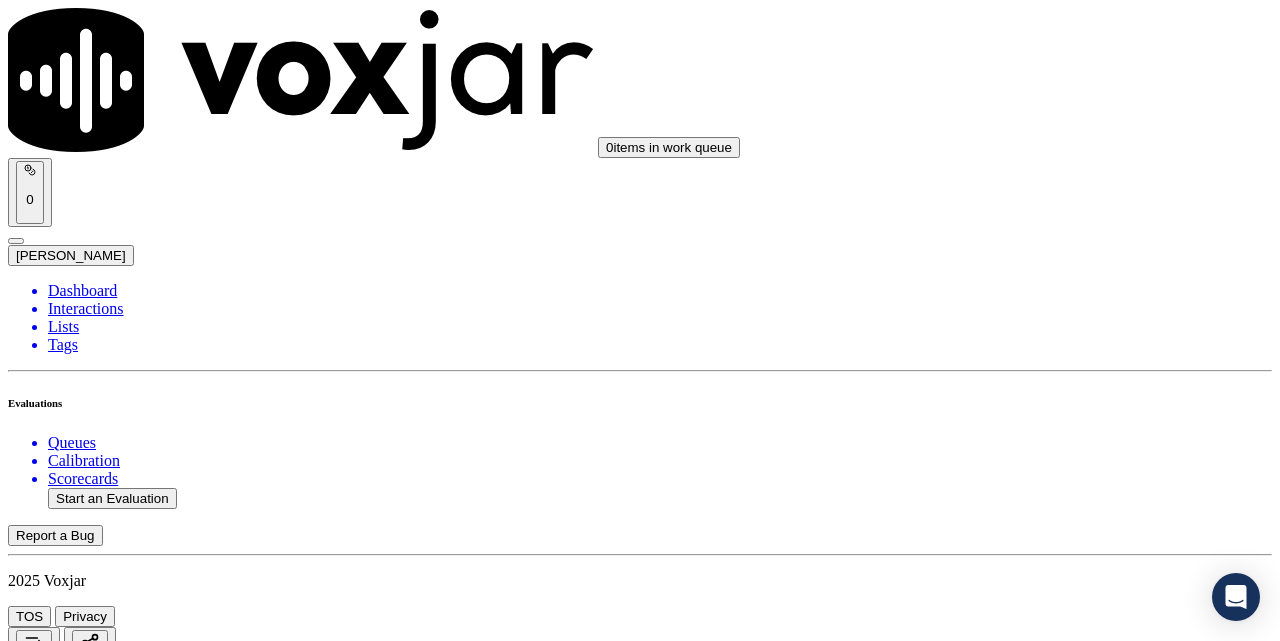 scroll, scrollTop: 0, scrollLeft: 0, axis: both 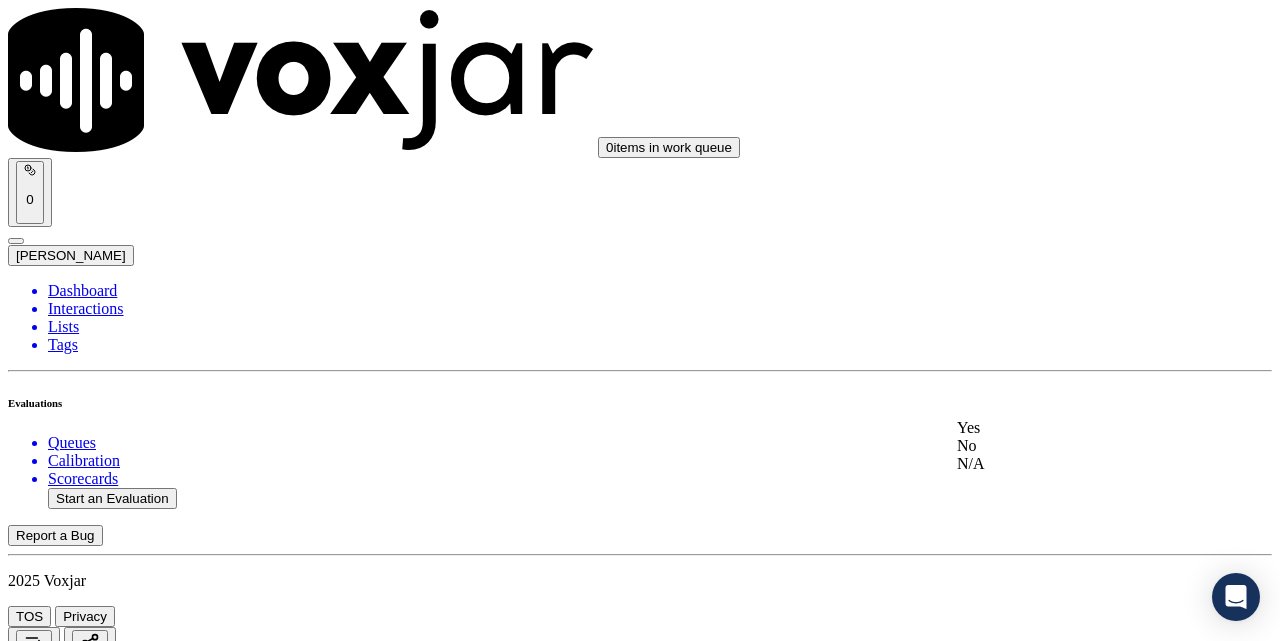 click on "Yes" at bounding box center [1071, 428] 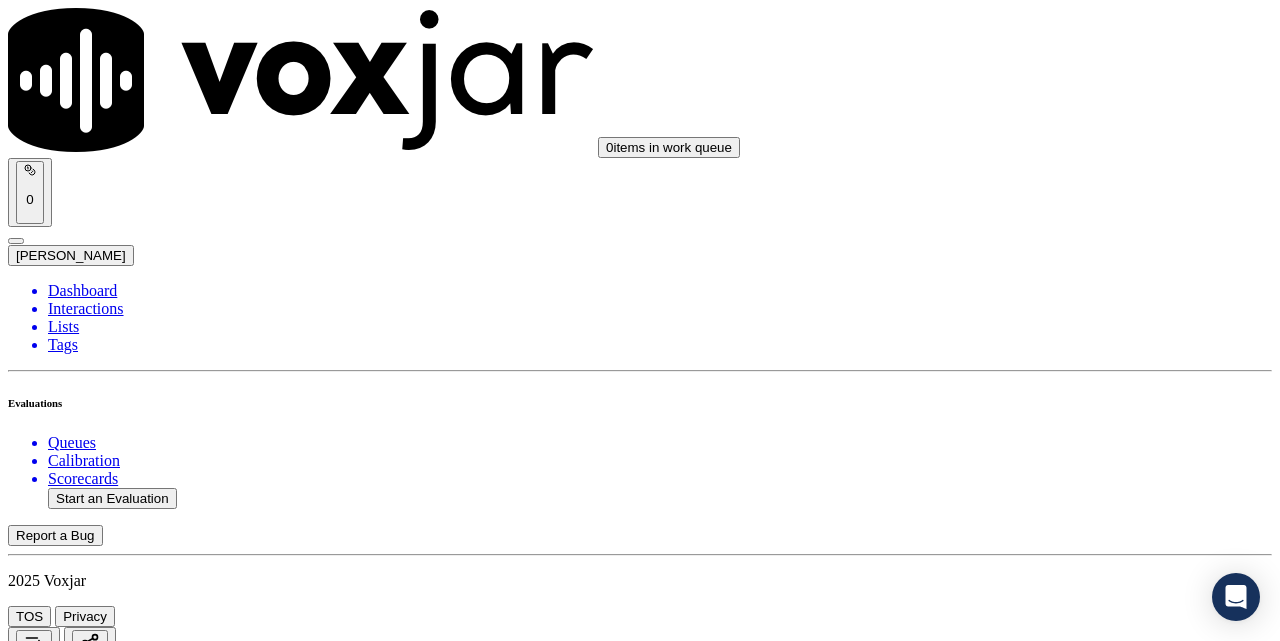 scroll, scrollTop: 500, scrollLeft: 0, axis: vertical 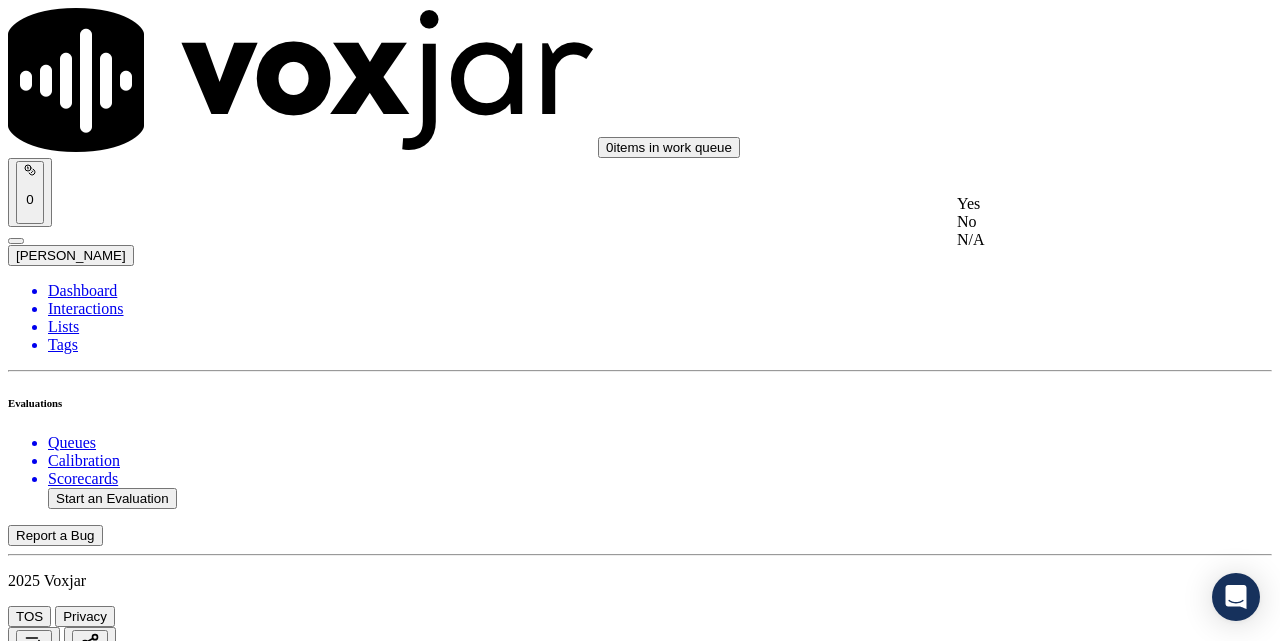 click on "Yes" at bounding box center [1071, 204] 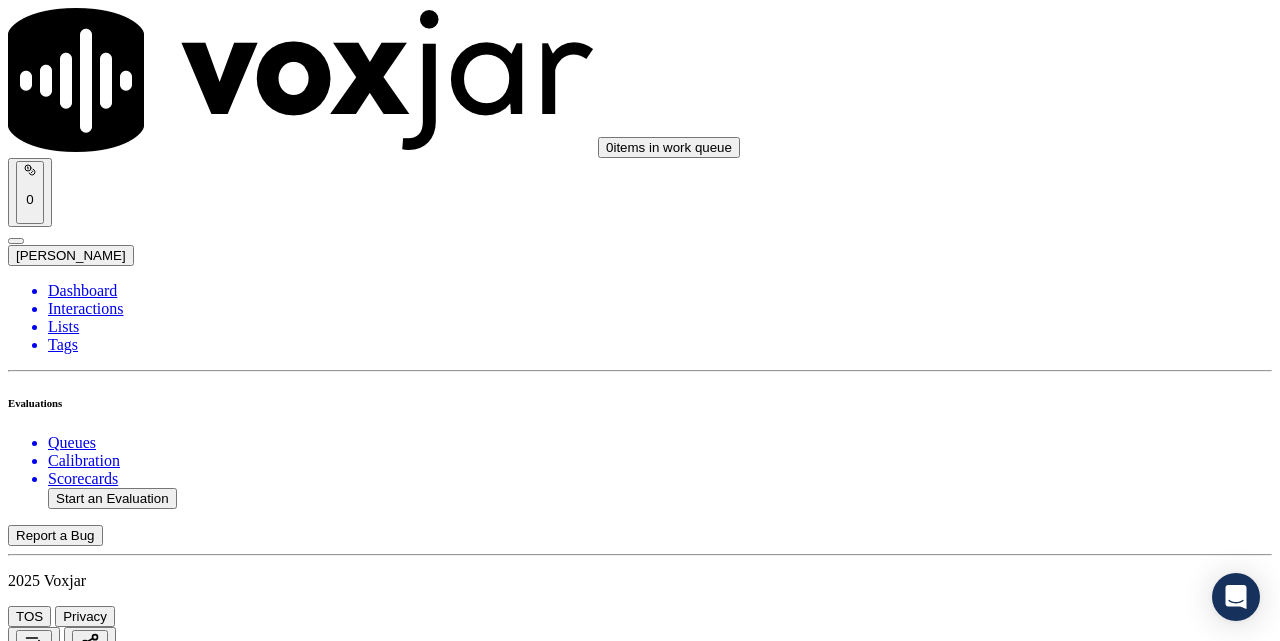 click on "Select an answer" at bounding box center [67, 2875] 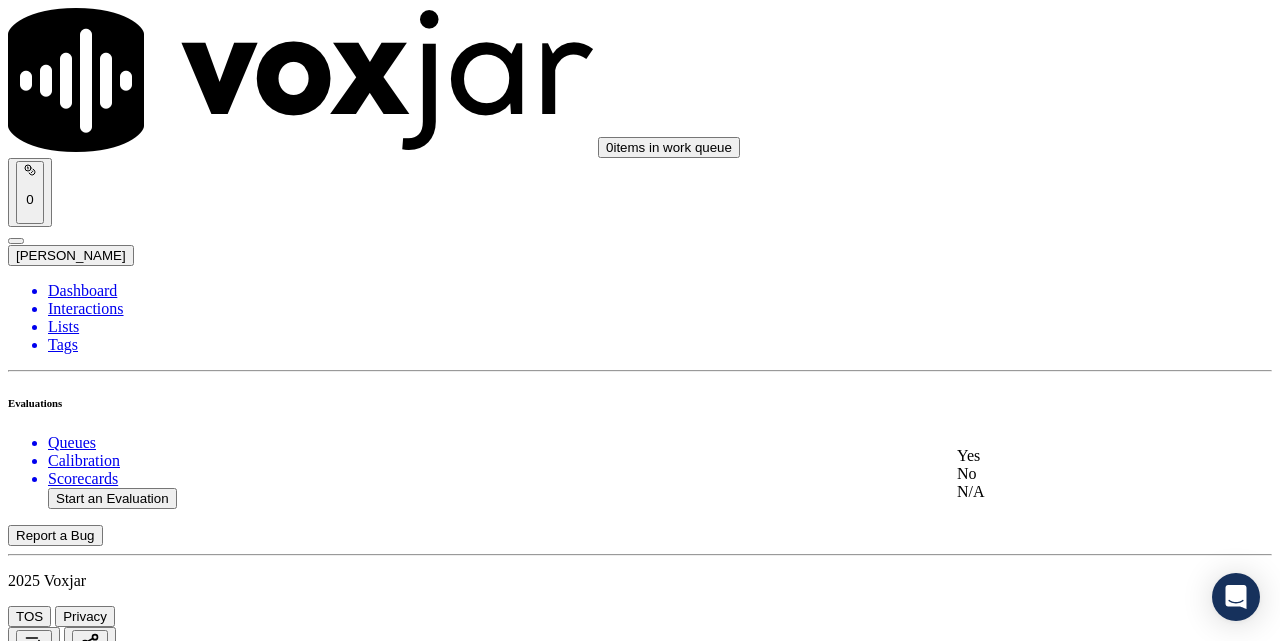click on "Yes" at bounding box center (1071, 456) 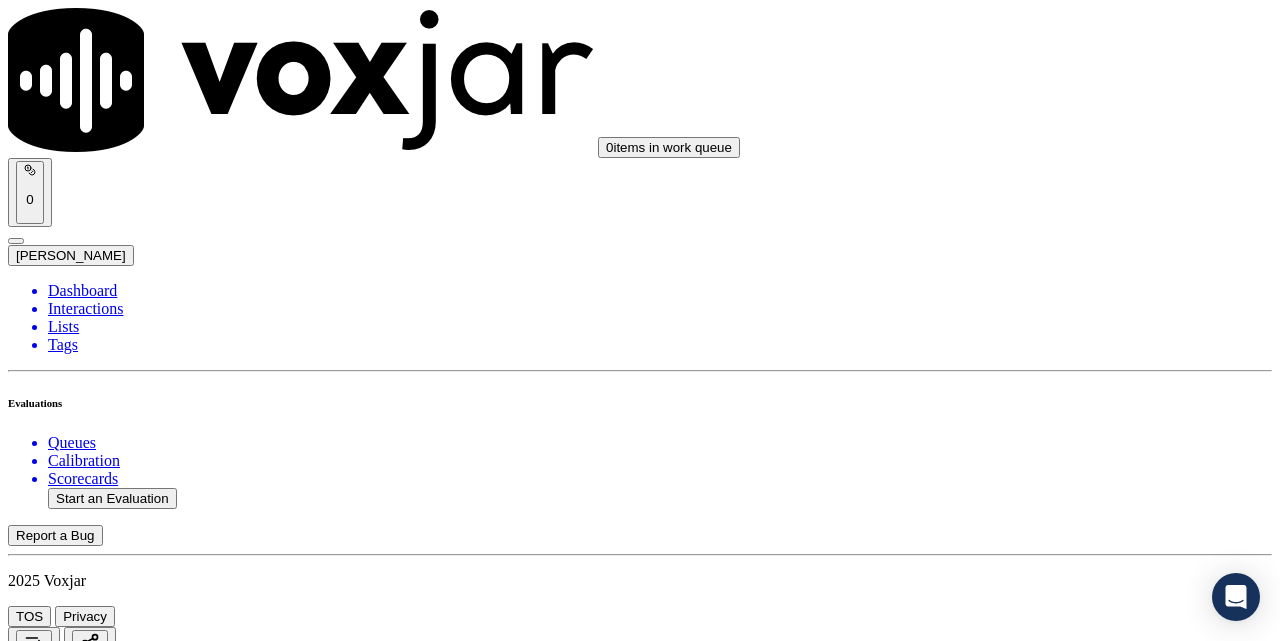 scroll, scrollTop: 833, scrollLeft: 0, axis: vertical 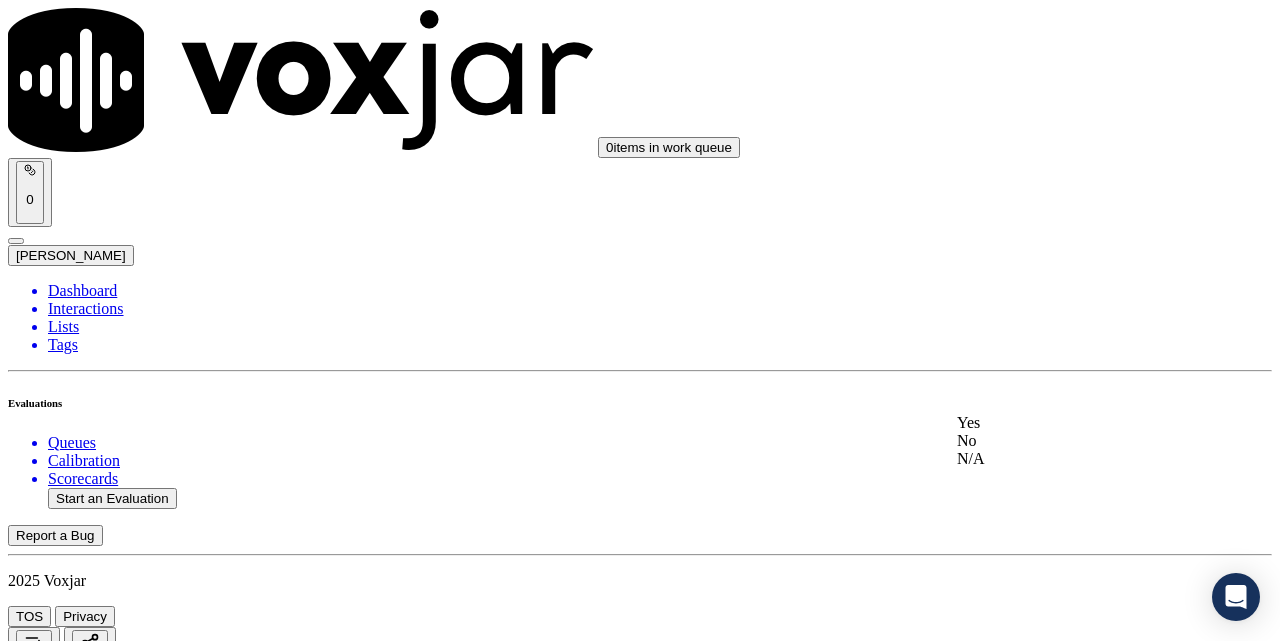 click on "N/A" 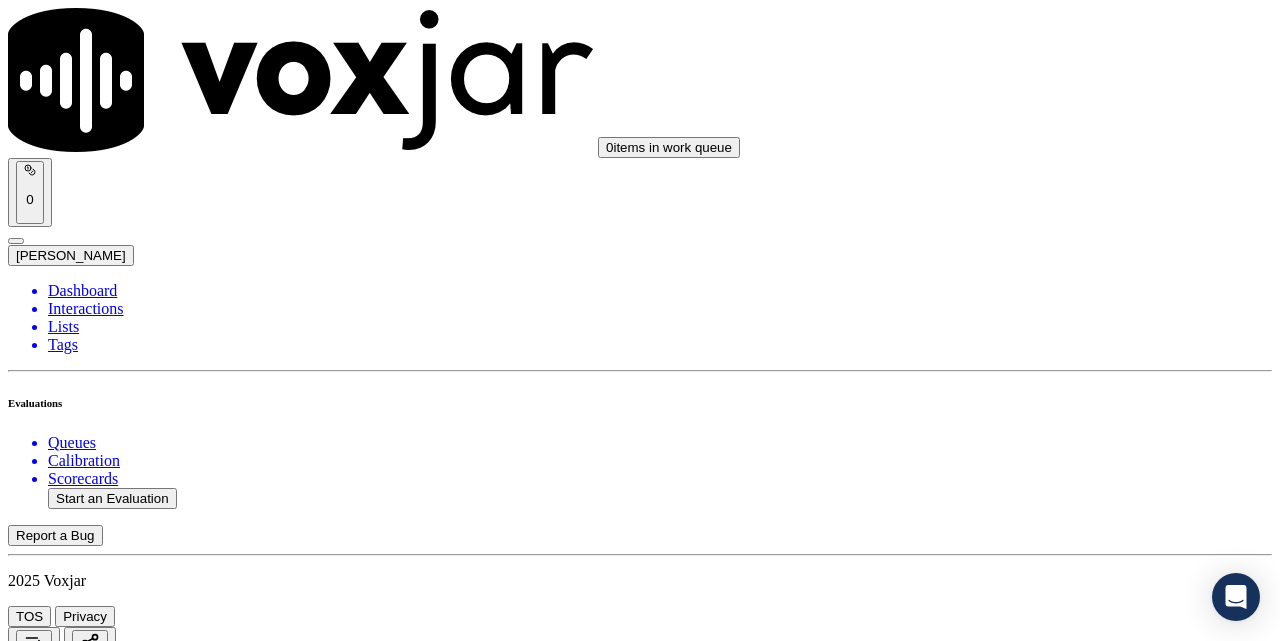scroll, scrollTop: 1167, scrollLeft: 0, axis: vertical 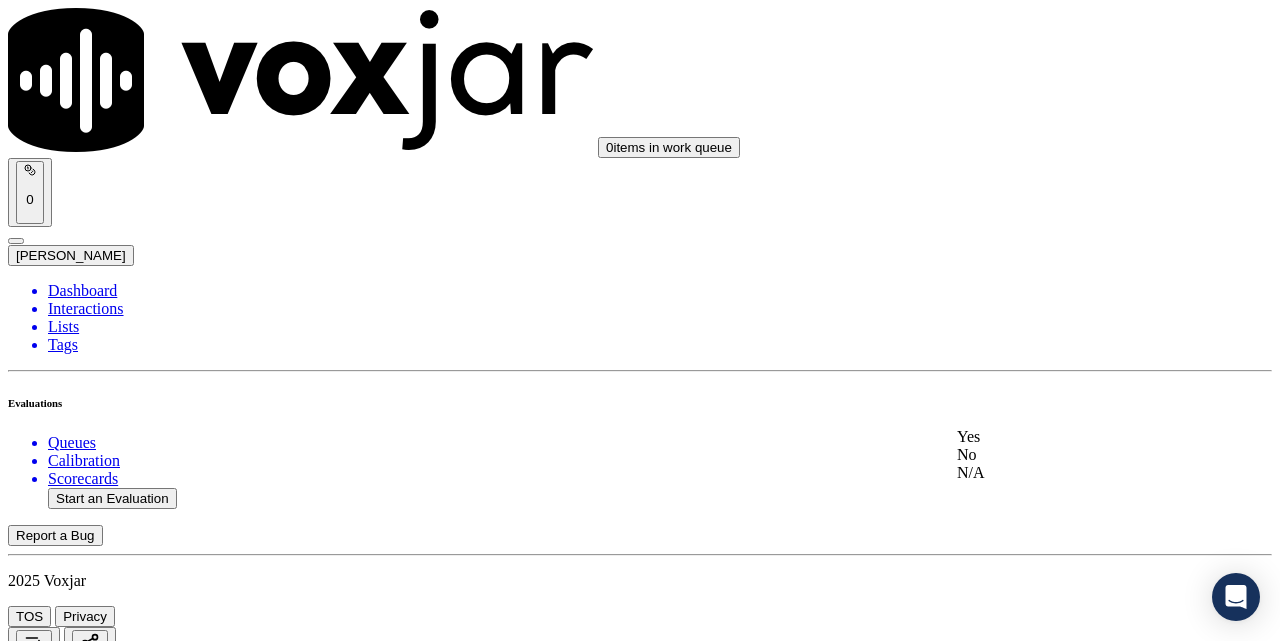 click on "N/A" 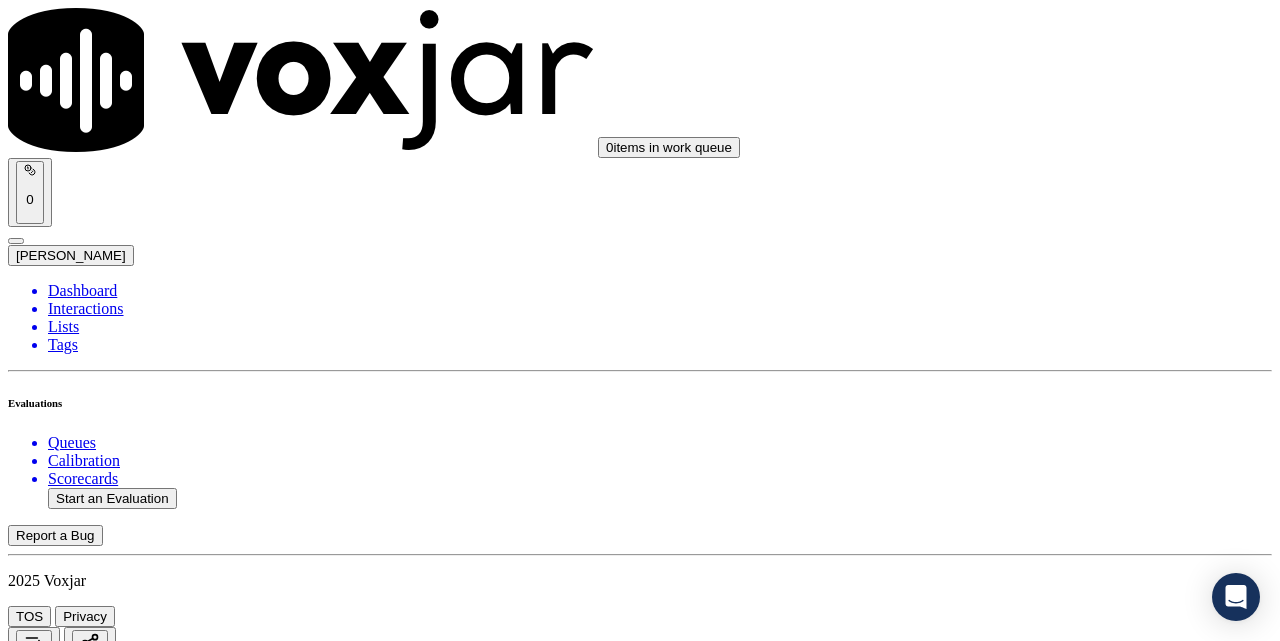 scroll, scrollTop: 1500, scrollLeft: 0, axis: vertical 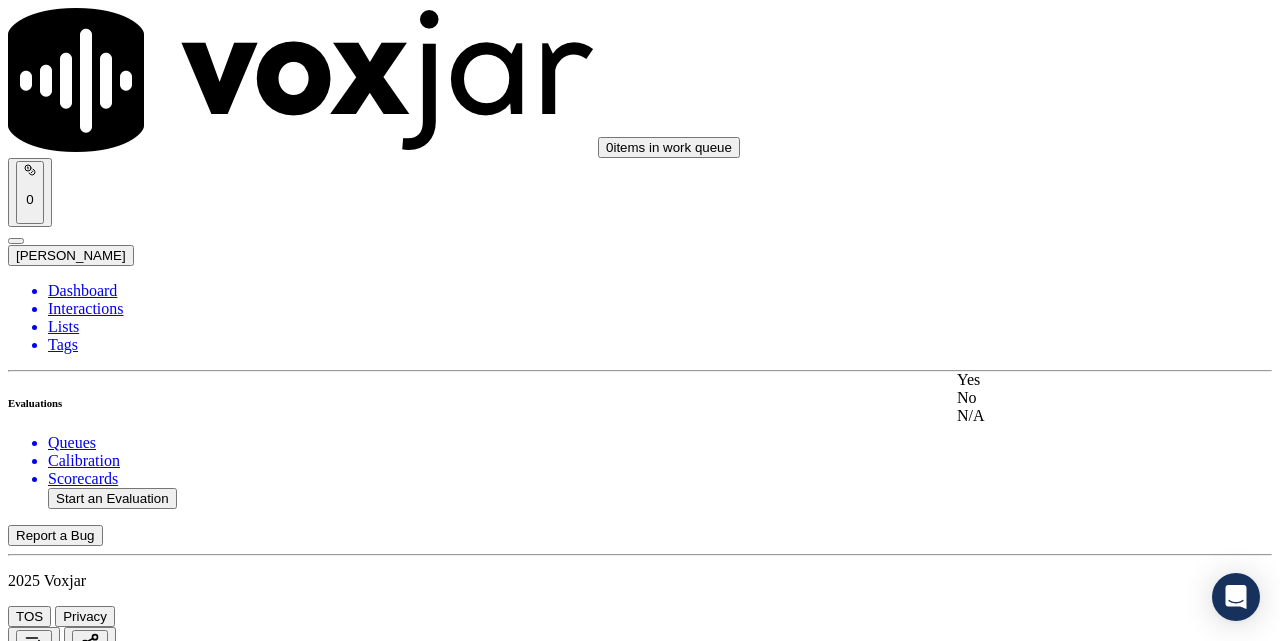 click on "Yes" at bounding box center (1071, 380) 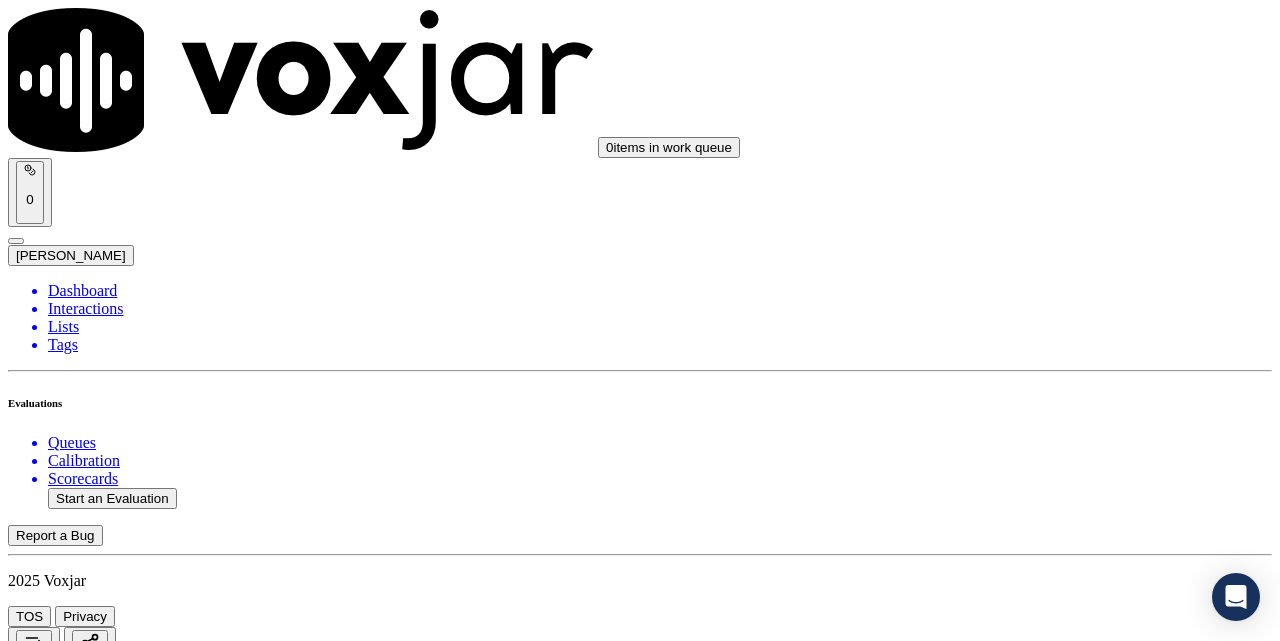 scroll, scrollTop: 1833, scrollLeft: 0, axis: vertical 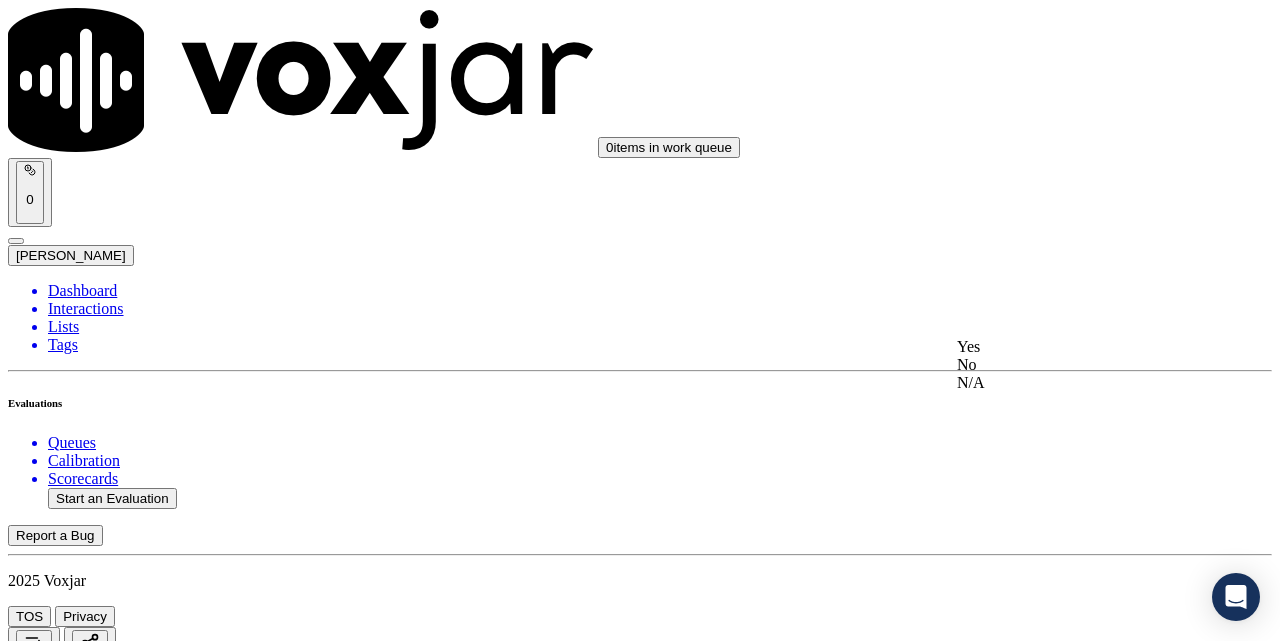 click on "No" 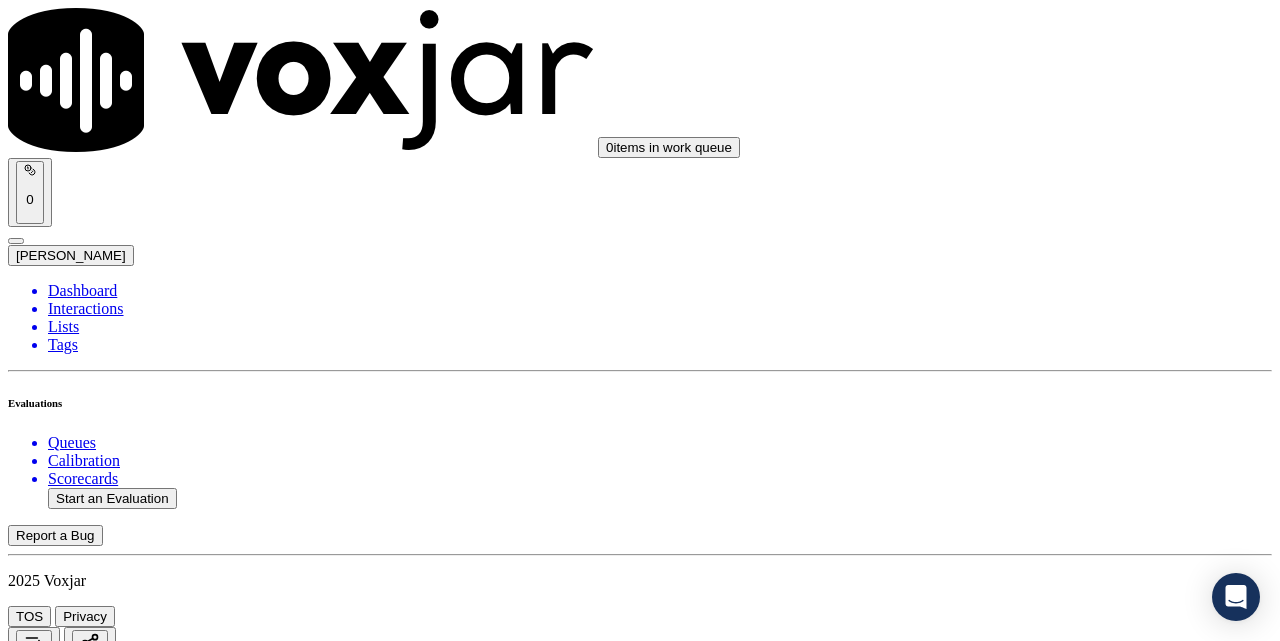 click on "7 .   Did the agent ask for a call back and promo code consent, and inform on how to opt out?
No" at bounding box center [640, 3787] 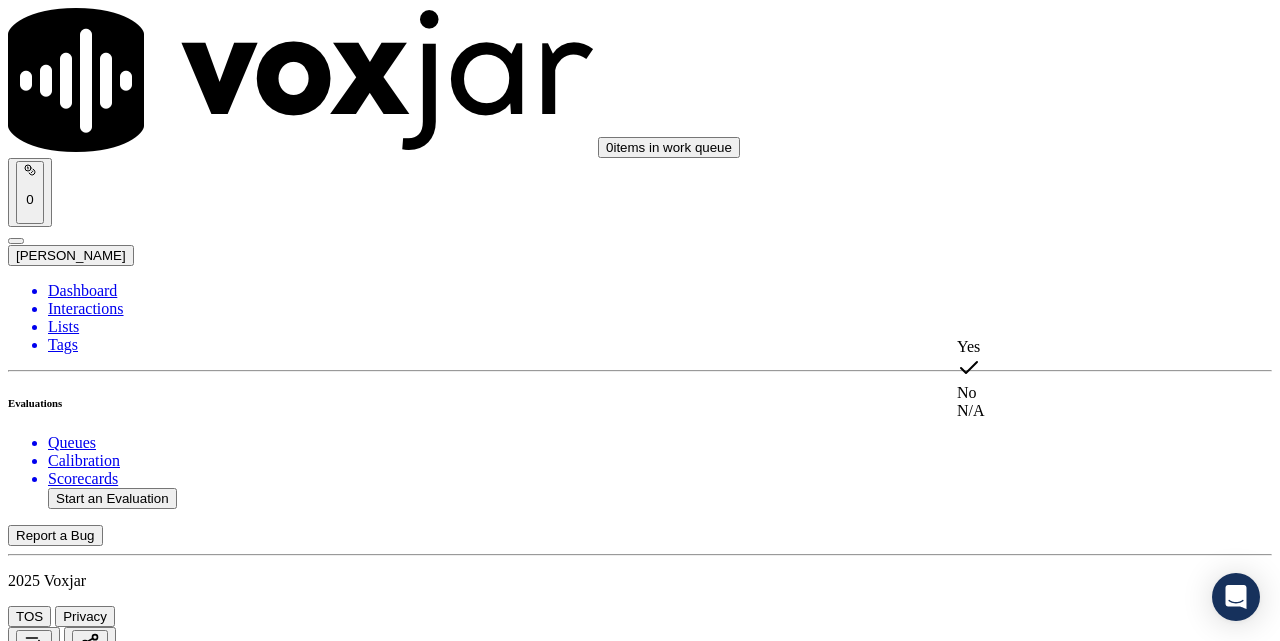 click on "Yes   No     N/A" at bounding box center (1071, 379) 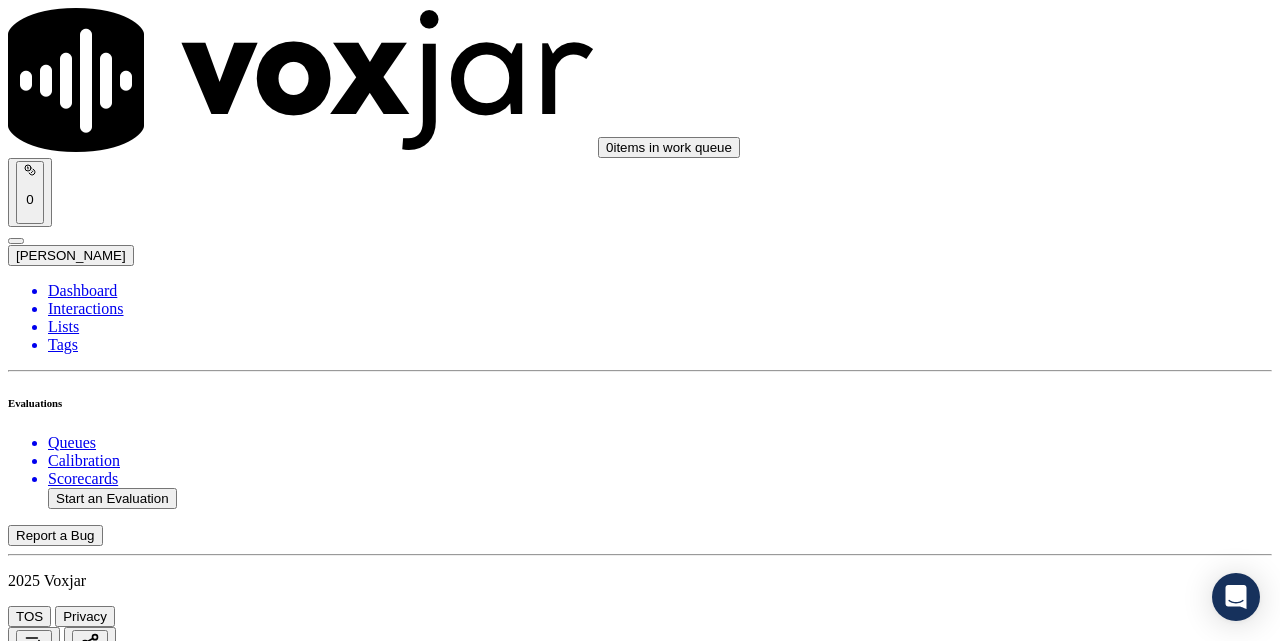 scroll, scrollTop: 2333, scrollLeft: 0, axis: vertical 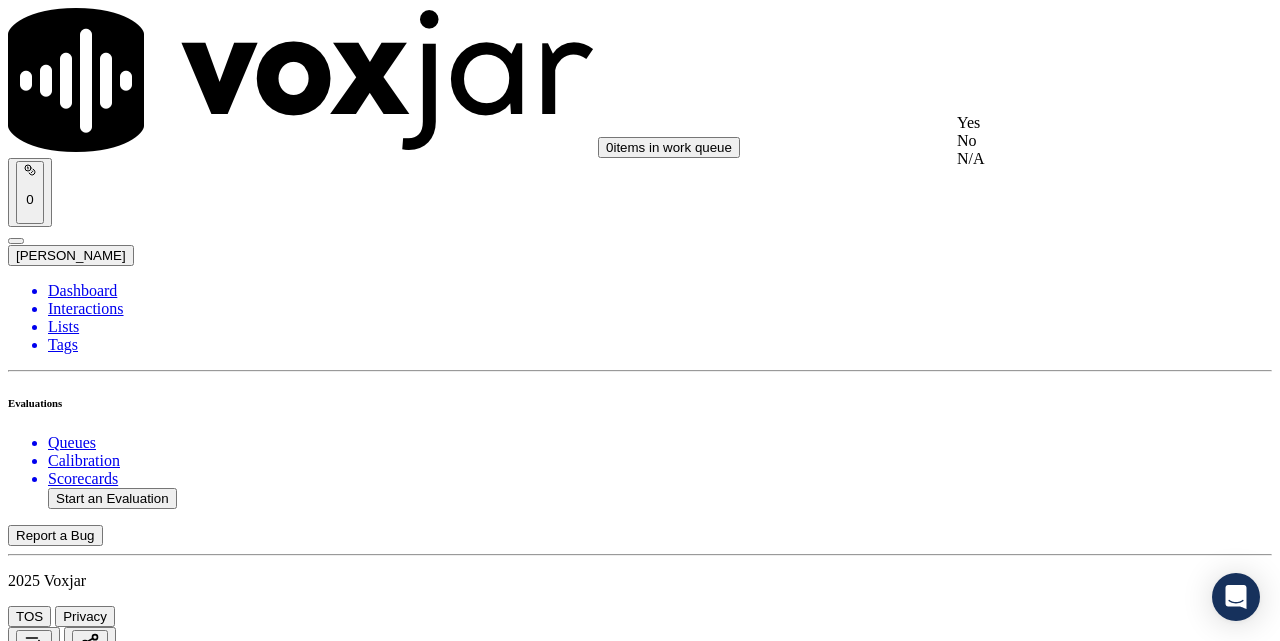 click on "Yes" at bounding box center (1071, 123) 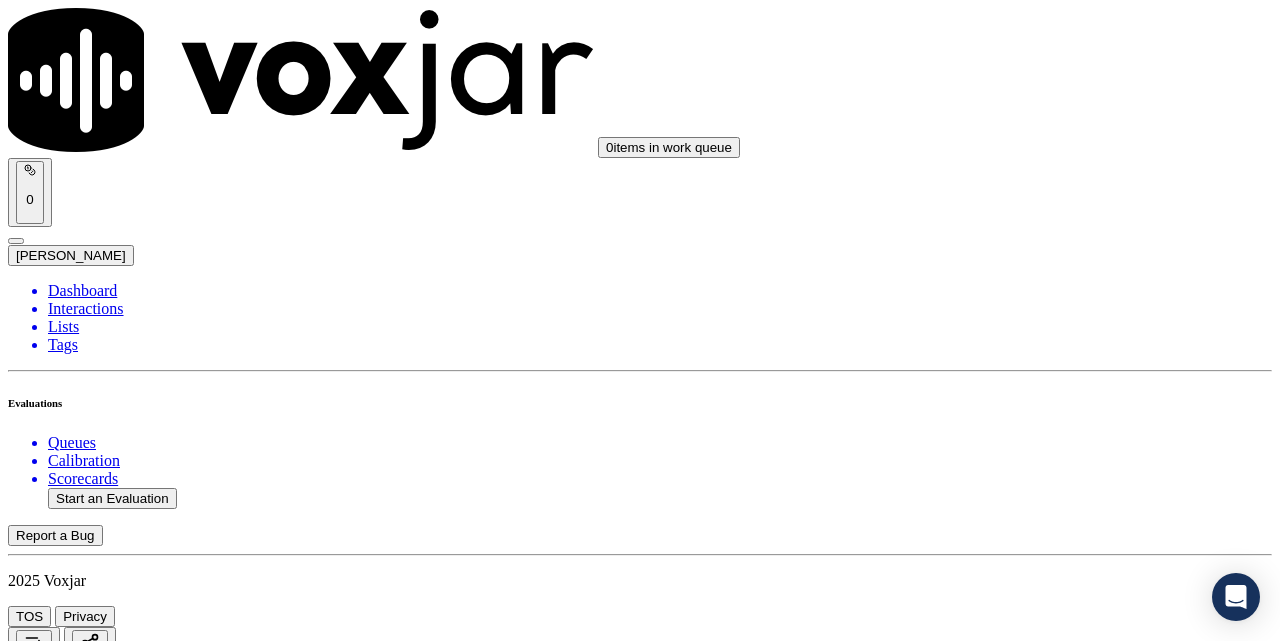 scroll, scrollTop: 2500, scrollLeft: 0, axis: vertical 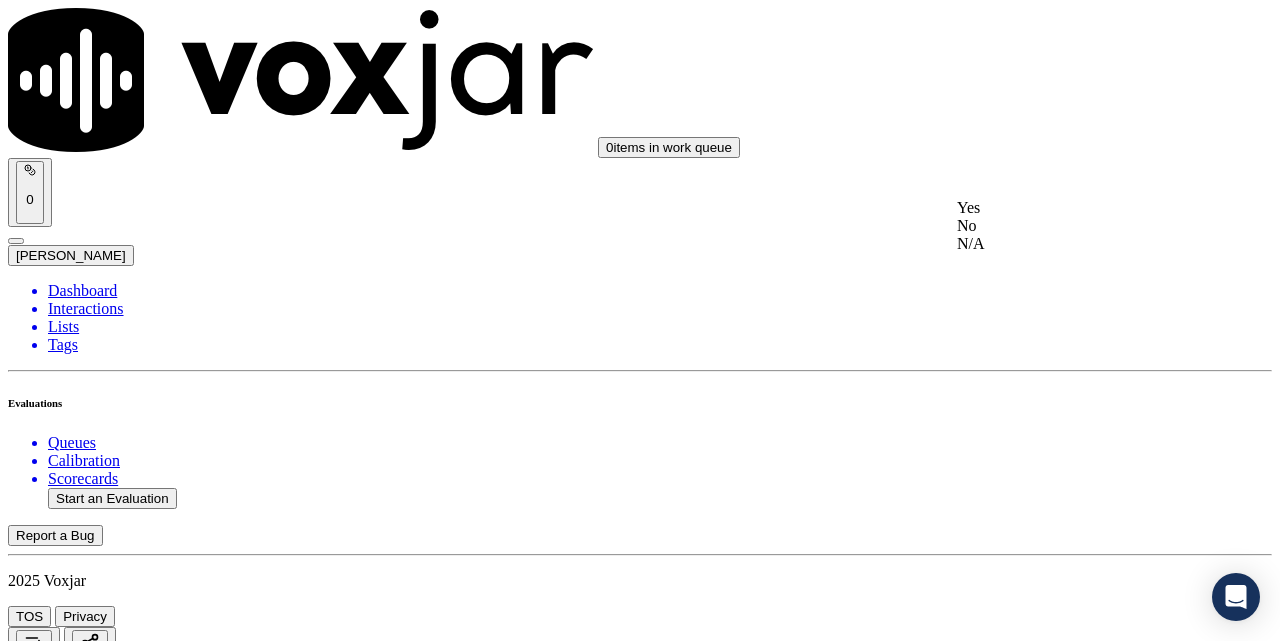 click on "N/A" 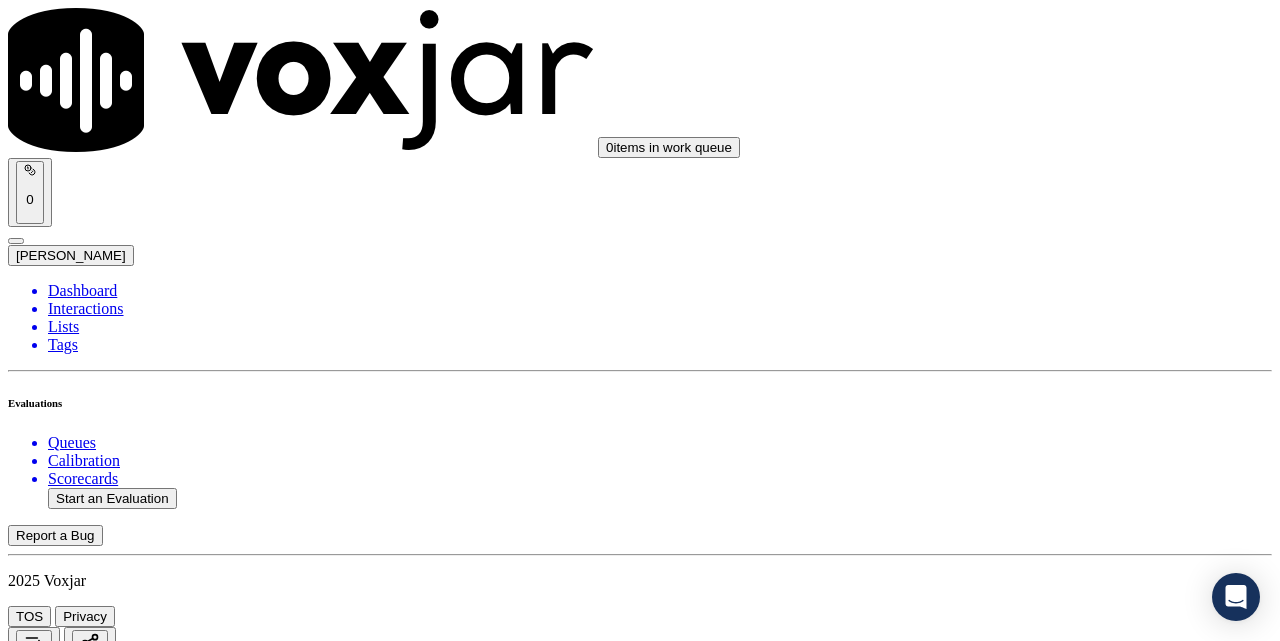 scroll, scrollTop: 2833, scrollLeft: 0, axis: vertical 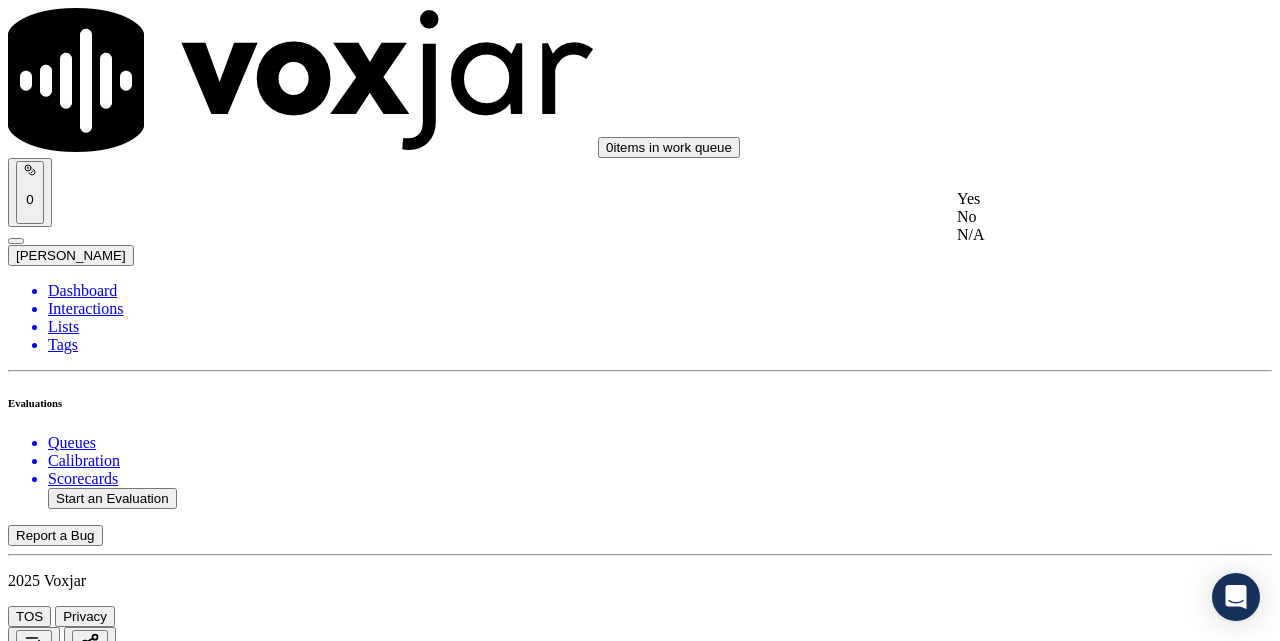 click at bounding box center [957, 198] 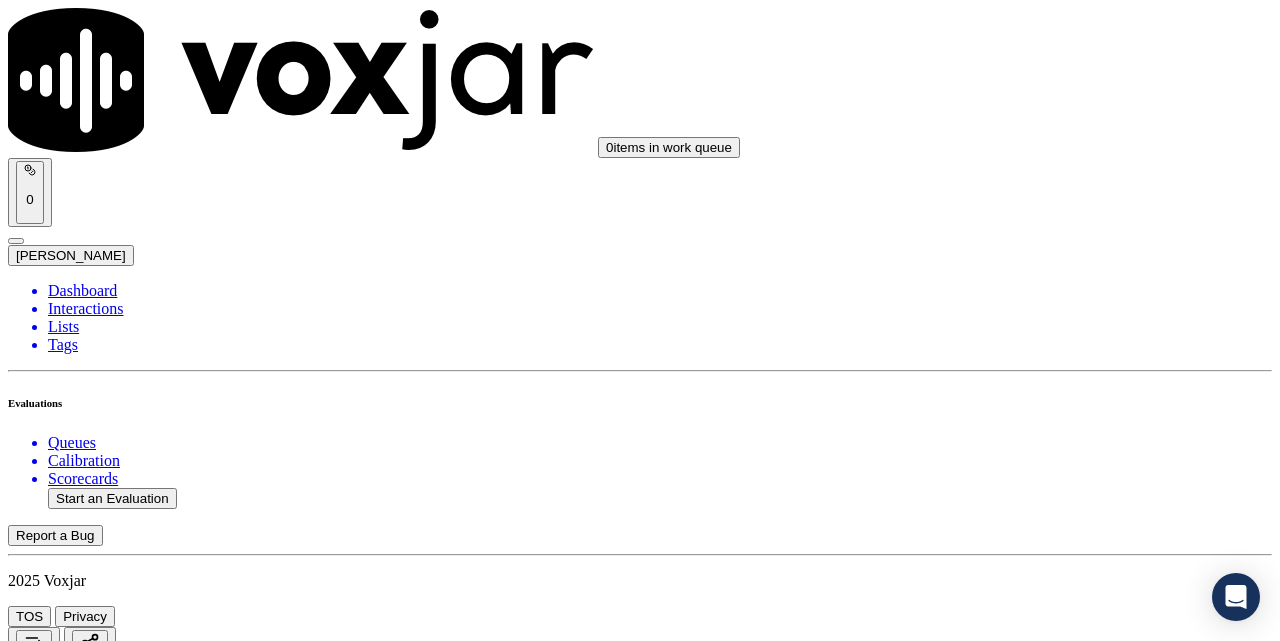 scroll, scrollTop: 3167, scrollLeft: 0, axis: vertical 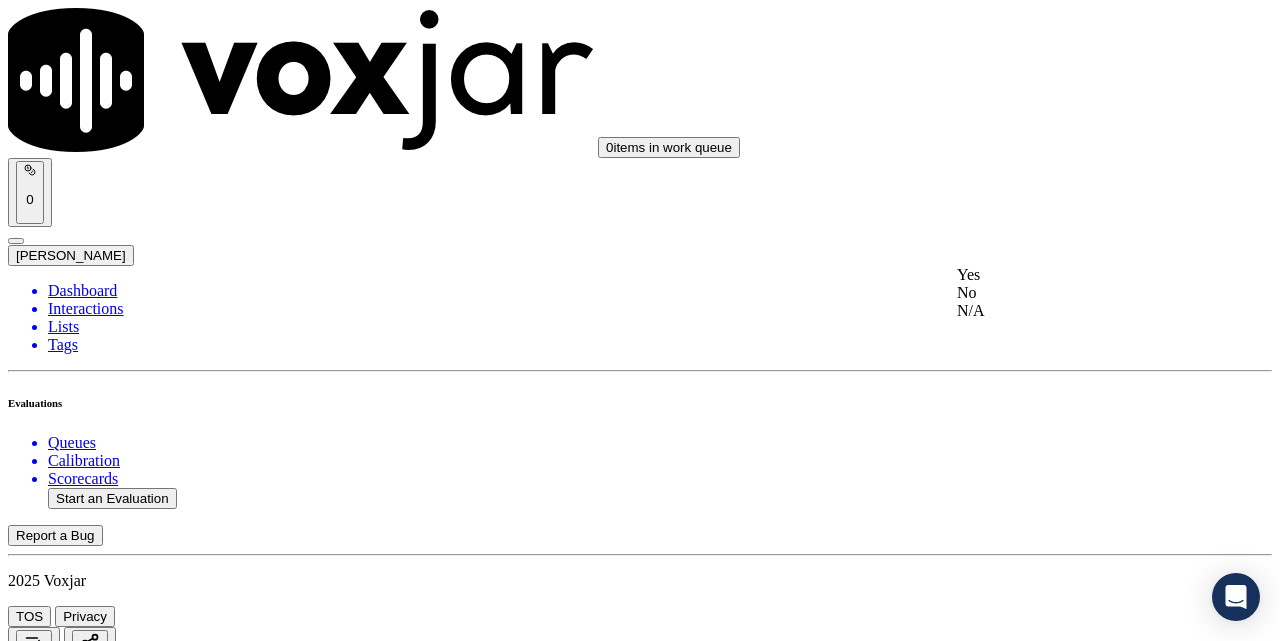 click on "Yes" at bounding box center [1071, 275] 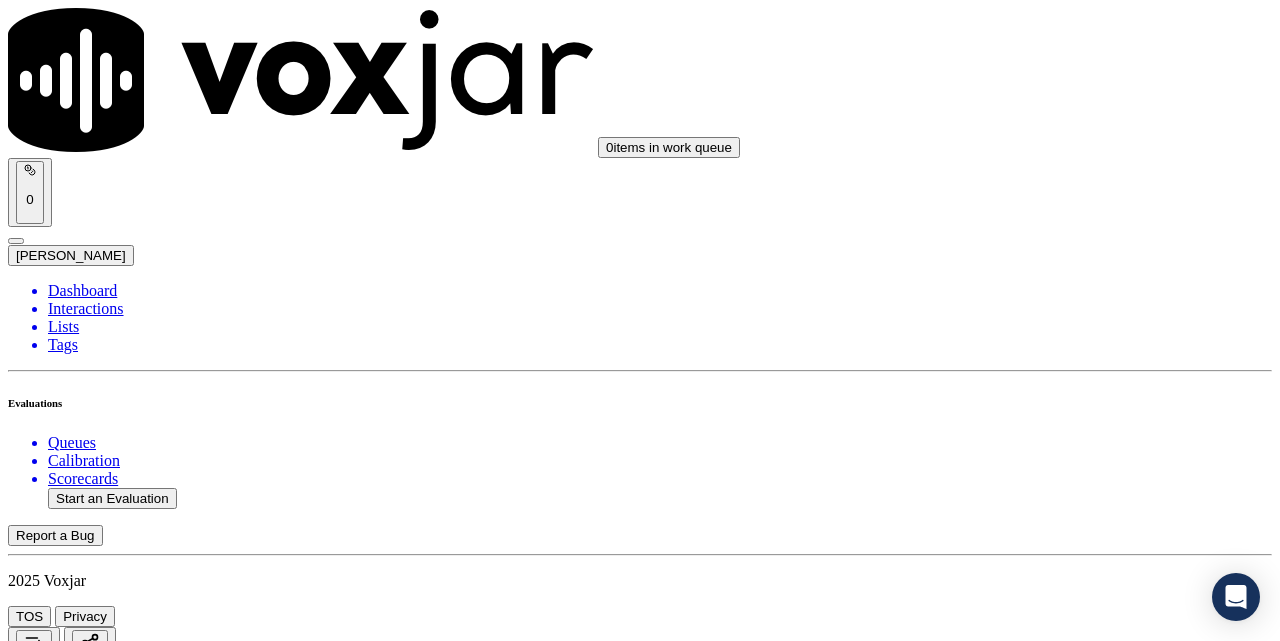 scroll, scrollTop: 3500, scrollLeft: 0, axis: vertical 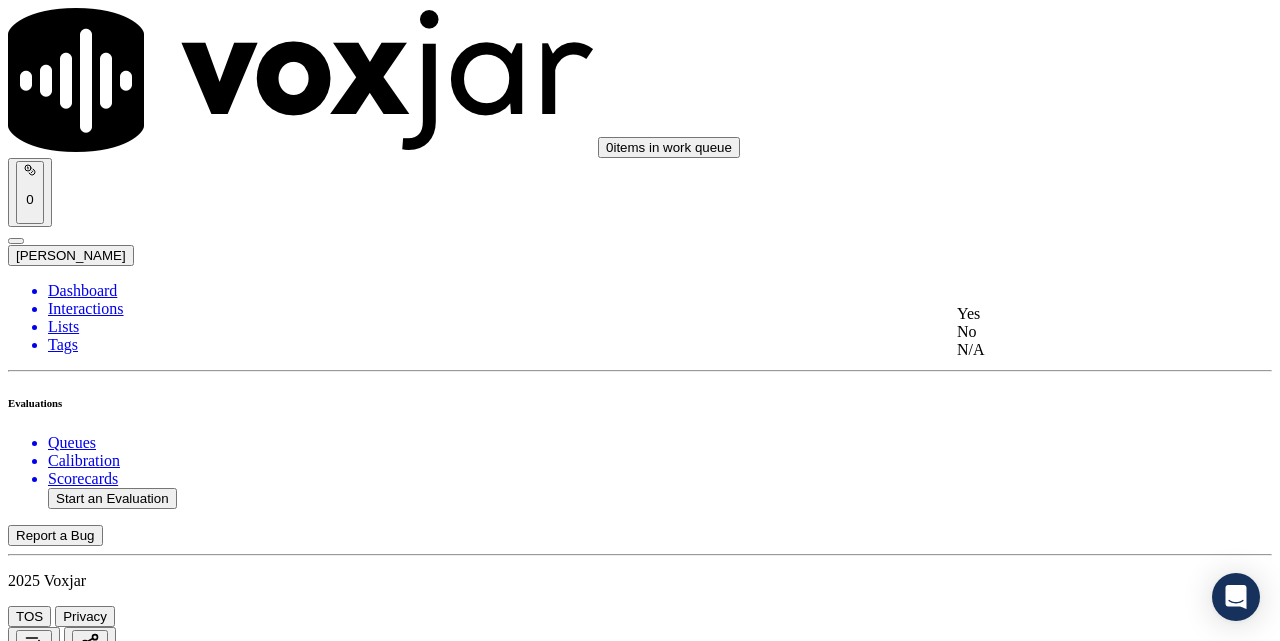 click at bounding box center (957, 313) 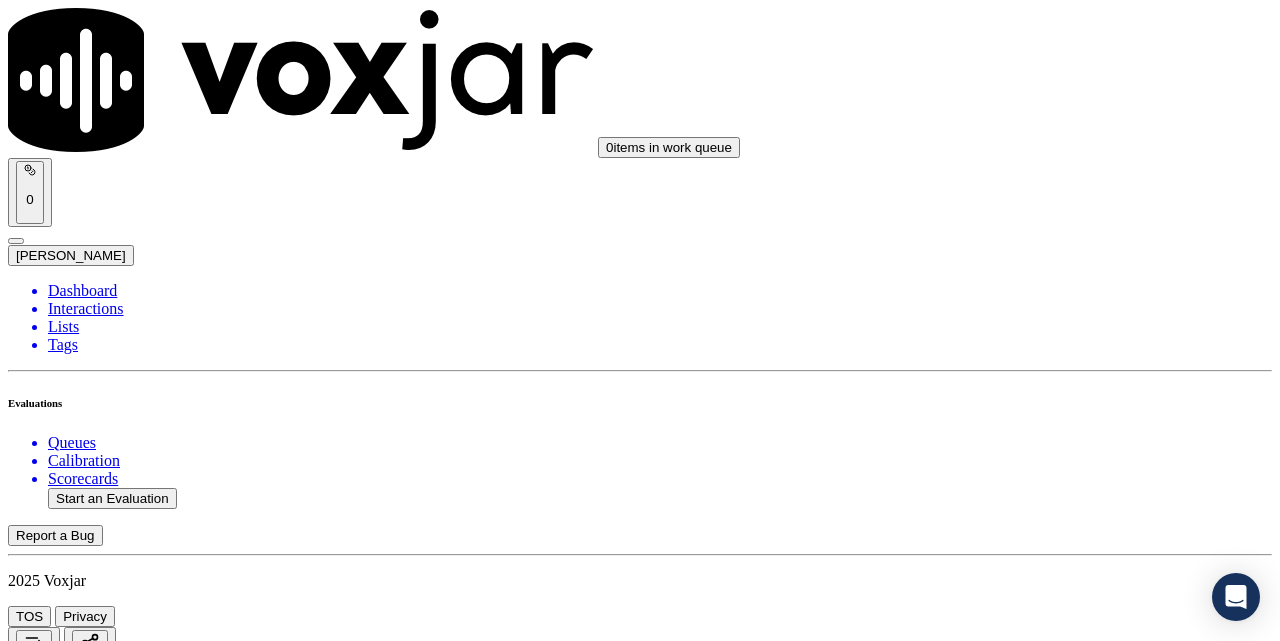 scroll, scrollTop: 3833, scrollLeft: 0, axis: vertical 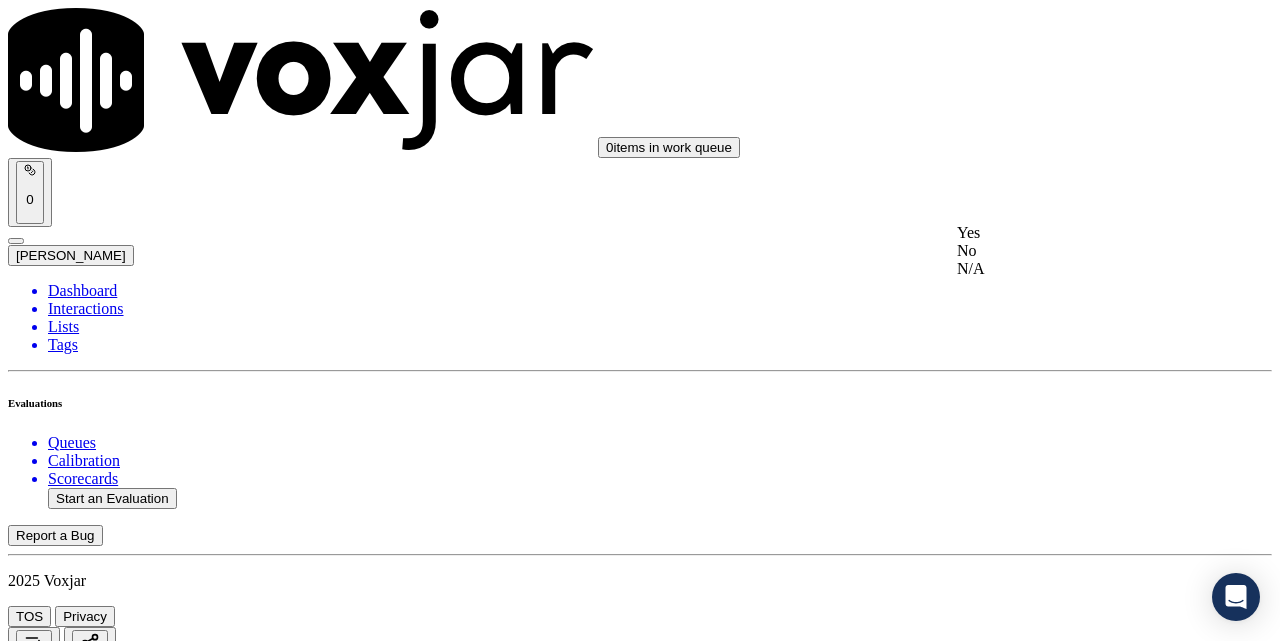 click at bounding box center [957, 232] 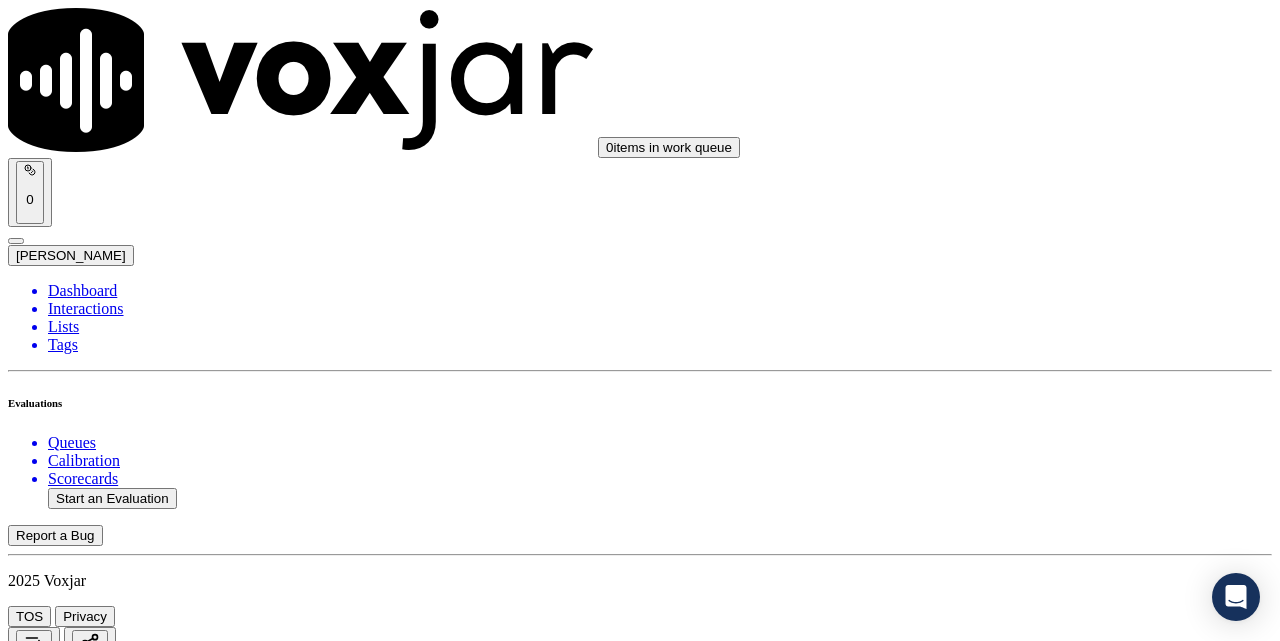 scroll, scrollTop: 4167, scrollLeft: 0, axis: vertical 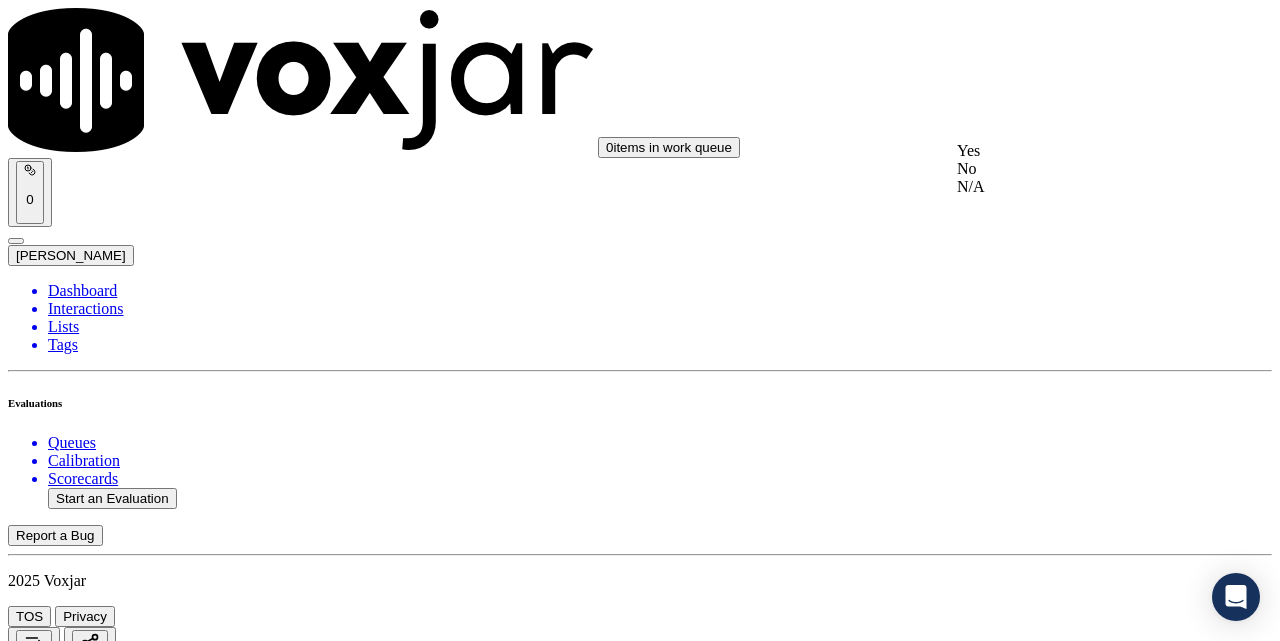 click on "Yes" at bounding box center [1071, 151] 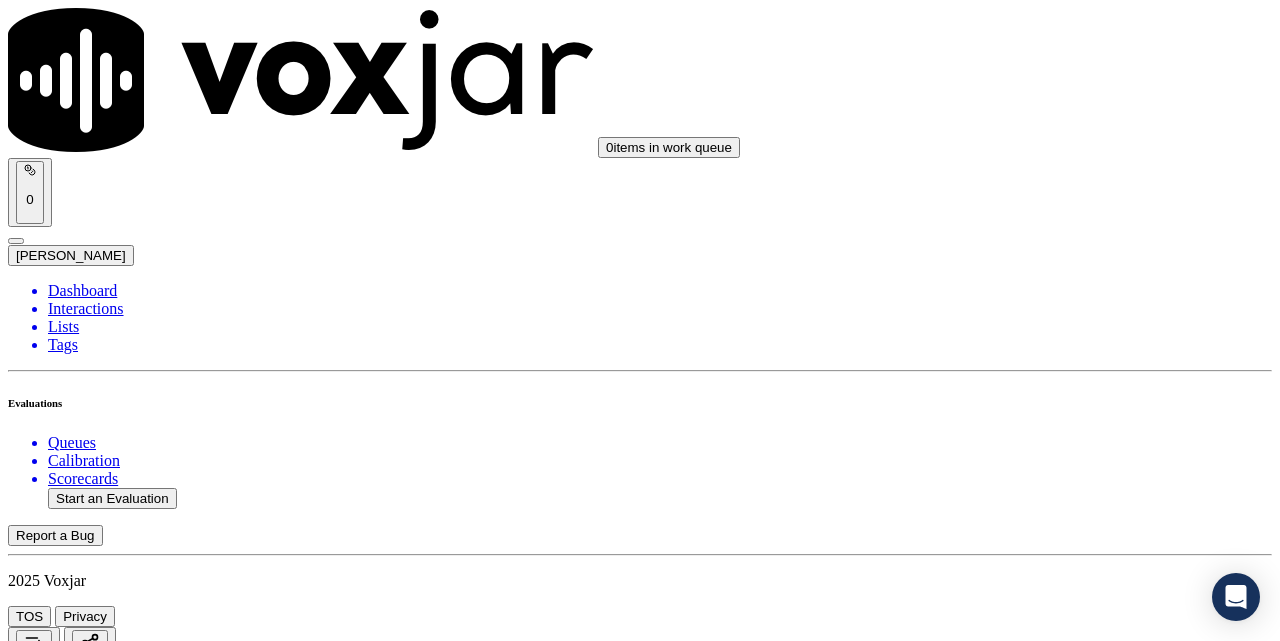 scroll, scrollTop: 4333, scrollLeft: 0, axis: vertical 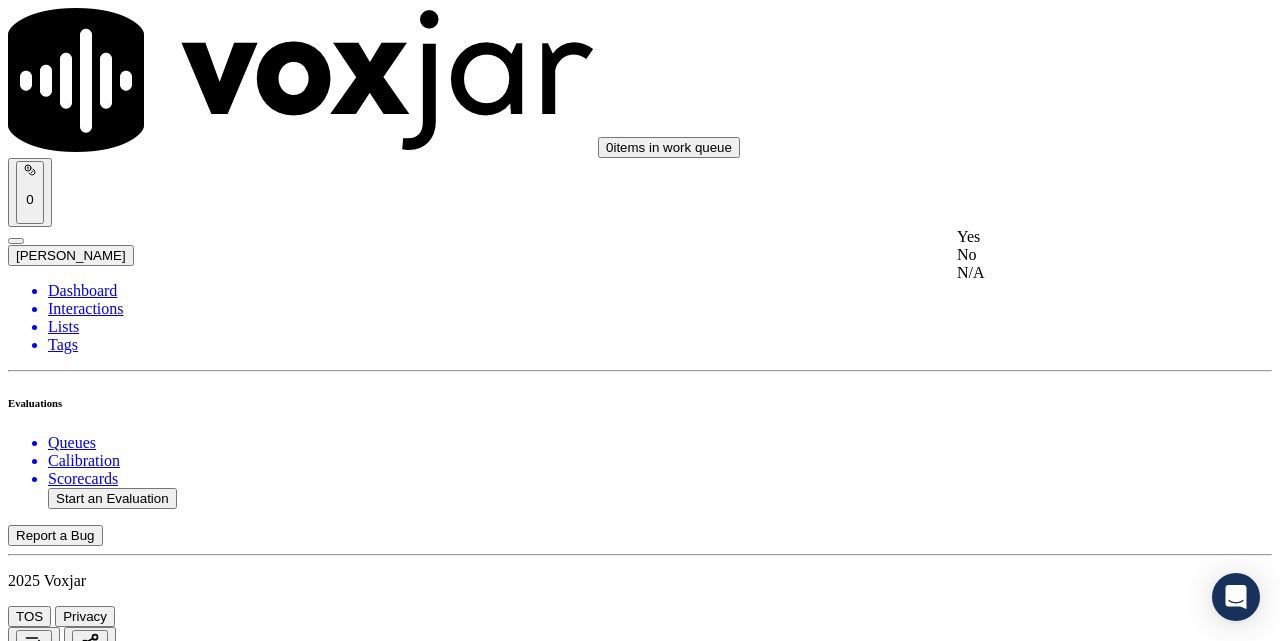 click on "Yes" at bounding box center [1071, 237] 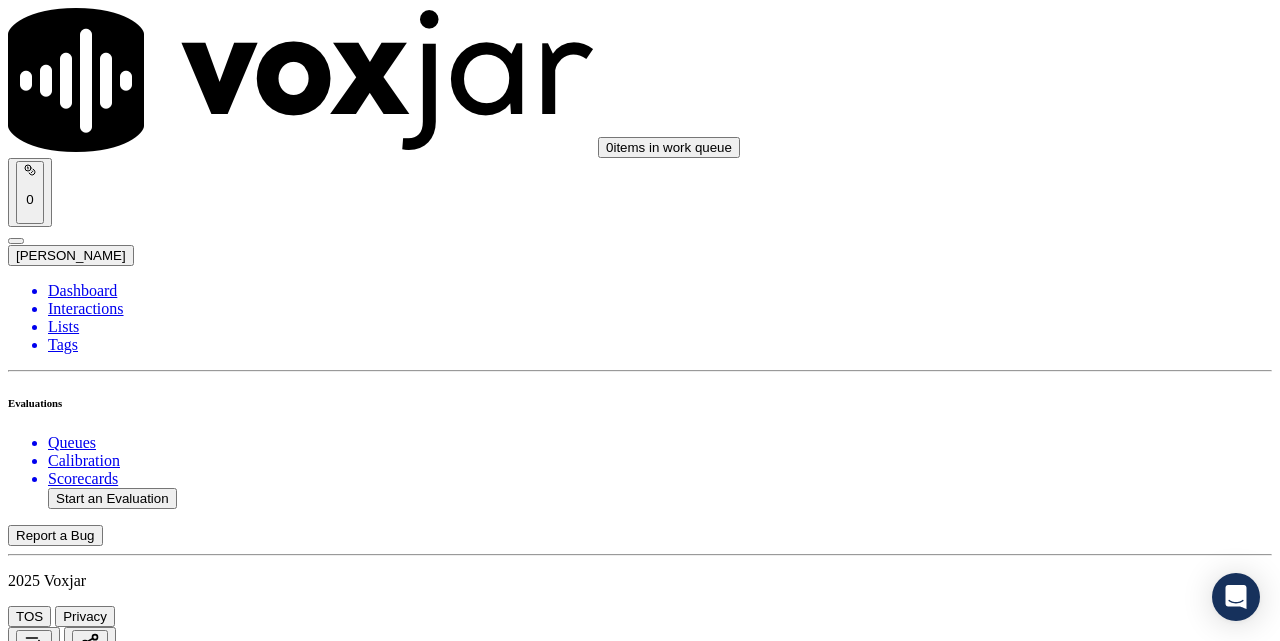 scroll, scrollTop: 4667, scrollLeft: 0, axis: vertical 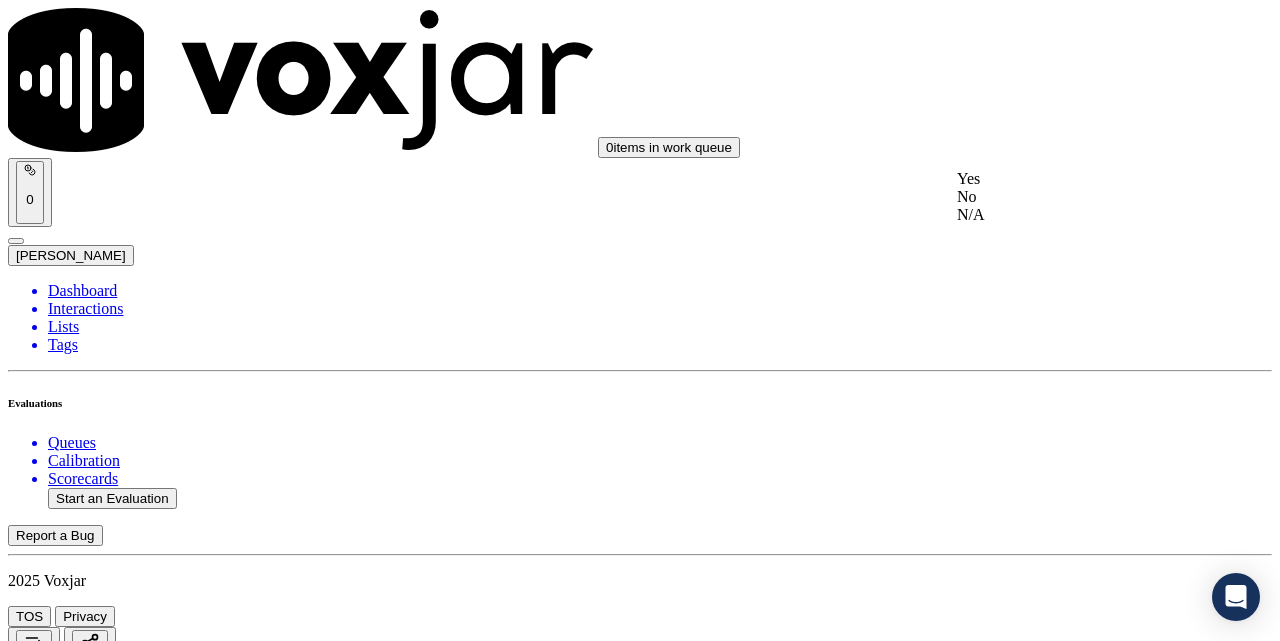 click on "Yes" at bounding box center (1071, 179) 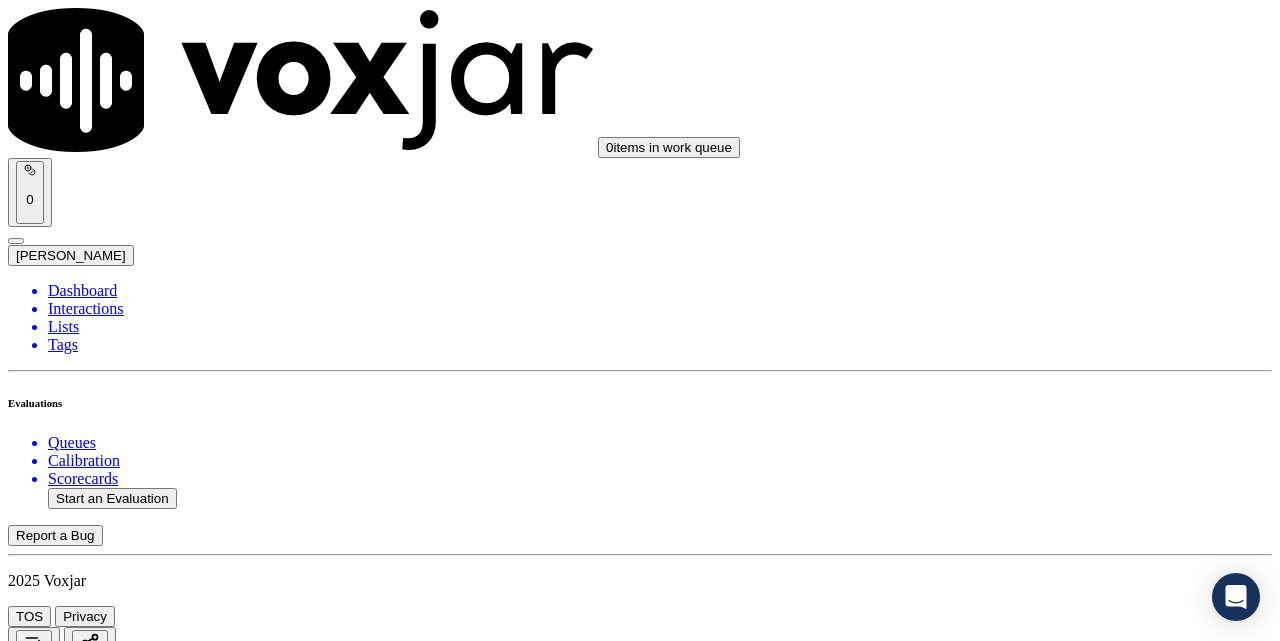 scroll, scrollTop: 4833, scrollLeft: 0, axis: vertical 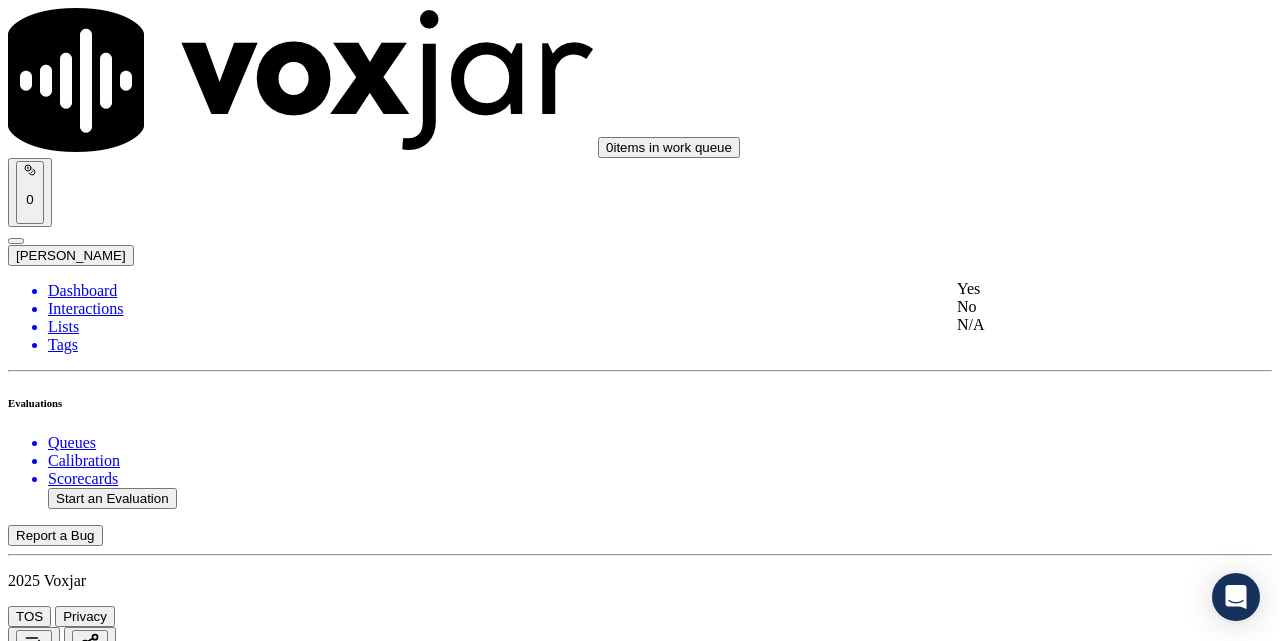 click on "Yes" at bounding box center [1071, 289] 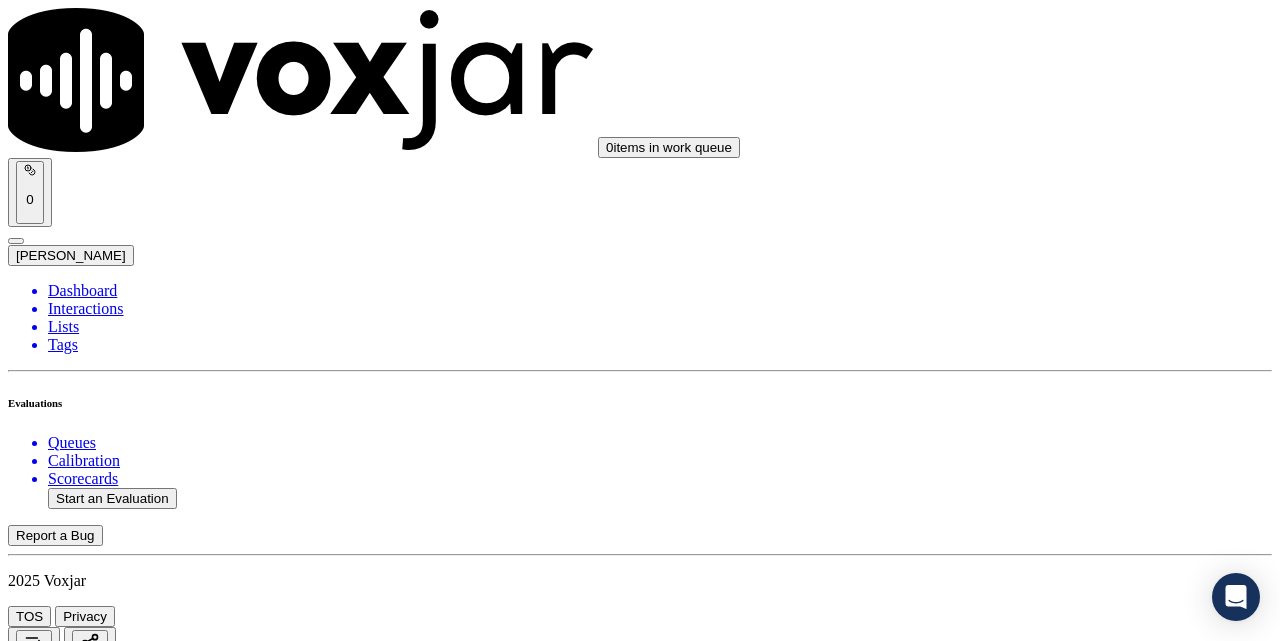 scroll, scrollTop: 5000, scrollLeft: 0, axis: vertical 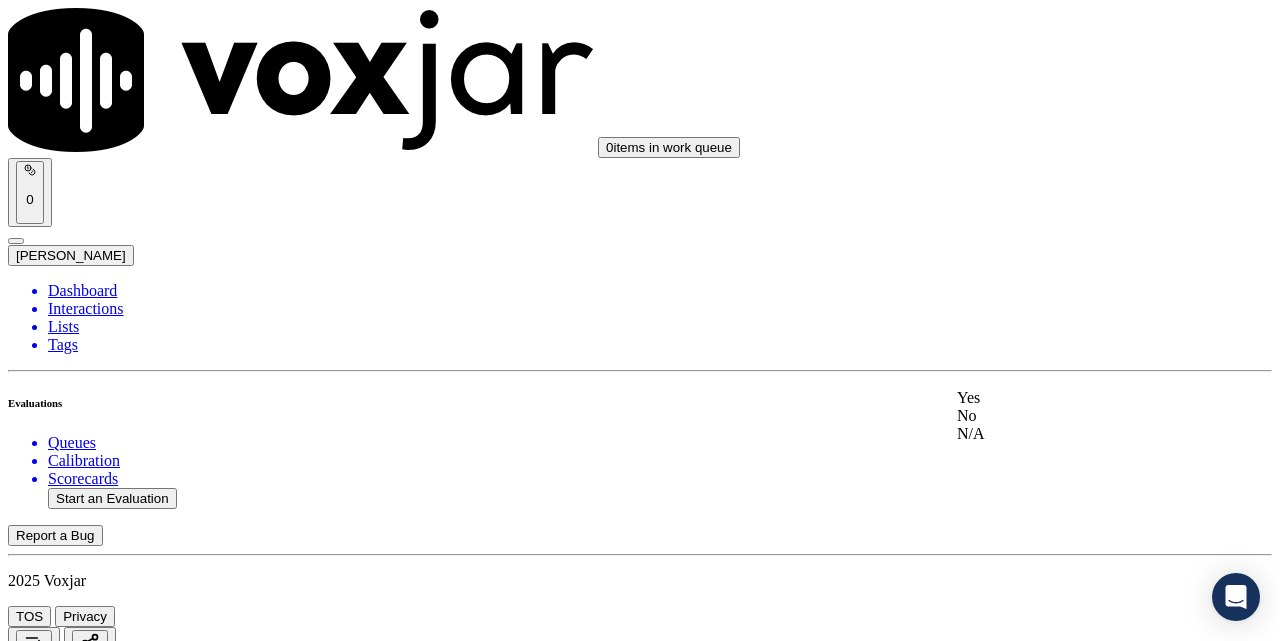 click on "Yes" at bounding box center (1071, 398) 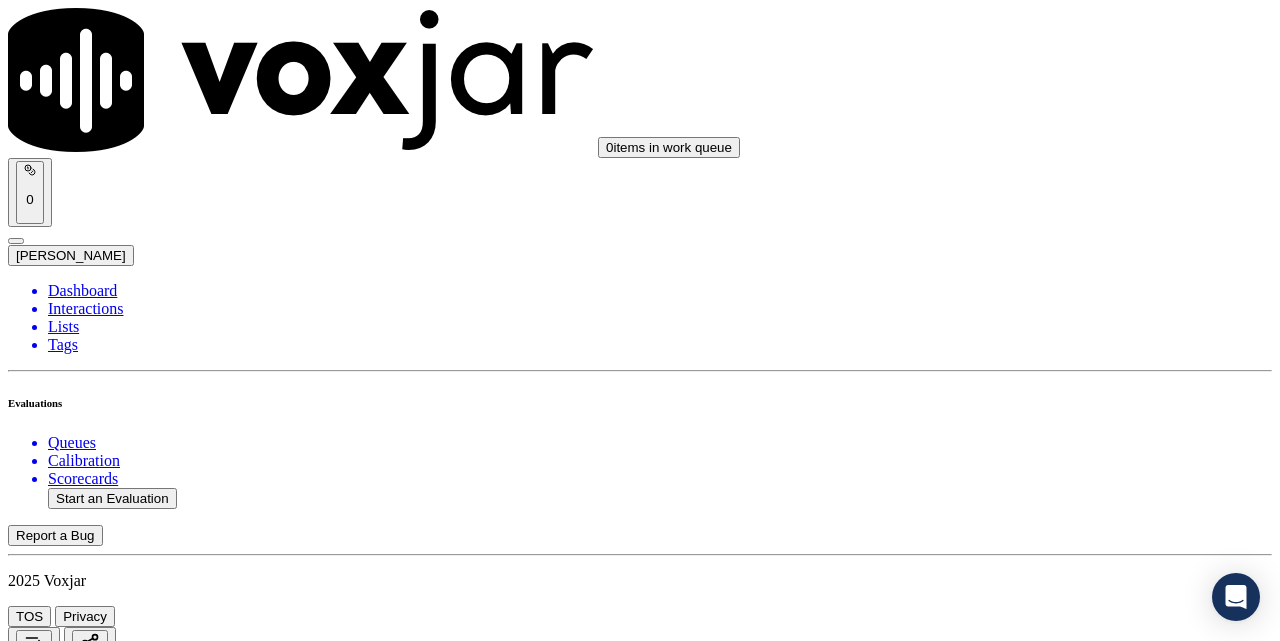 scroll, scrollTop: 5333, scrollLeft: 0, axis: vertical 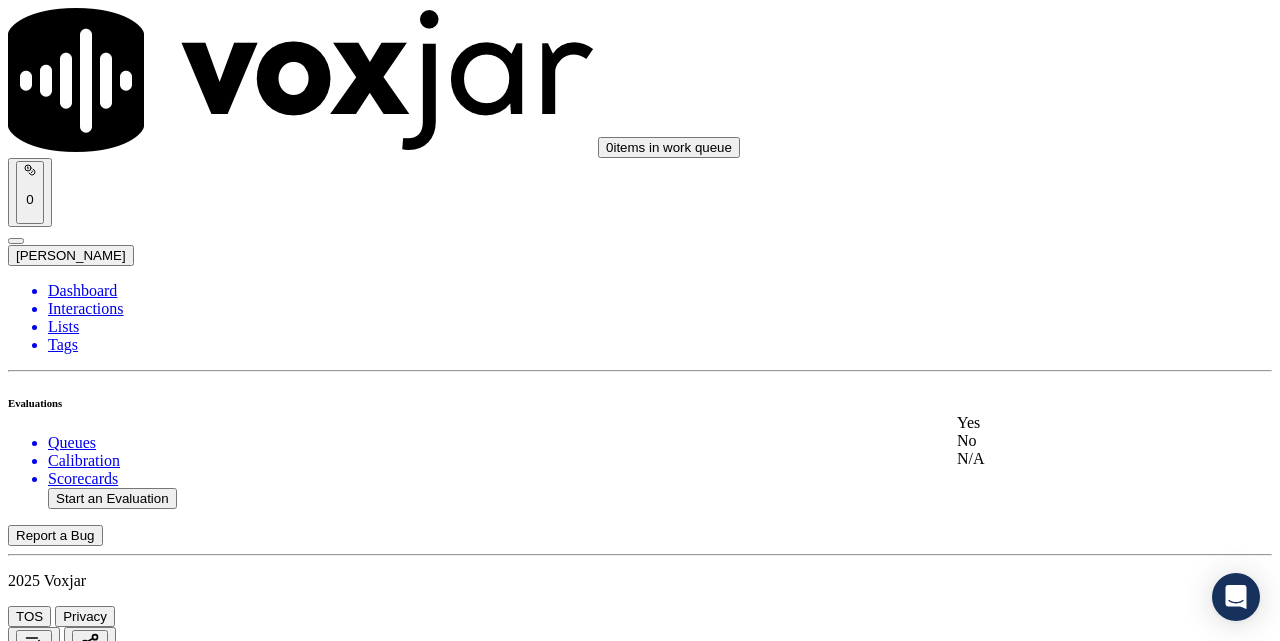 click at bounding box center (957, 422) 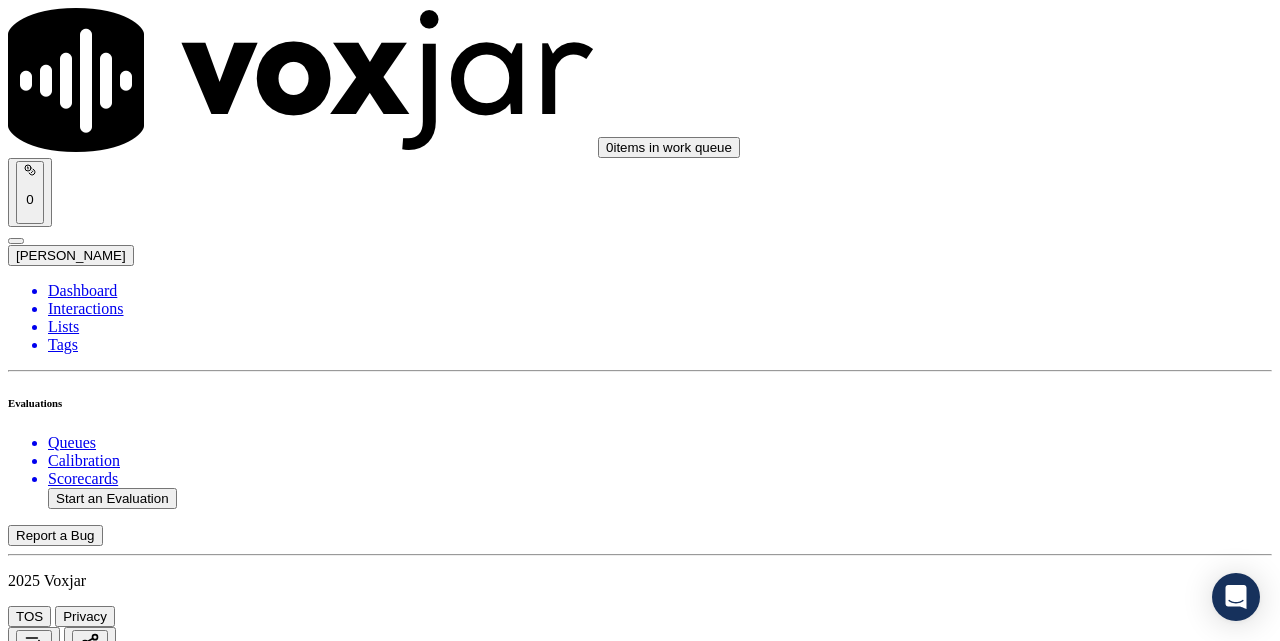 scroll, scrollTop: 5667, scrollLeft: 0, axis: vertical 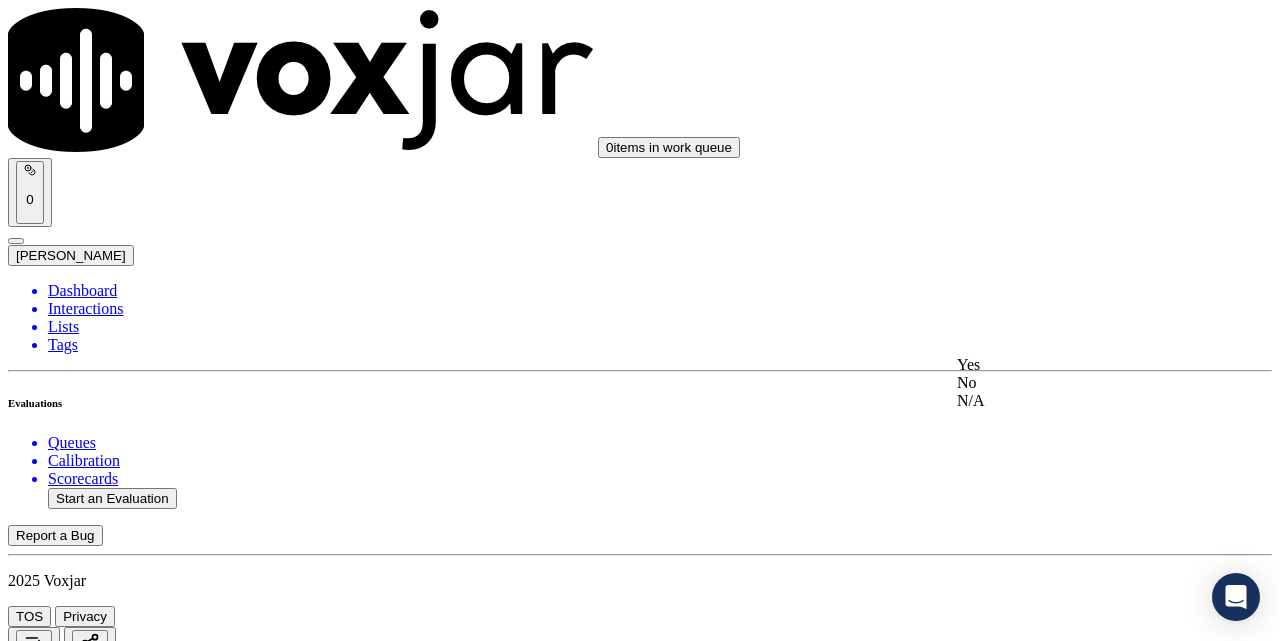 click on "Yes" at bounding box center [1071, 365] 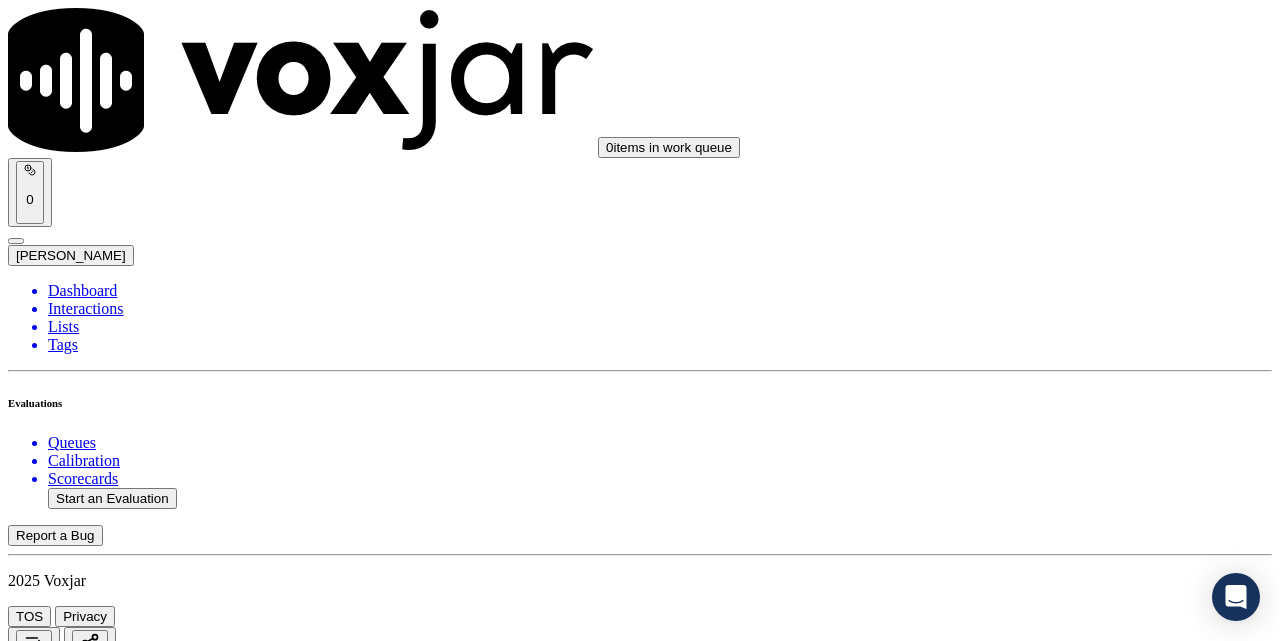 scroll, scrollTop: 5888, scrollLeft: 0, axis: vertical 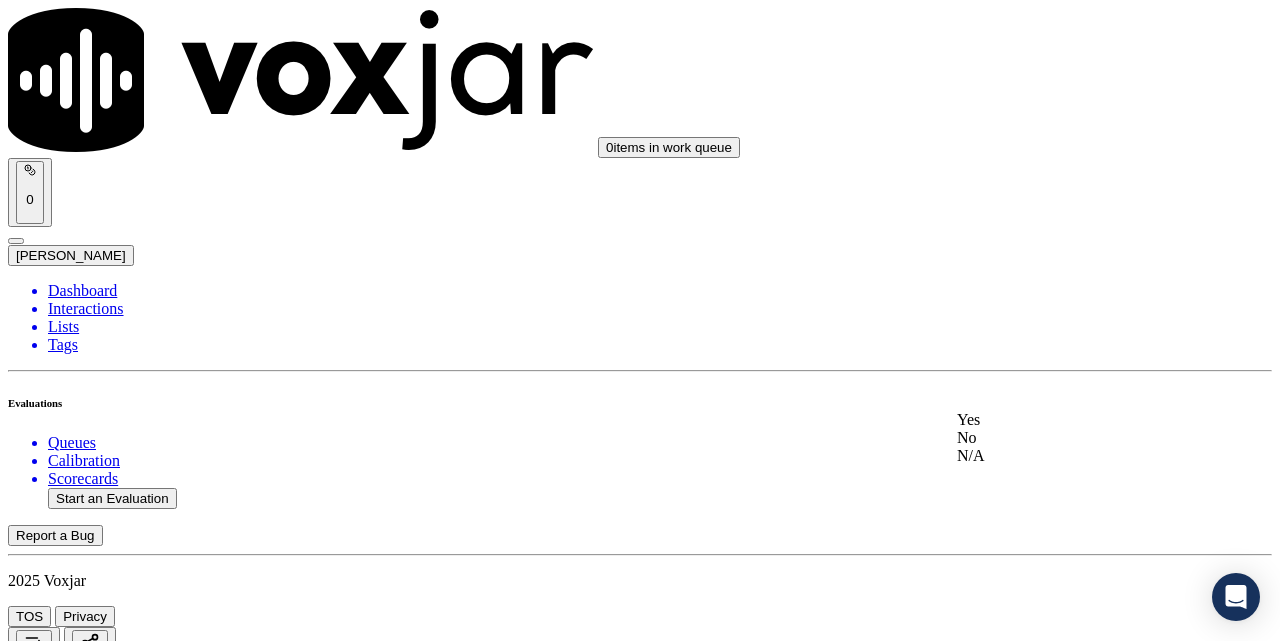 click on "Yes" at bounding box center (1071, 420) 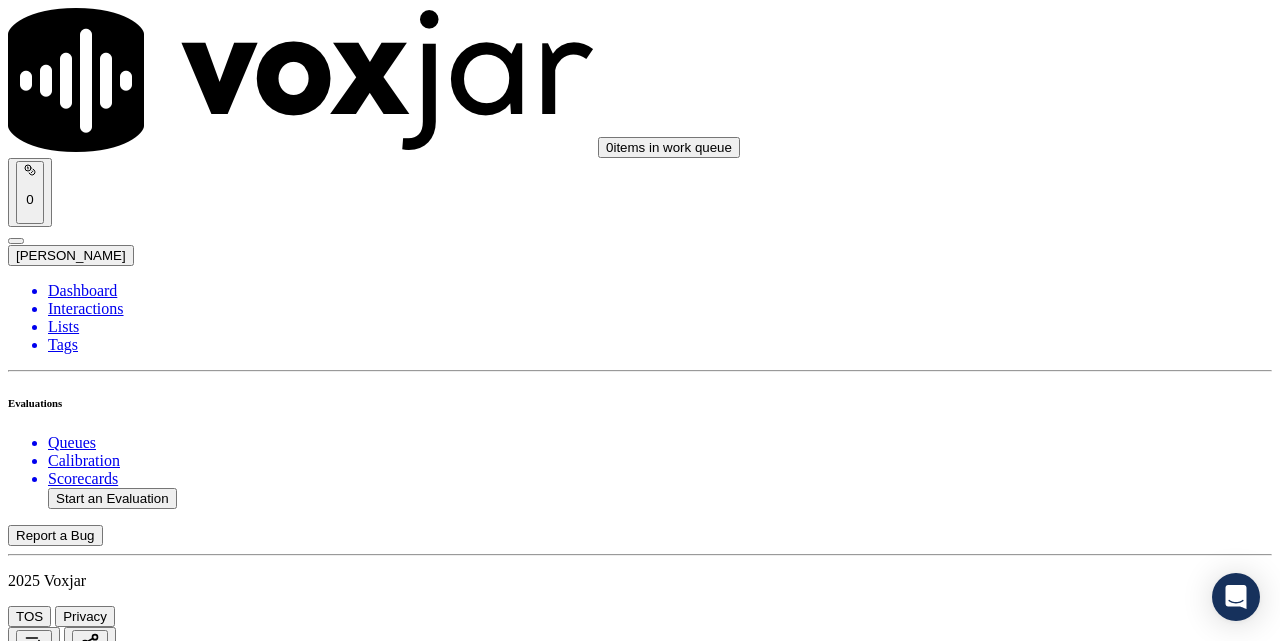 click on "Submit Scores" at bounding box center (59, 7345) 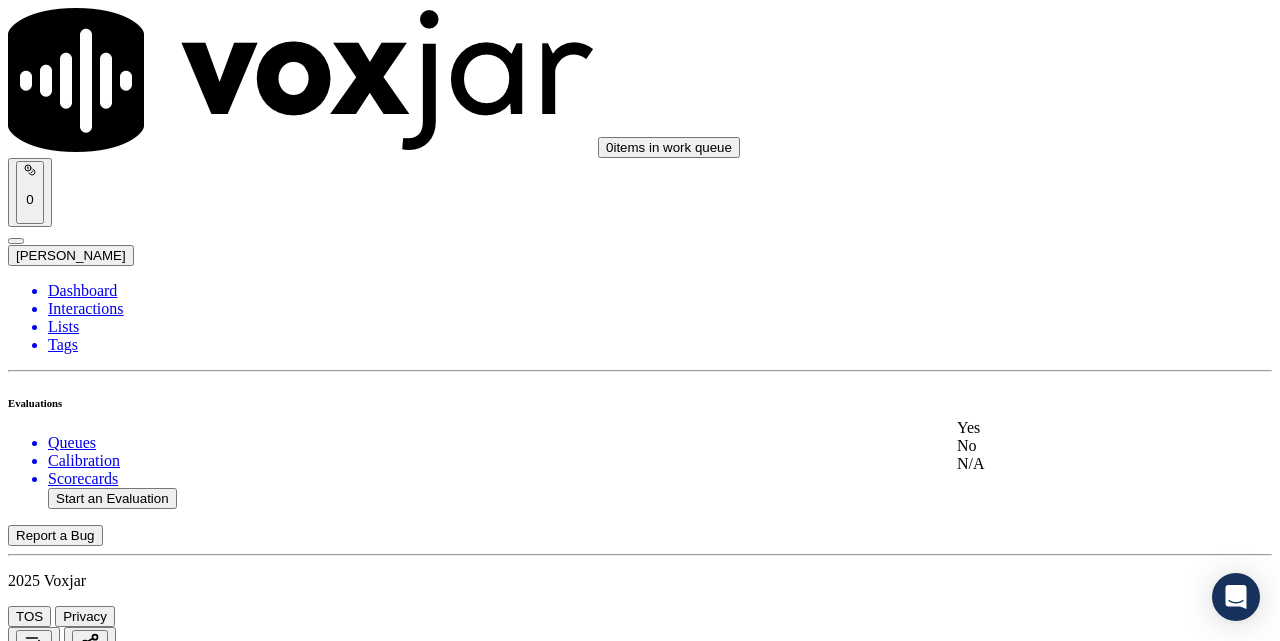 click on "Yes" at bounding box center (1071, 428) 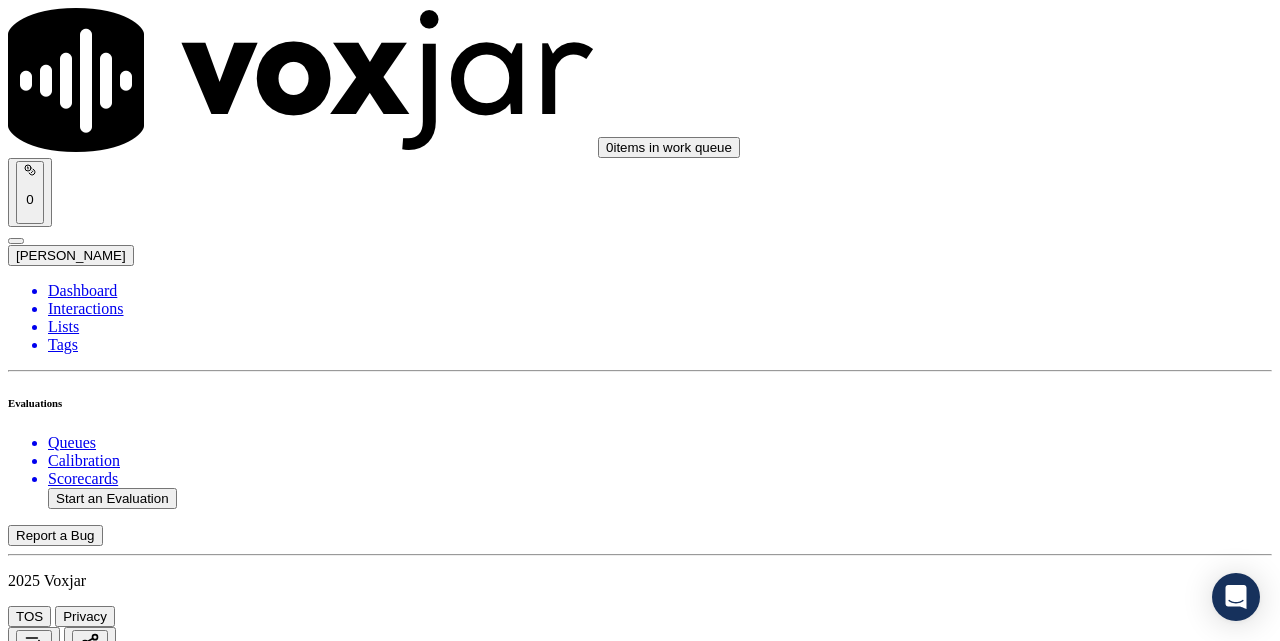 scroll, scrollTop: 167, scrollLeft: 0, axis: vertical 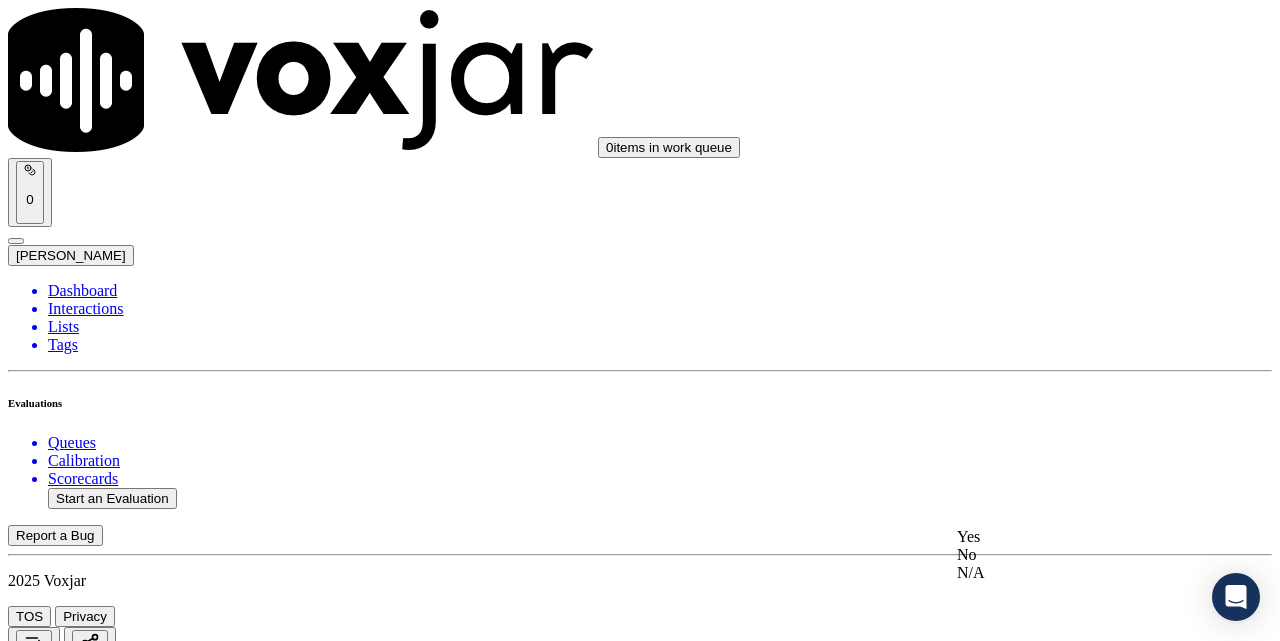 click at bounding box center (957, 536) 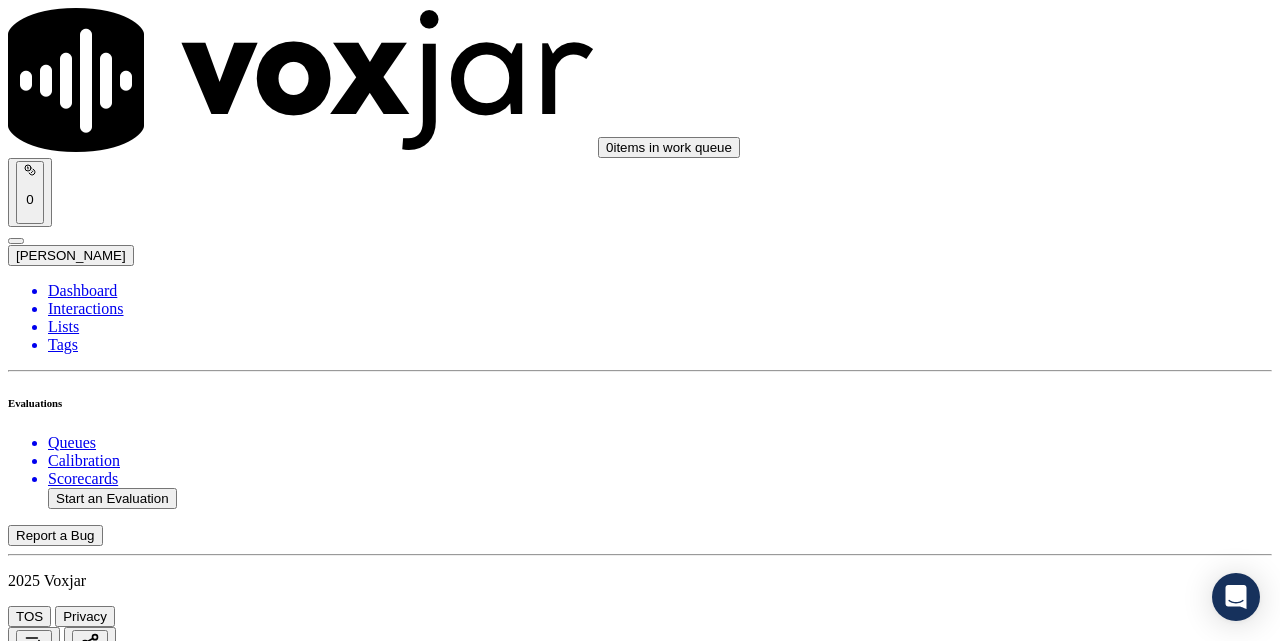 scroll, scrollTop: 500, scrollLeft: 0, axis: vertical 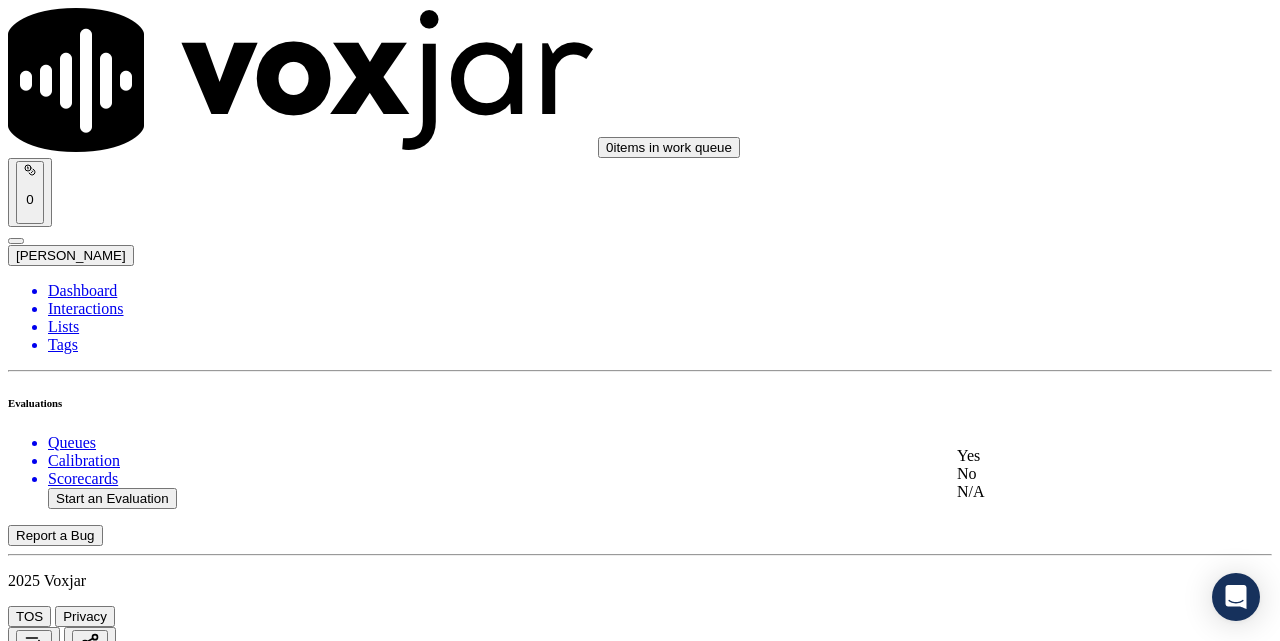 click on "Yes" at bounding box center [1071, 456] 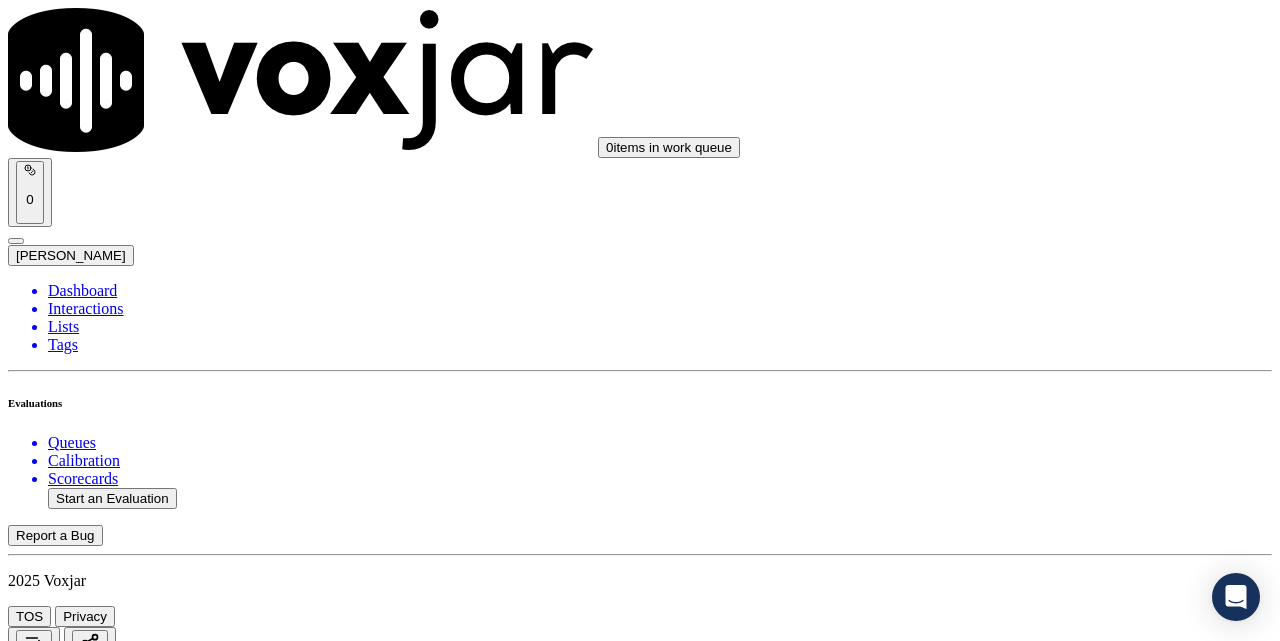 scroll, scrollTop: 1000, scrollLeft: 0, axis: vertical 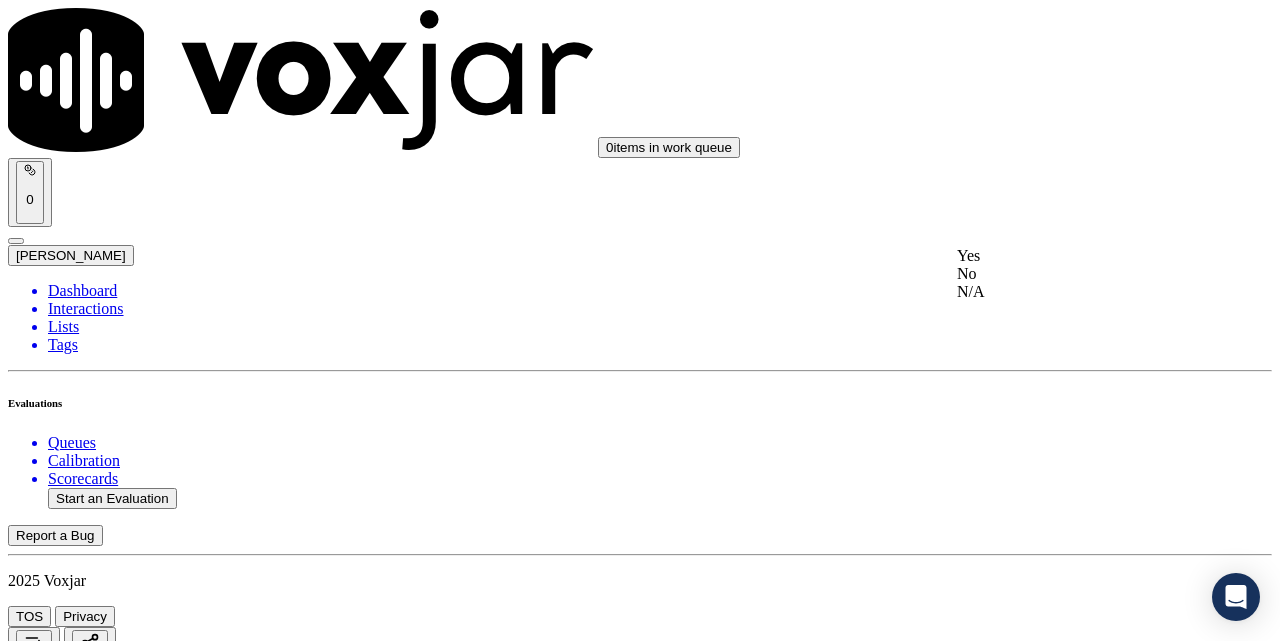 click on "N/A" 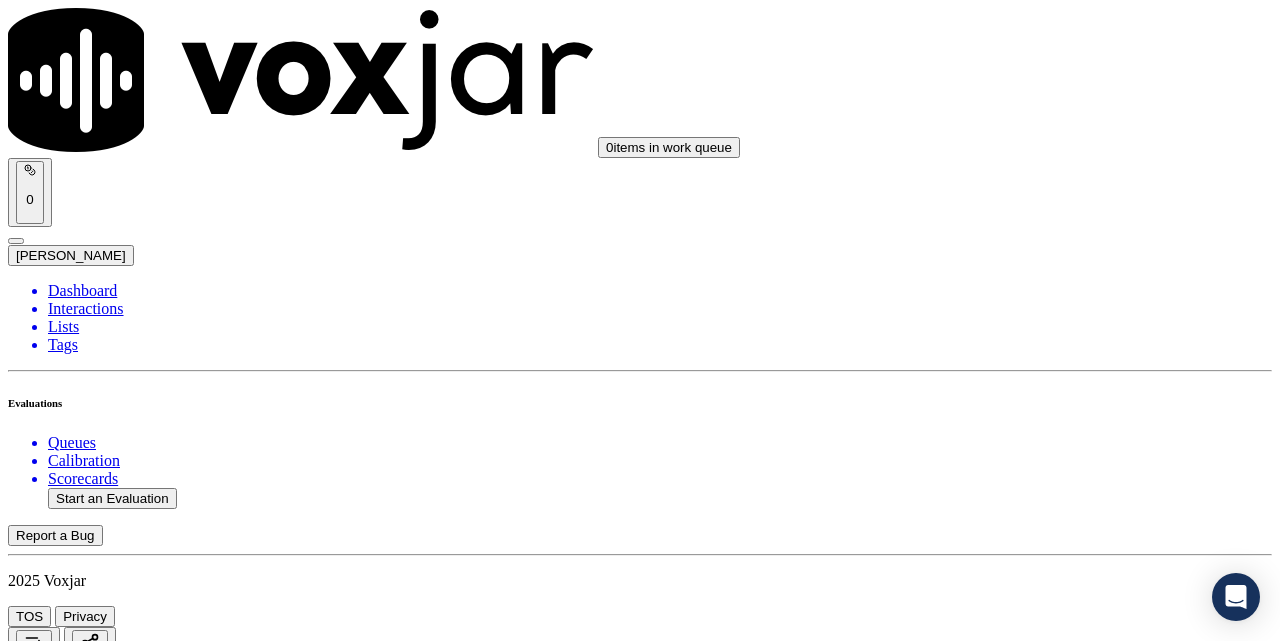 scroll, scrollTop: 1333, scrollLeft: 0, axis: vertical 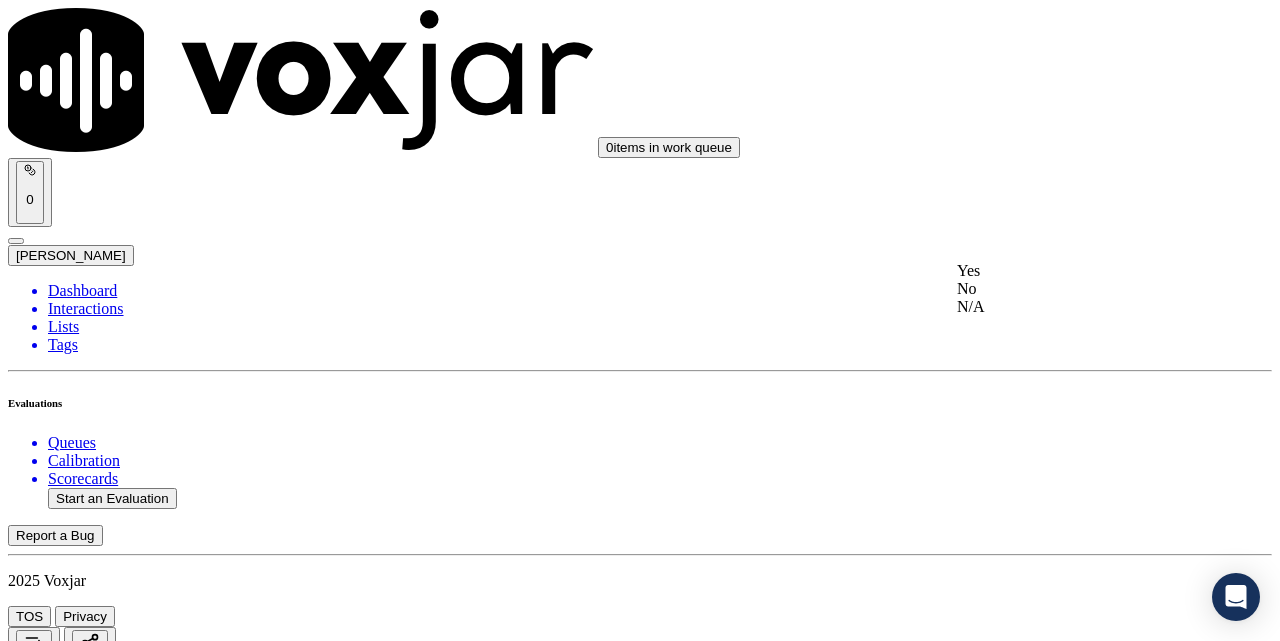 click on "N/A" 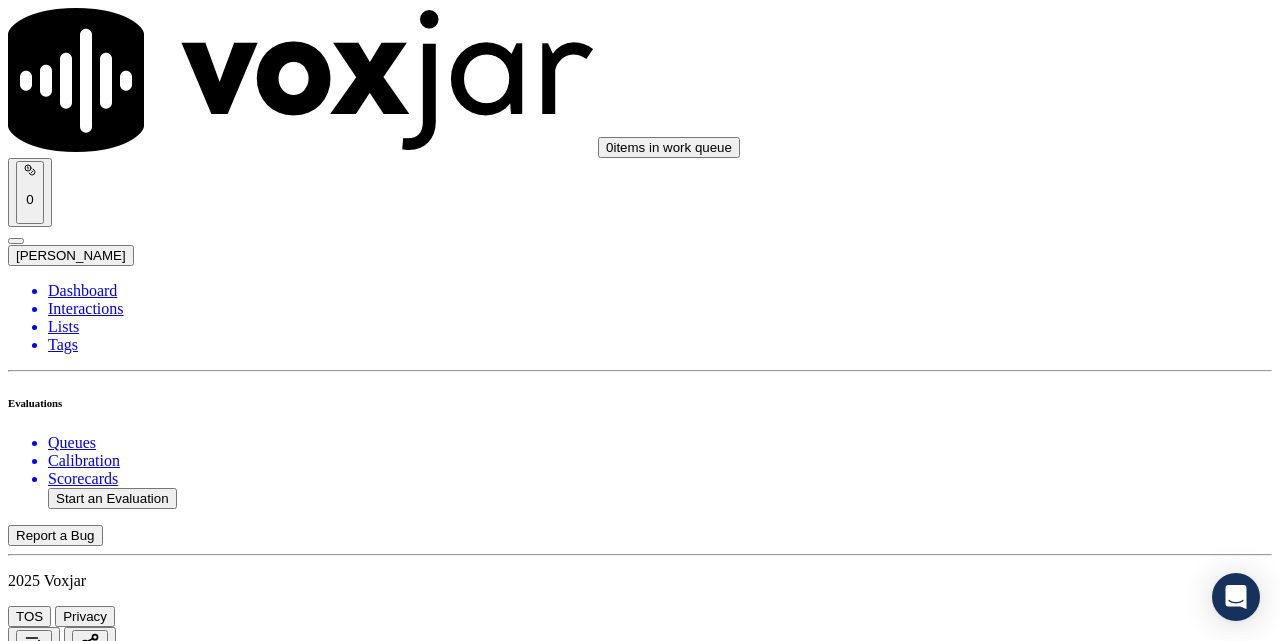 scroll, scrollTop: 1500, scrollLeft: 0, axis: vertical 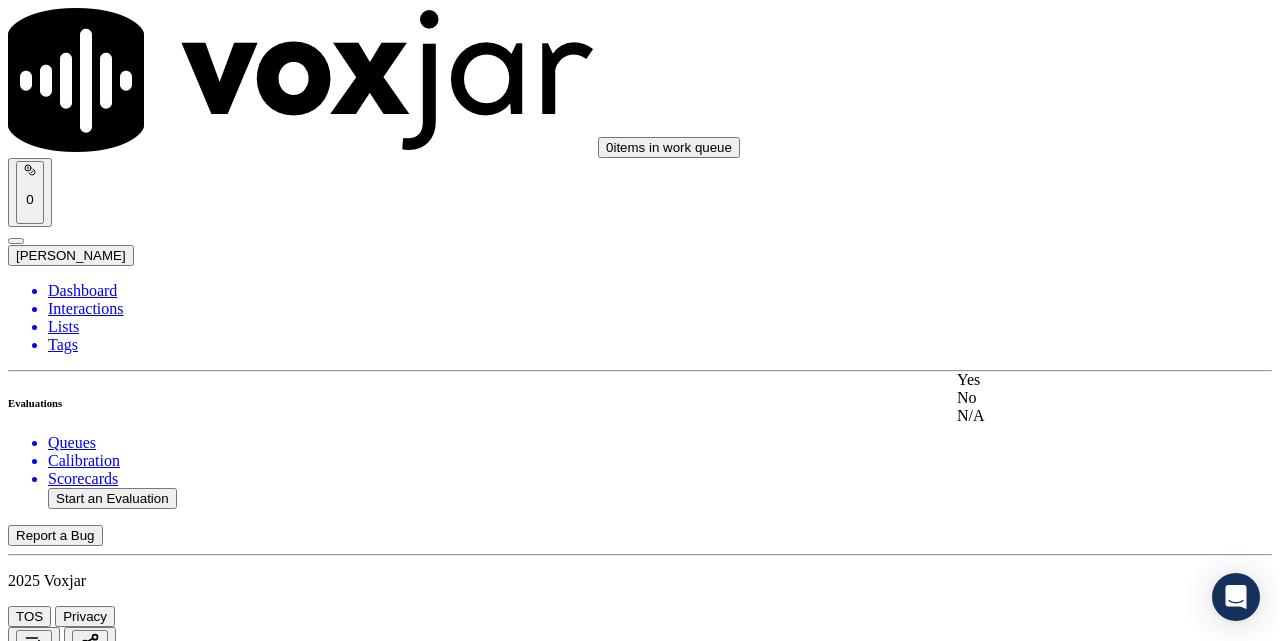 click on "Yes" at bounding box center (1071, 380) 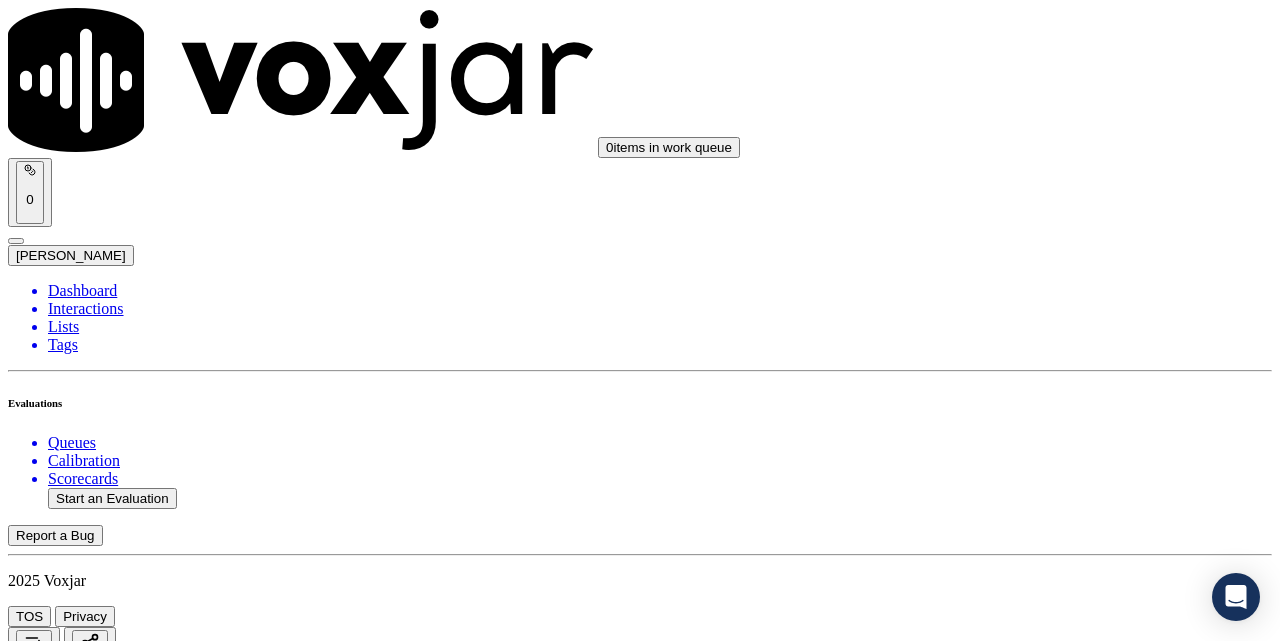 scroll, scrollTop: 1833, scrollLeft: 0, axis: vertical 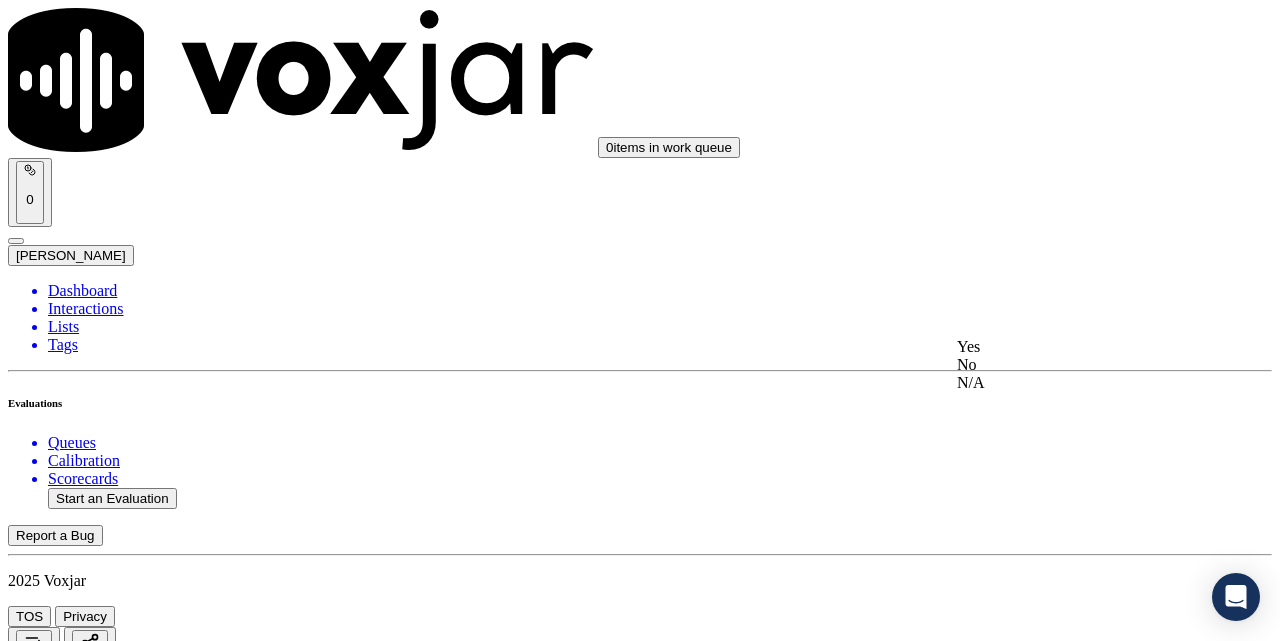 click on "Yes" at bounding box center [1071, 347] 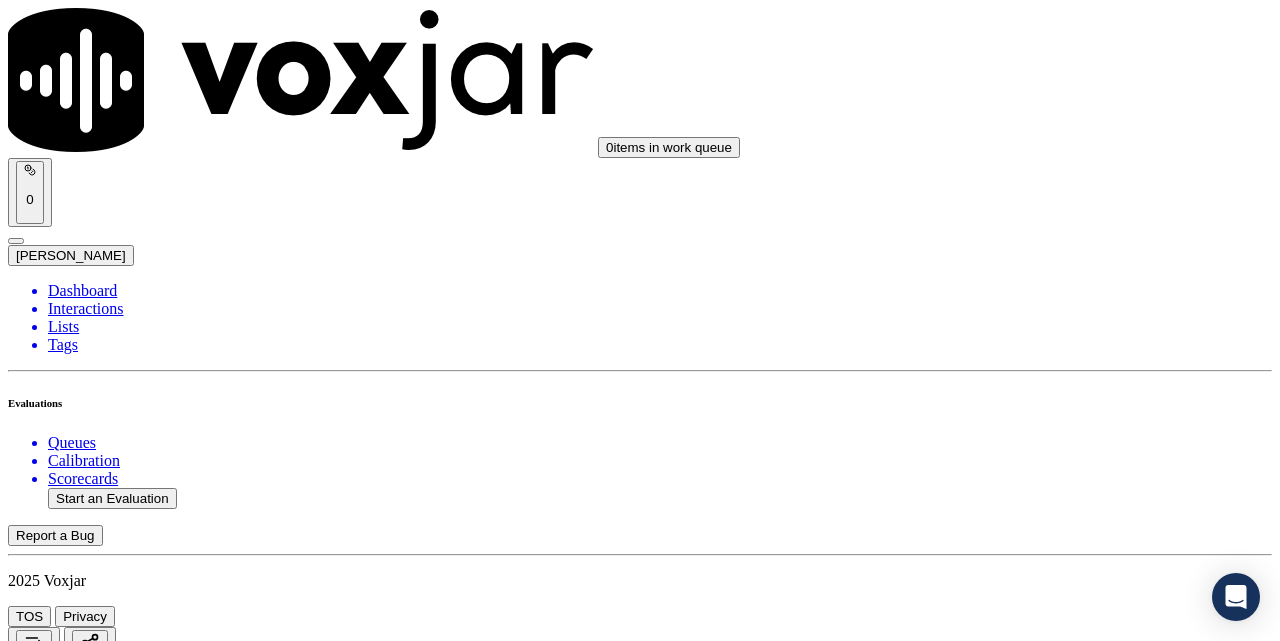 scroll, scrollTop: 2000, scrollLeft: 0, axis: vertical 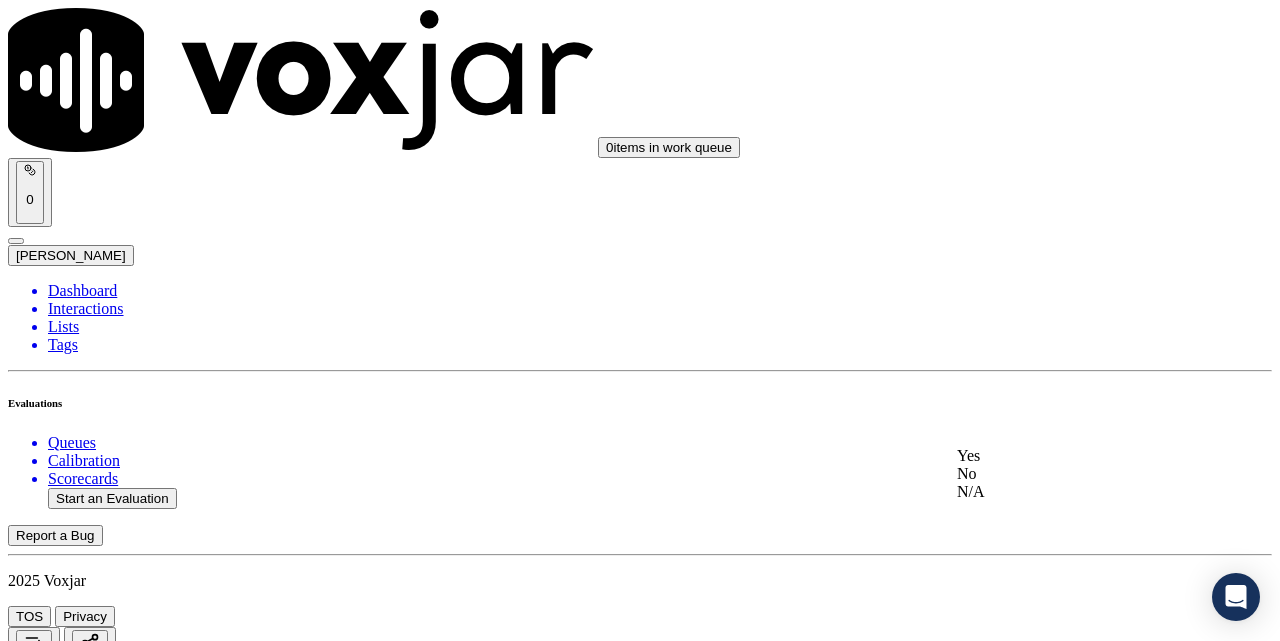 click on "Yes" at bounding box center [1071, 456] 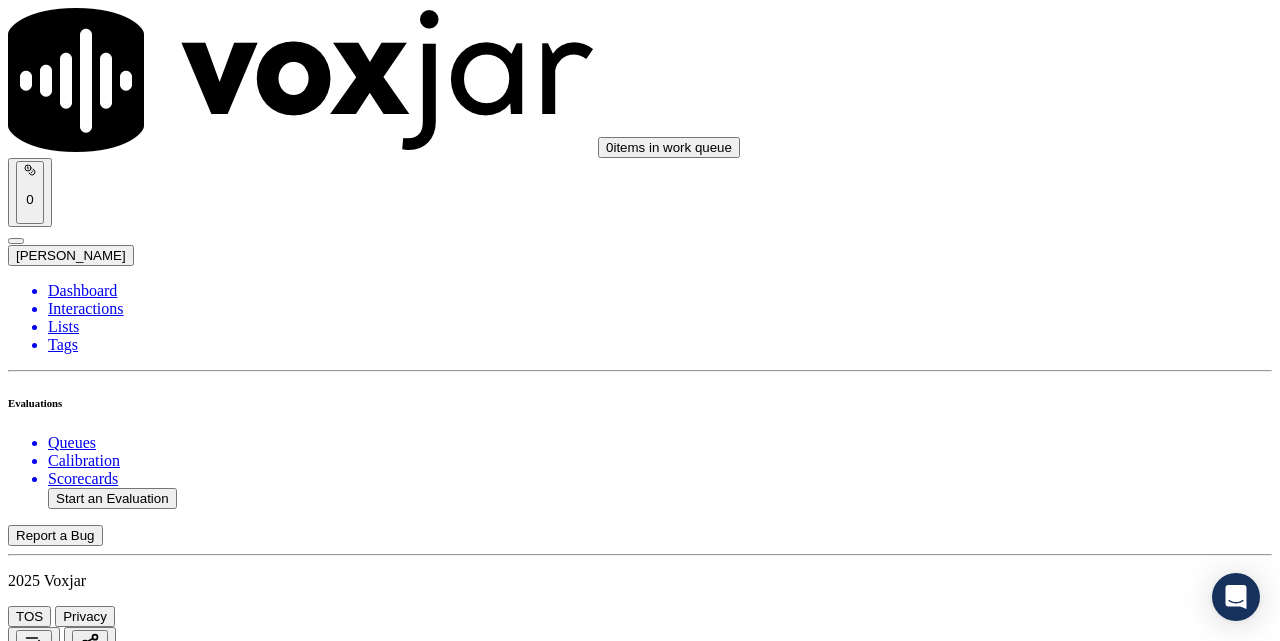 scroll, scrollTop: 2333, scrollLeft: 0, axis: vertical 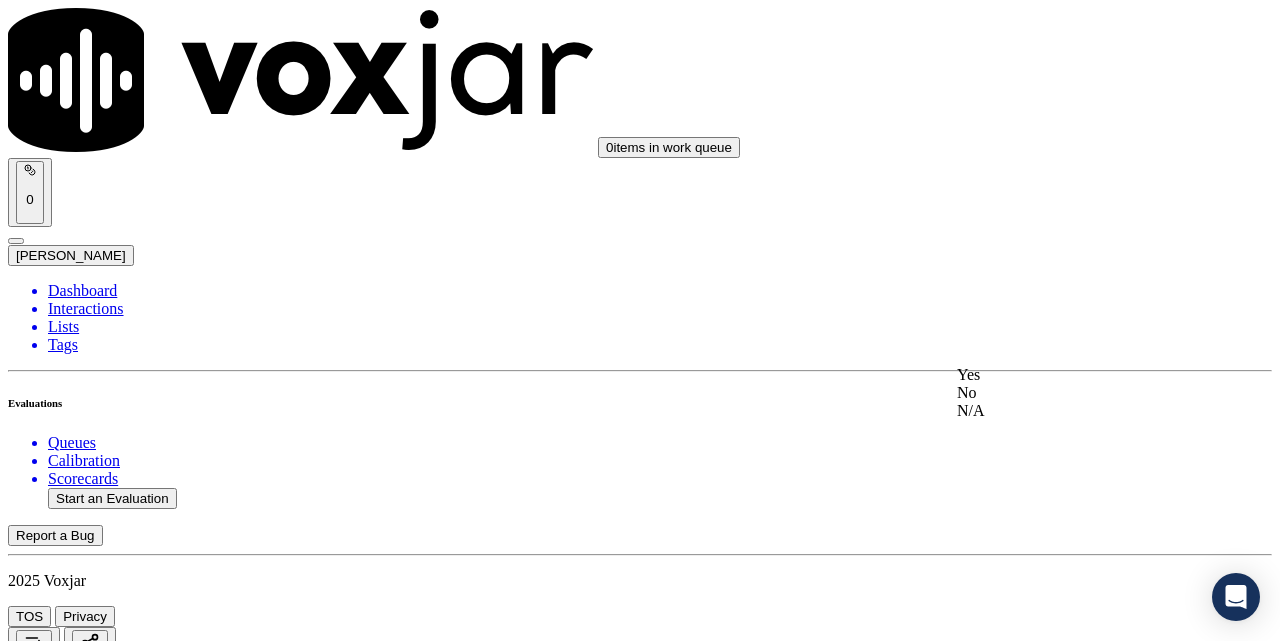 click on "N/A" 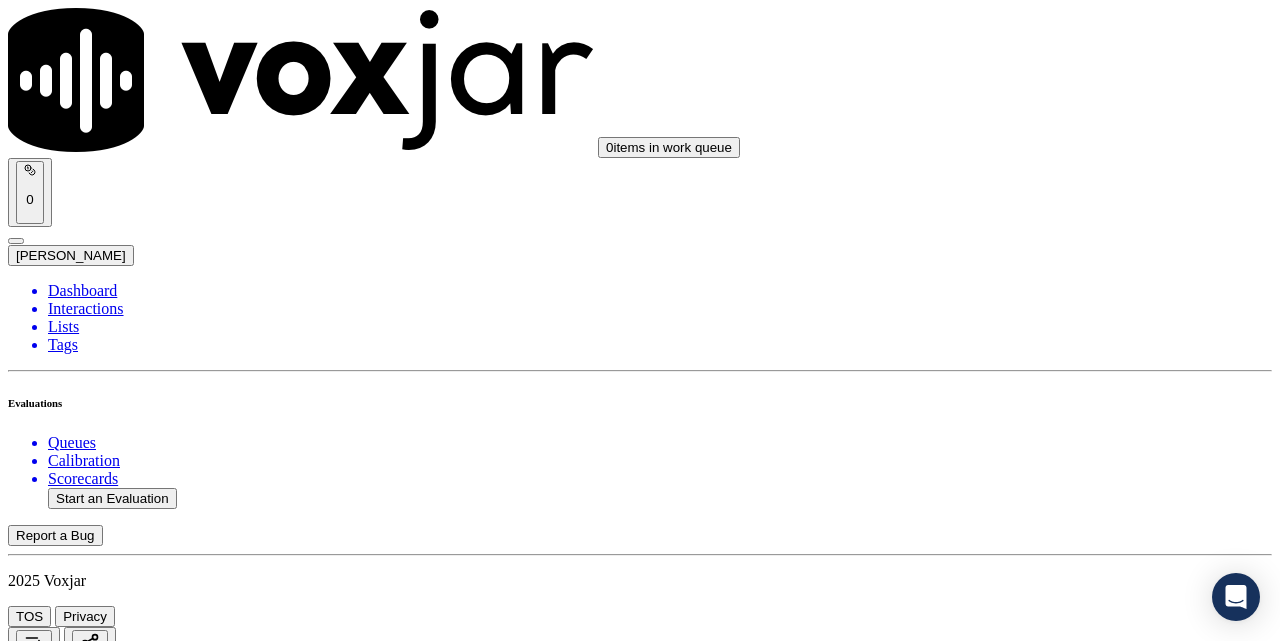 scroll, scrollTop: 2833, scrollLeft: 0, axis: vertical 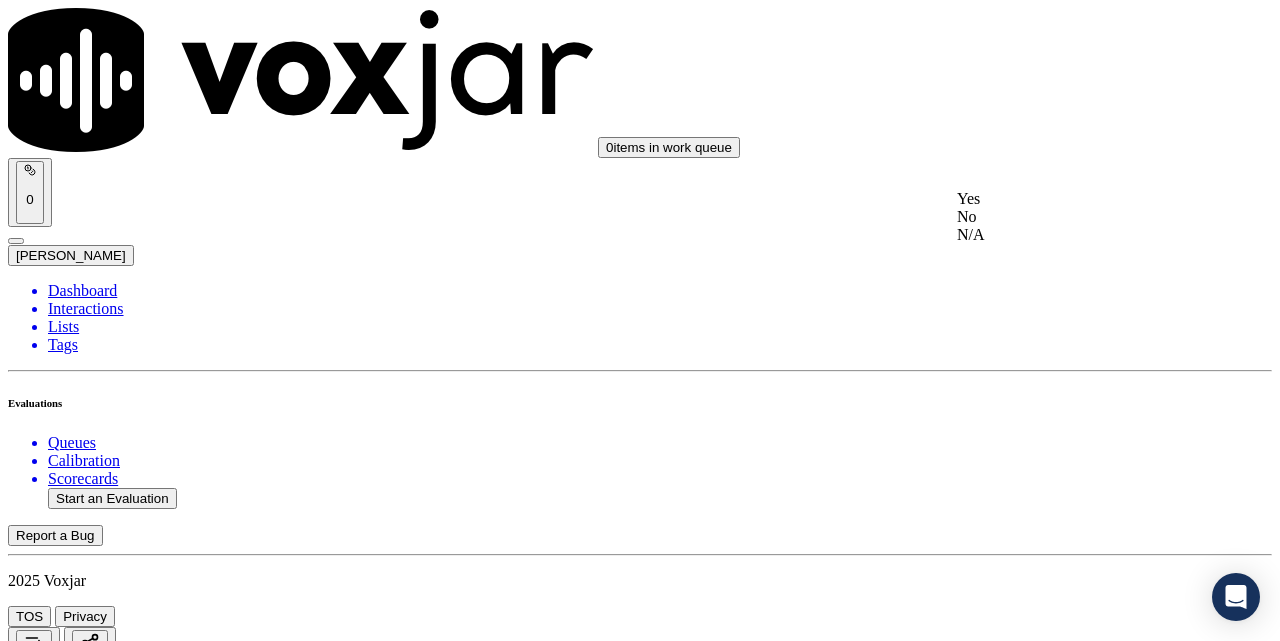 click on "Yes" at bounding box center [1071, 199] 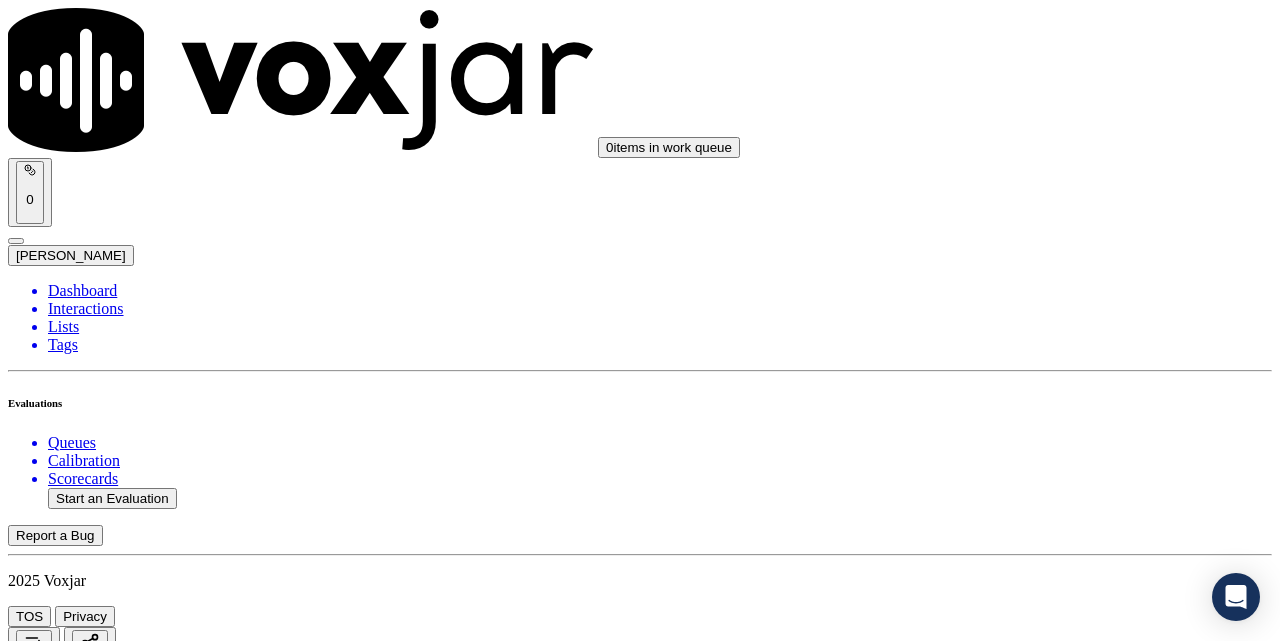 scroll, scrollTop: 3167, scrollLeft: 0, axis: vertical 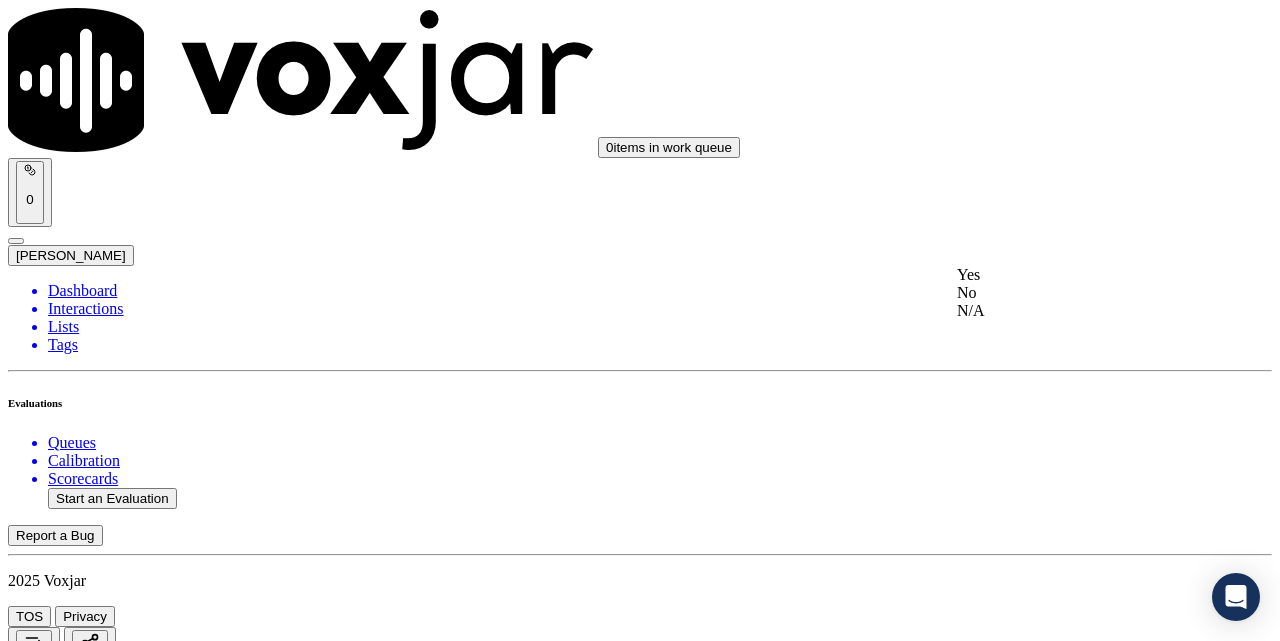 click on "Yes" at bounding box center [1071, 275] 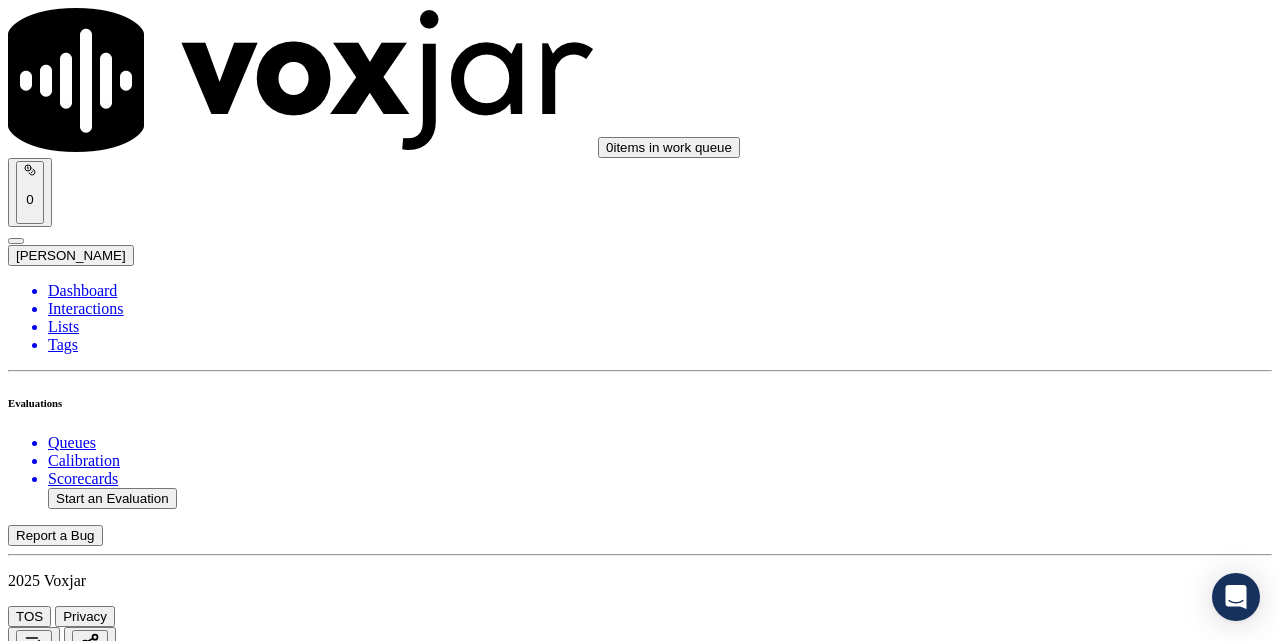 scroll, scrollTop: 3500, scrollLeft: 0, axis: vertical 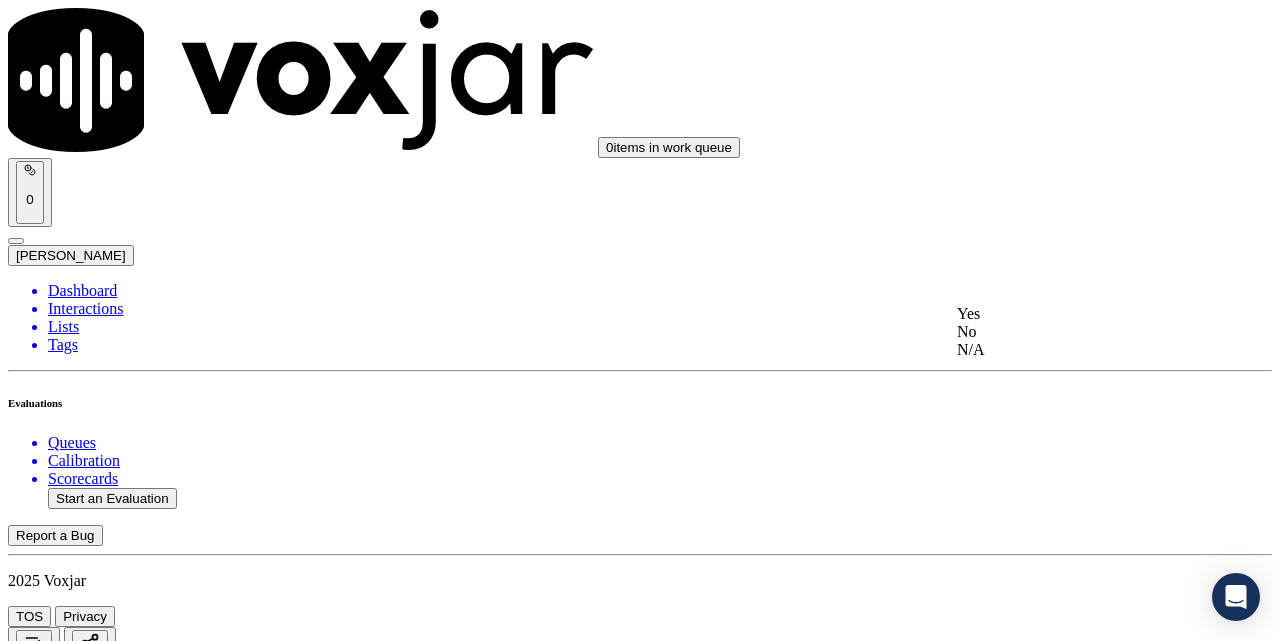 click on "Yes" at bounding box center (1071, 314) 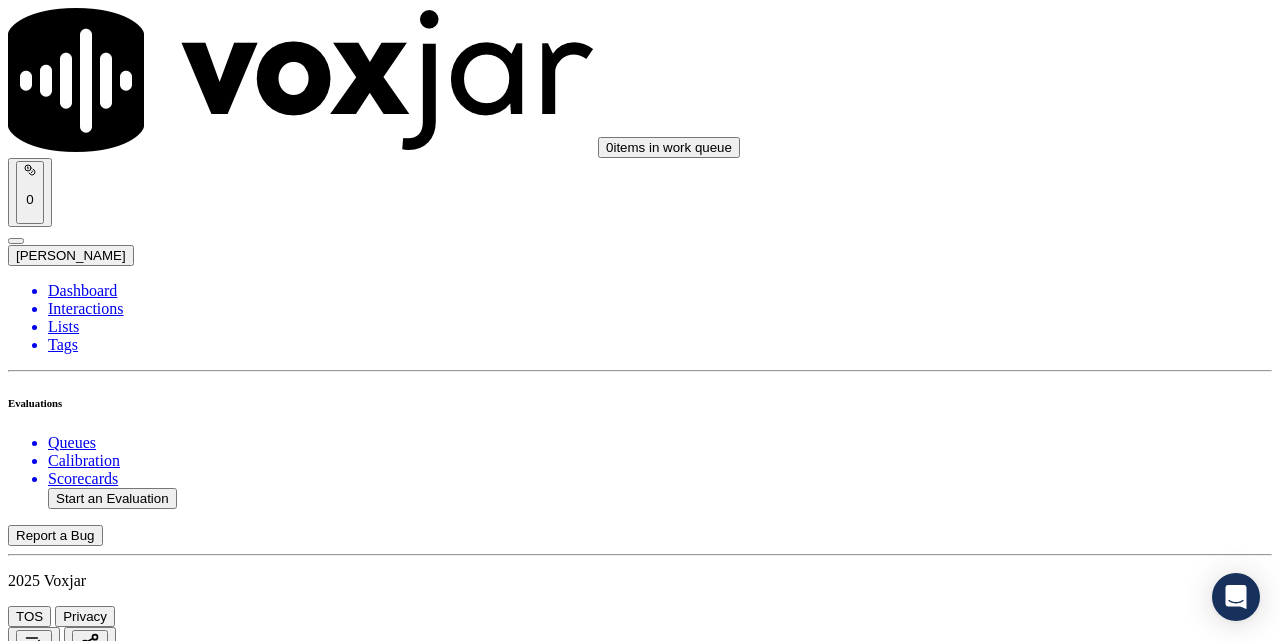 scroll, scrollTop: 3833, scrollLeft: 0, axis: vertical 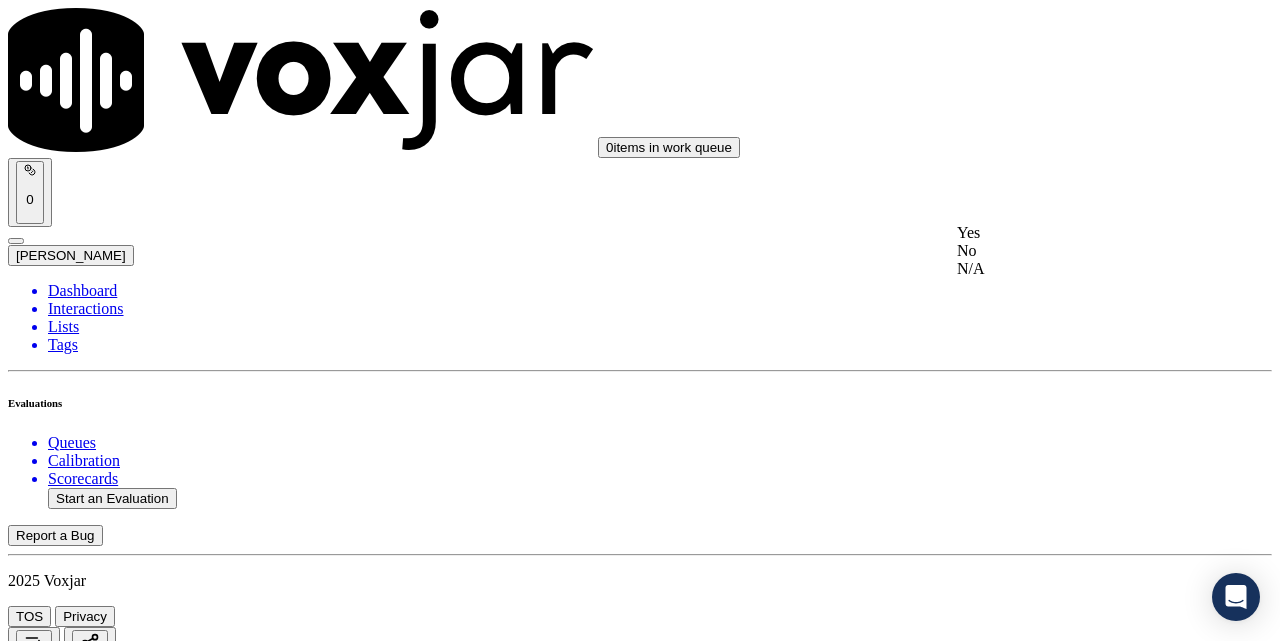 click on "Yes" at bounding box center [1071, 233] 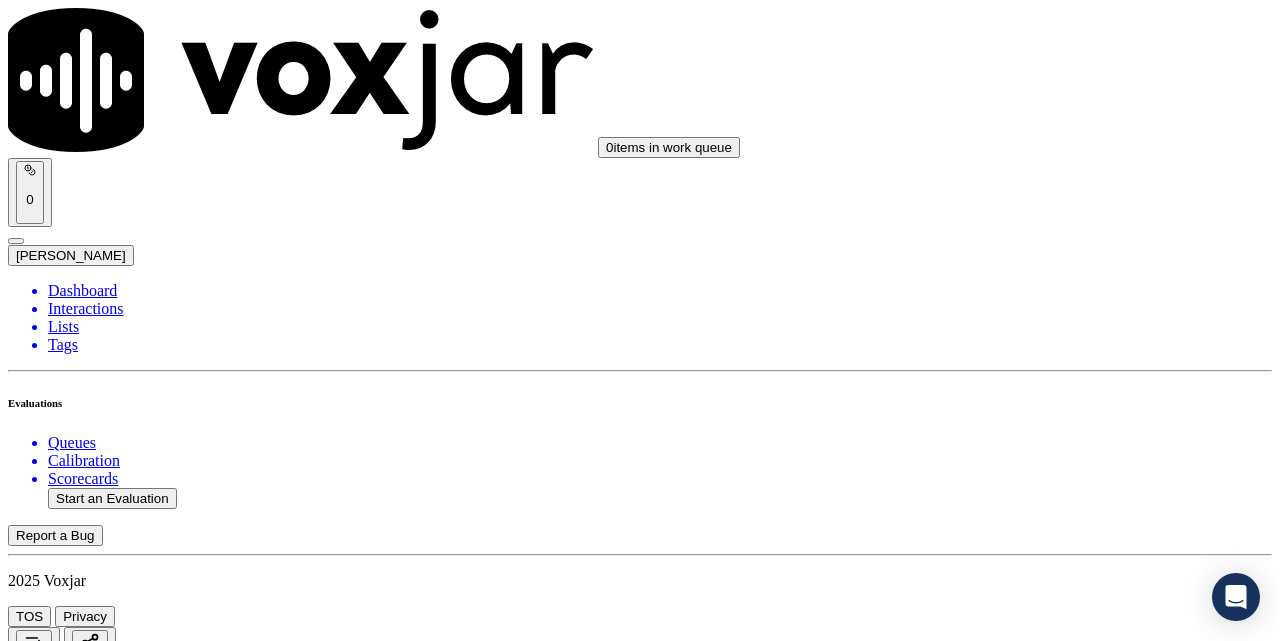 scroll, scrollTop: 4000, scrollLeft: 0, axis: vertical 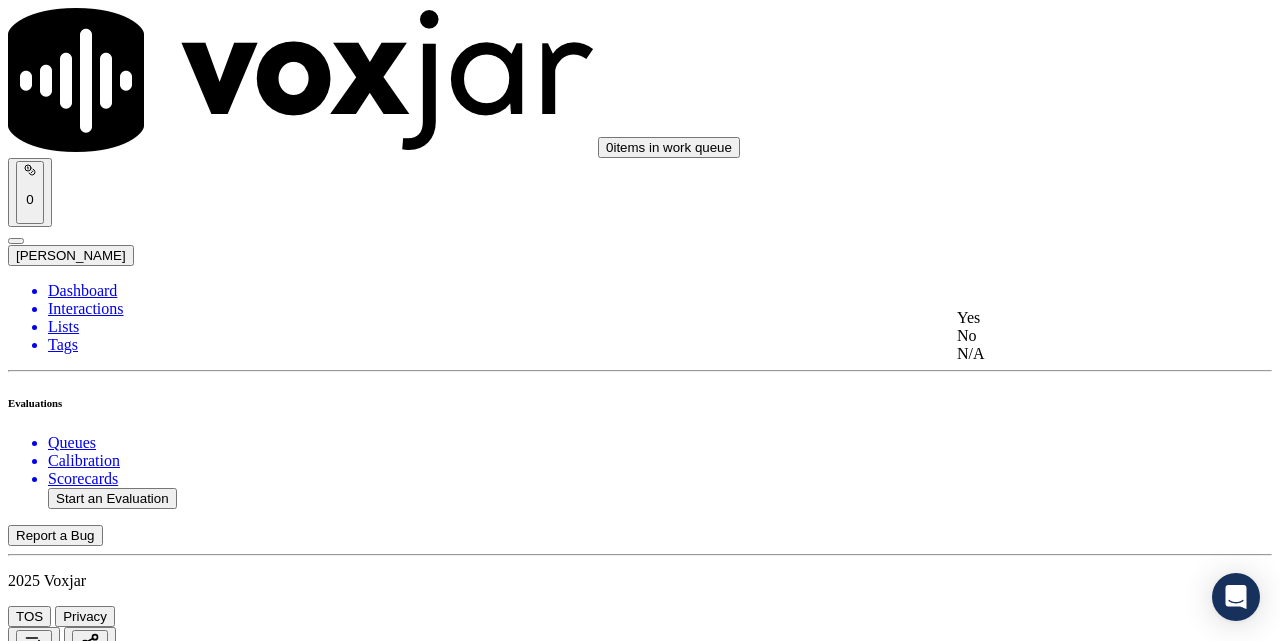 click on "Yes" at bounding box center [1071, 318] 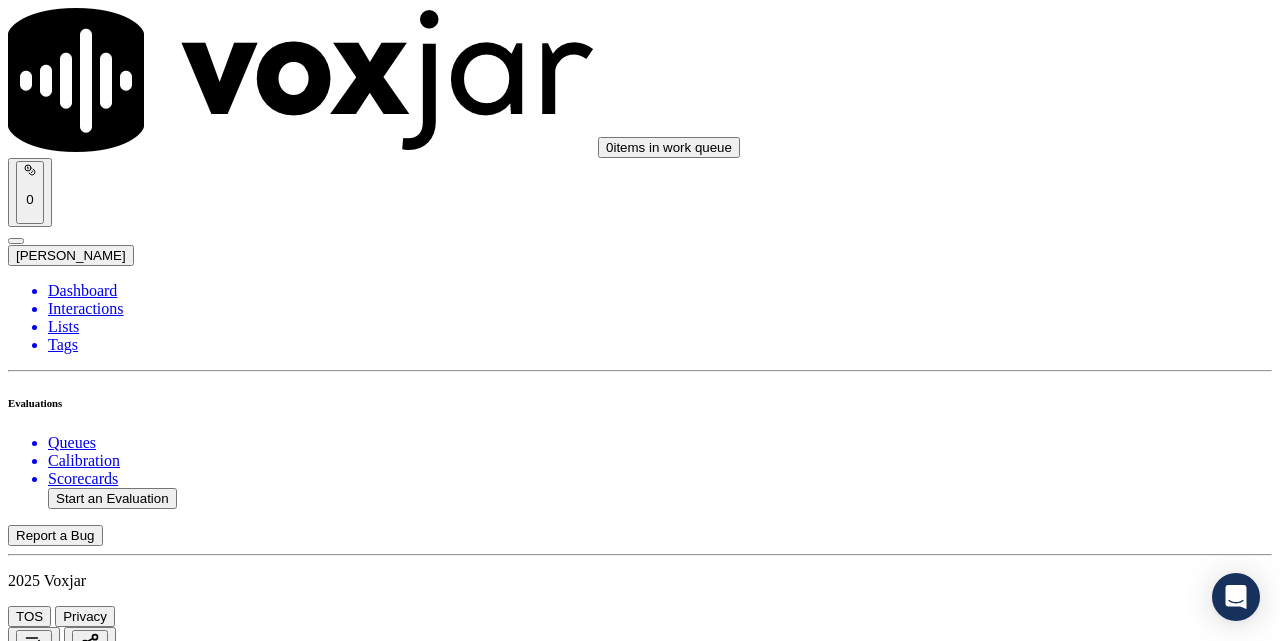 scroll, scrollTop: 4500, scrollLeft: 0, axis: vertical 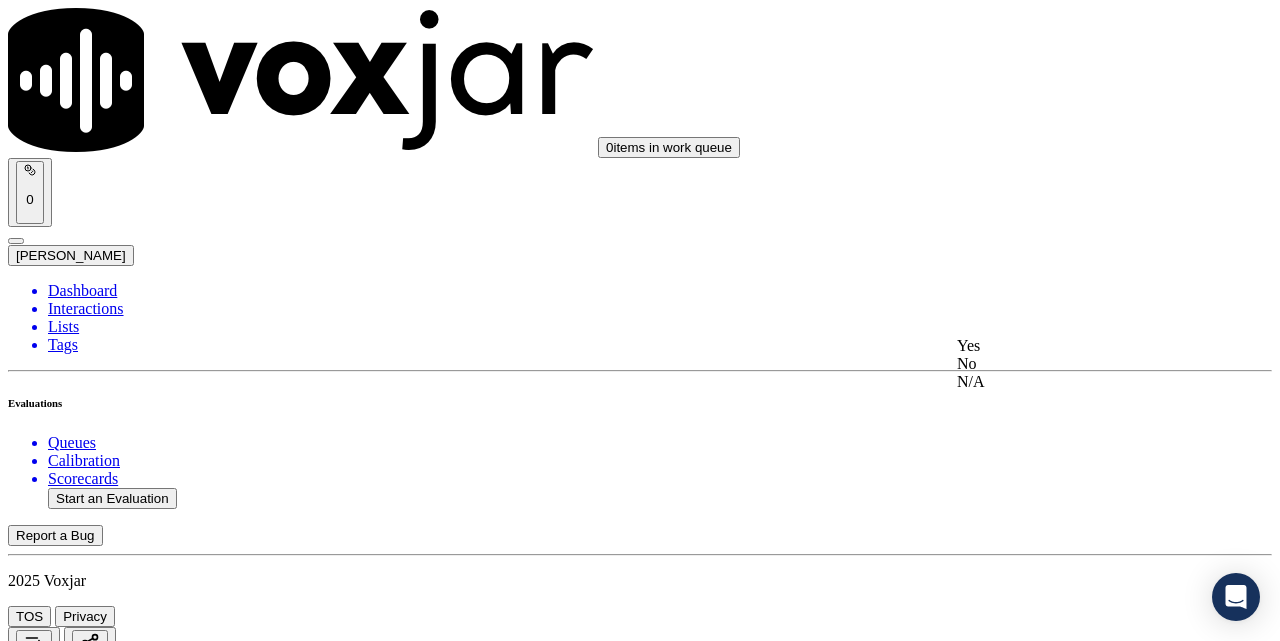 click on "Yes" at bounding box center [1071, 346] 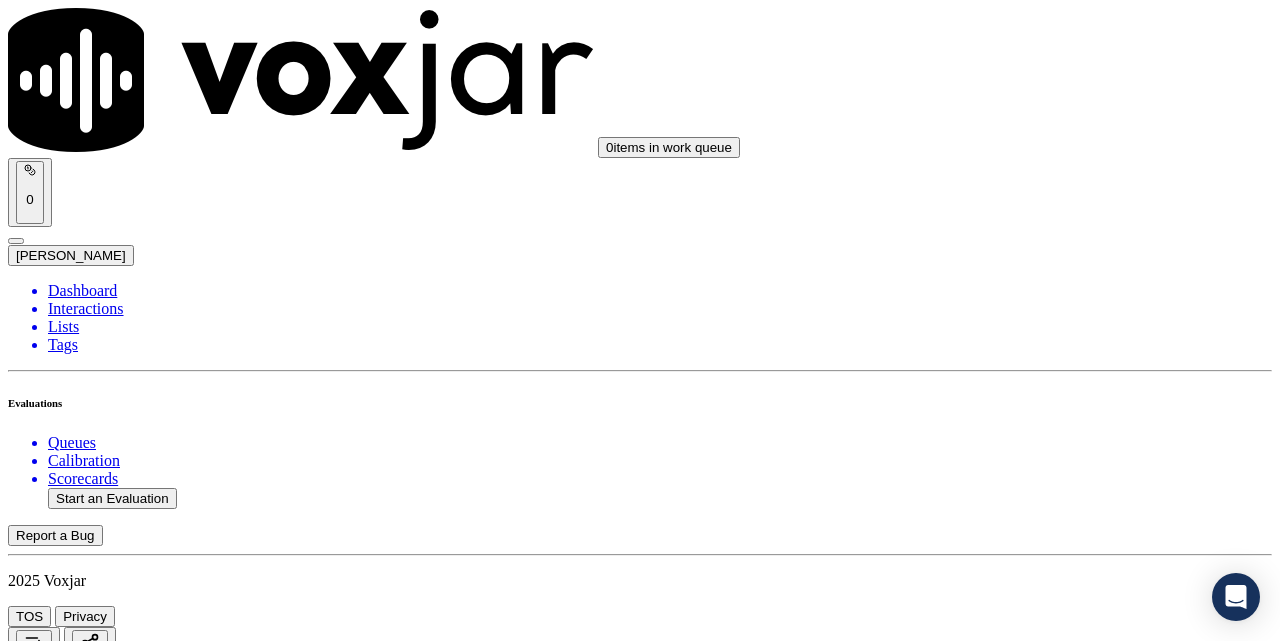 scroll, scrollTop: 4167, scrollLeft: 0, axis: vertical 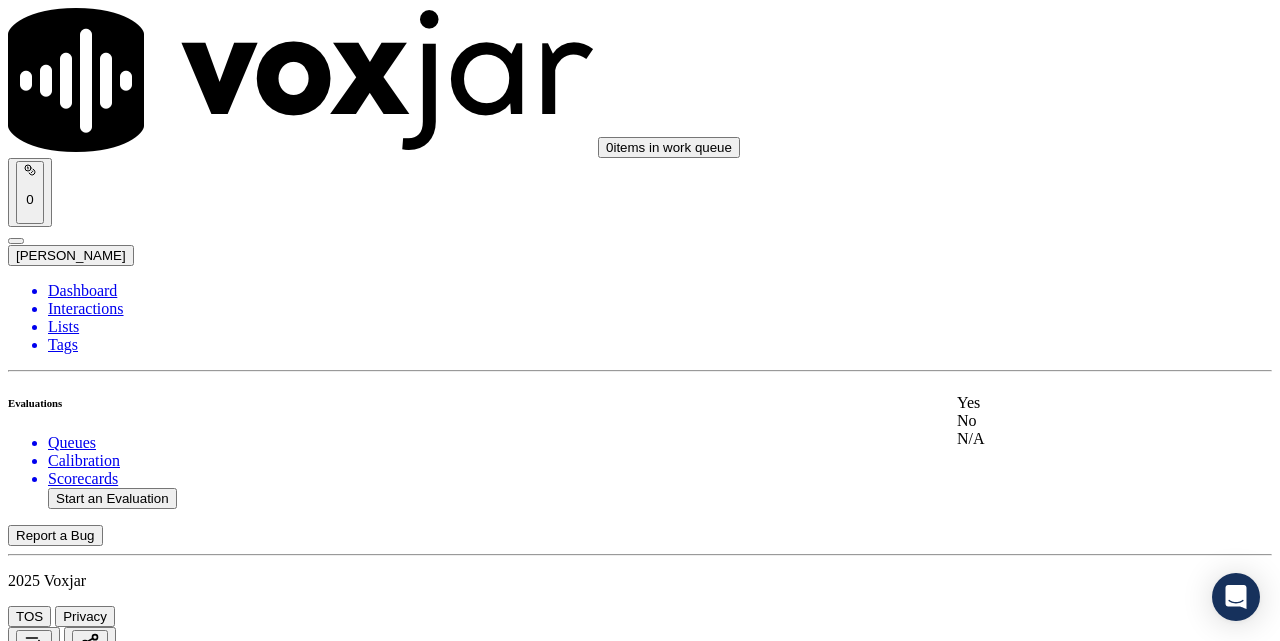 click on "Yes" at bounding box center [1071, 403] 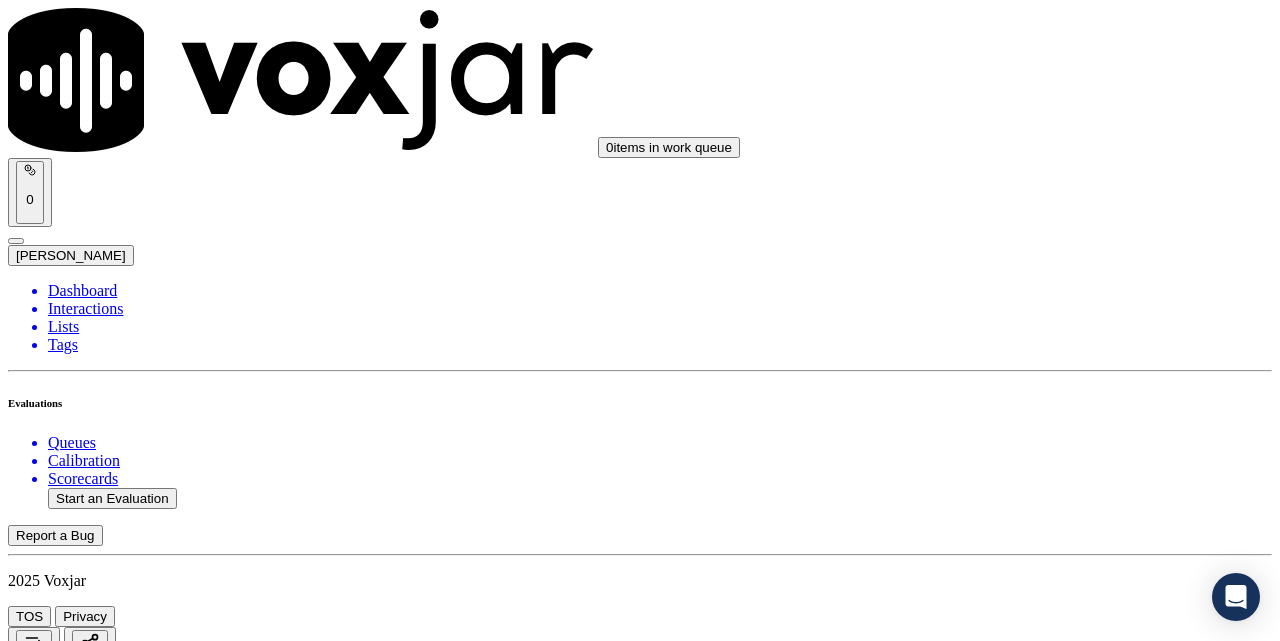 scroll, scrollTop: 4667, scrollLeft: 0, axis: vertical 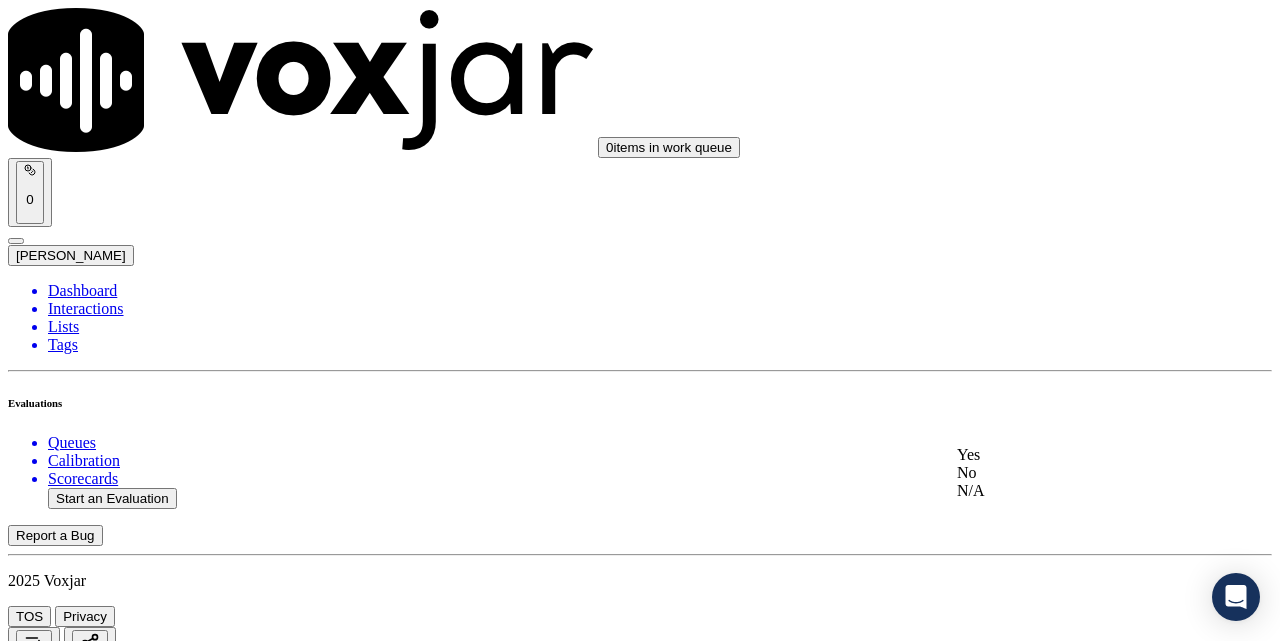 click on "Yes" at bounding box center (1071, 455) 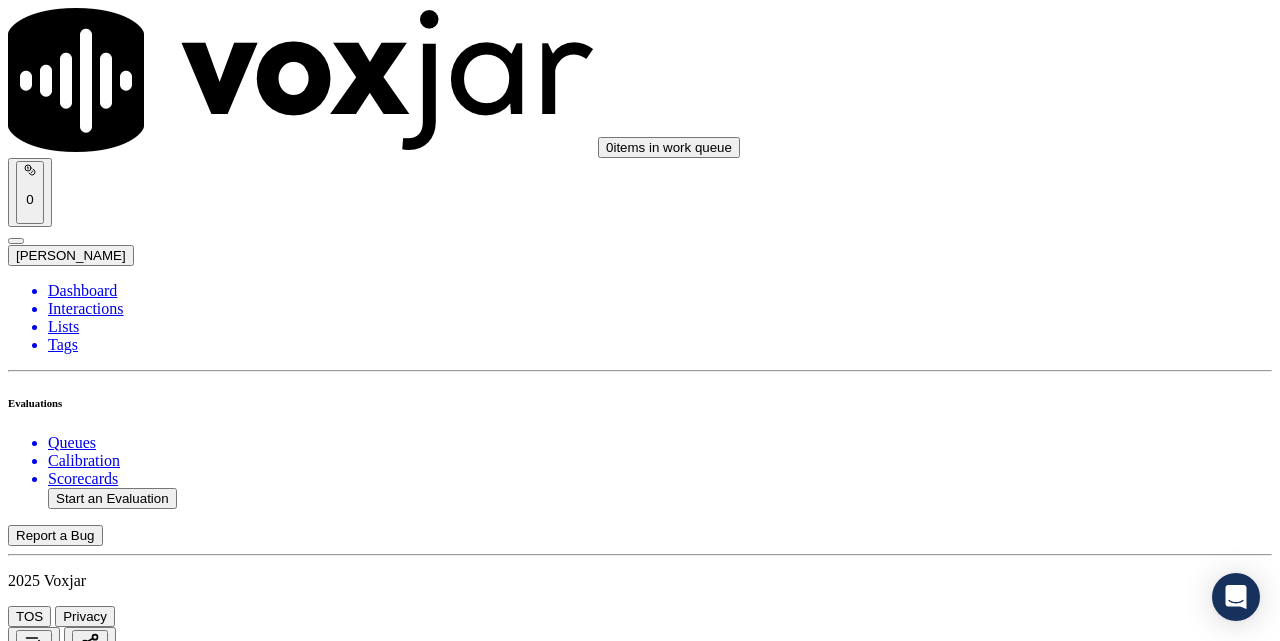 click on "Select an answer" at bounding box center [67, 6485] 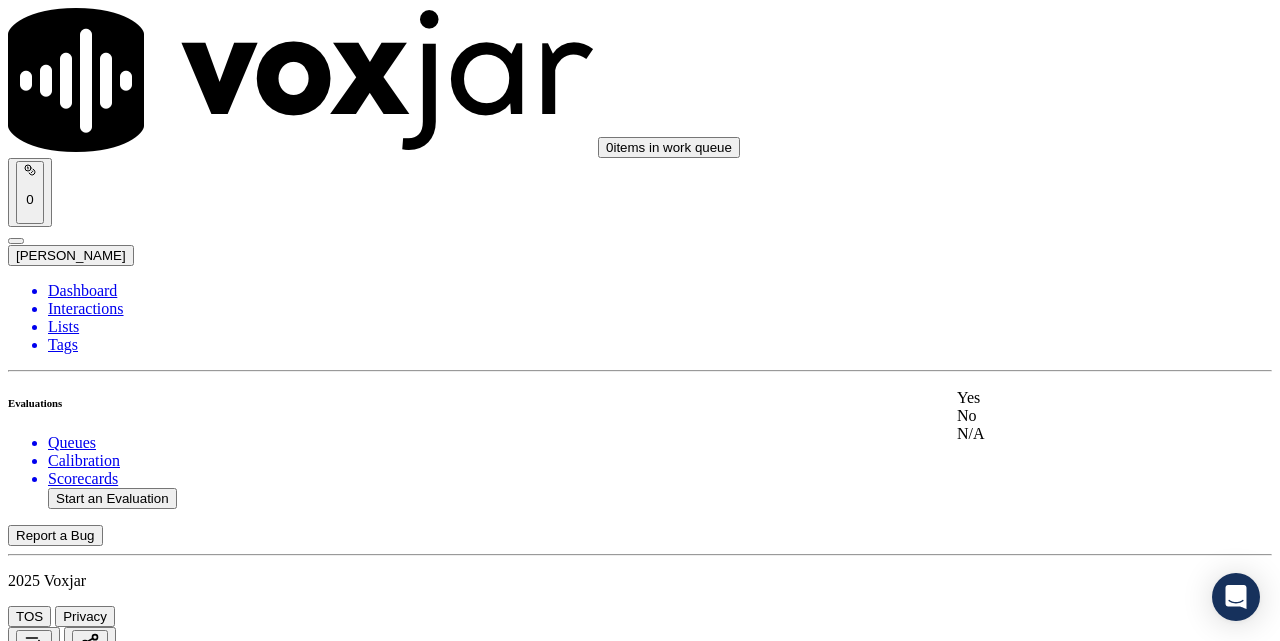 click on "Yes" at bounding box center [1071, 398] 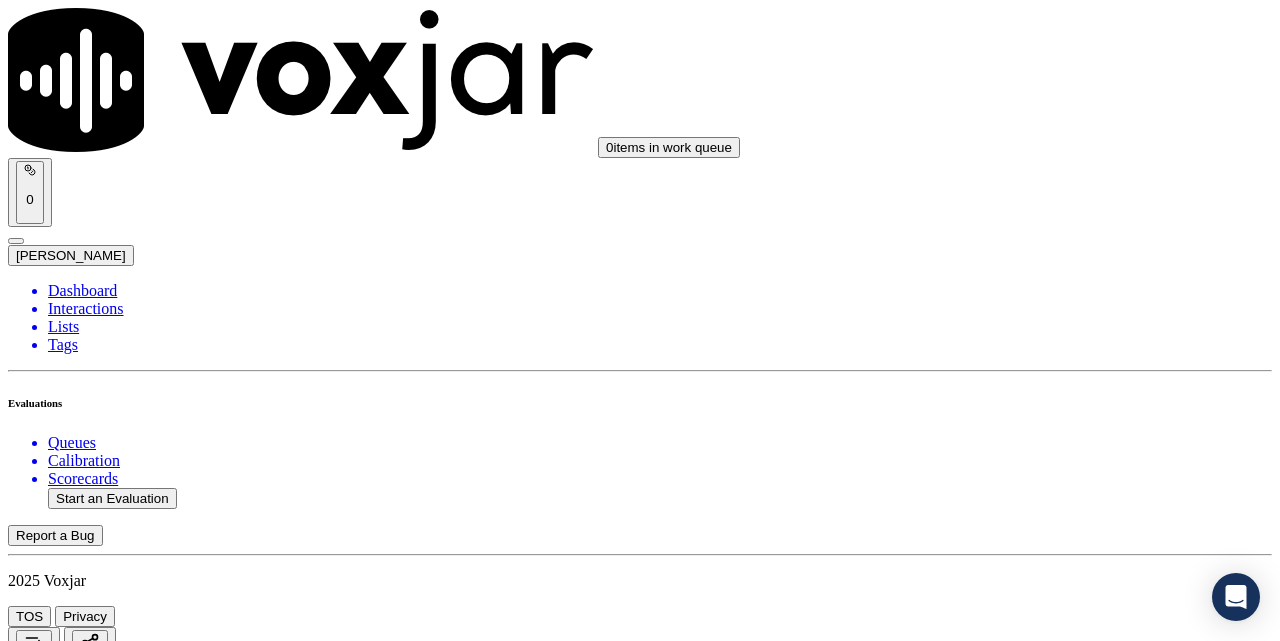 scroll, scrollTop: 5500, scrollLeft: 0, axis: vertical 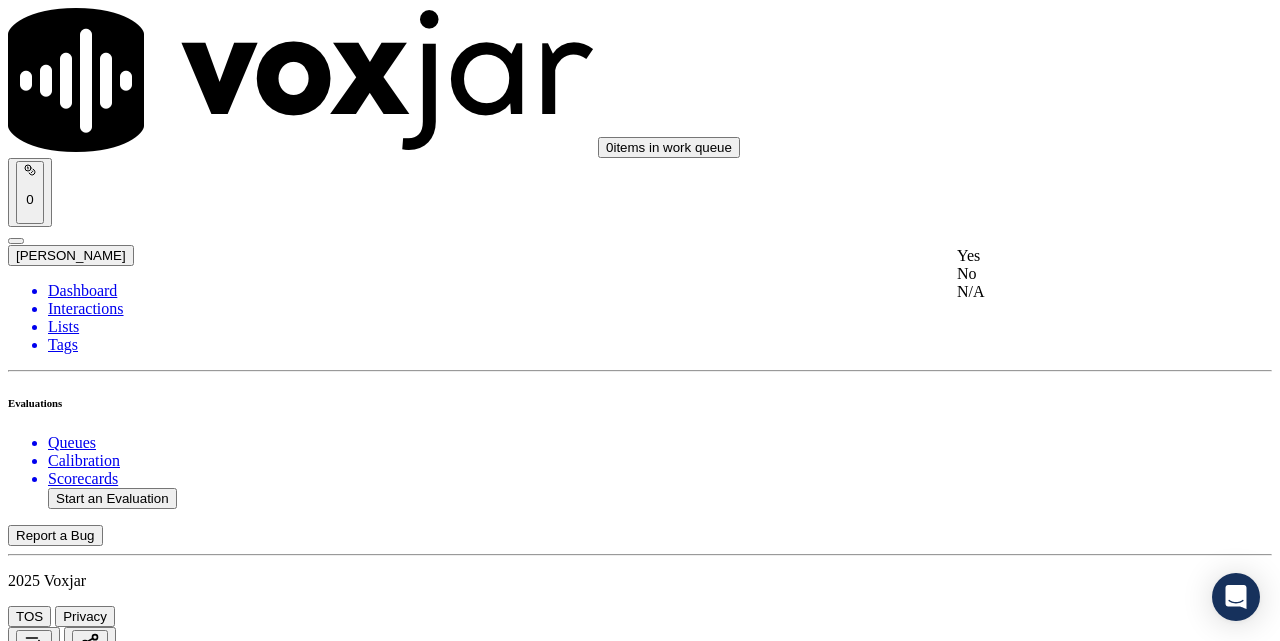 click on "Yes" at bounding box center (1071, 256) 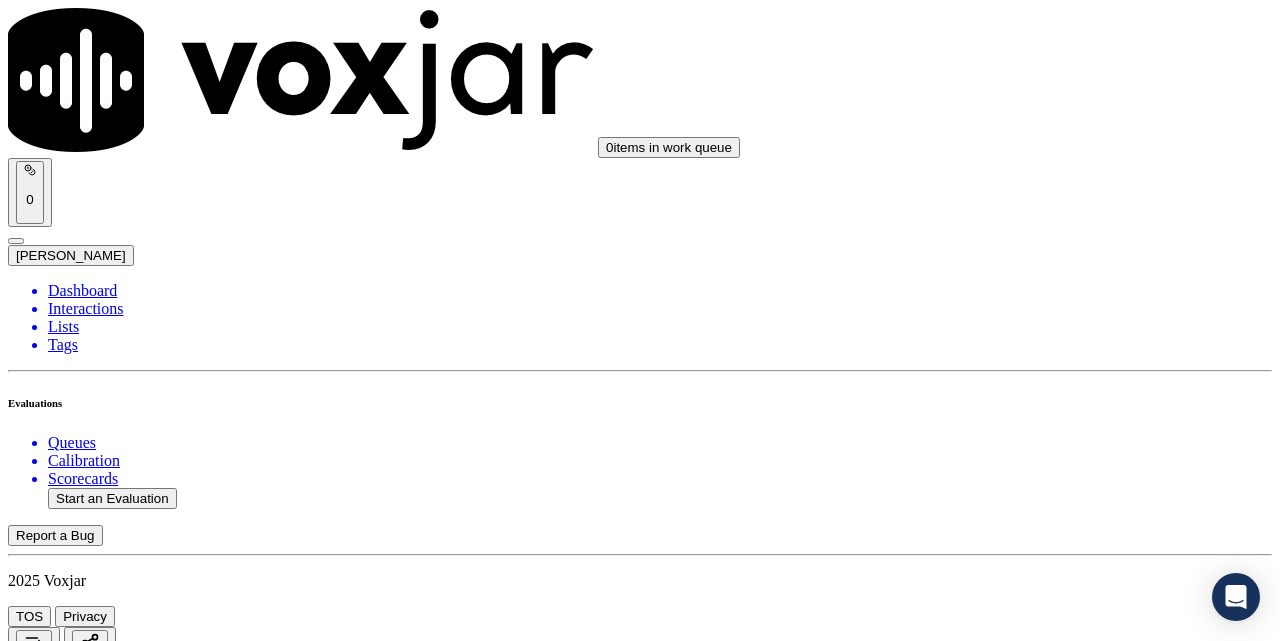 scroll, scrollTop: 5667, scrollLeft: 0, axis: vertical 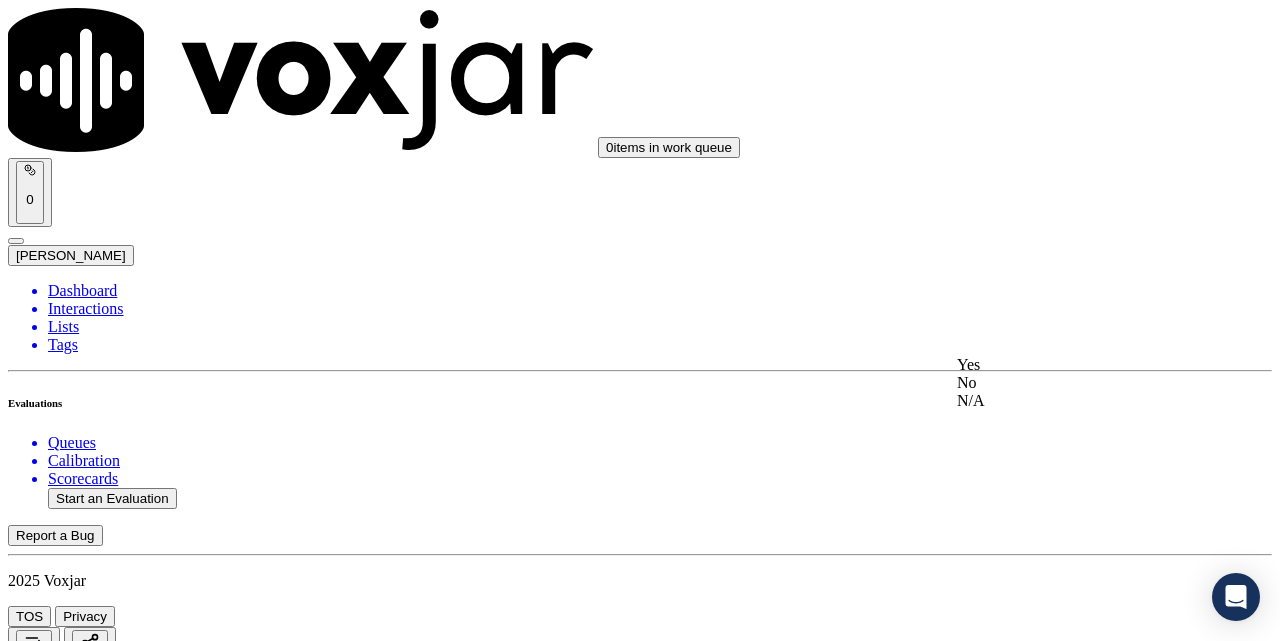 click on "Yes" at bounding box center (1071, 365) 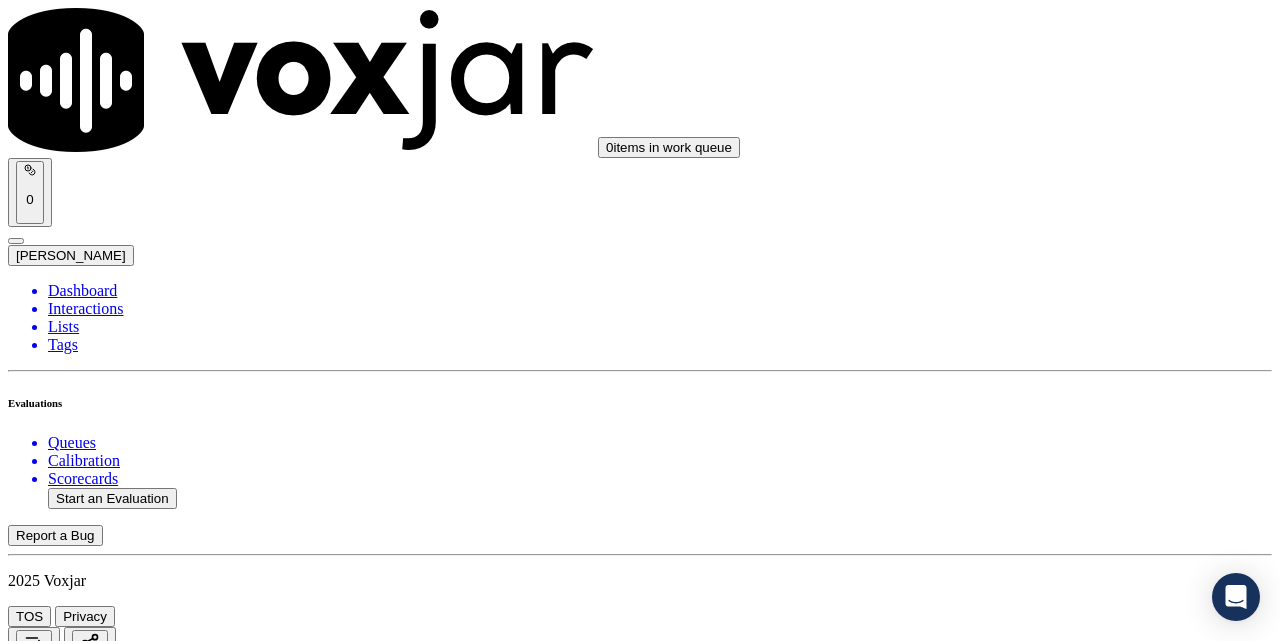 scroll, scrollTop: 5833, scrollLeft: 0, axis: vertical 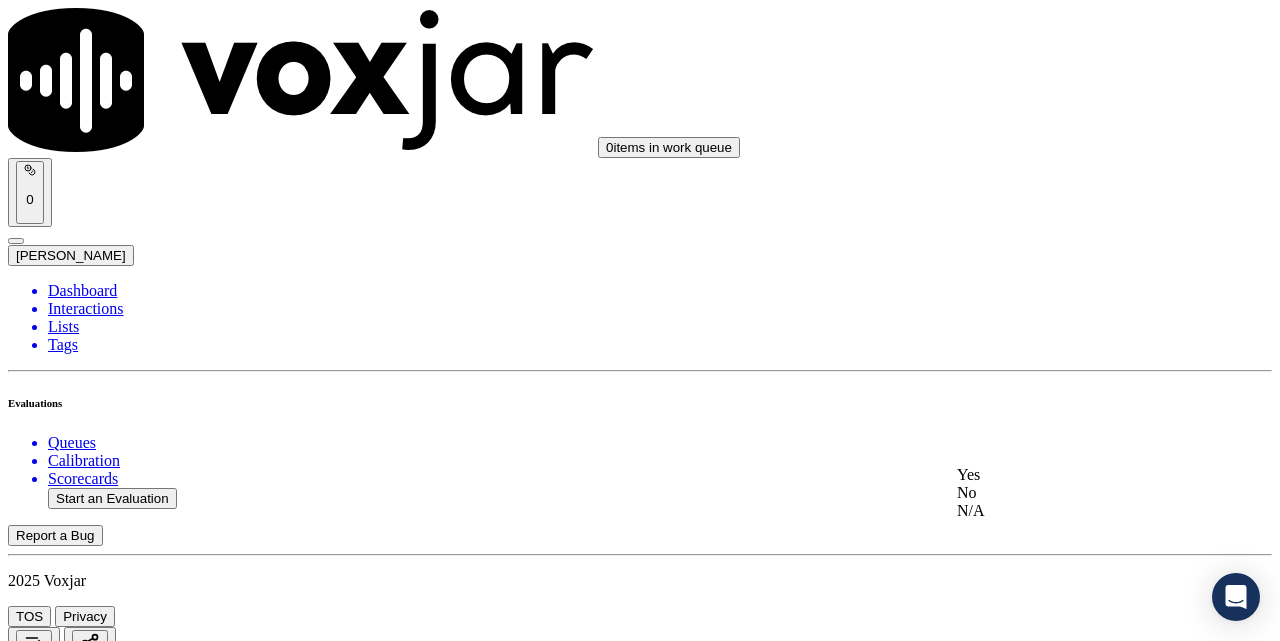 click on "Yes" at bounding box center (1071, 475) 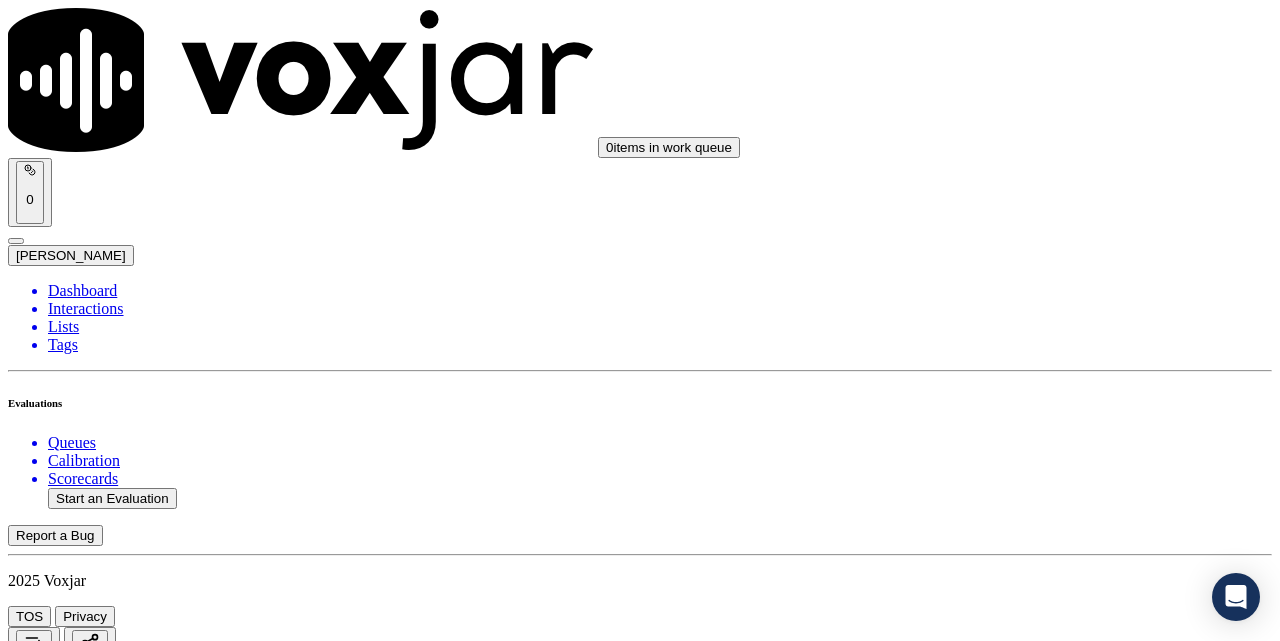 scroll, scrollTop: 5888, scrollLeft: 0, axis: vertical 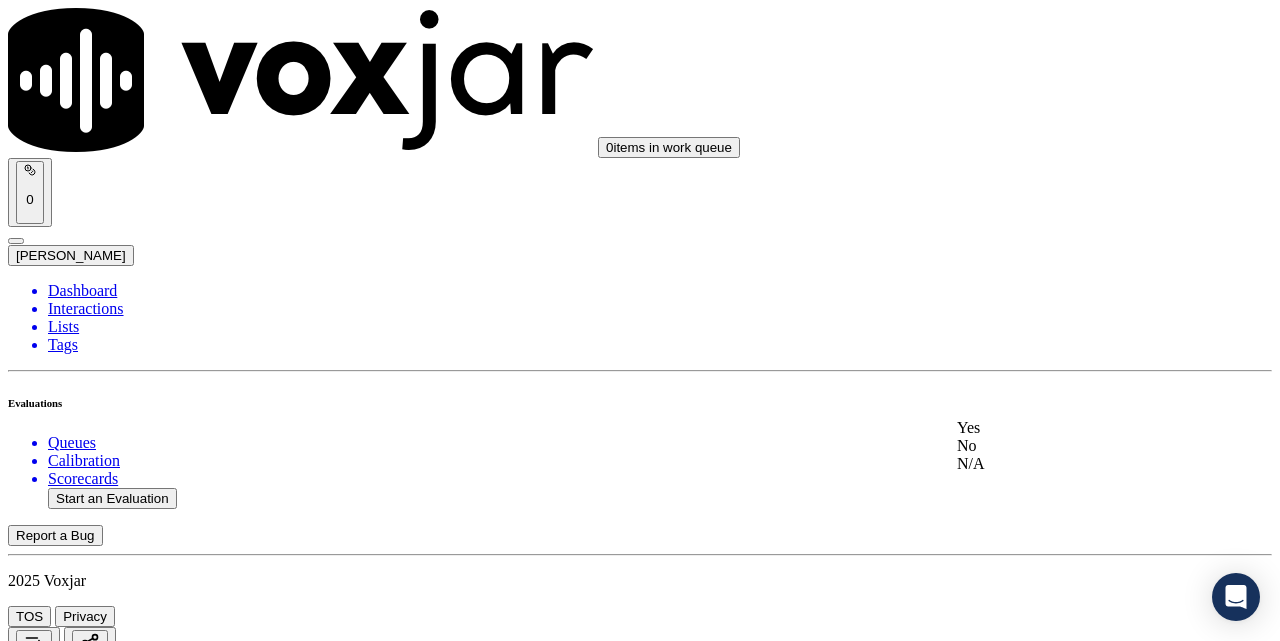 click on "Yes" at bounding box center (1071, 428) 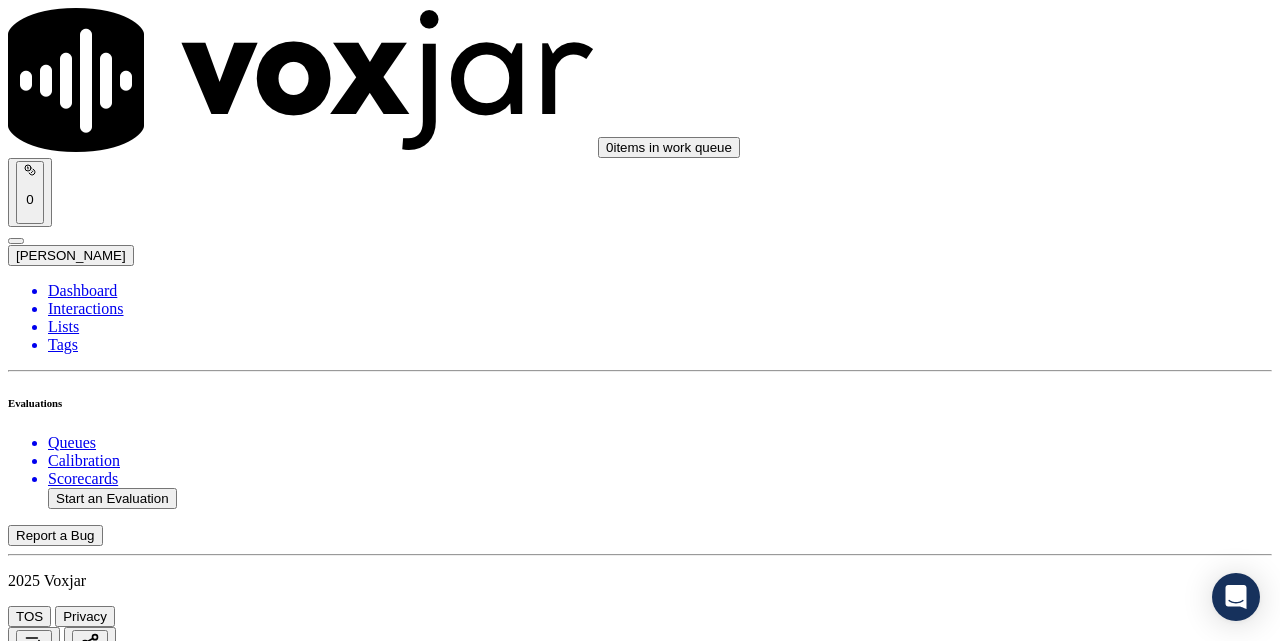 scroll, scrollTop: 500, scrollLeft: 0, axis: vertical 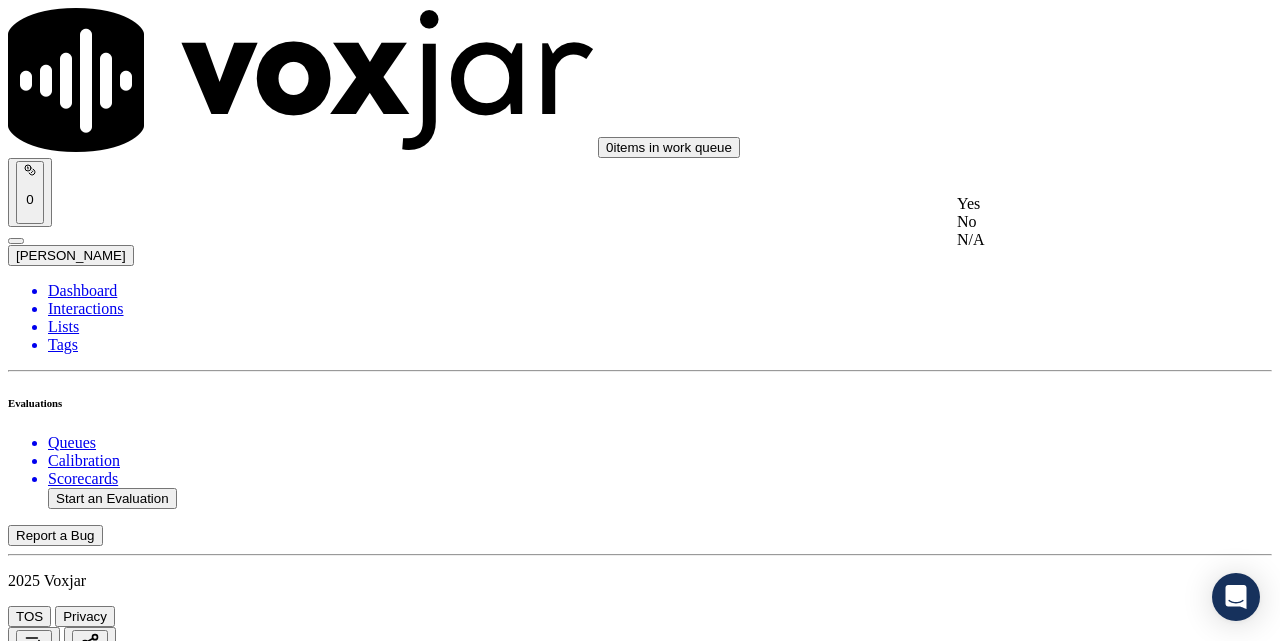 click on "Yes" at bounding box center (1071, 204) 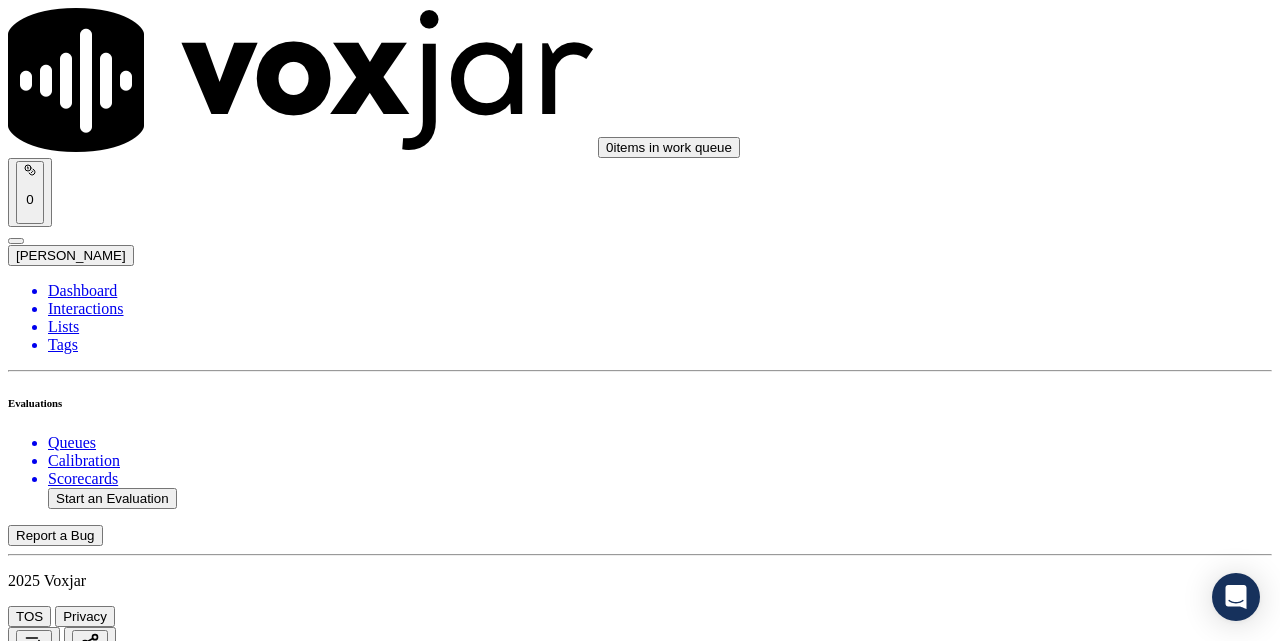 scroll, scrollTop: 833, scrollLeft: 0, axis: vertical 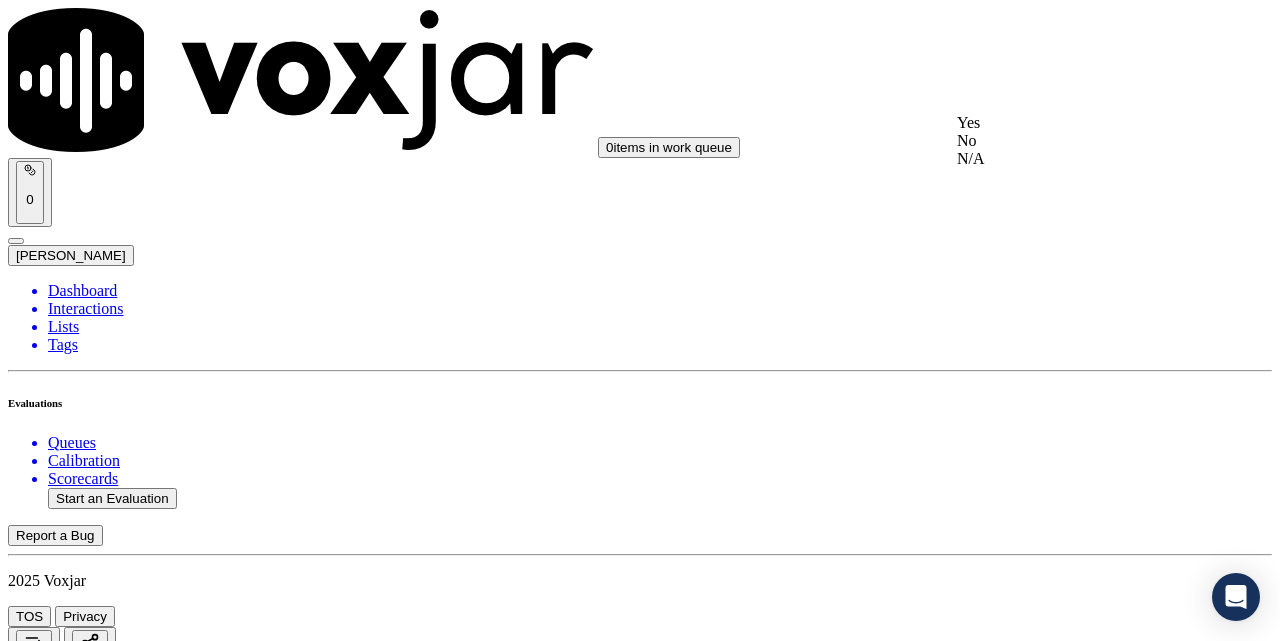 click on "Yes" at bounding box center (1071, 123) 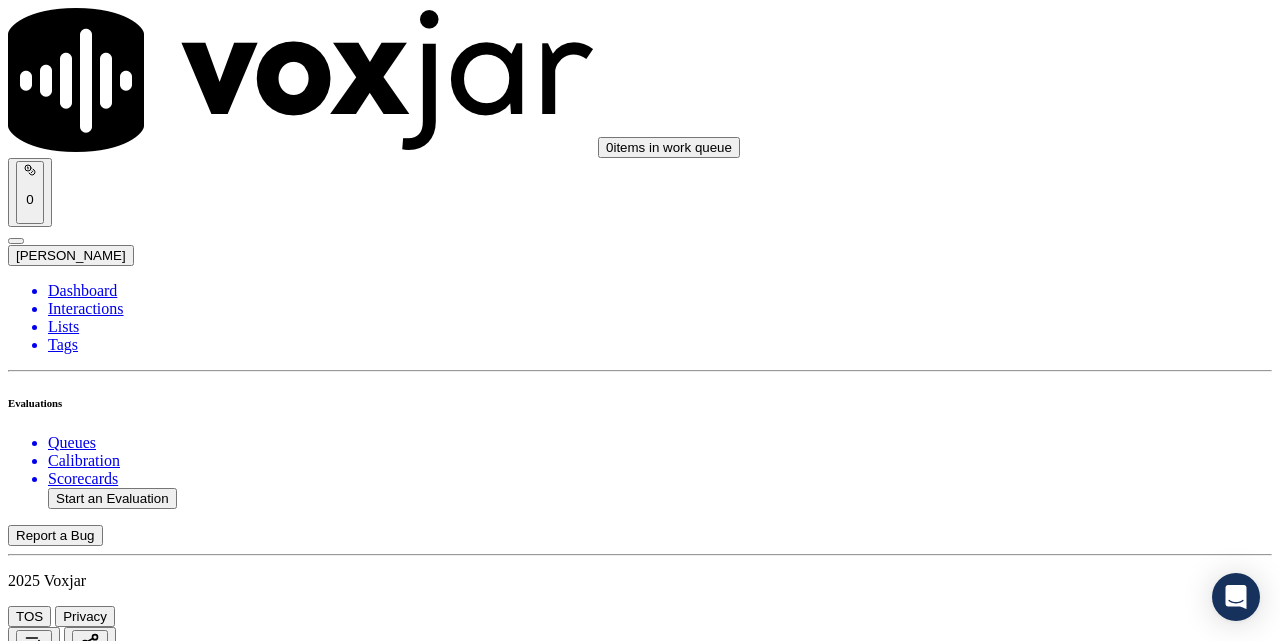scroll, scrollTop: 1000, scrollLeft: 0, axis: vertical 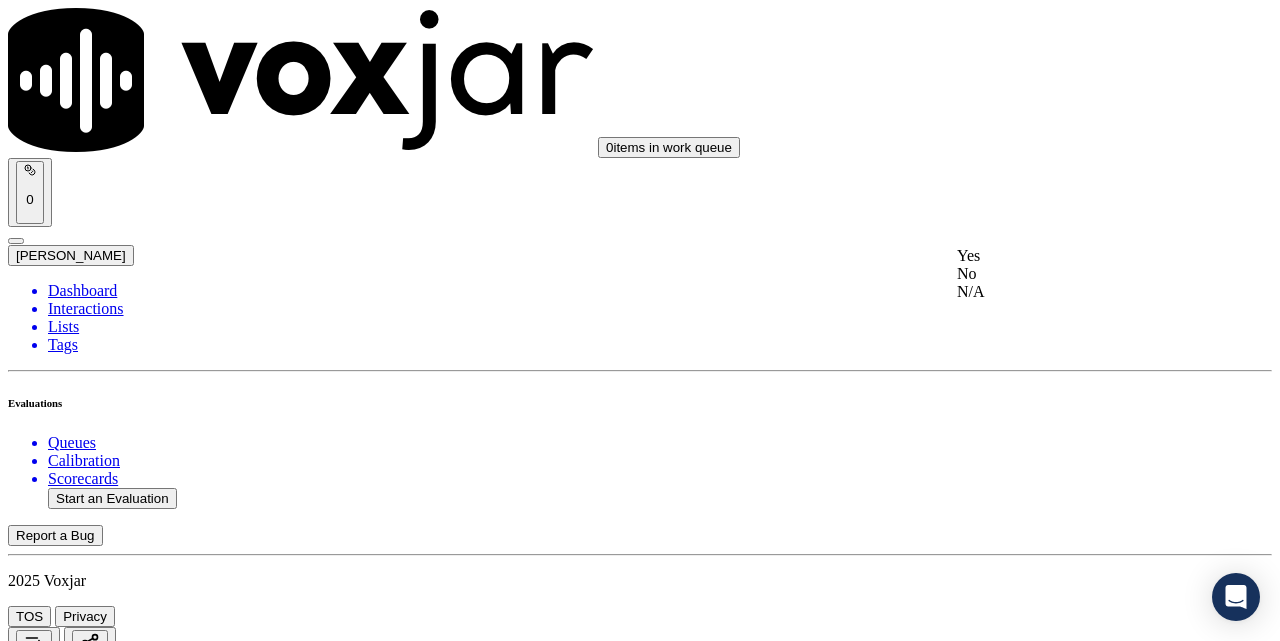 click on "Yes" at bounding box center (1071, 256) 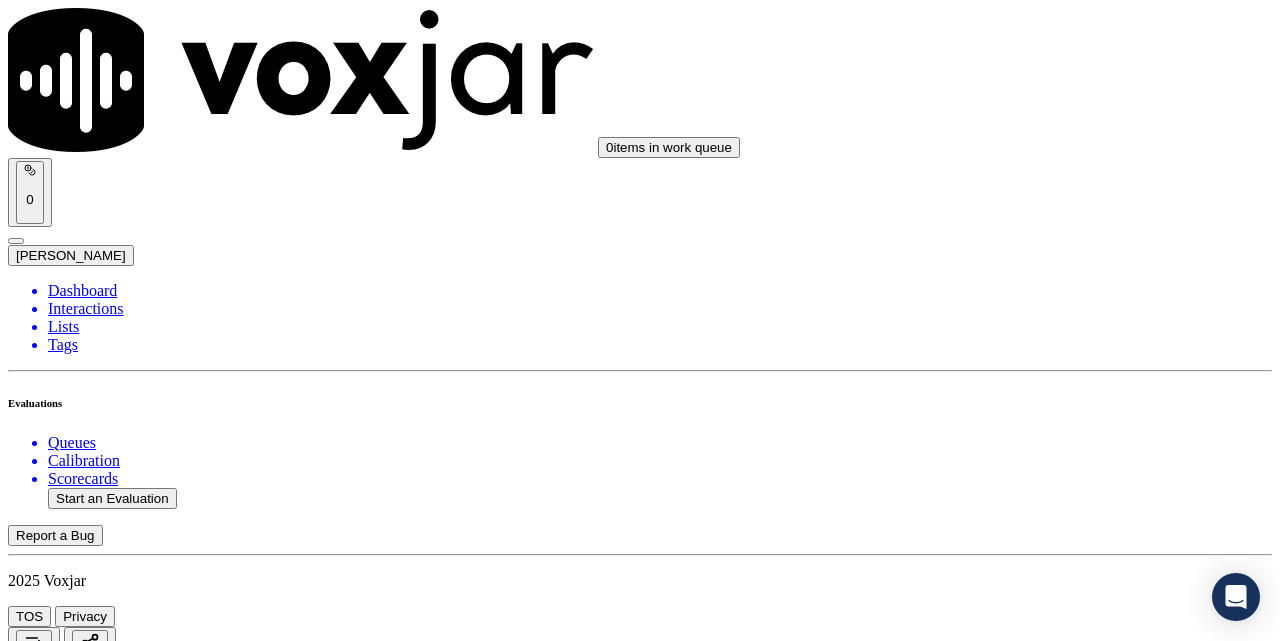 click on "Yes" at bounding box center [28, 3112] 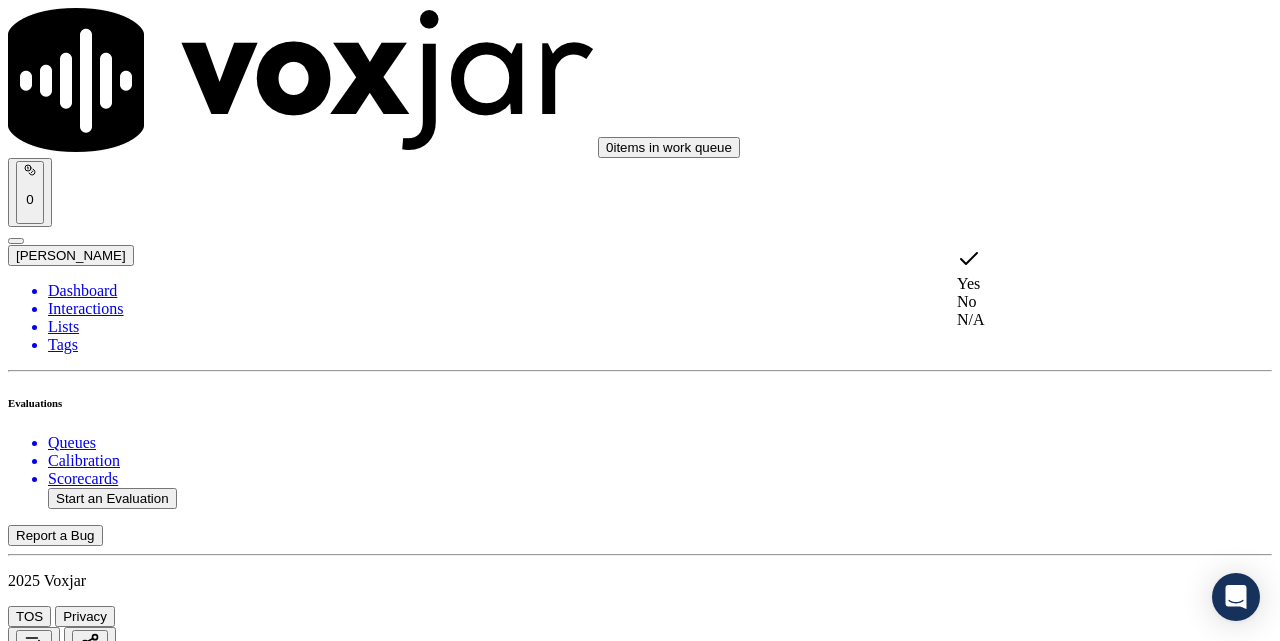 click on "N/A" 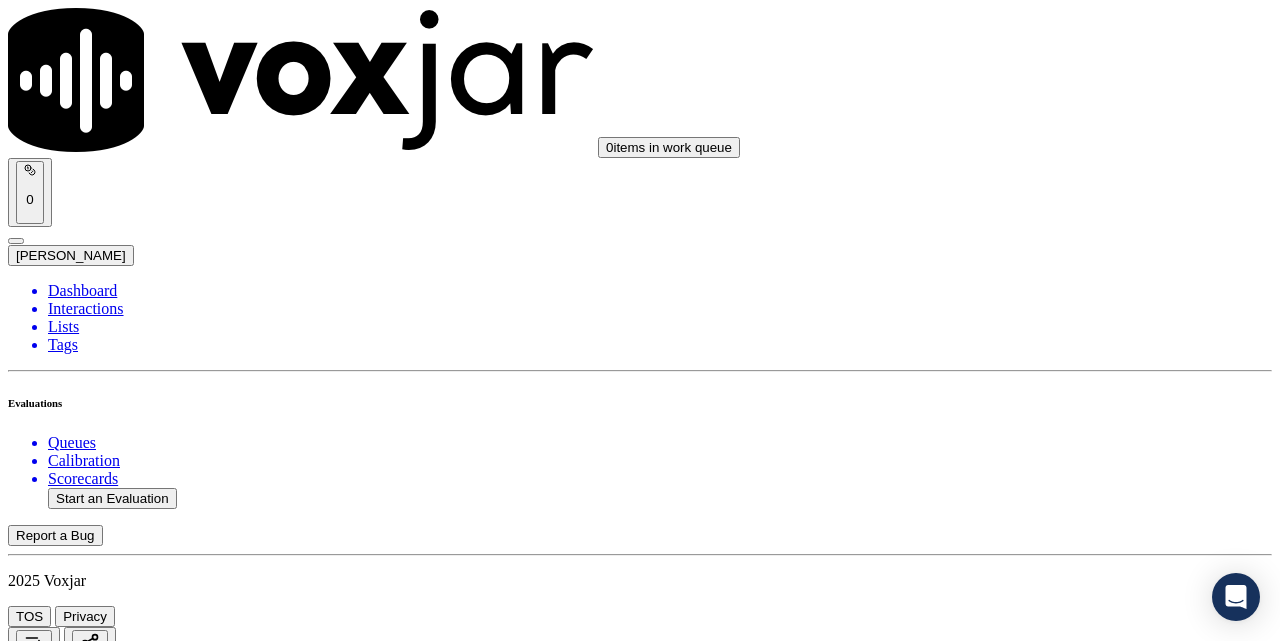 scroll, scrollTop: 1333, scrollLeft: 0, axis: vertical 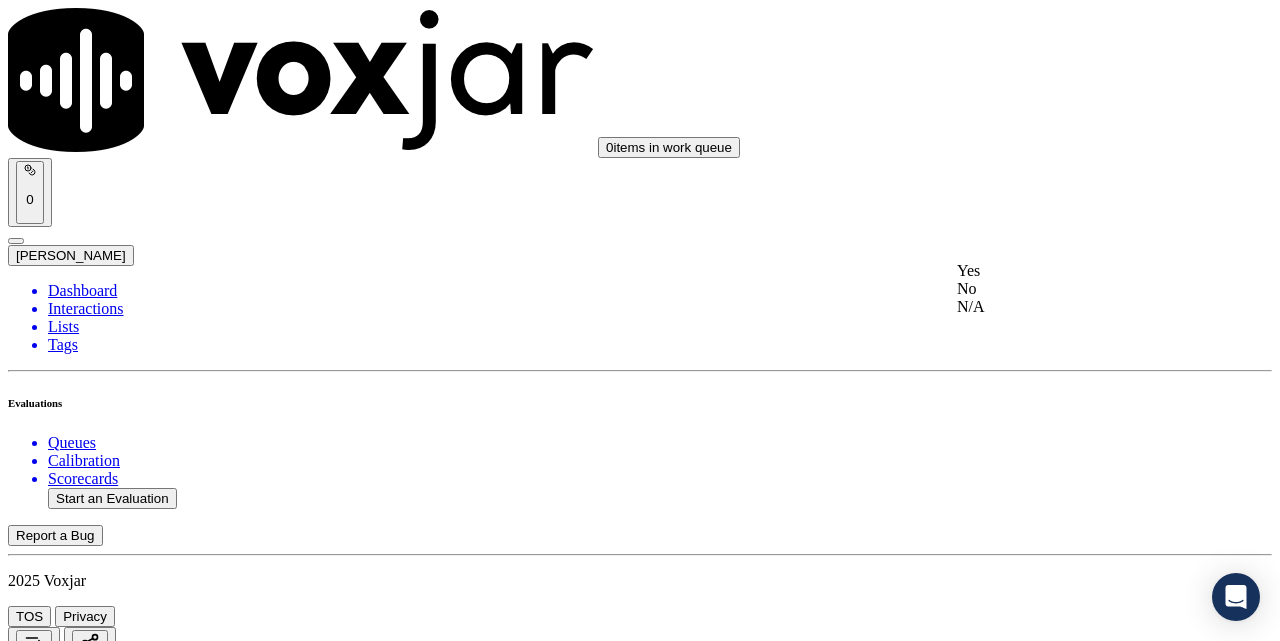 click on "N/A" 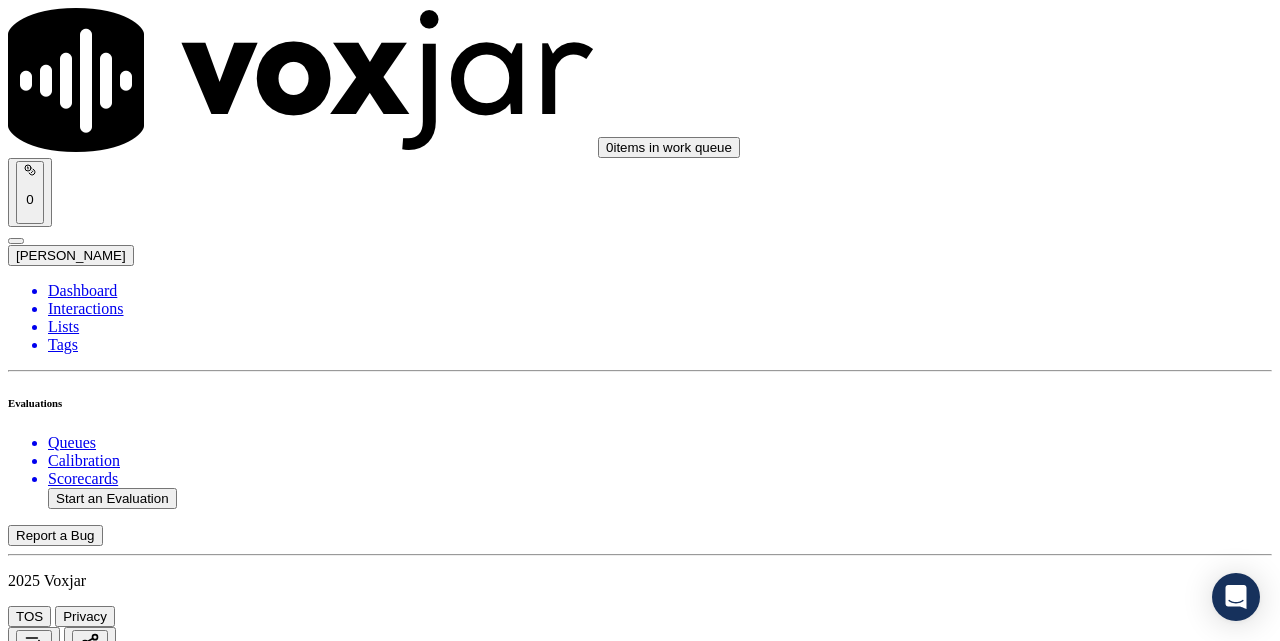 scroll, scrollTop: 1667, scrollLeft: 0, axis: vertical 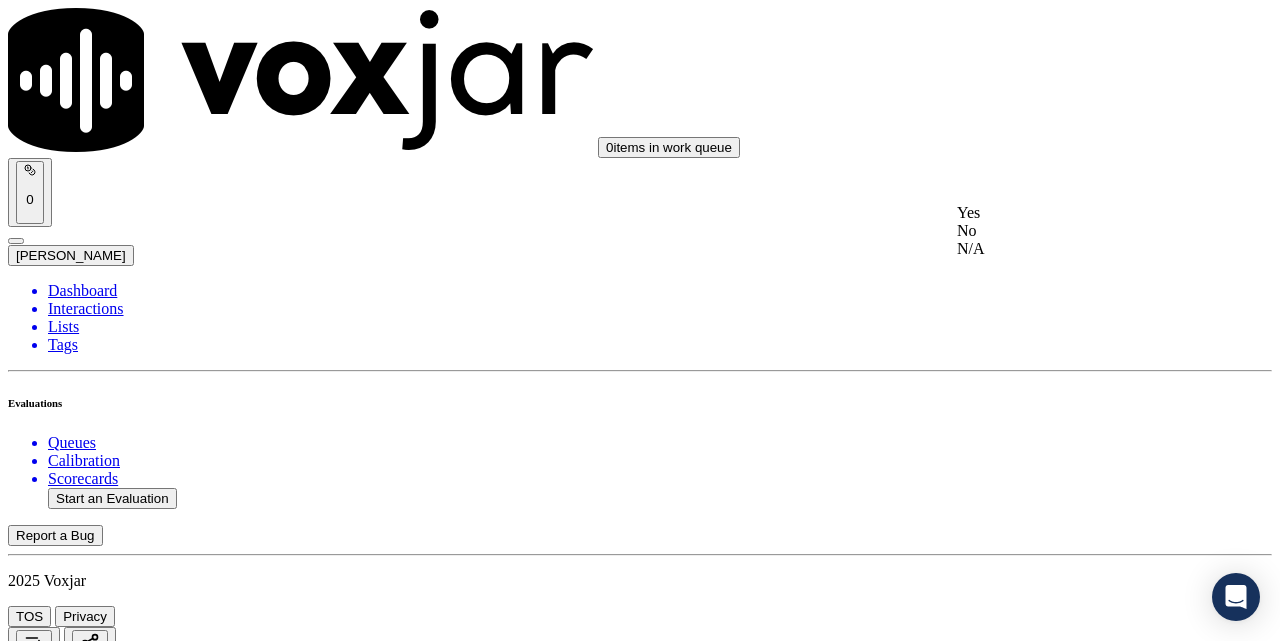 click on "Yes" at bounding box center (1071, 213) 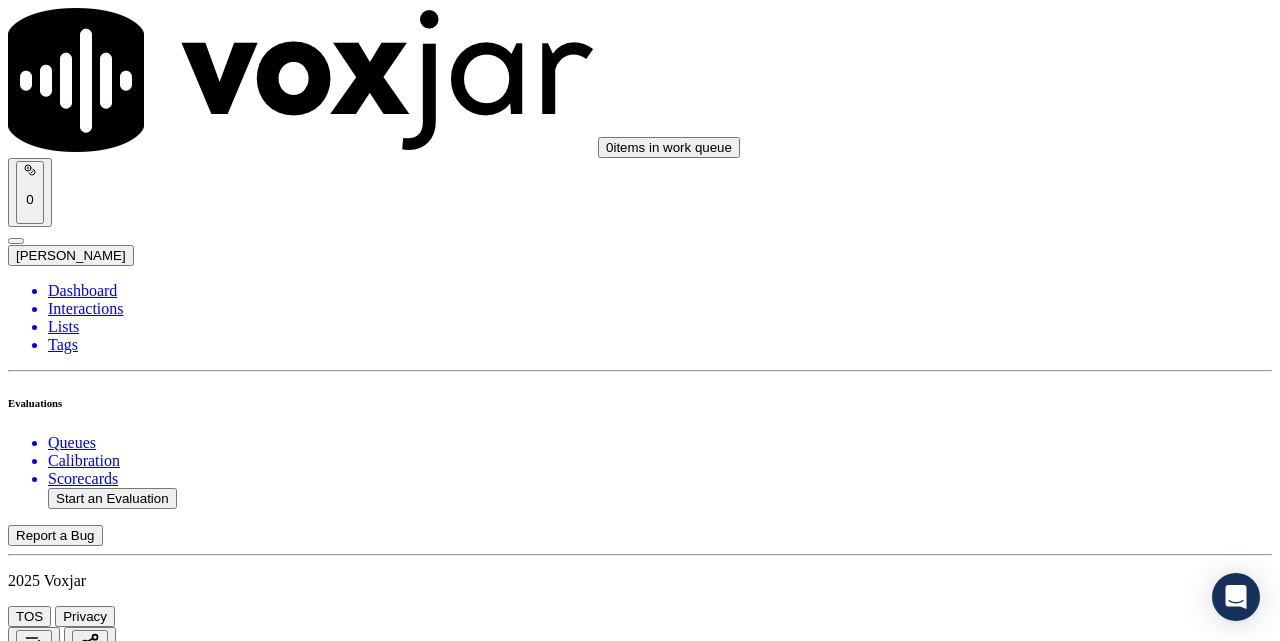 scroll, scrollTop: 2000, scrollLeft: 0, axis: vertical 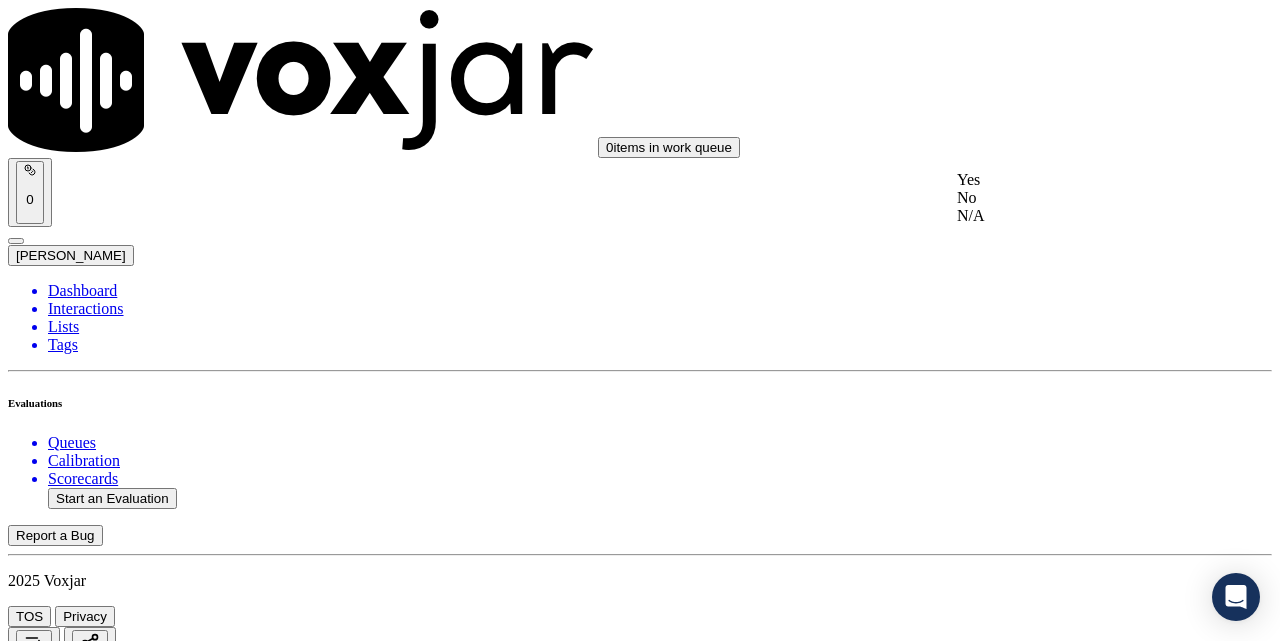click on "Yes" at bounding box center [1071, 180] 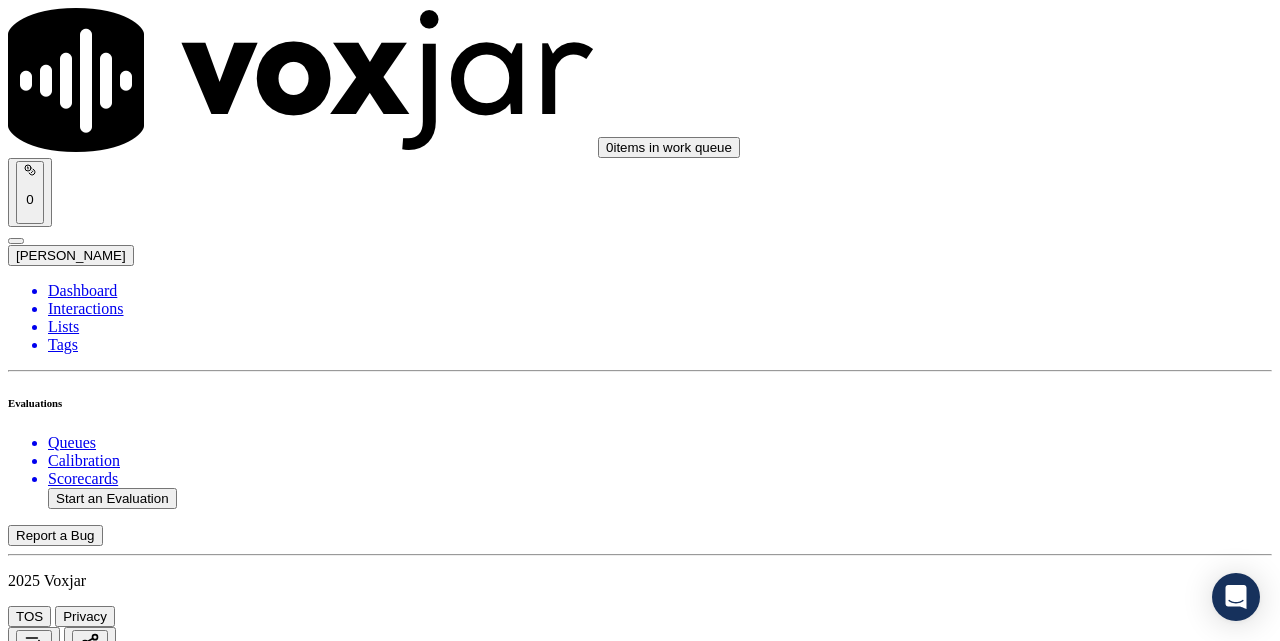 scroll, scrollTop: 2167, scrollLeft: 0, axis: vertical 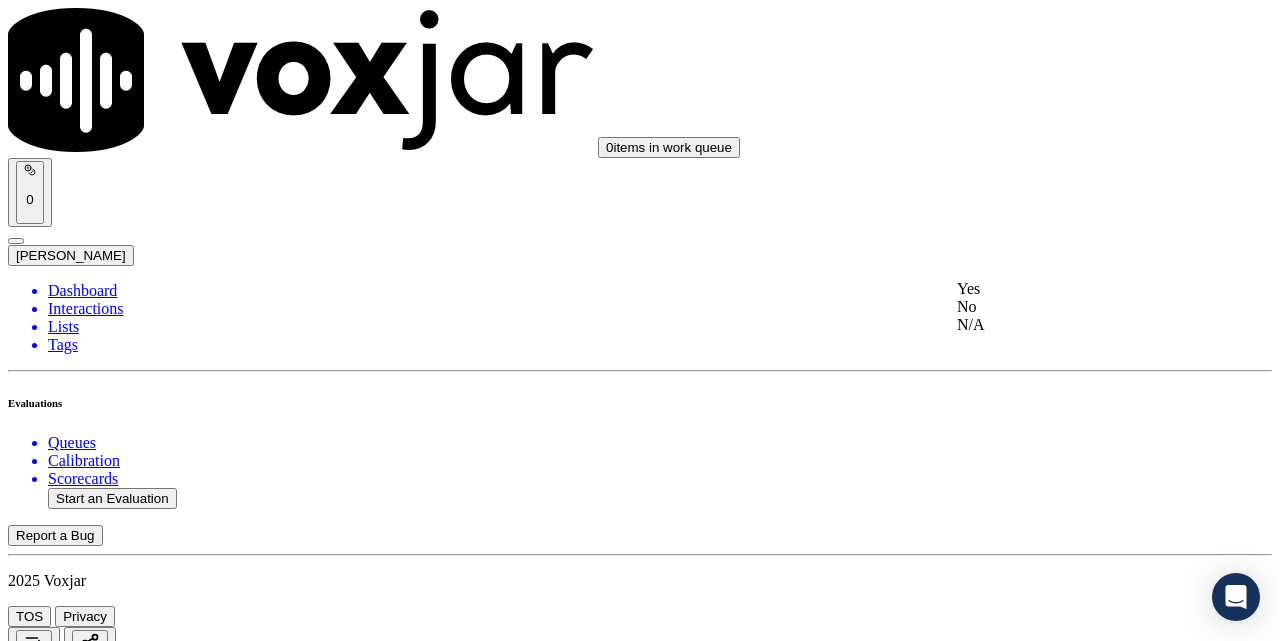 click on "Yes" at bounding box center [1071, 289] 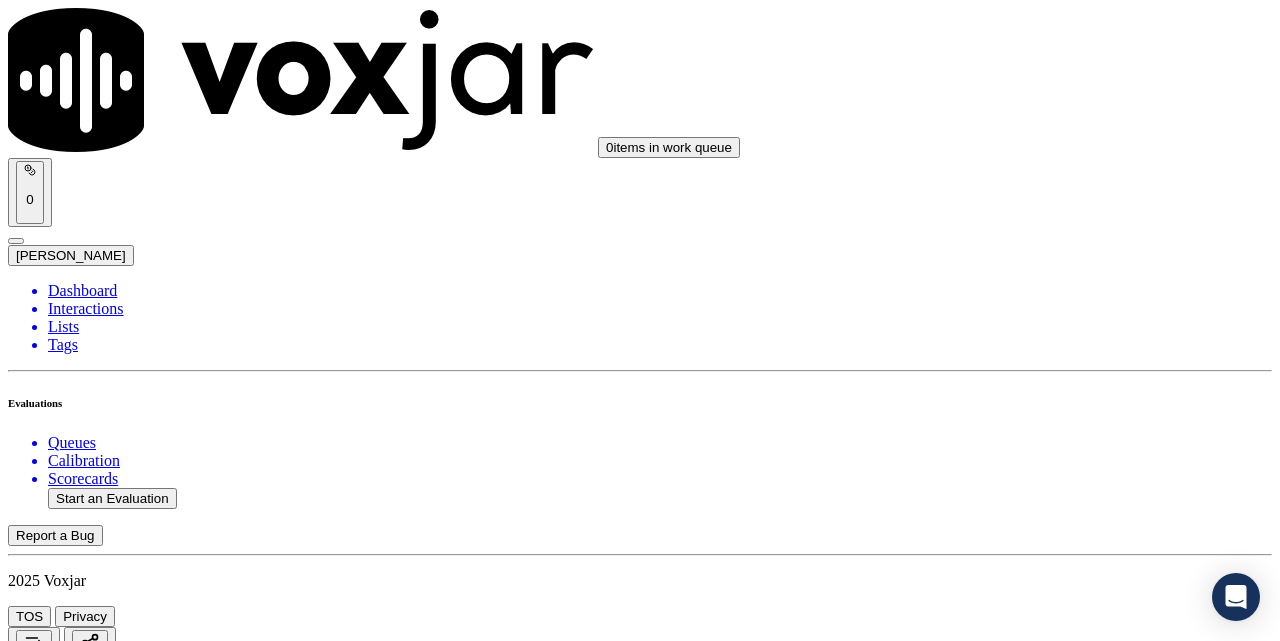scroll, scrollTop: 2500, scrollLeft: 0, axis: vertical 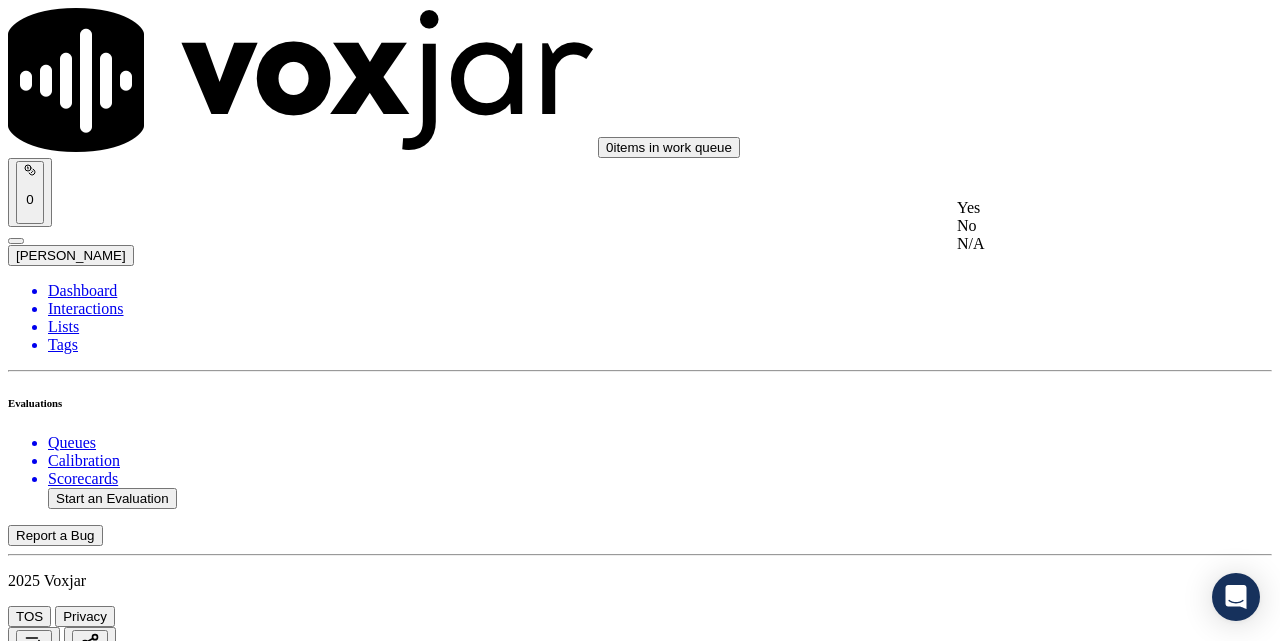 click on "Yes" at bounding box center [1071, 208] 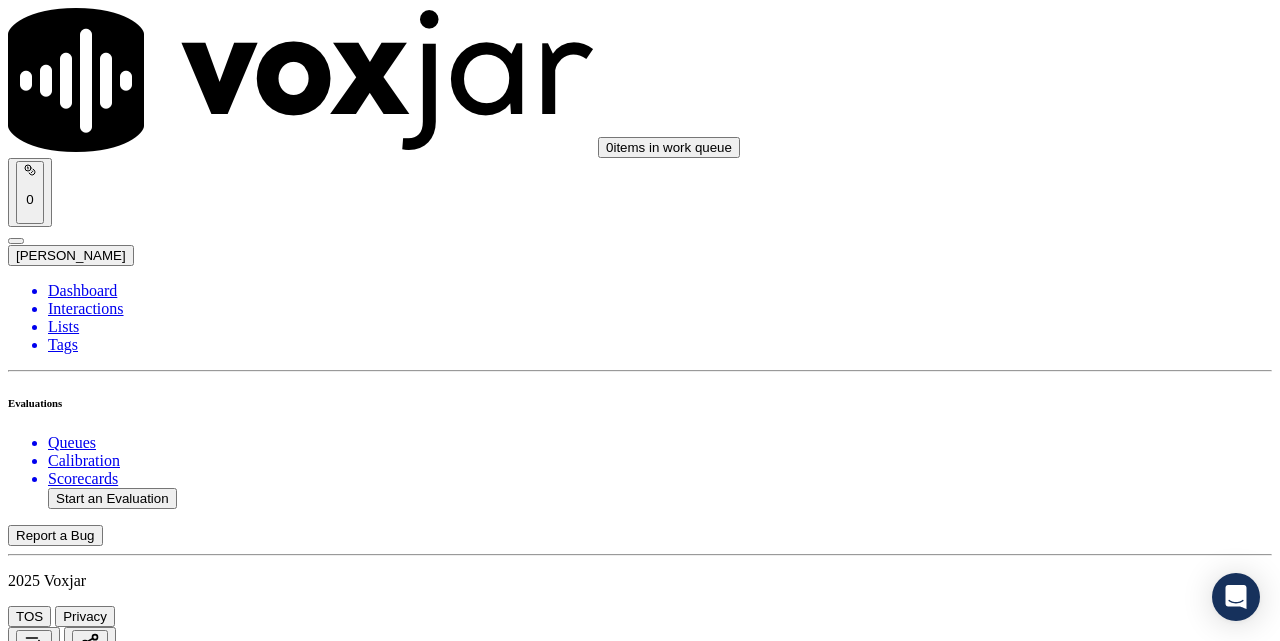 scroll, scrollTop: 2500, scrollLeft: 0, axis: vertical 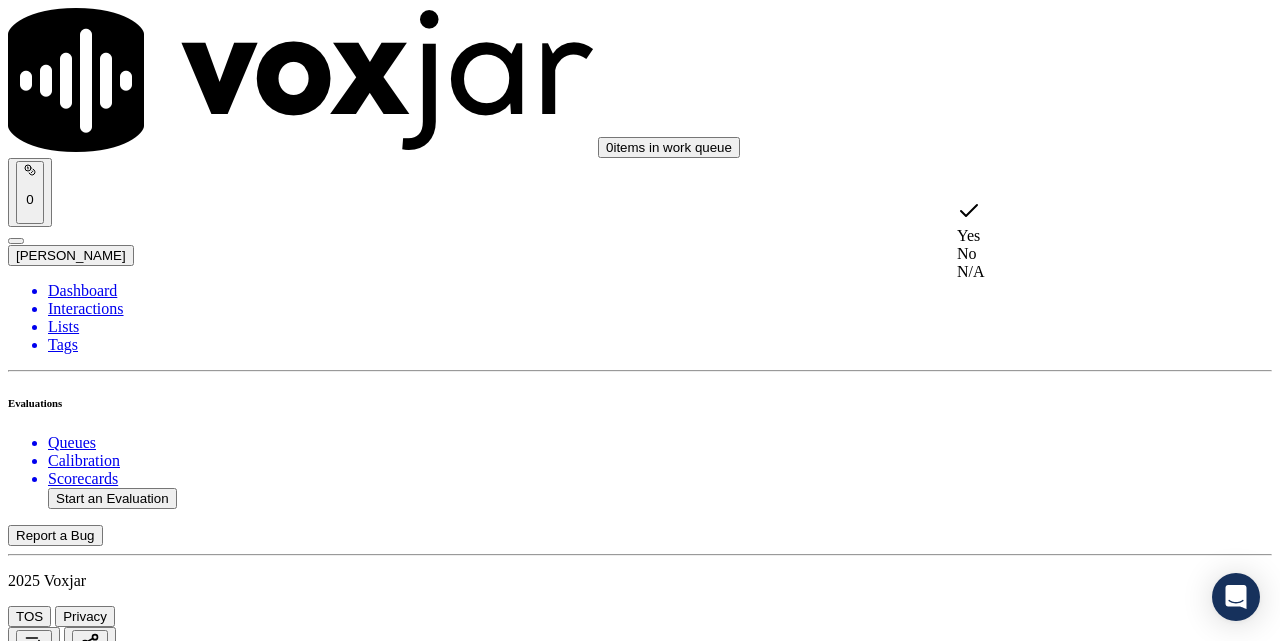 drag, startPoint x: 1009, startPoint y: 285, endPoint x: 1018, endPoint y: 208, distance: 77.52419 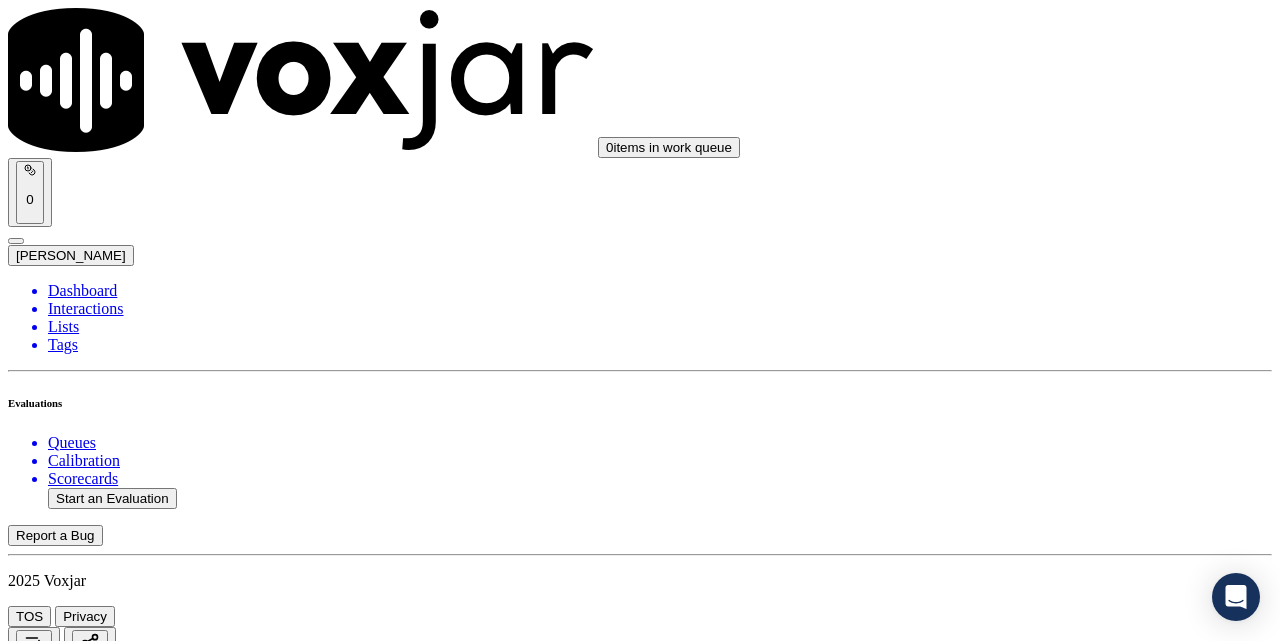 scroll, scrollTop: 2833, scrollLeft: 0, axis: vertical 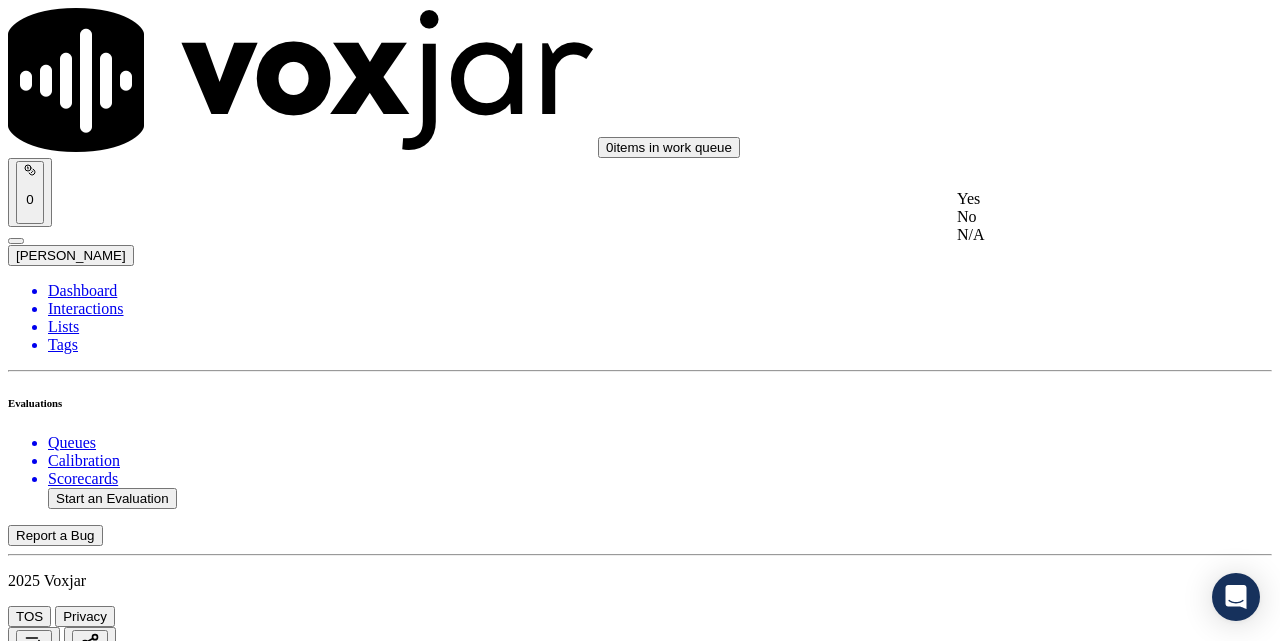 click on "Yes" at bounding box center [1071, 199] 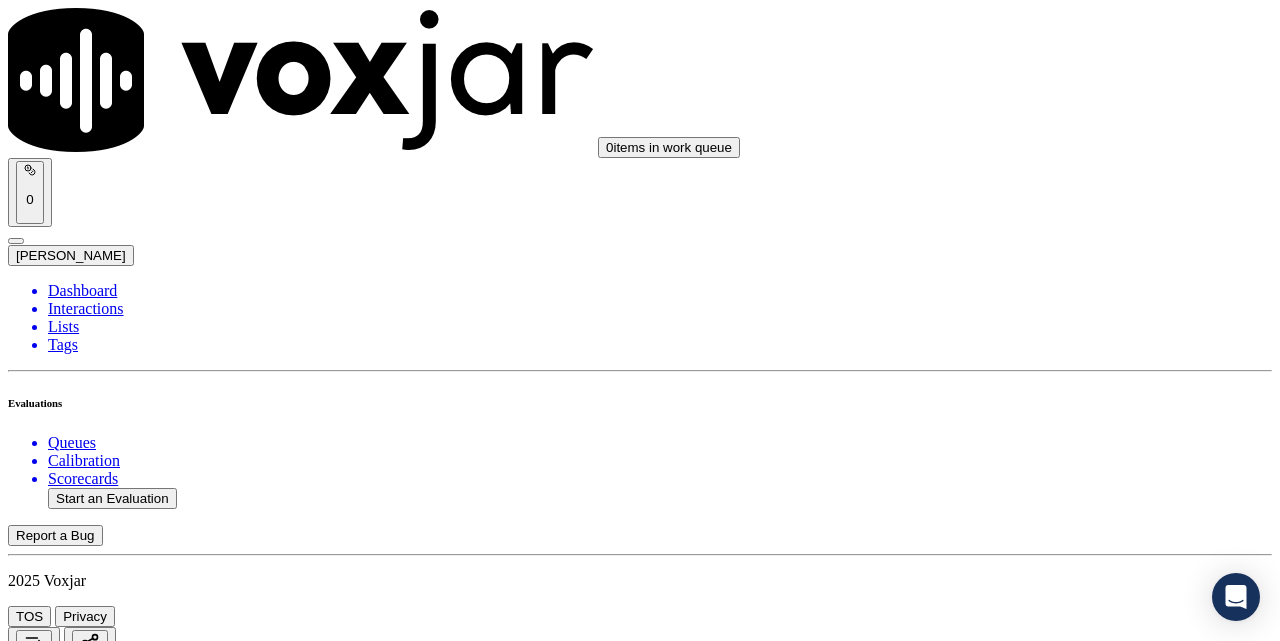 scroll, scrollTop: 3000, scrollLeft: 0, axis: vertical 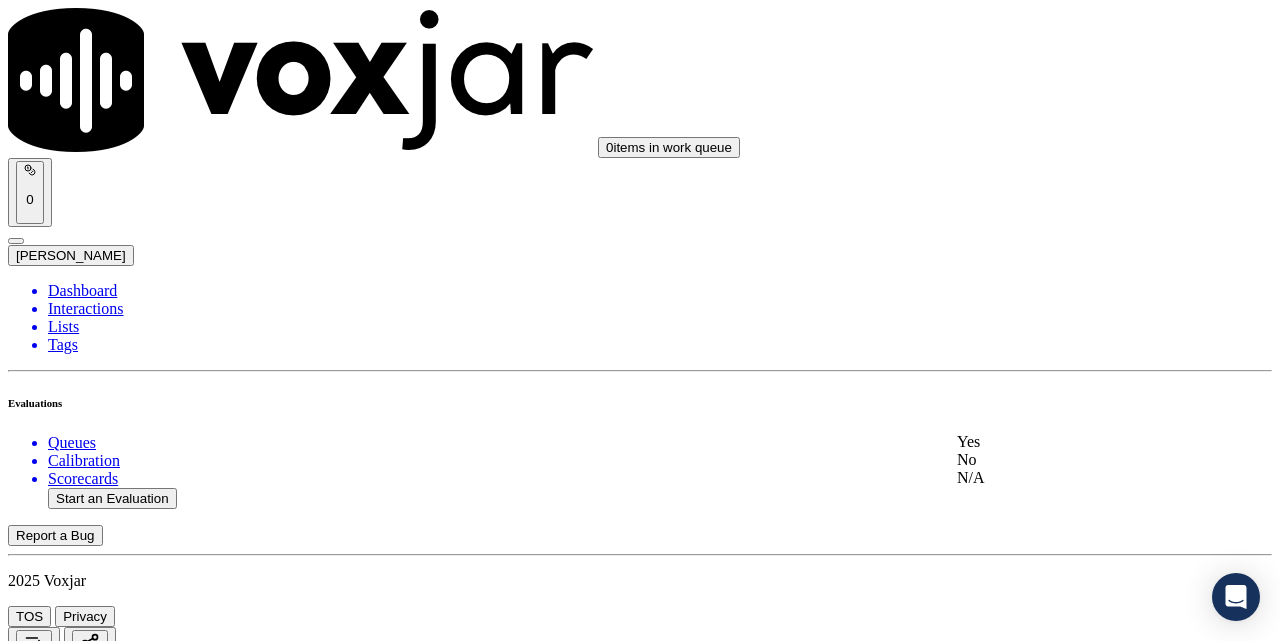 click on "Yes   No     N/A" at bounding box center [1071, 460] 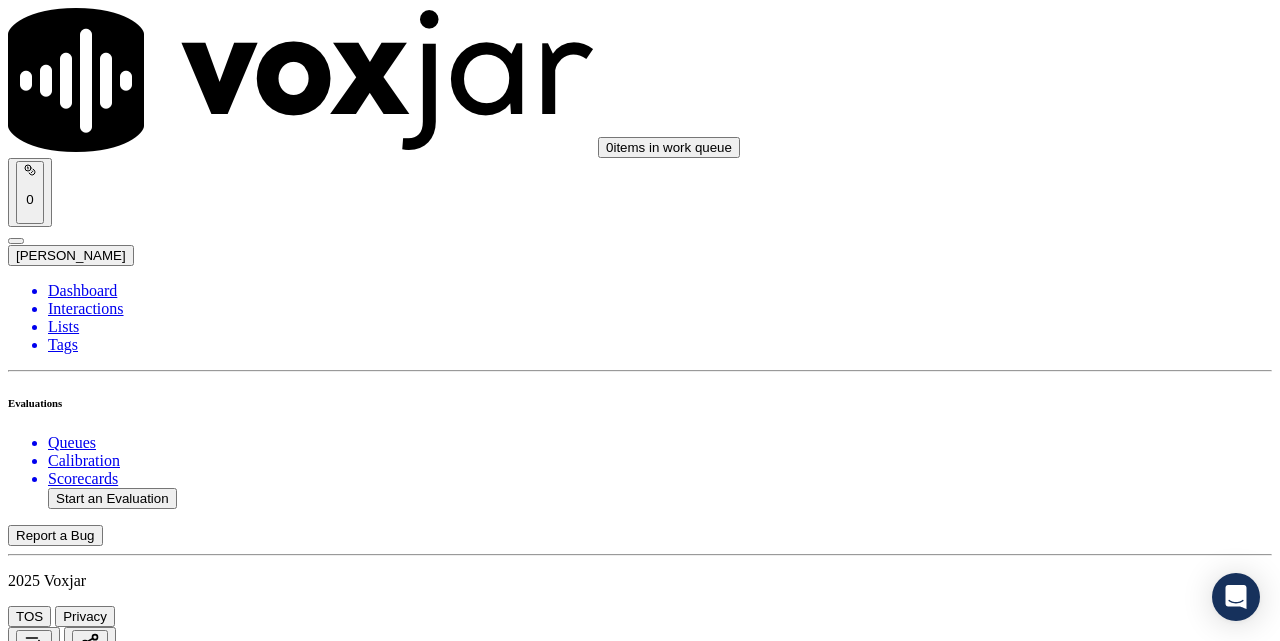 scroll, scrollTop: 3500, scrollLeft: 0, axis: vertical 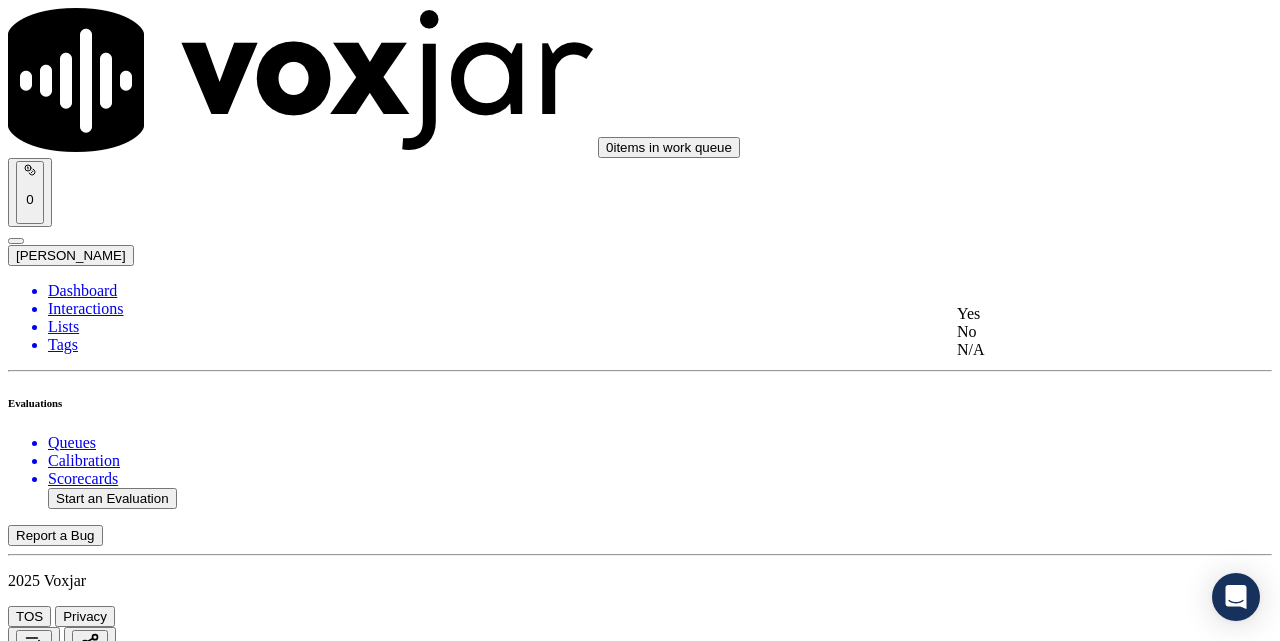 click on "Yes" at bounding box center [1071, 314] 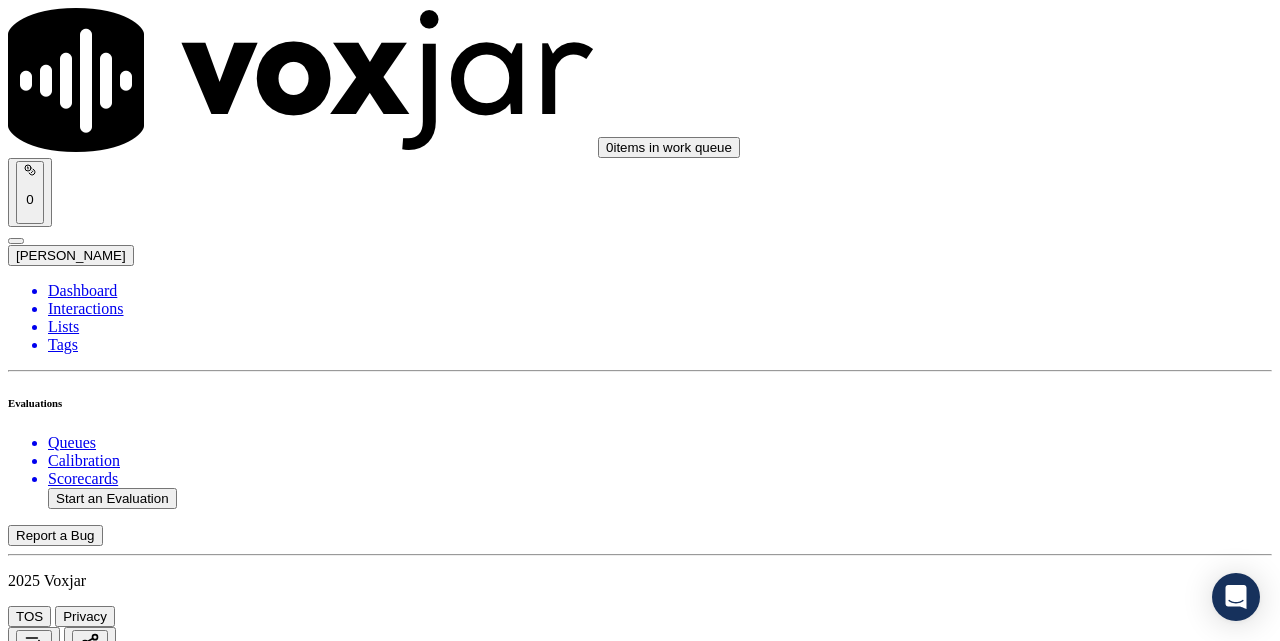 scroll, scrollTop: 3833, scrollLeft: 0, axis: vertical 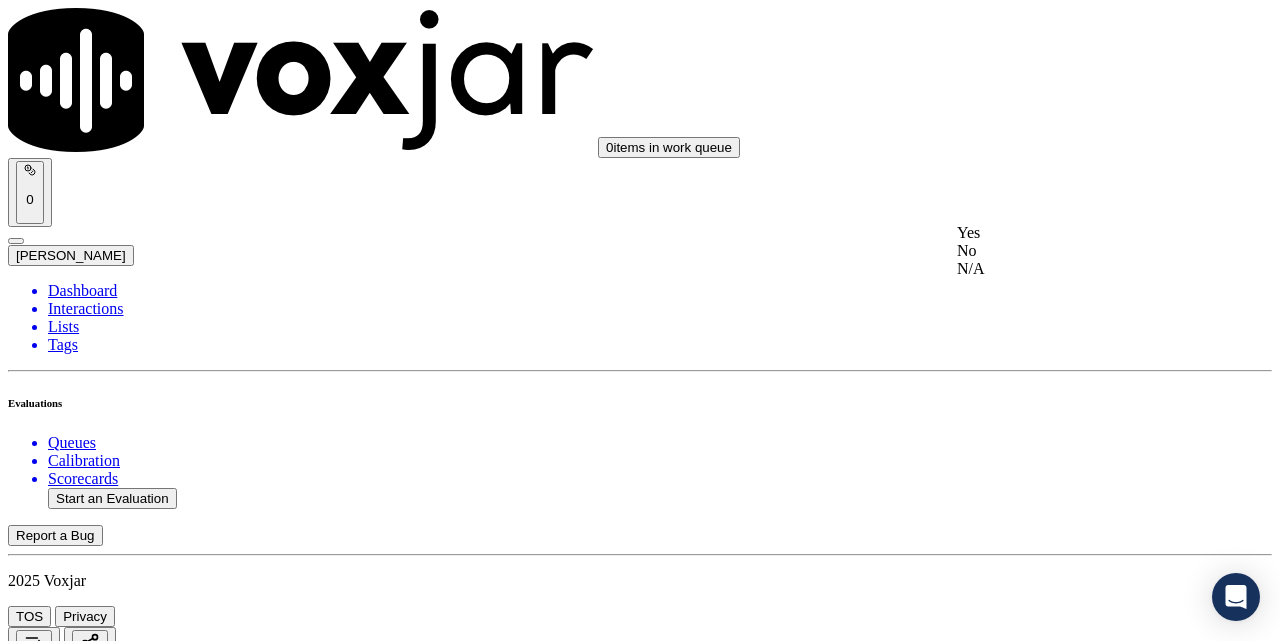 click on "Yes" at bounding box center [1071, 233] 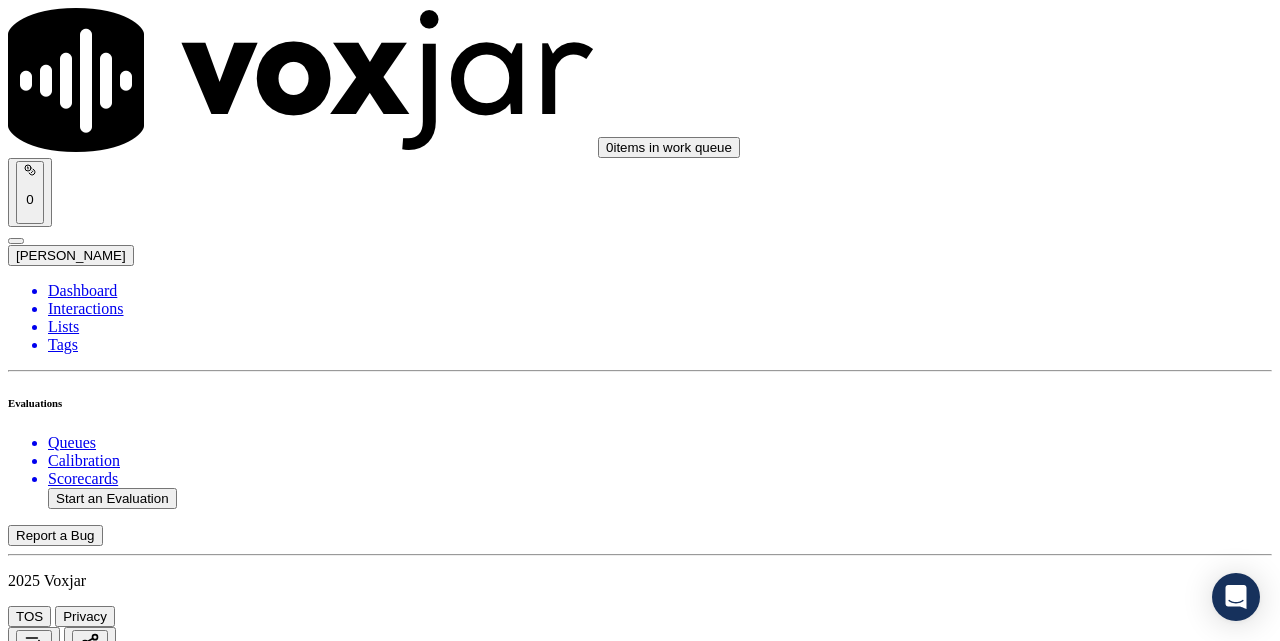 click on "Select an answer" at bounding box center (67, 5540) 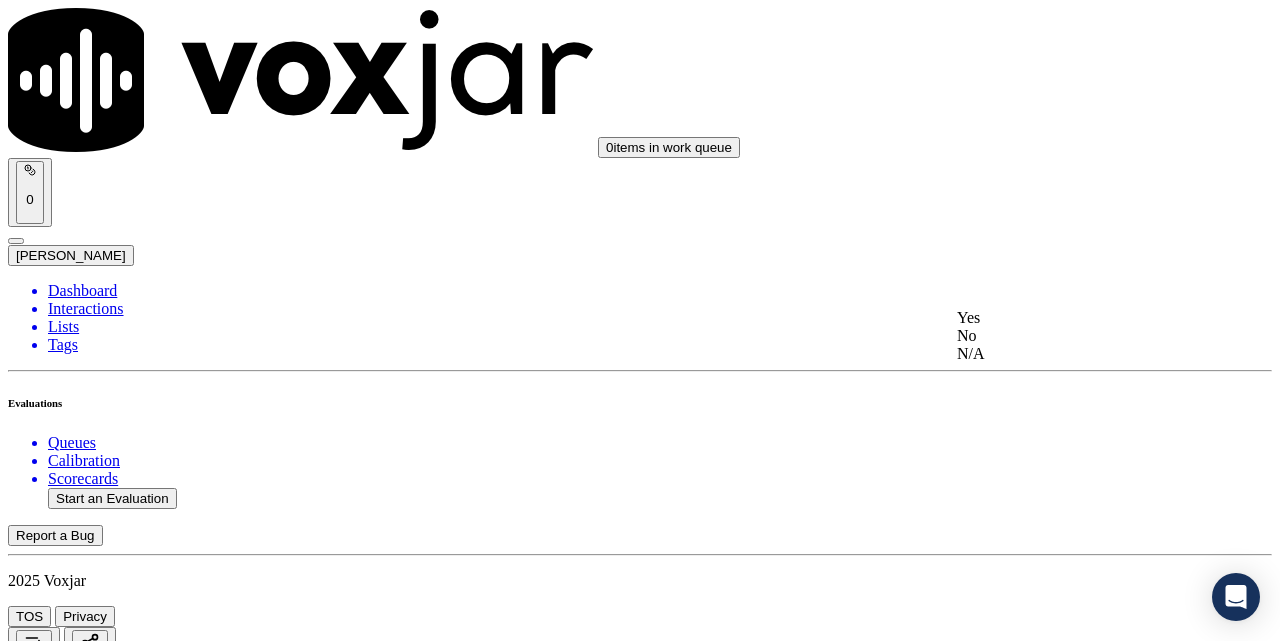 click on "Yes" at bounding box center [1071, 318] 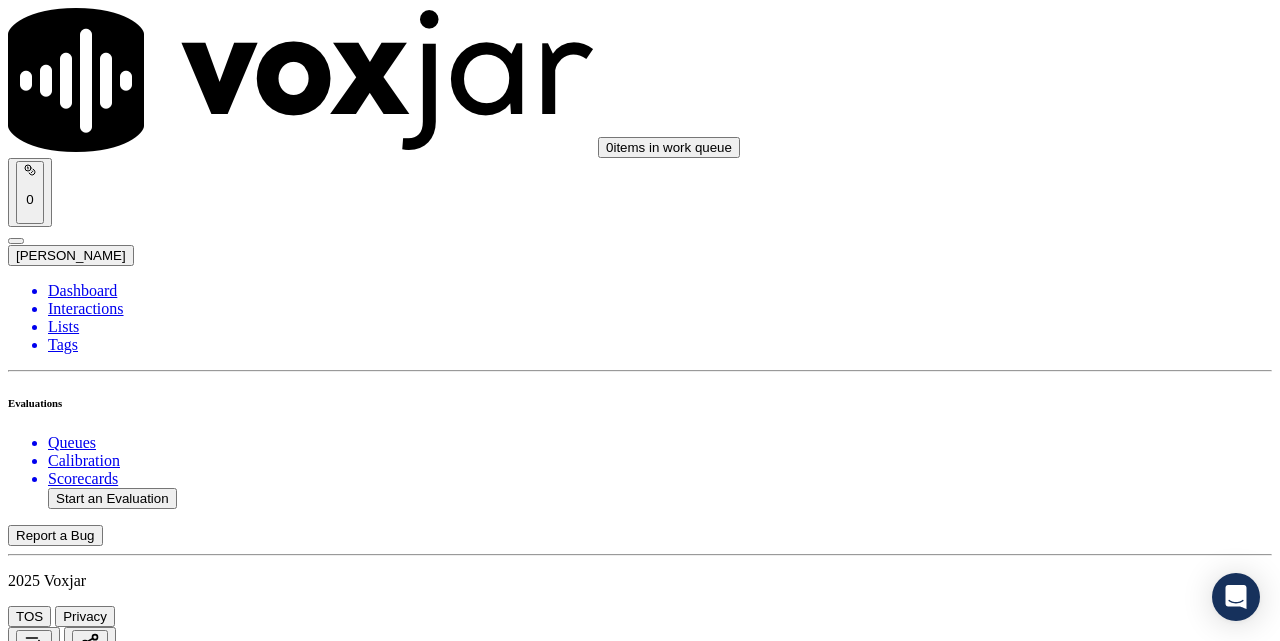 scroll, scrollTop: 4333, scrollLeft: 0, axis: vertical 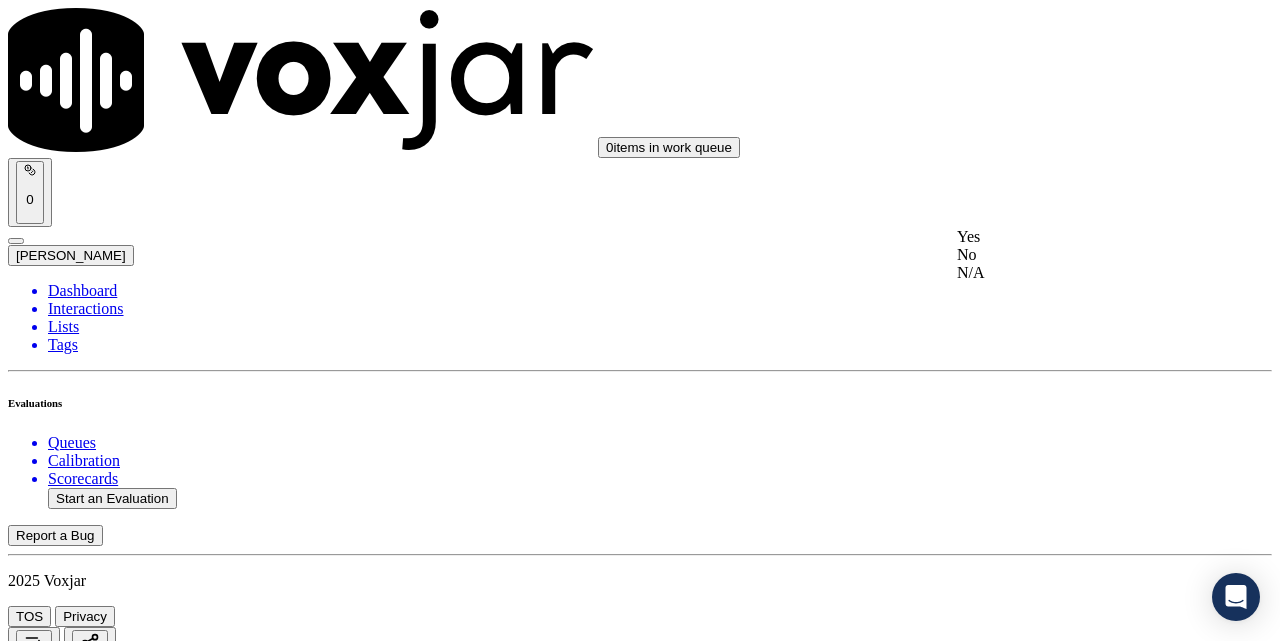 click on "No" 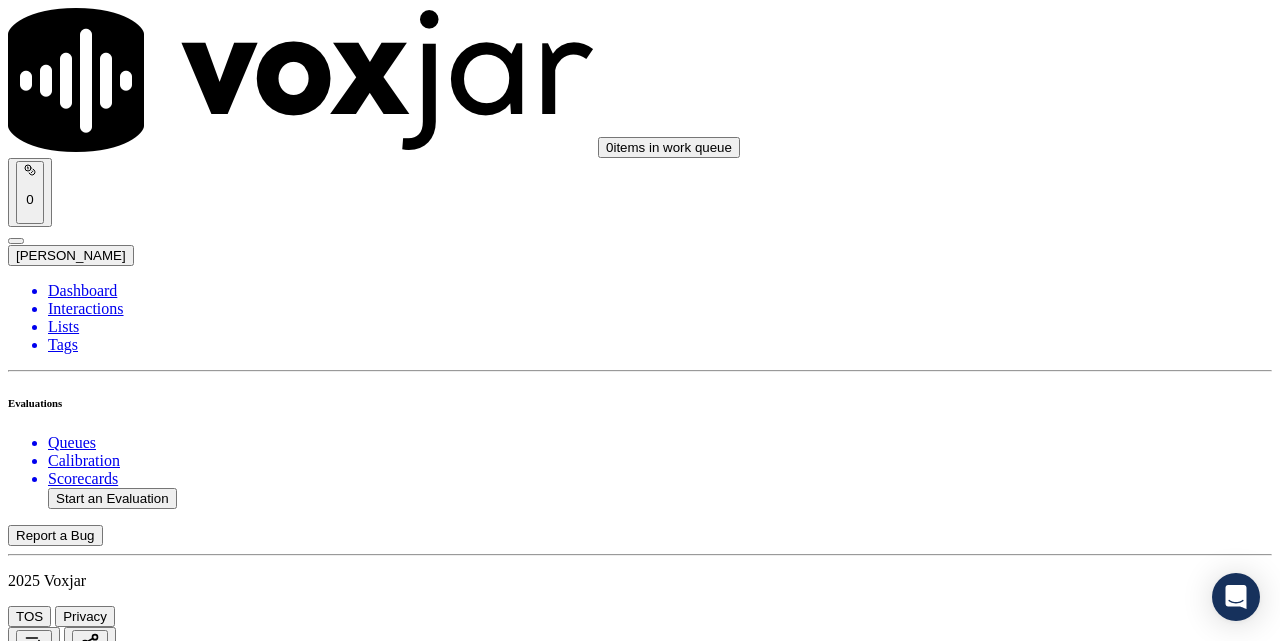 click on "No" at bounding box center [28, 5790] 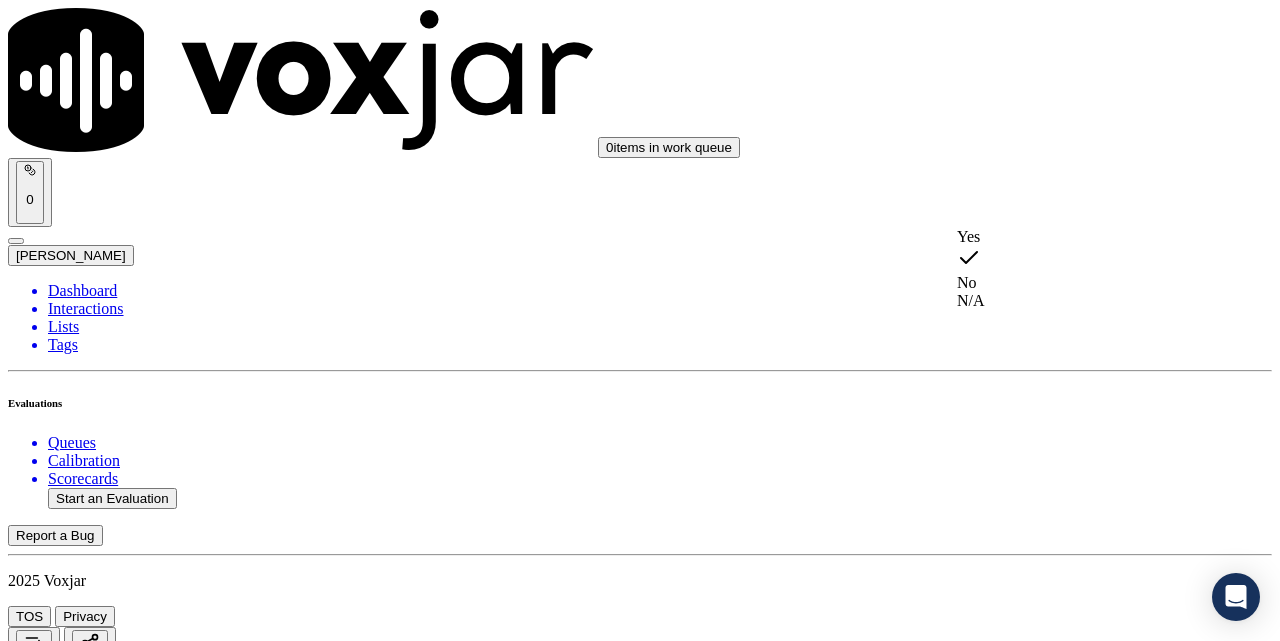 click on "Yes" at bounding box center [1071, 237] 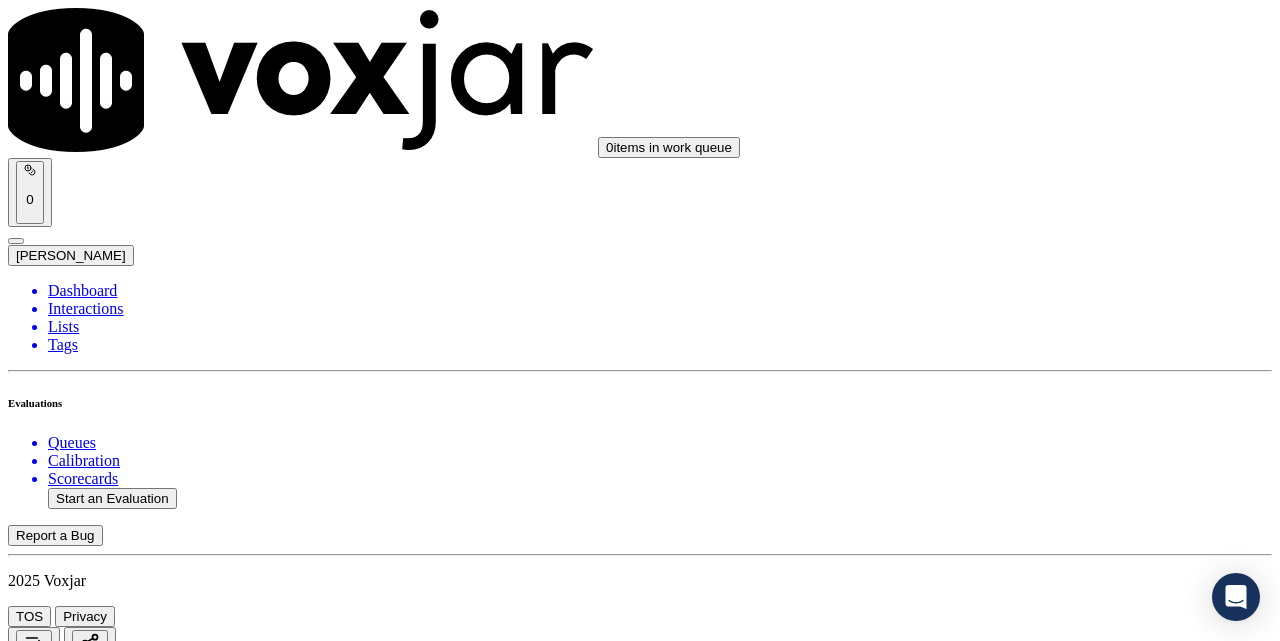 scroll, scrollTop: 4500, scrollLeft: 0, axis: vertical 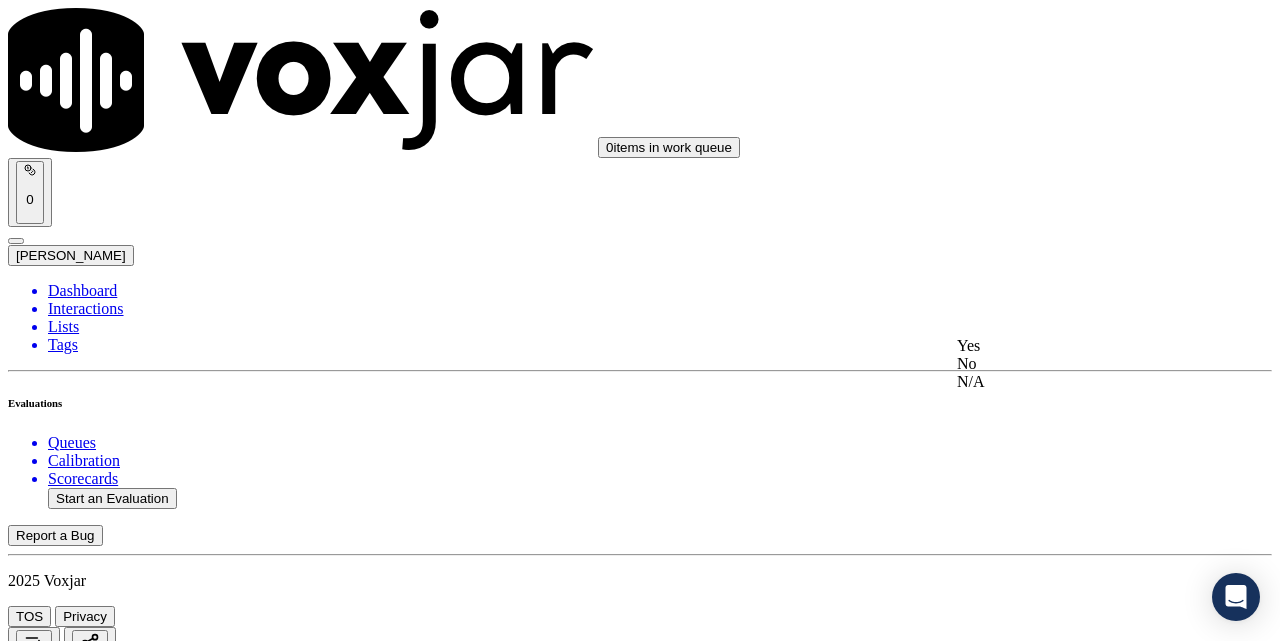 click on "Yes" at bounding box center (1071, 346) 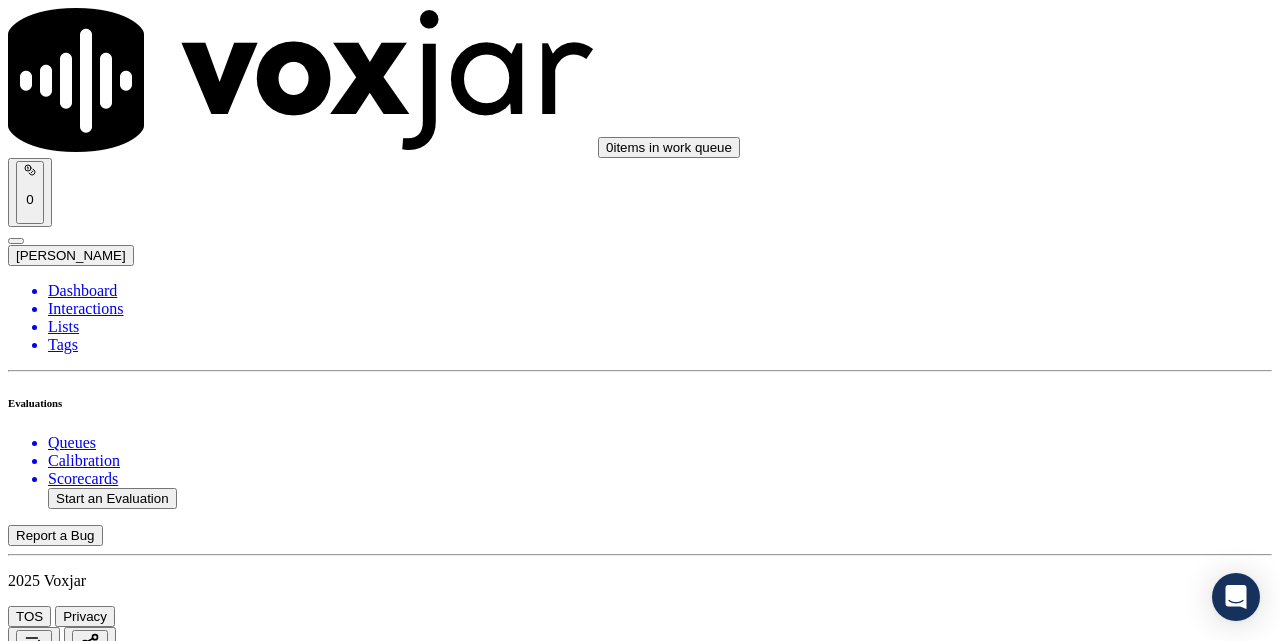 scroll, scrollTop: 5000, scrollLeft: 0, axis: vertical 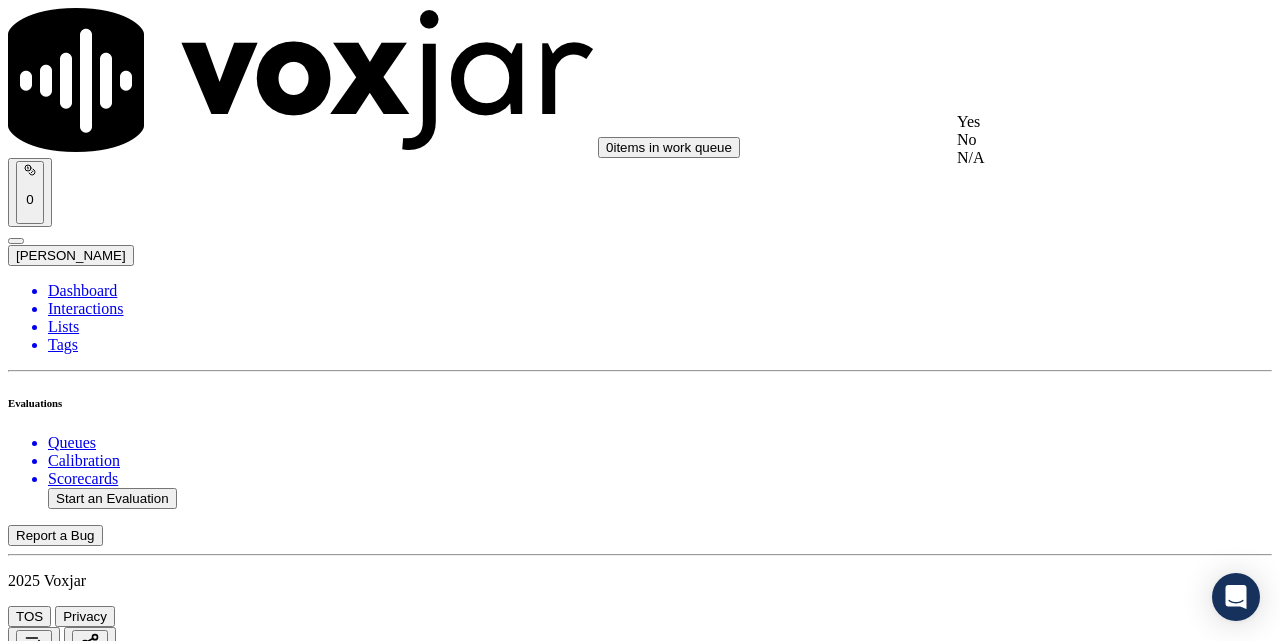click on "Yes" at bounding box center [1071, 122] 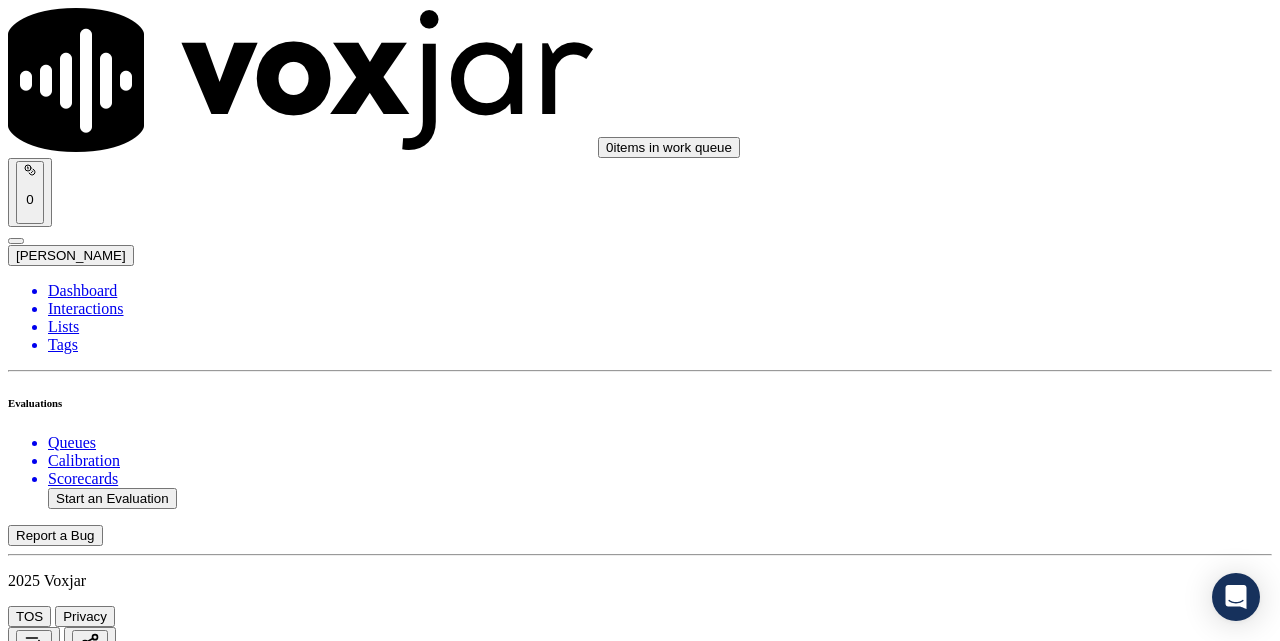 scroll, scrollTop: 5167, scrollLeft: 0, axis: vertical 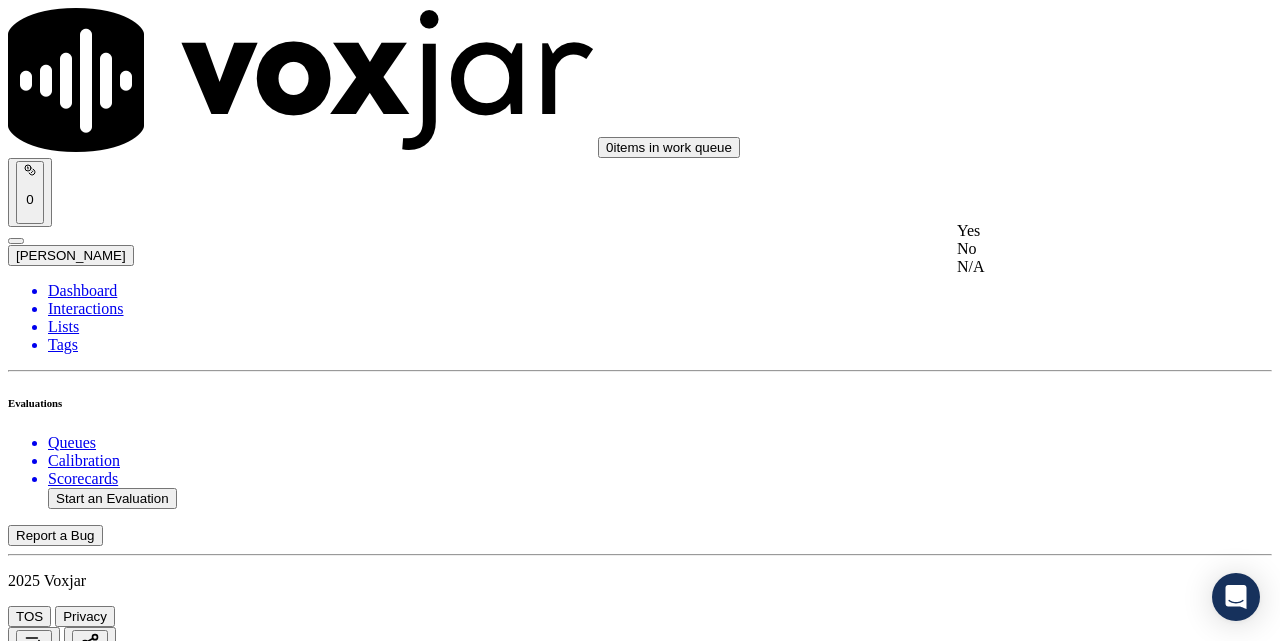 click on "Yes   No     N/A" at bounding box center (1071, 249) 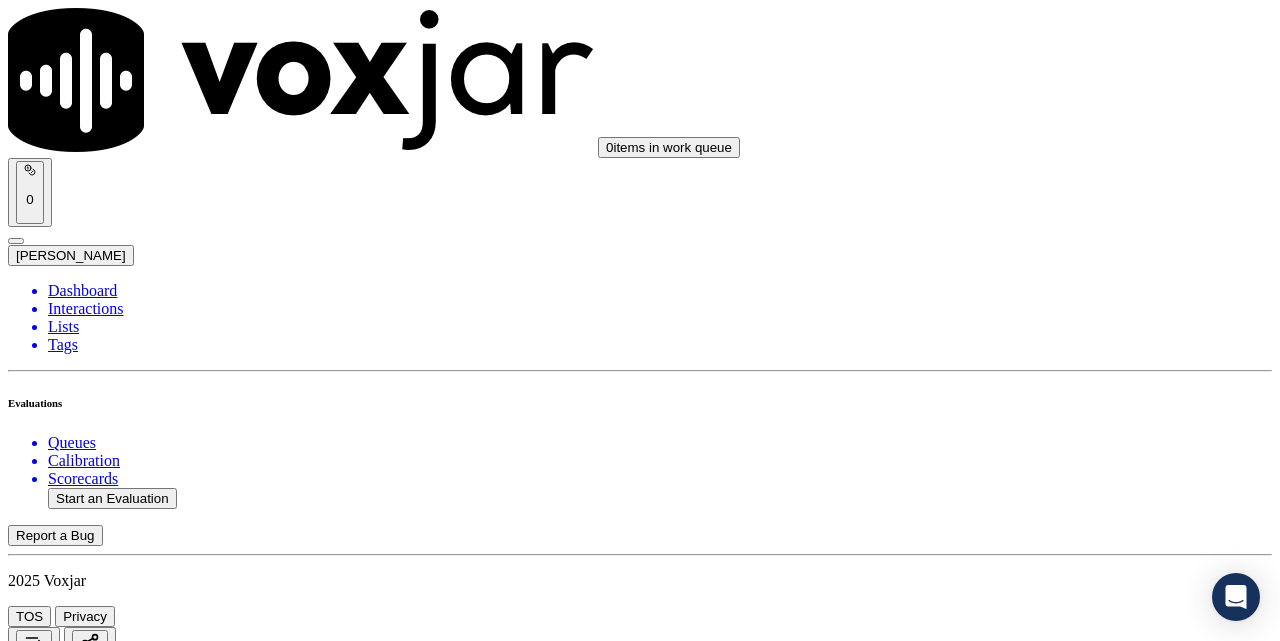 scroll, scrollTop: 5500, scrollLeft: 0, axis: vertical 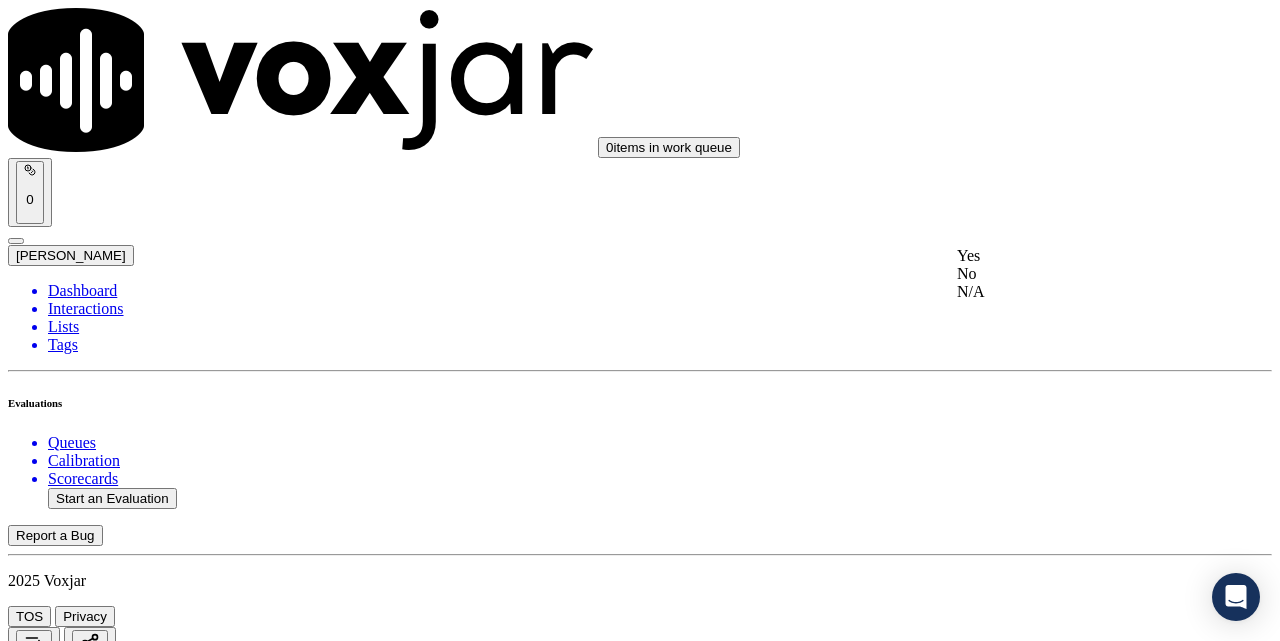 click on "Yes" at bounding box center [1071, 256] 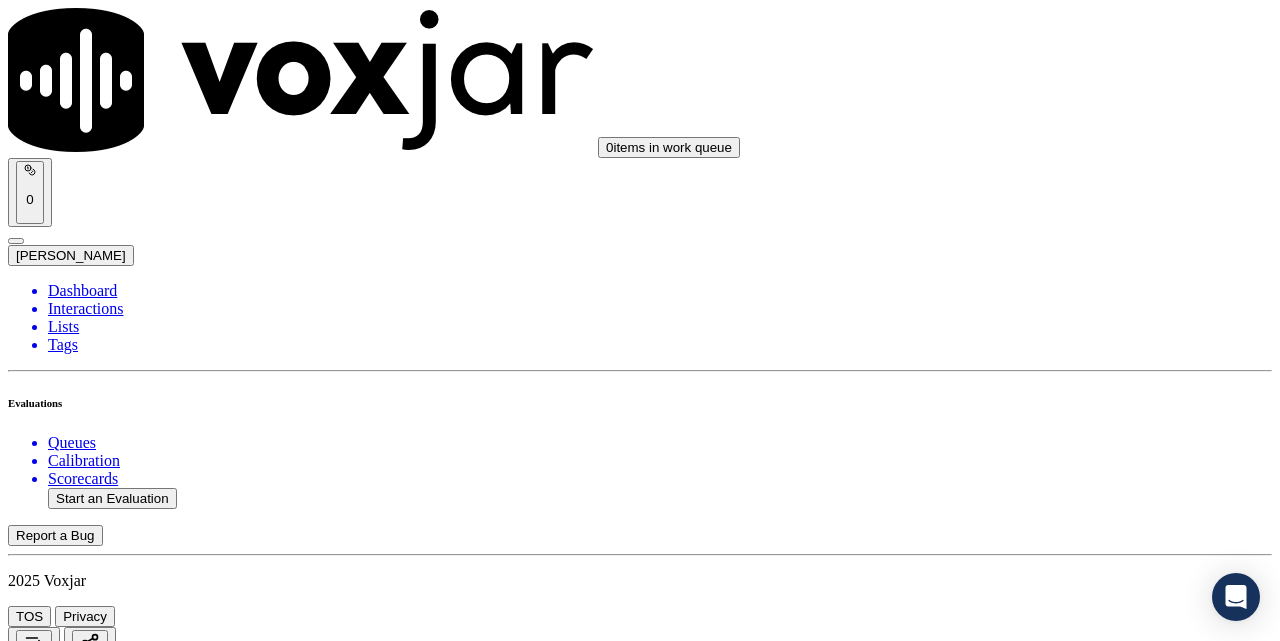 scroll, scrollTop: 5667, scrollLeft: 0, axis: vertical 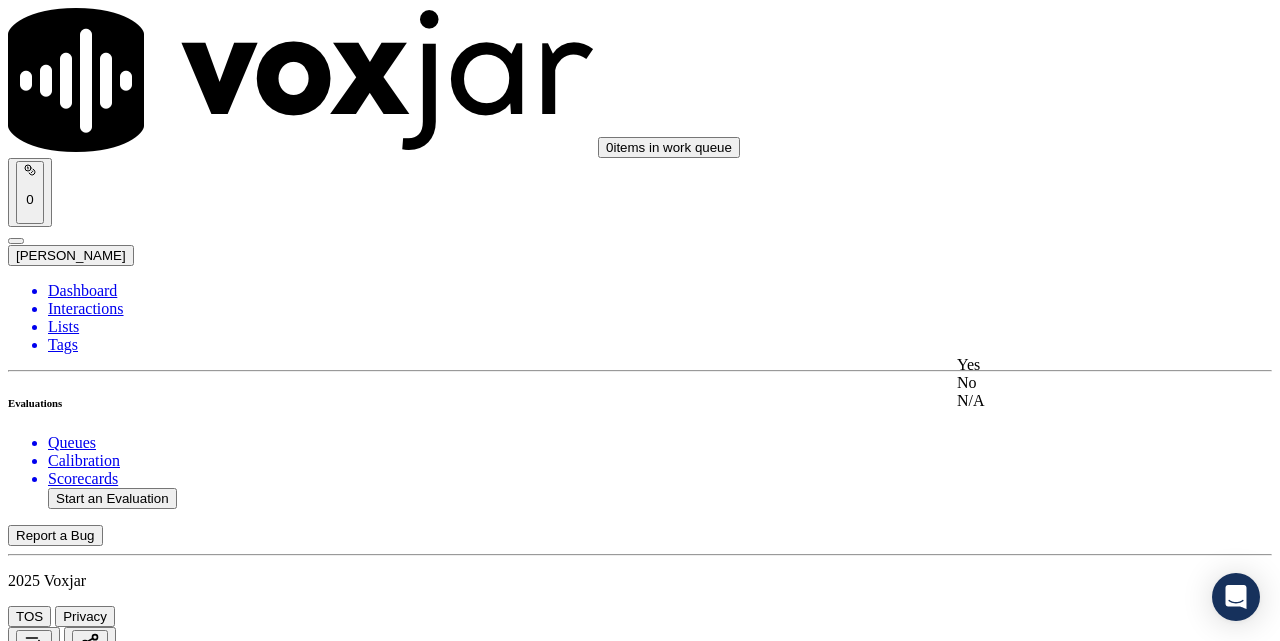 click on "Yes" at bounding box center (1071, 365) 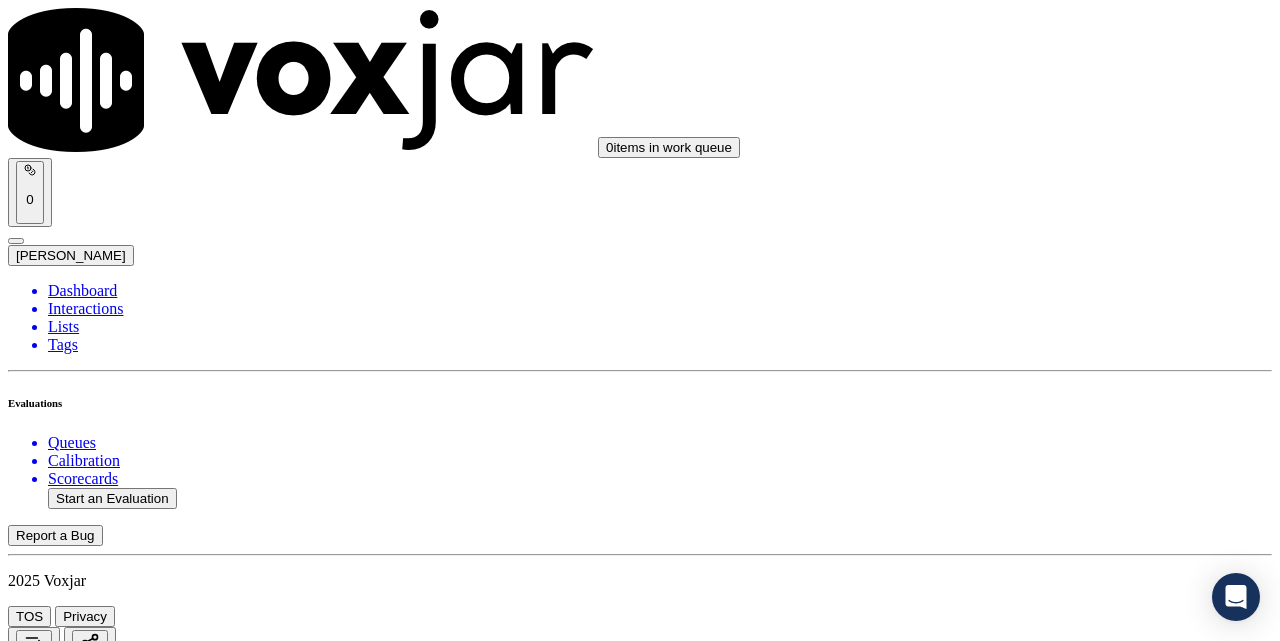 scroll, scrollTop: 5888, scrollLeft: 0, axis: vertical 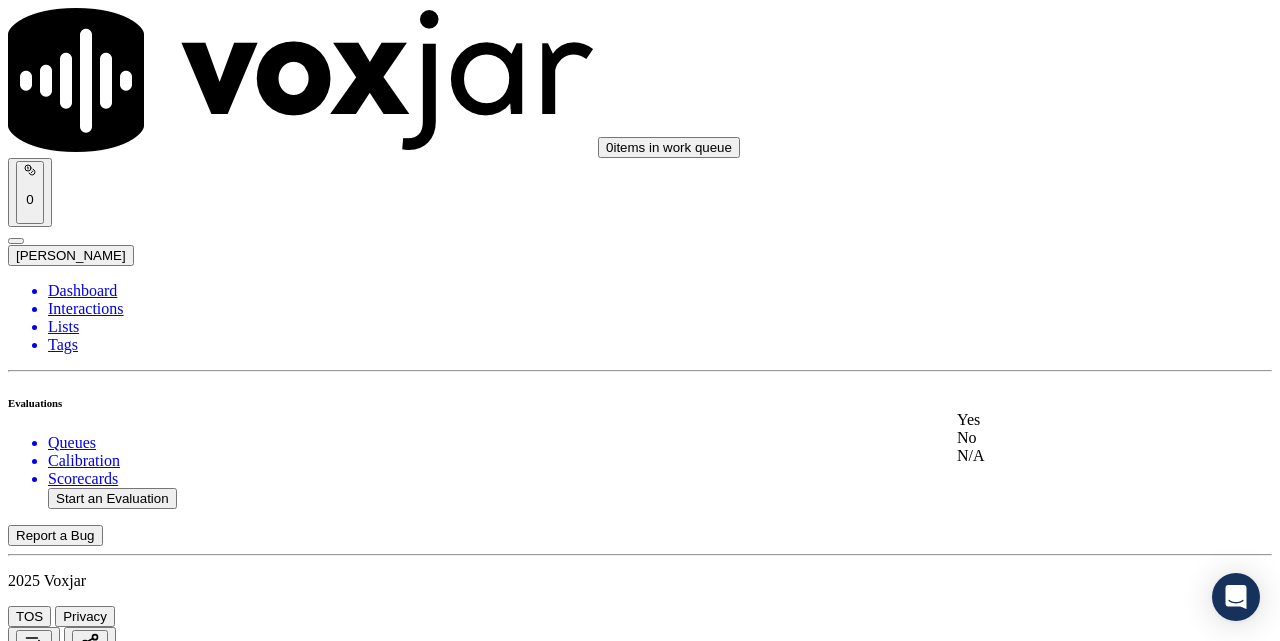 drag, startPoint x: 1003, startPoint y: 439, endPoint x: 978, endPoint y: 519, distance: 83.81527 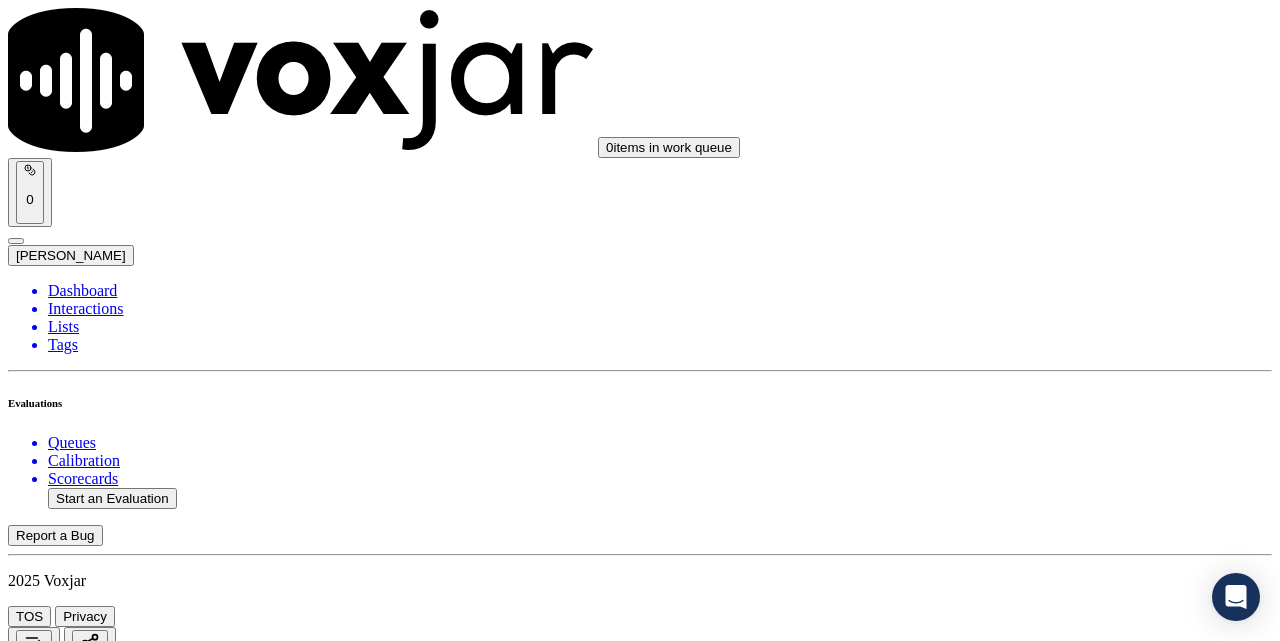 click on "Submit Scores" at bounding box center [59, 7345] 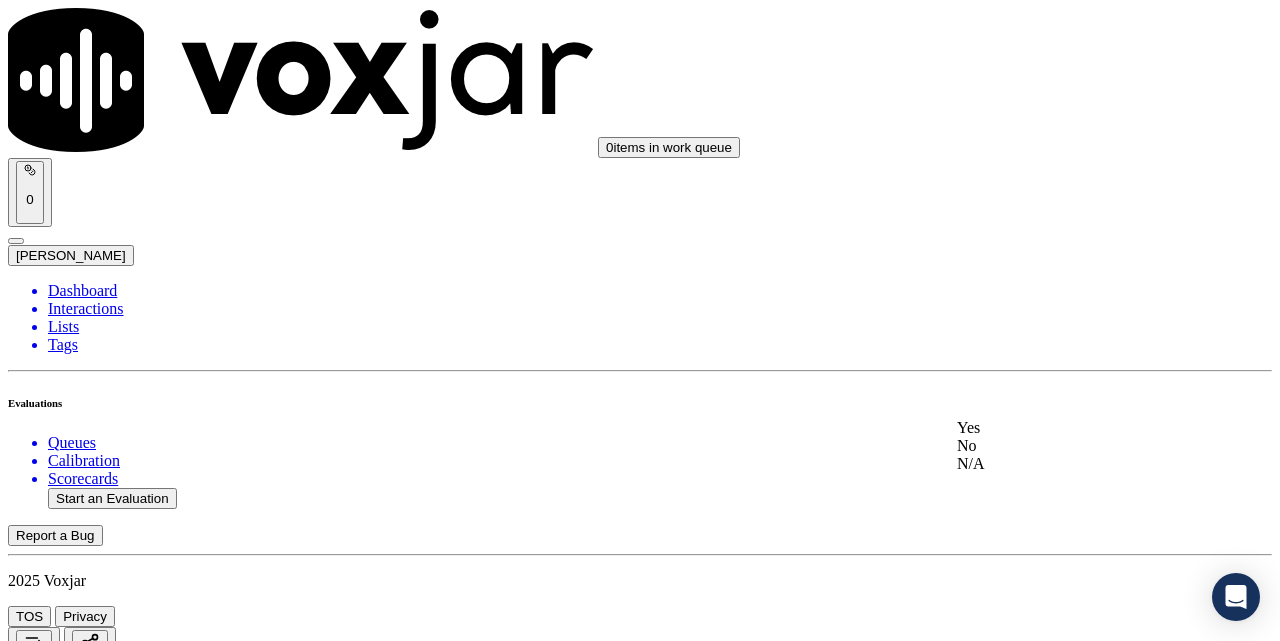 click on "Yes" at bounding box center (1071, 428) 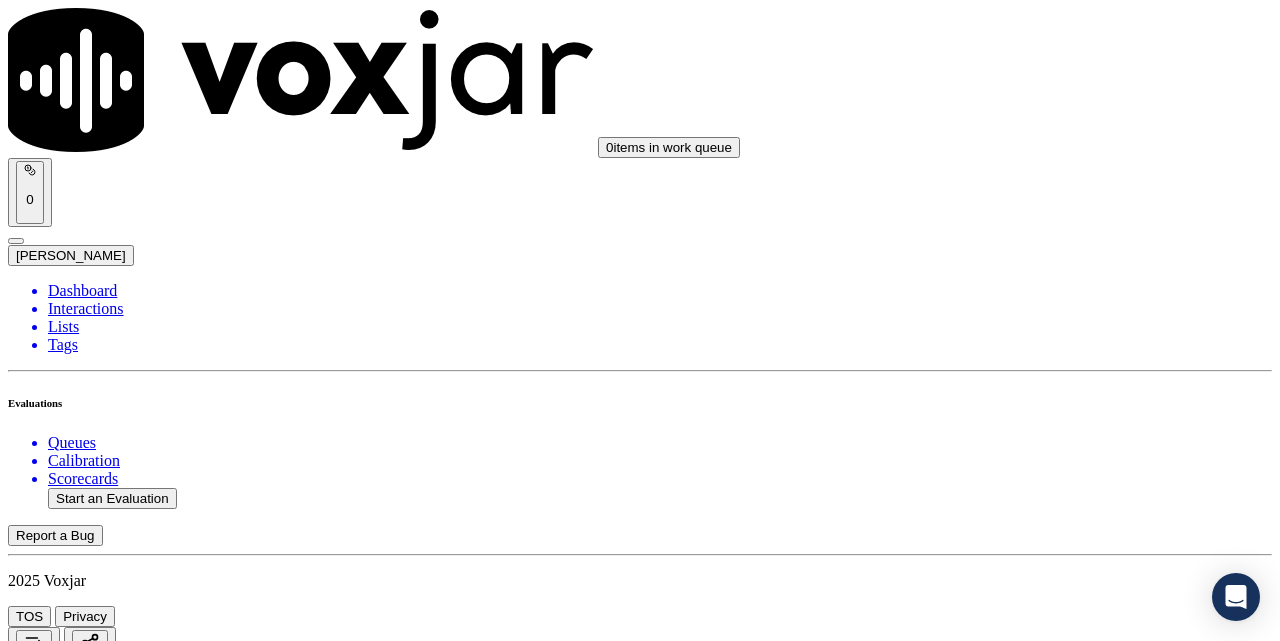 scroll, scrollTop: 333, scrollLeft: 0, axis: vertical 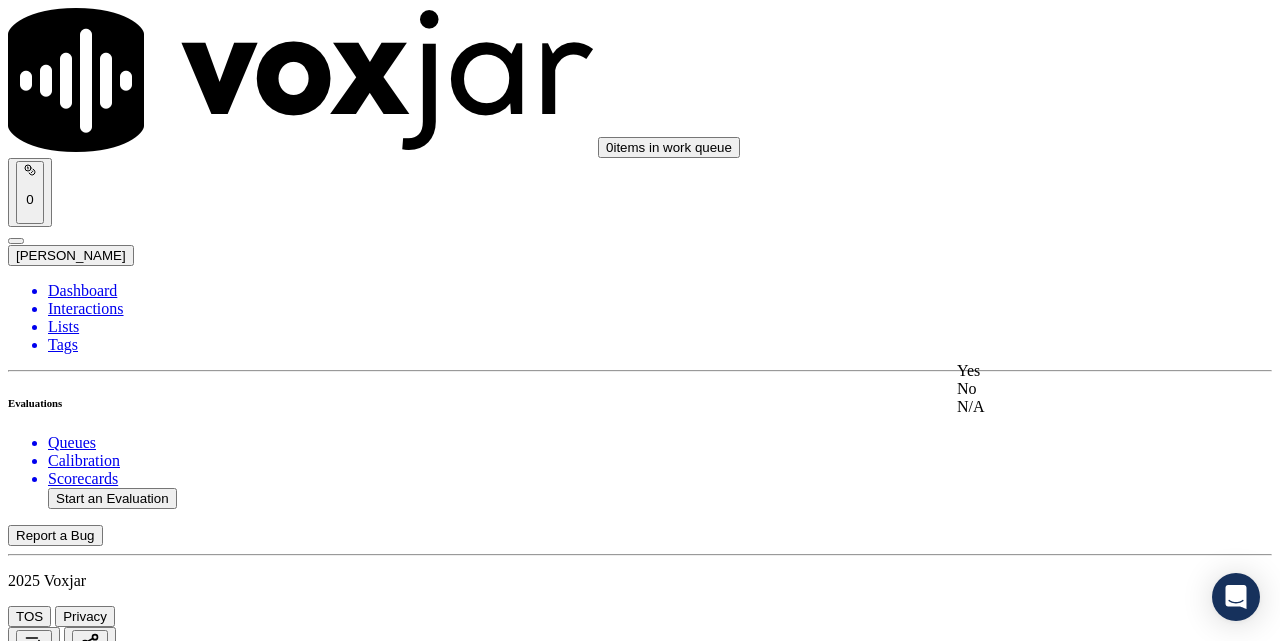 click on "Yes" at bounding box center [1071, 371] 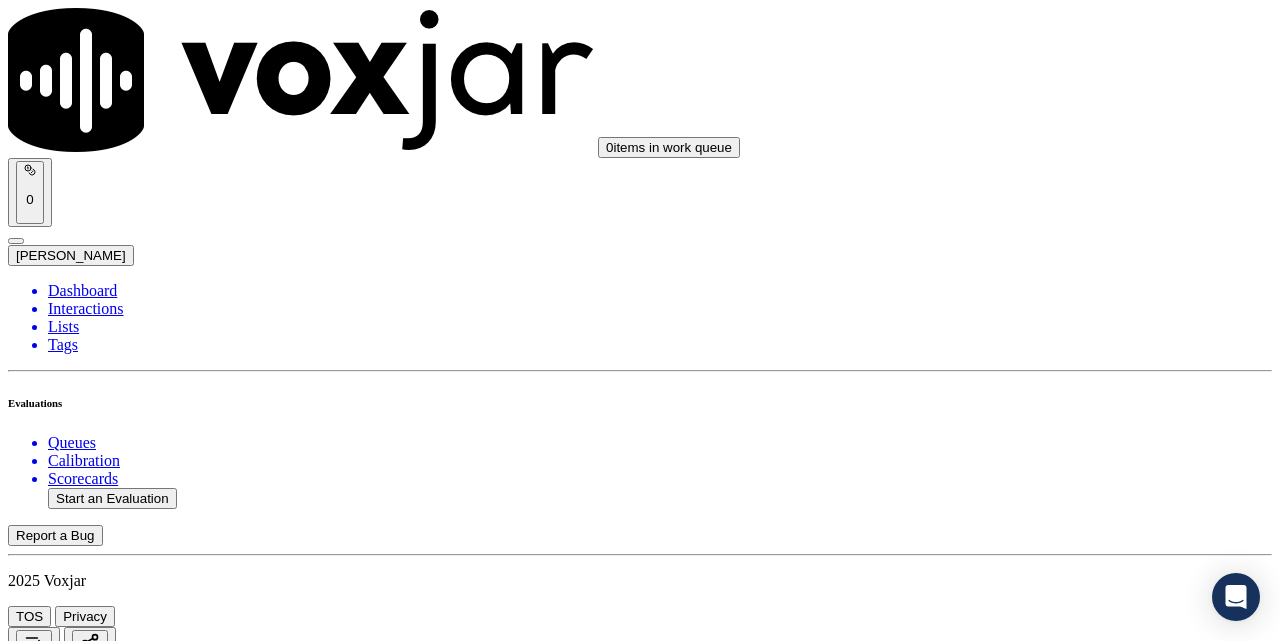 scroll, scrollTop: 667, scrollLeft: 0, axis: vertical 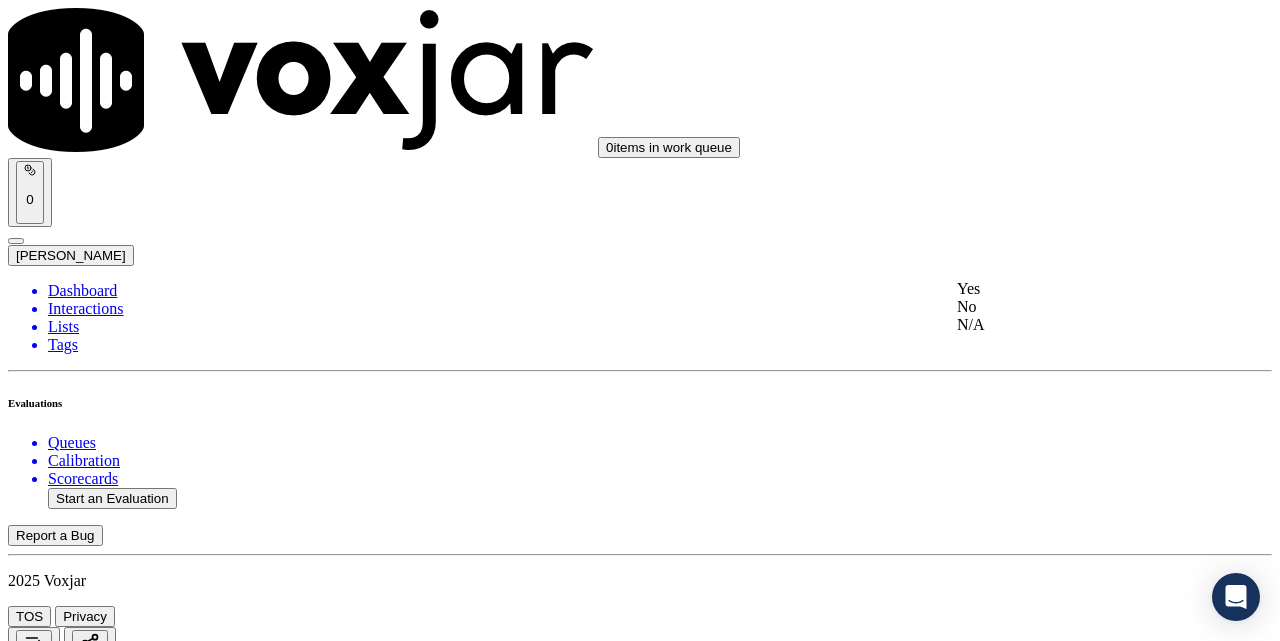 click on "Yes" at bounding box center (1071, 289) 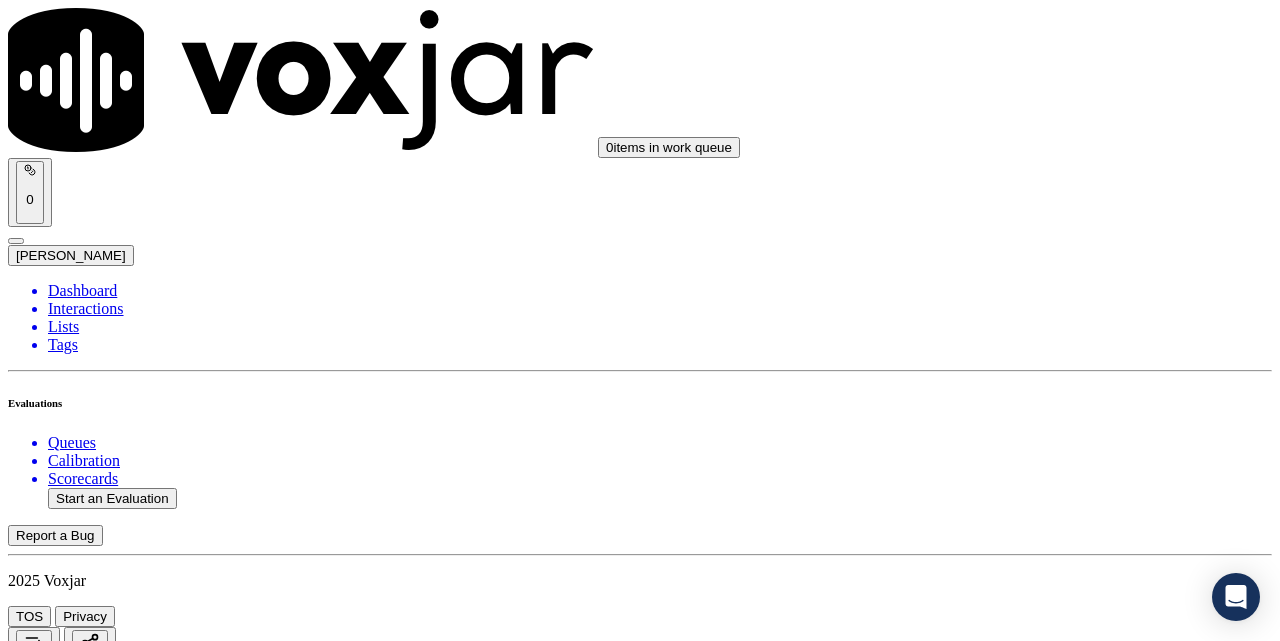 scroll, scrollTop: 1000, scrollLeft: 0, axis: vertical 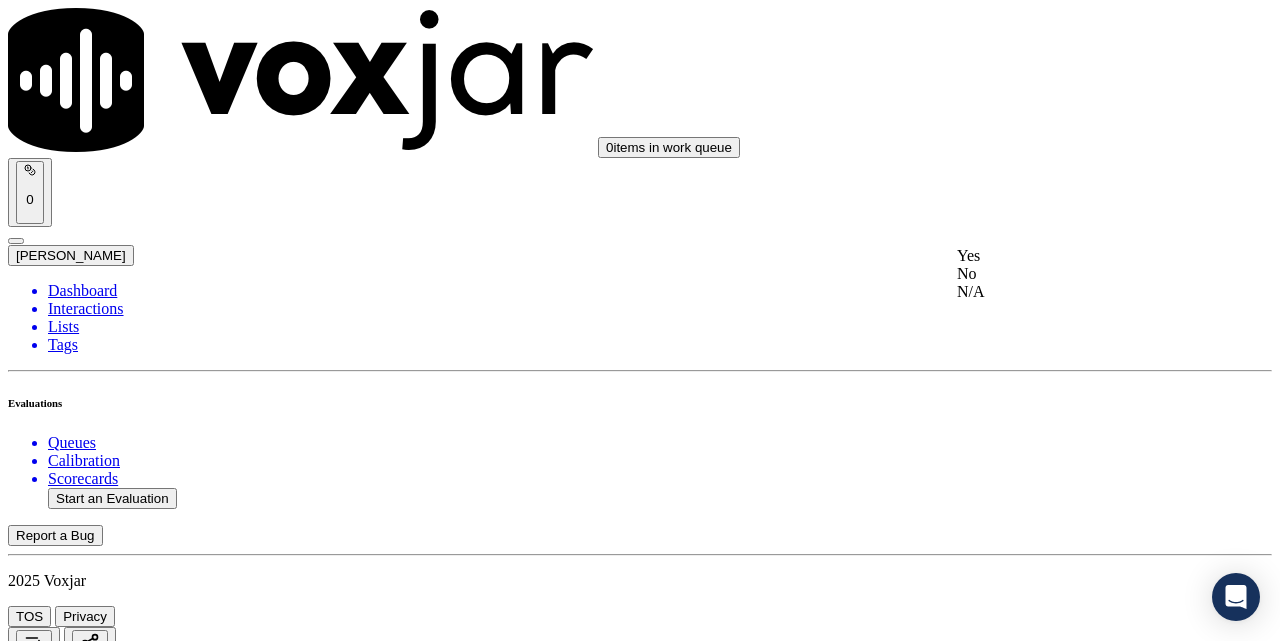 click on "N/A" 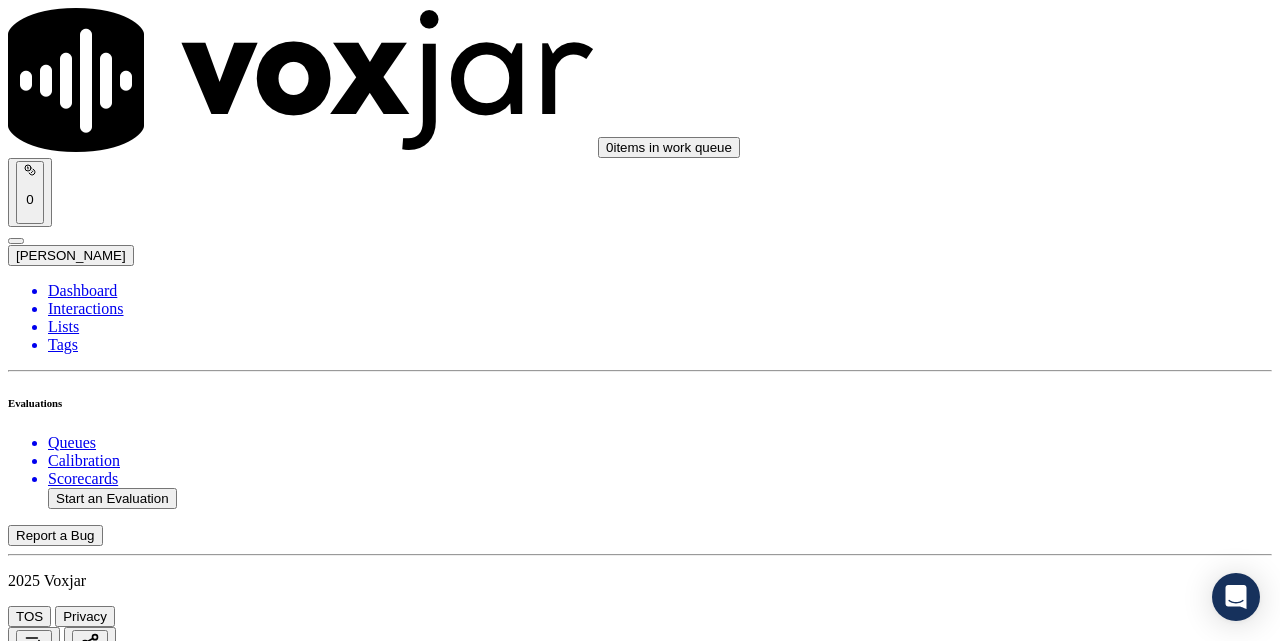scroll, scrollTop: 1333, scrollLeft: 0, axis: vertical 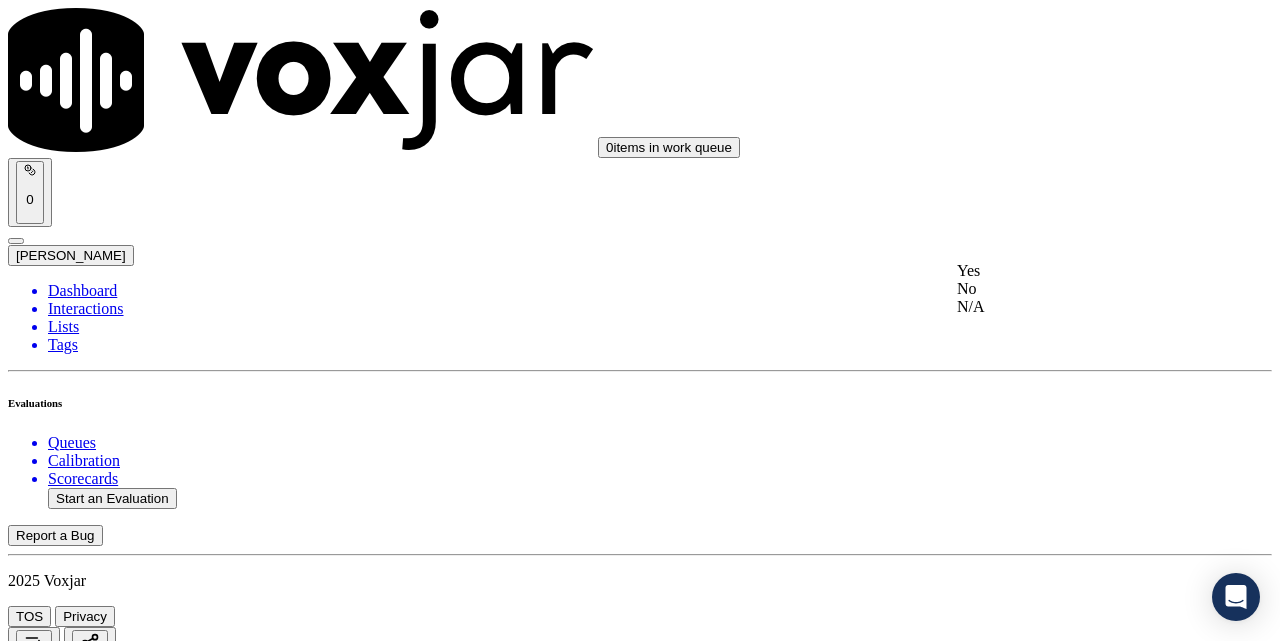 click on "N/A" 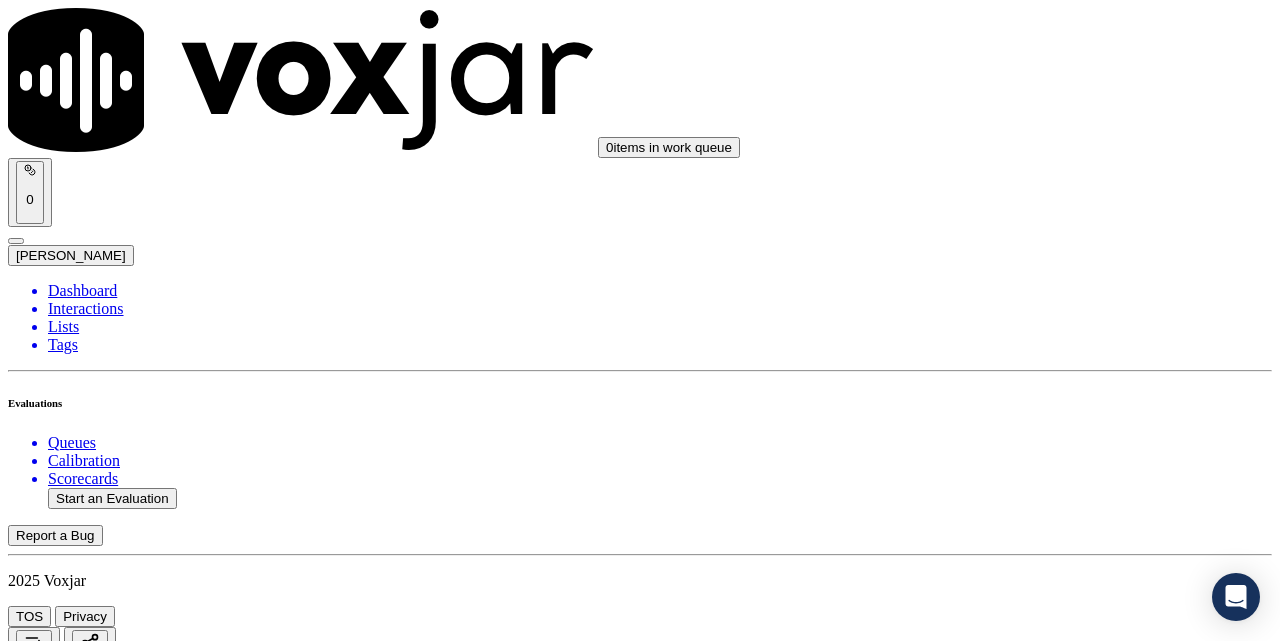 scroll, scrollTop: 1667, scrollLeft: 0, axis: vertical 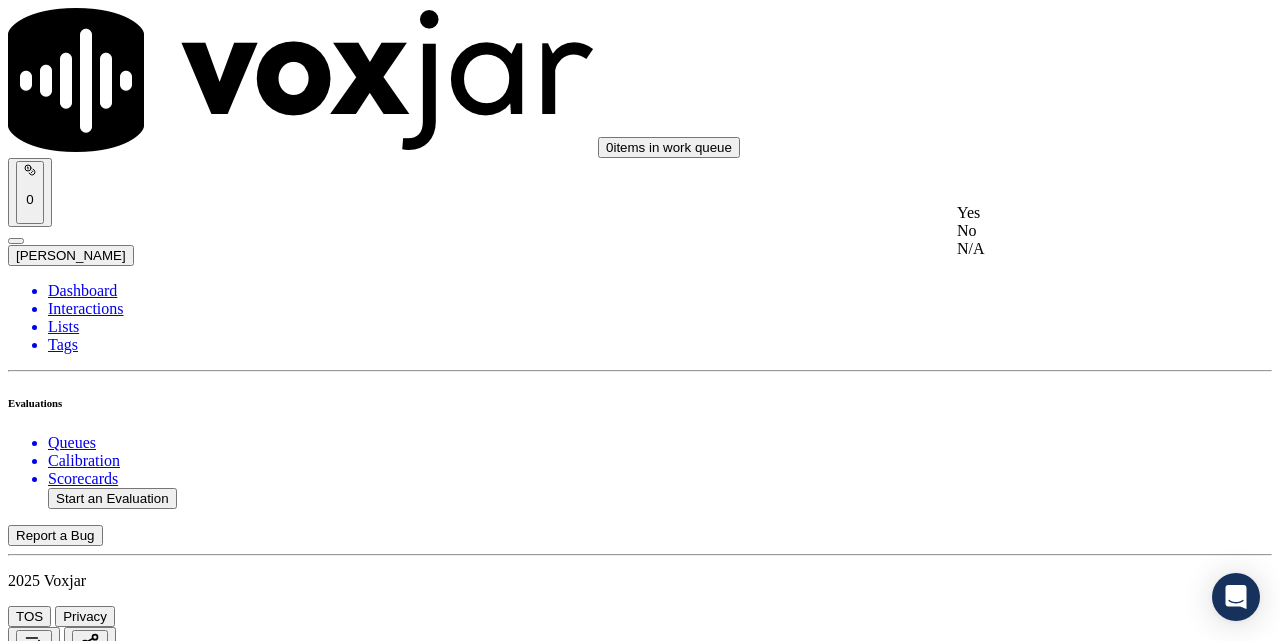 click on "Yes" at bounding box center [1071, 213] 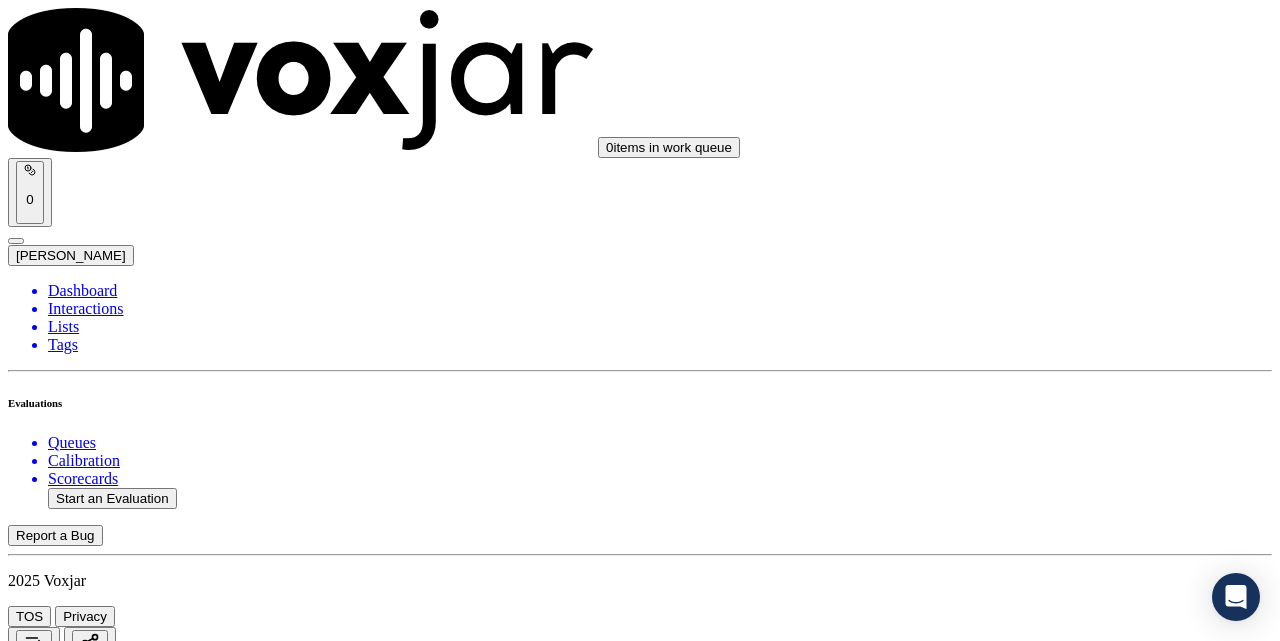 scroll, scrollTop: 1833, scrollLeft: 0, axis: vertical 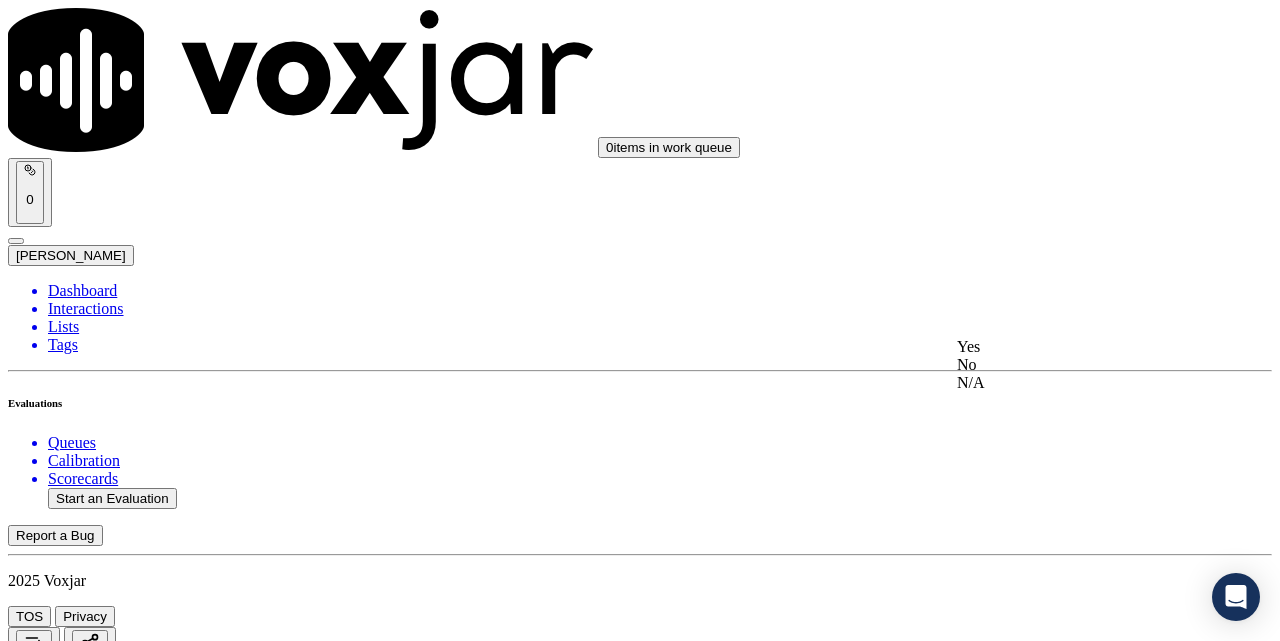 click on "Yes" at bounding box center [1071, 347] 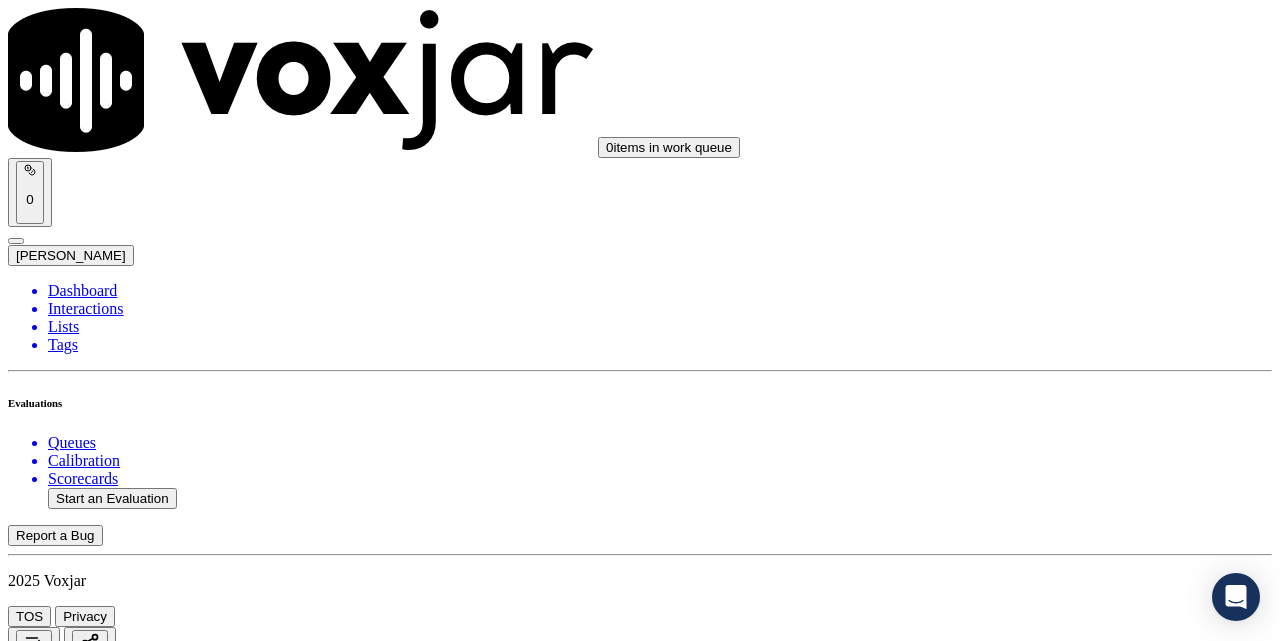 scroll, scrollTop: 2000, scrollLeft: 0, axis: vertical 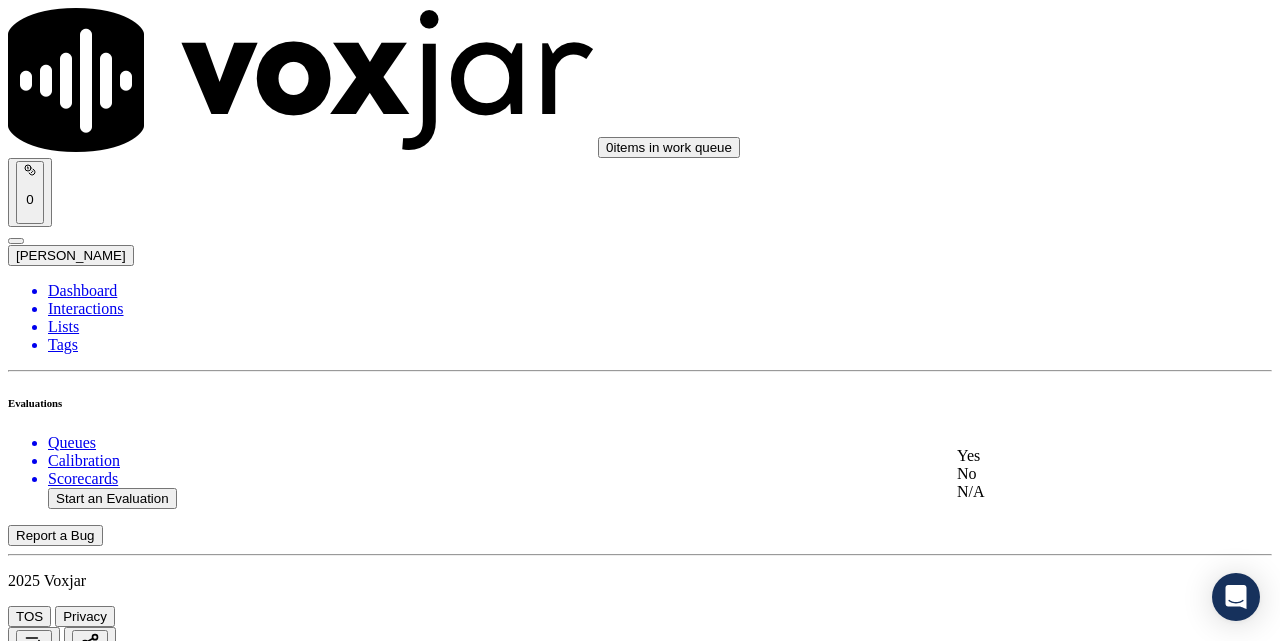click on "Yes" at bounding box center [1071, 456] 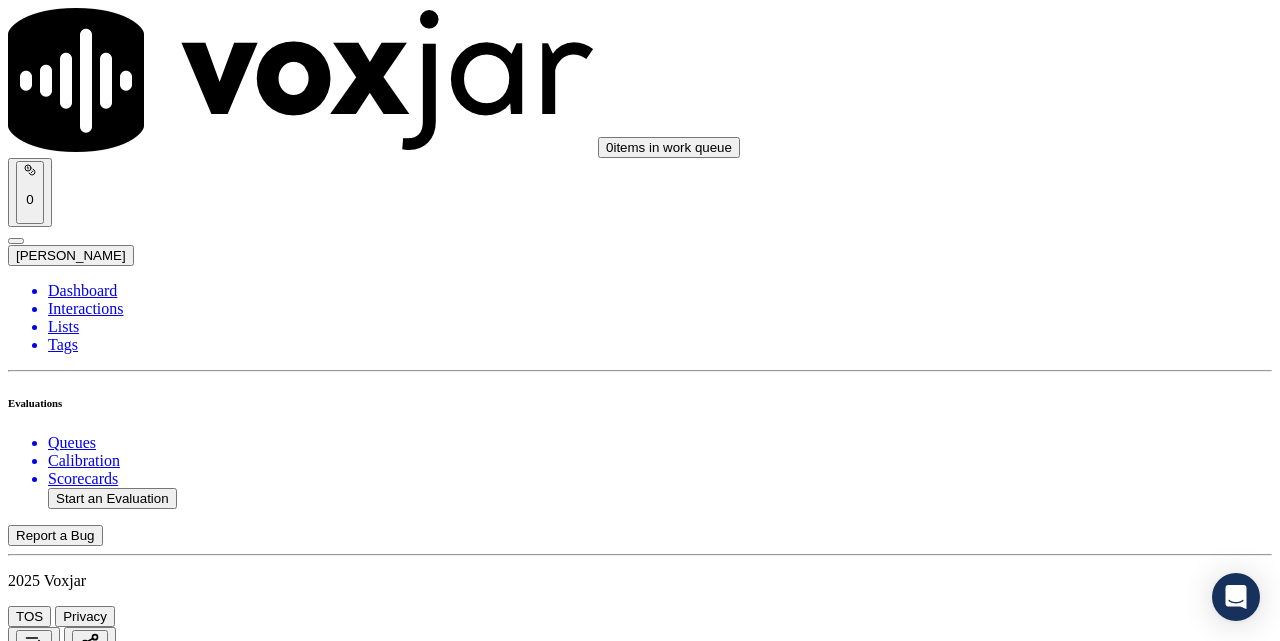scroll, scrollTop: 2333, scrollLeft: 0, axis: vertical 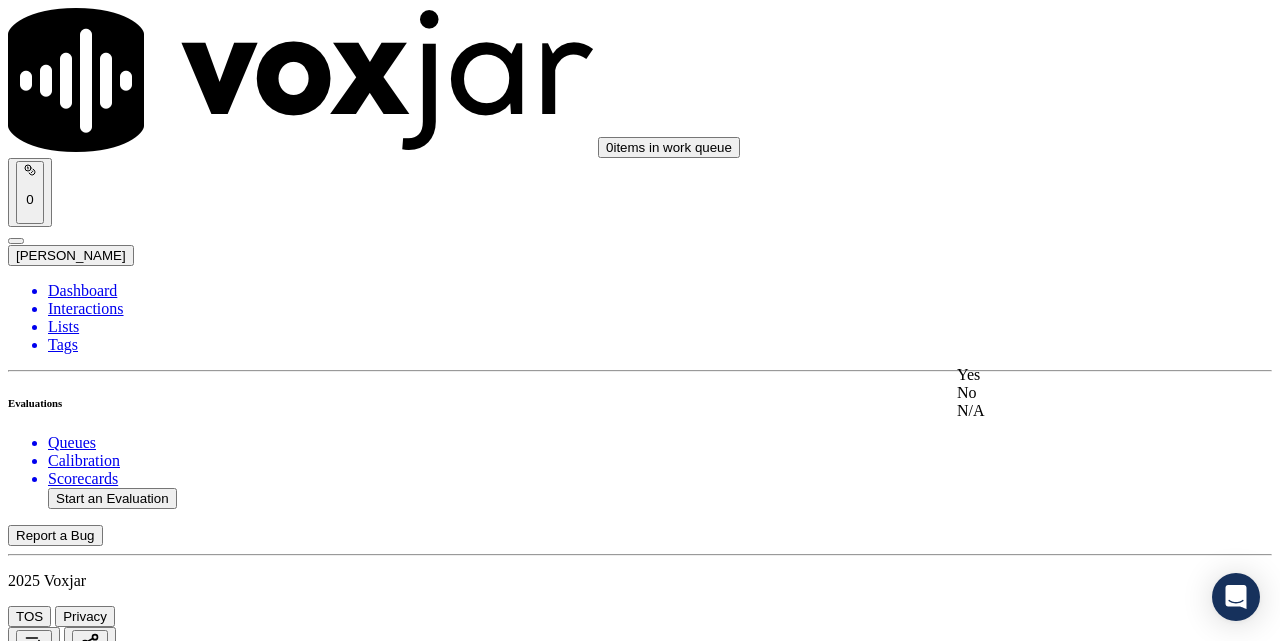 click on "N/A" 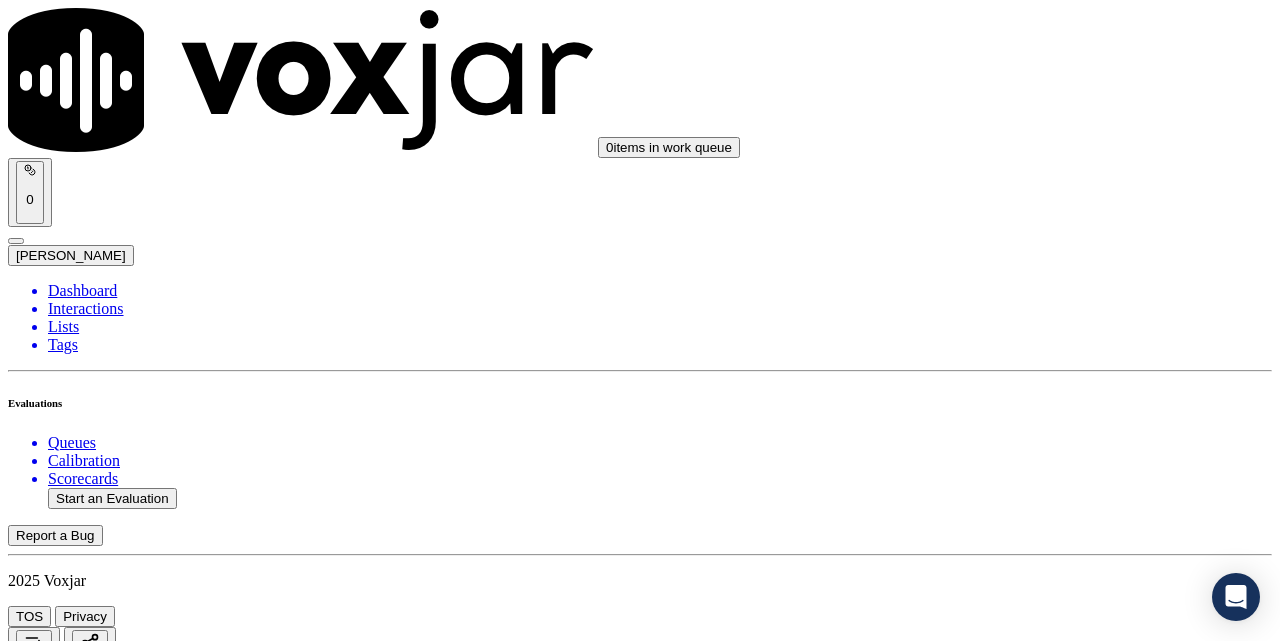 scroll, scrollTop: 2833, scrollLeft: 0, axis: vertical 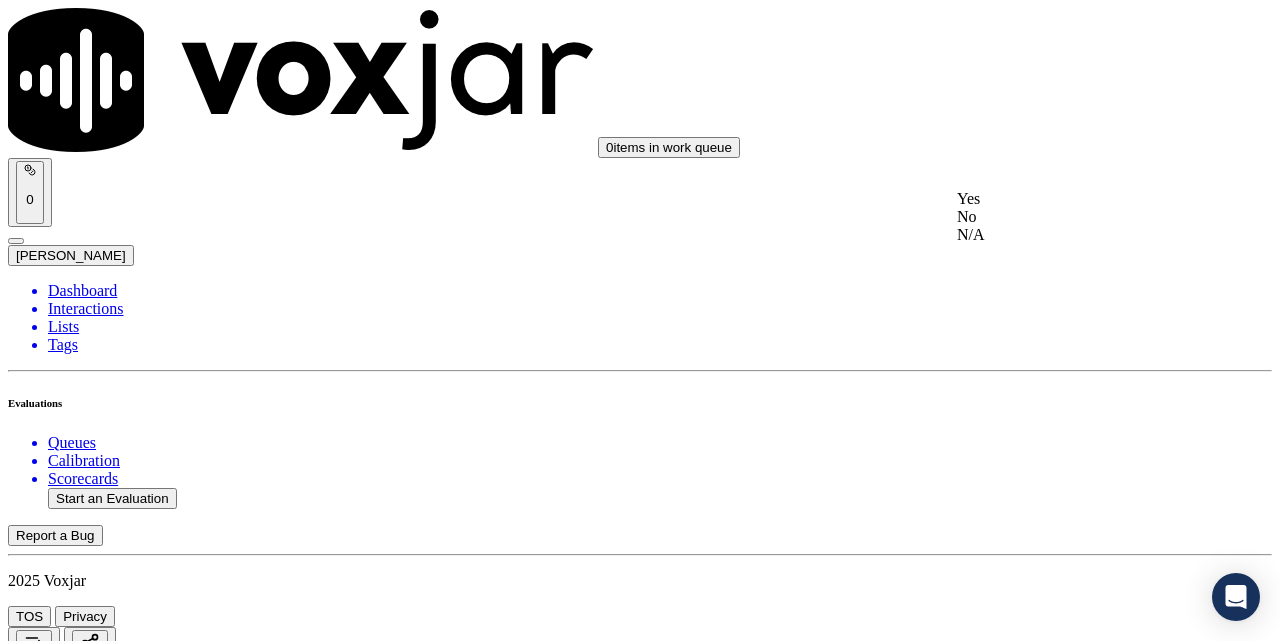click on "Yes" at bounding box center (1071, 199) 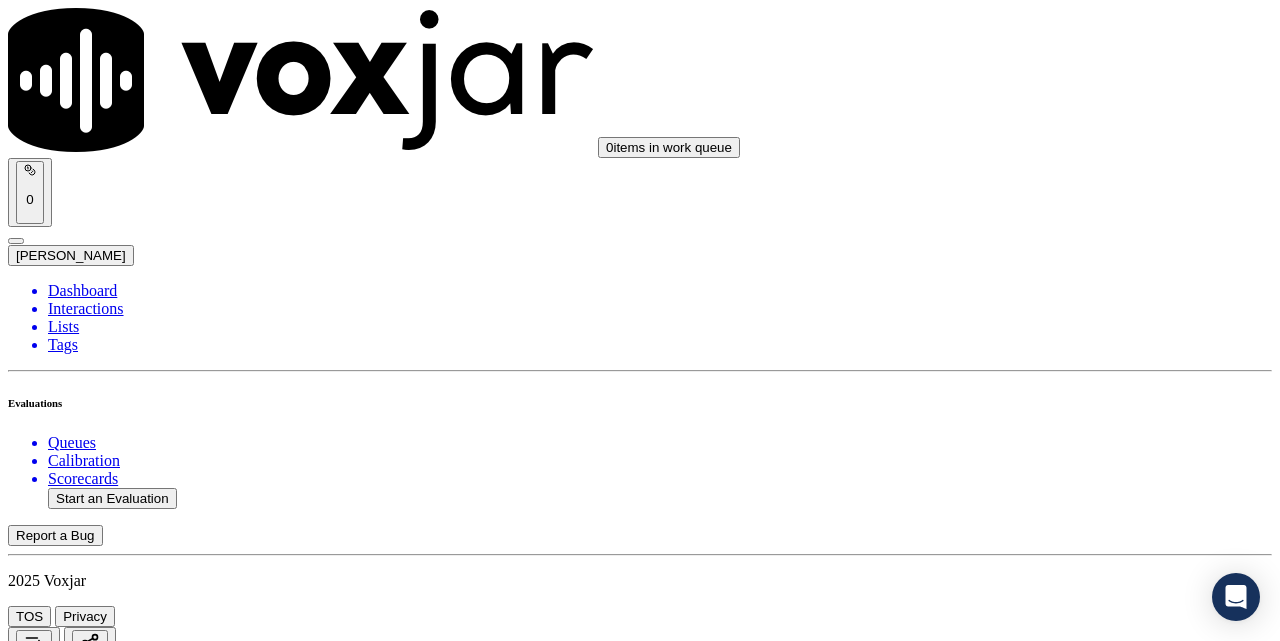 scroll, scrollTop: 3167, scrollLeft: 0, axis: vertical 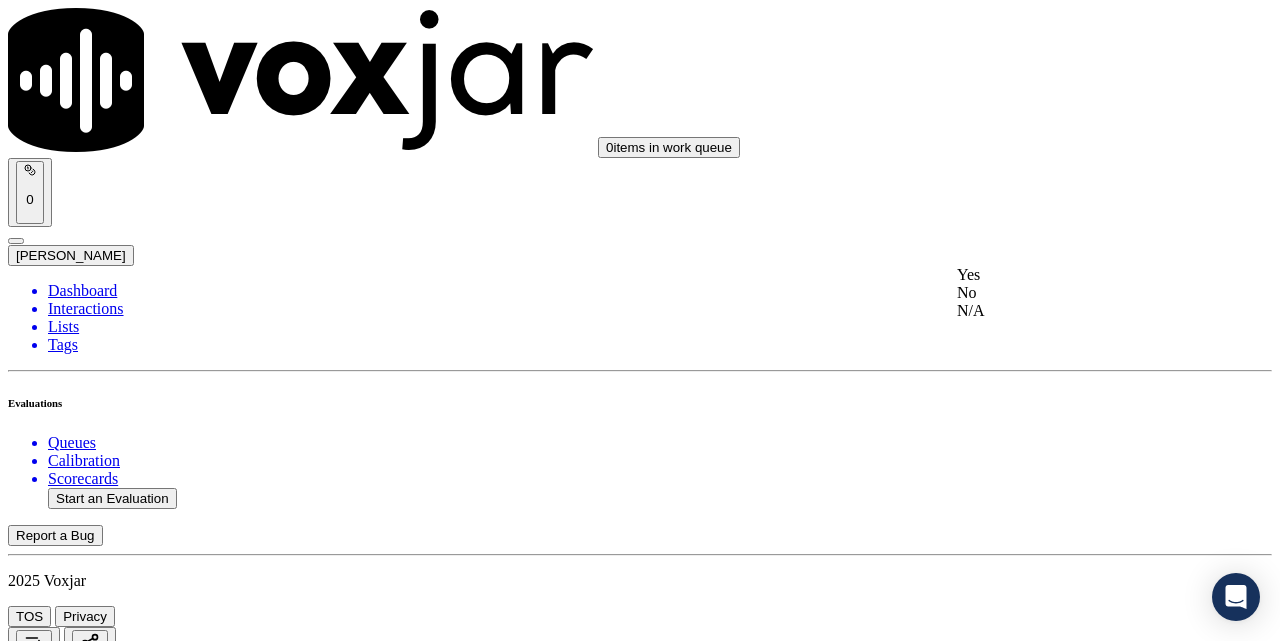 click on "Yes" at bounding box center [1071, 275] 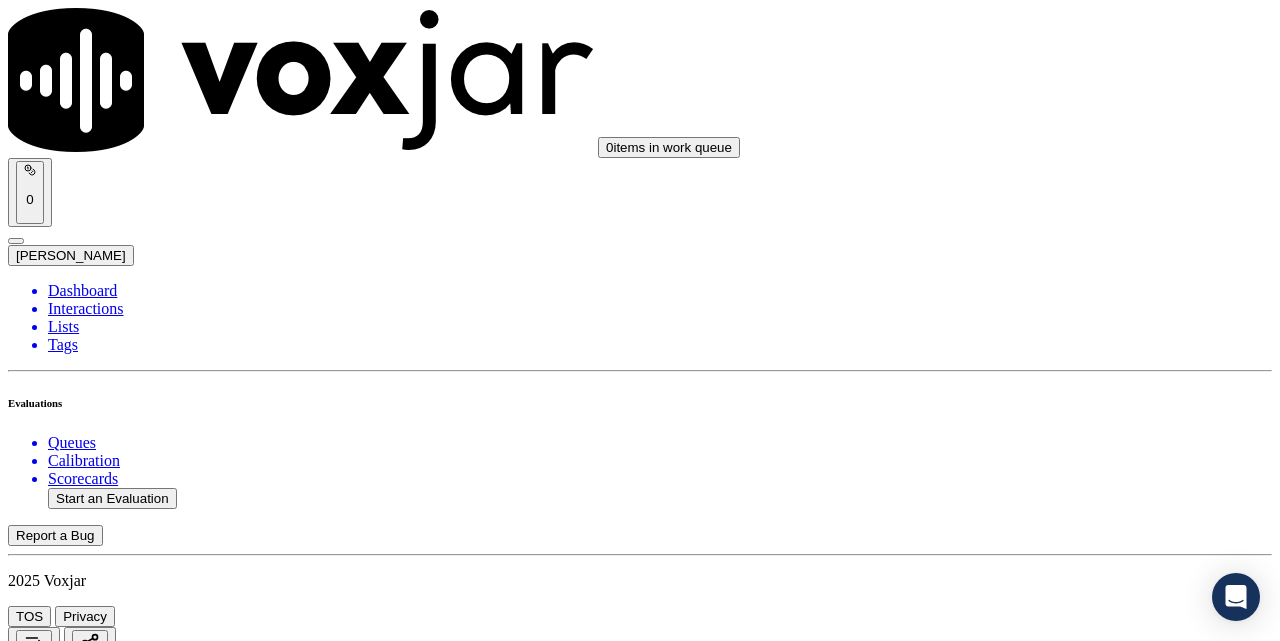 scroll, scrollTop: 3500, scrollLeft: 0, axis: vertical 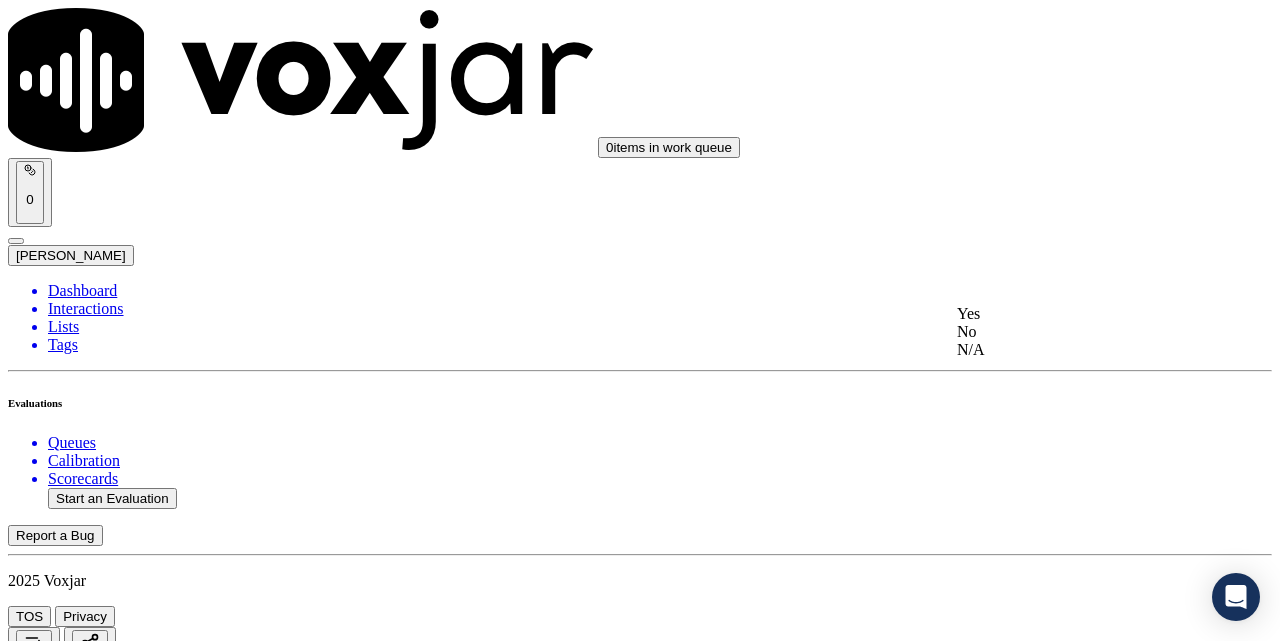 click on "Yes" at bounding box center (1071, 314) 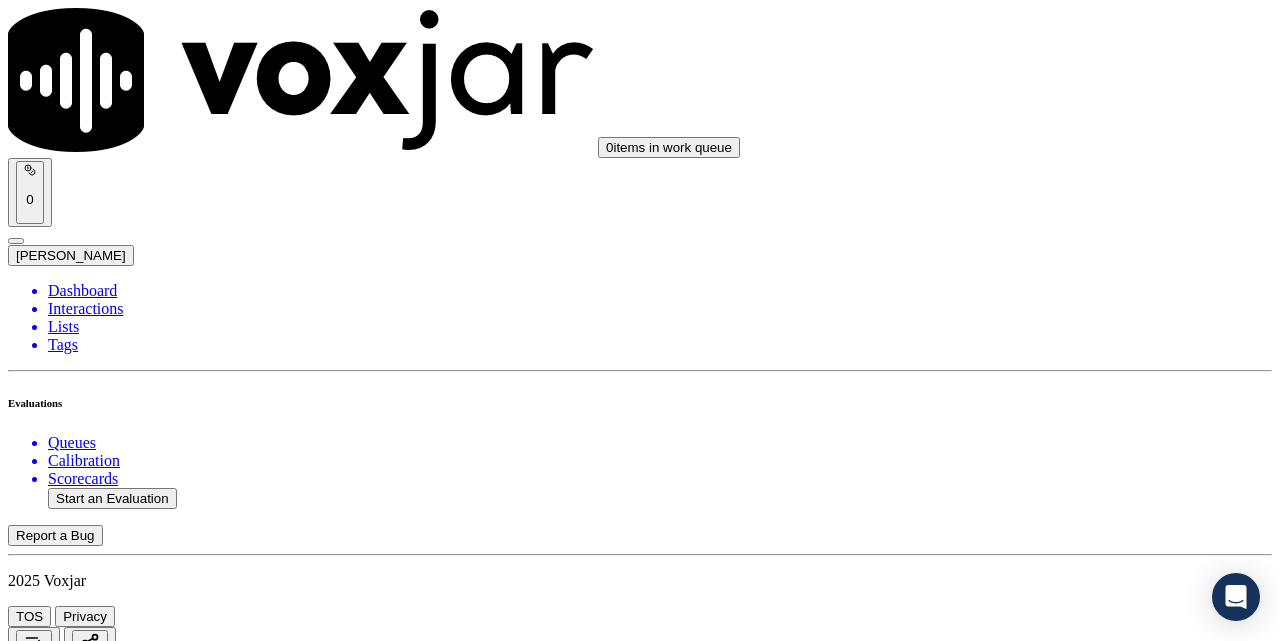 scroll, scrollTop: 3833, scrollLeft: 0, axis: vertical 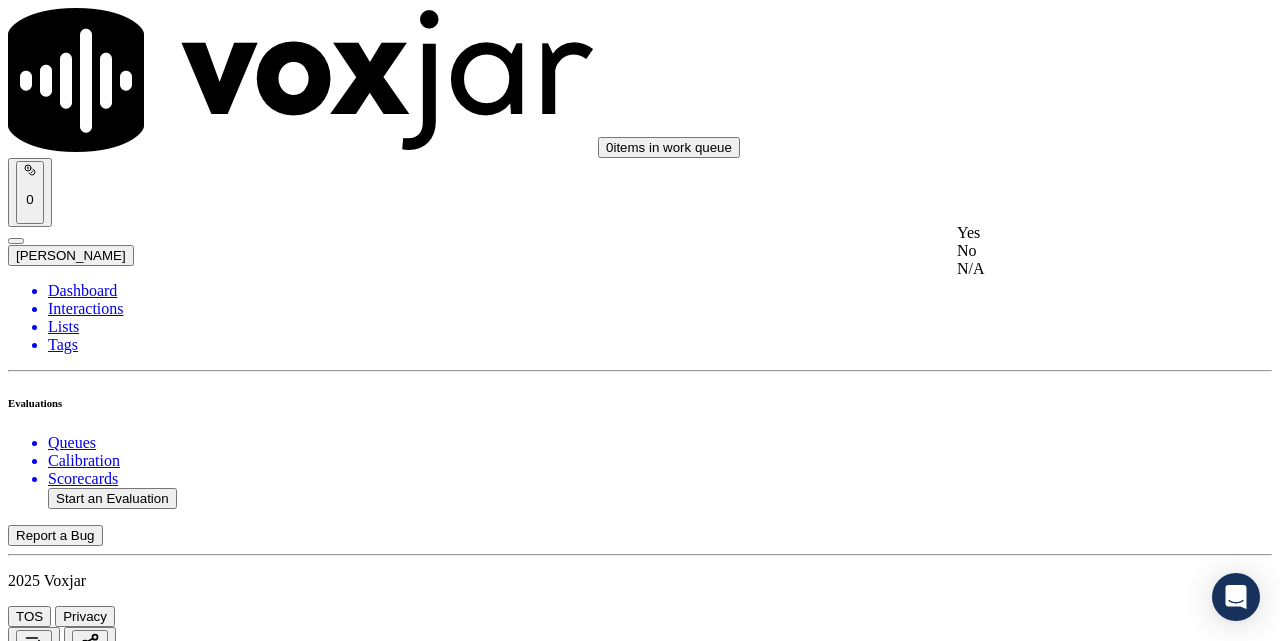 click on "Yes" at bounding box center [1071, 233] 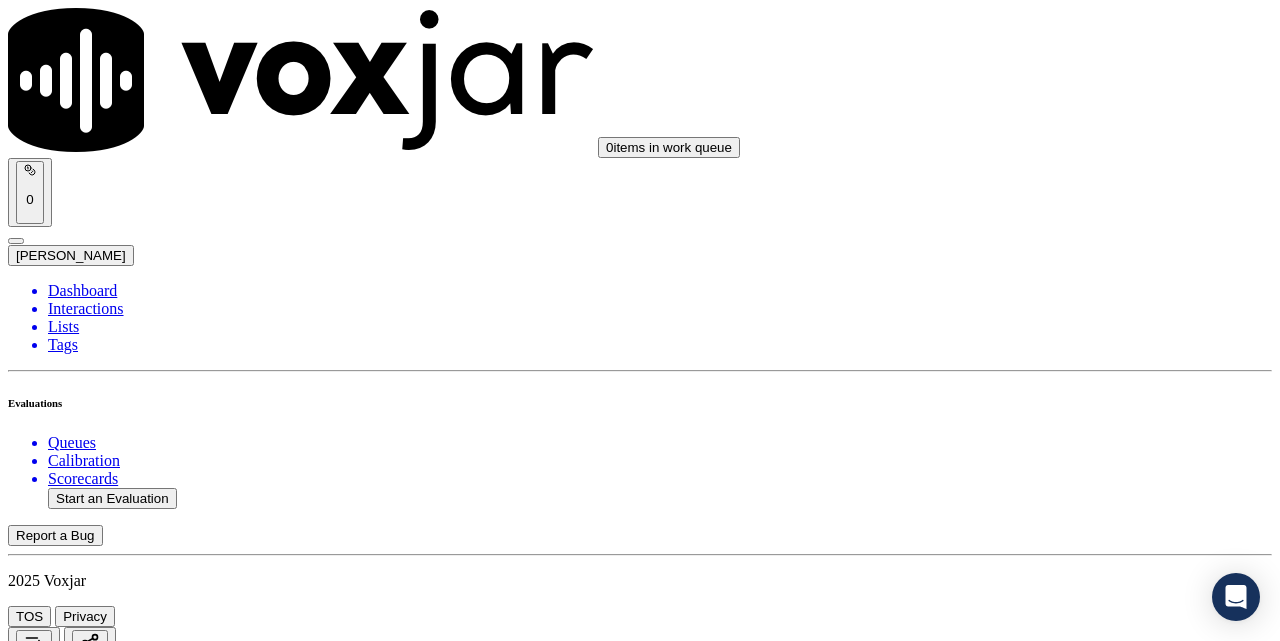 scroll, scrollTop: 4000, scrollLeft: 0, axis: vertical 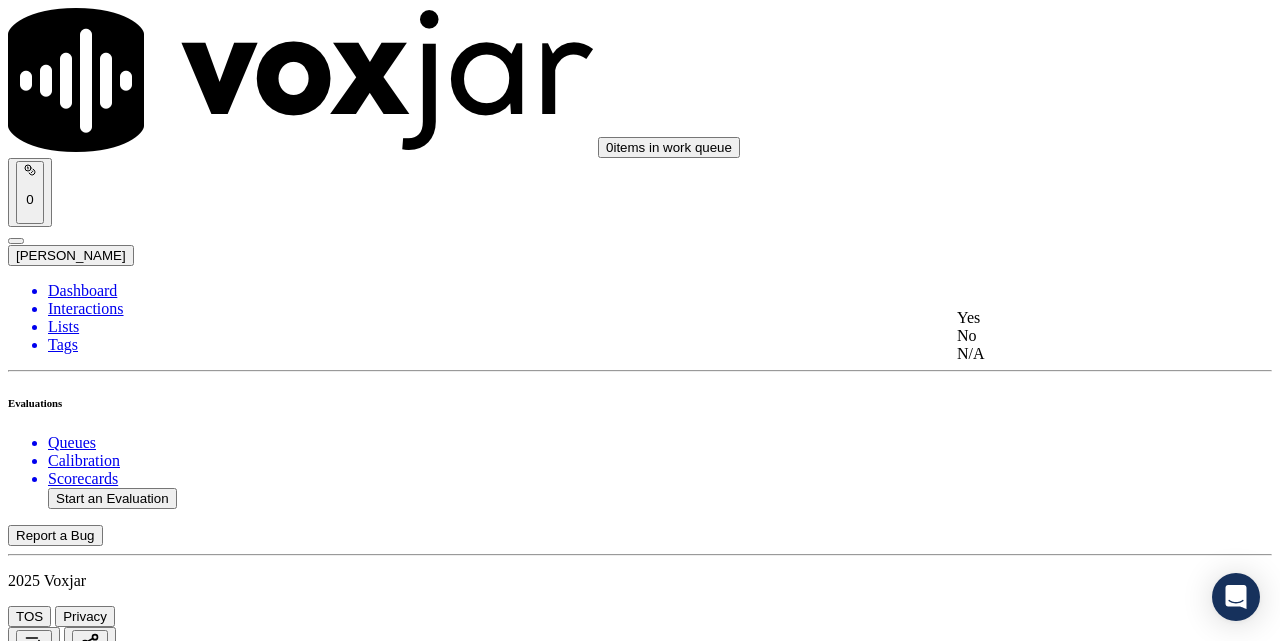 drag, startPoint x: 996, startPoint y: 331, endPoint x: 1045, endPoint y: 247, distance: 97.24711 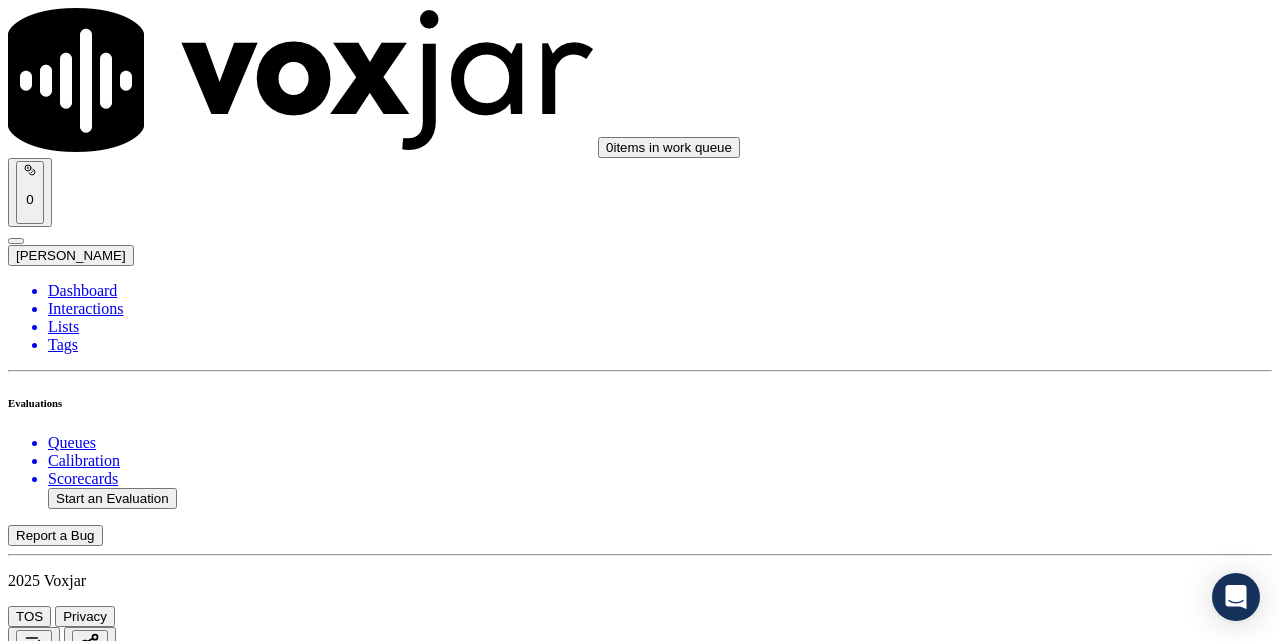 scroll, scrollTop: 4333, scrollLeft: 0, axis: vertical 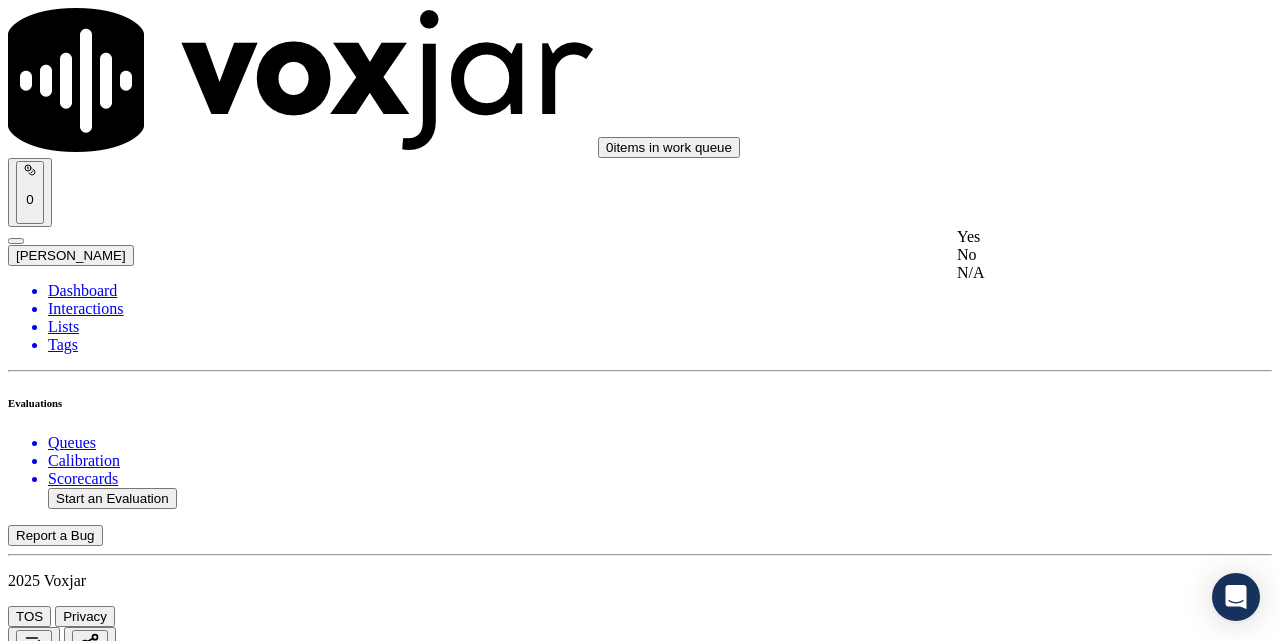 click on "Yes" at bounding box center (1071, 237) 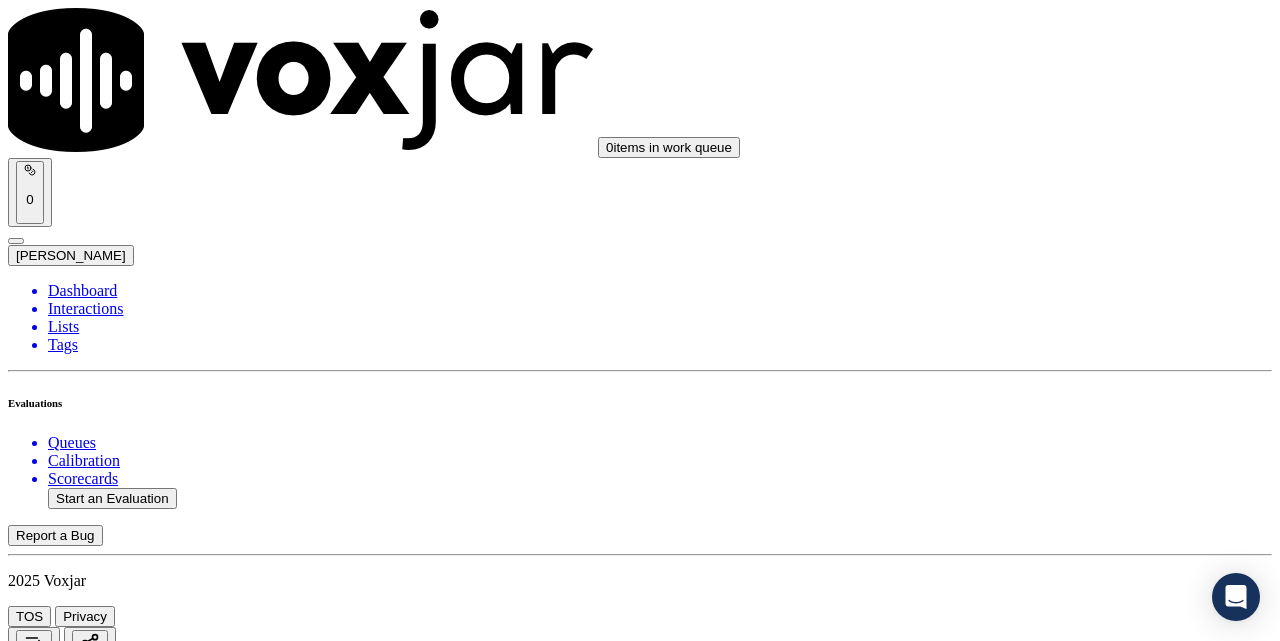 scroll, scrollTop: 4500, scrollLeft: 0, axis: vertical 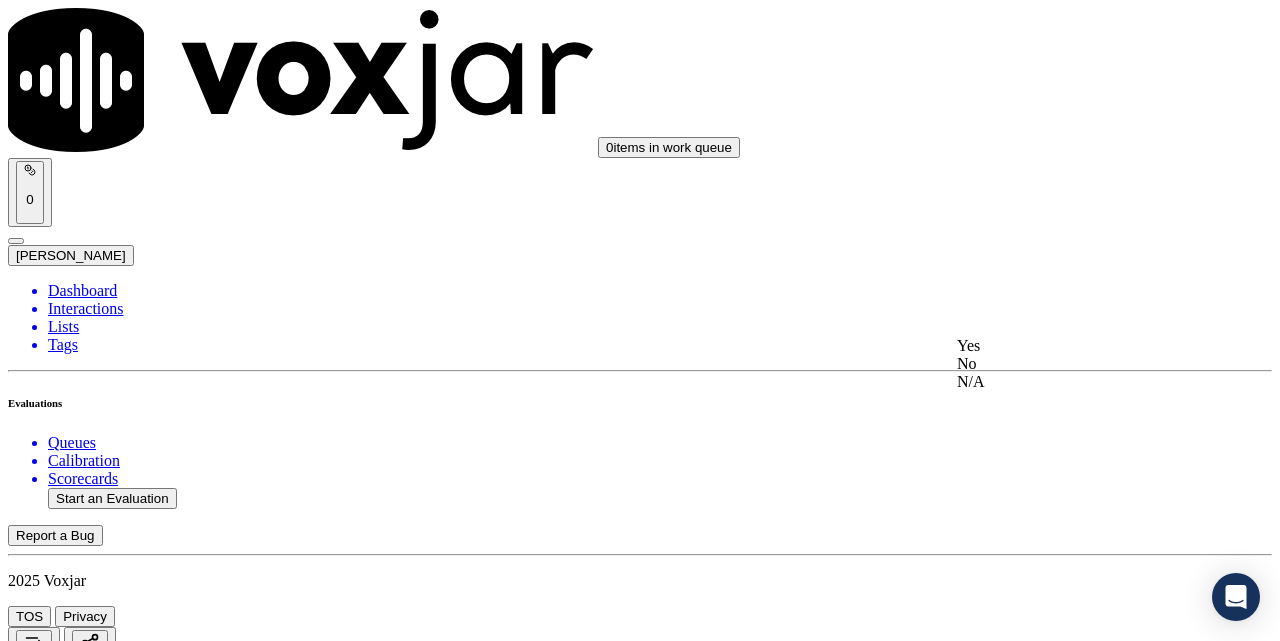 click on "Yes" at bounding box center [1071, 346] 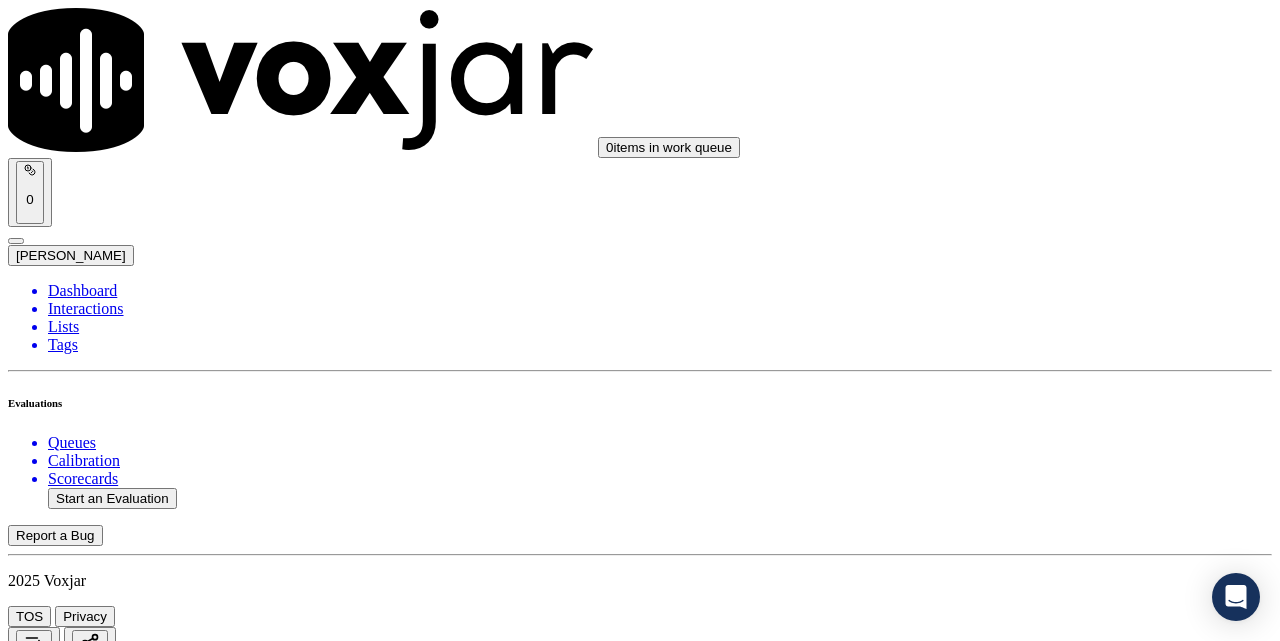 scroll, scrollTop: 5000, scrollLeft: 0, axis: vertical 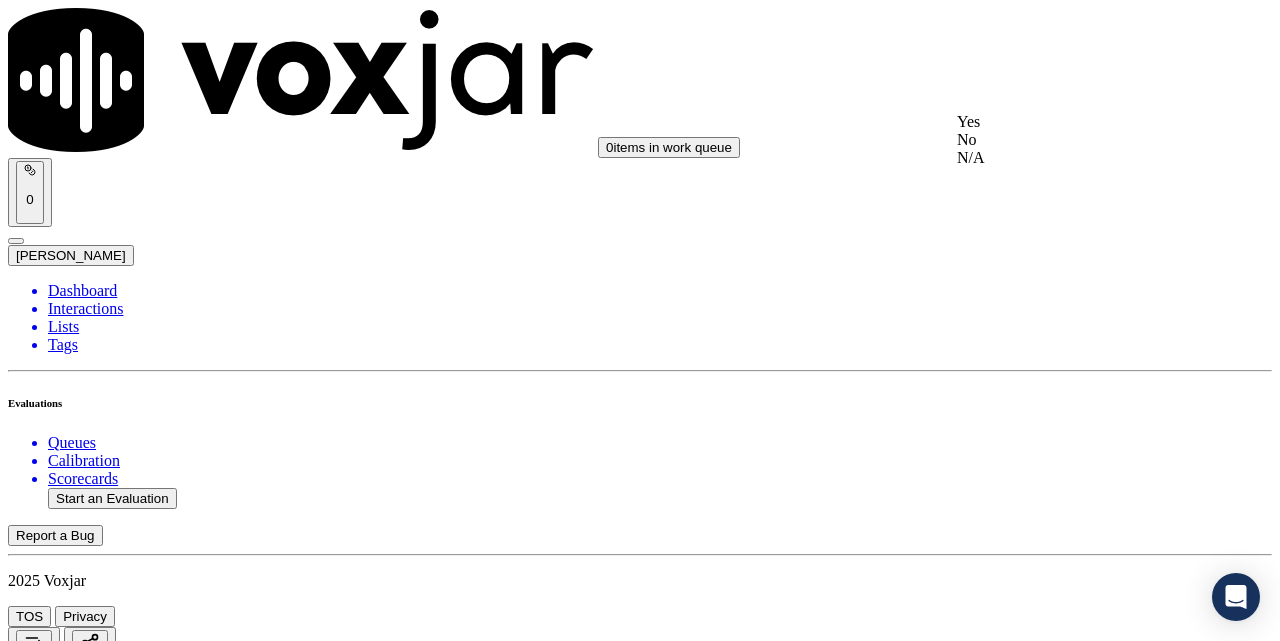 click on "Yes" at bounding box center [1071, 122] 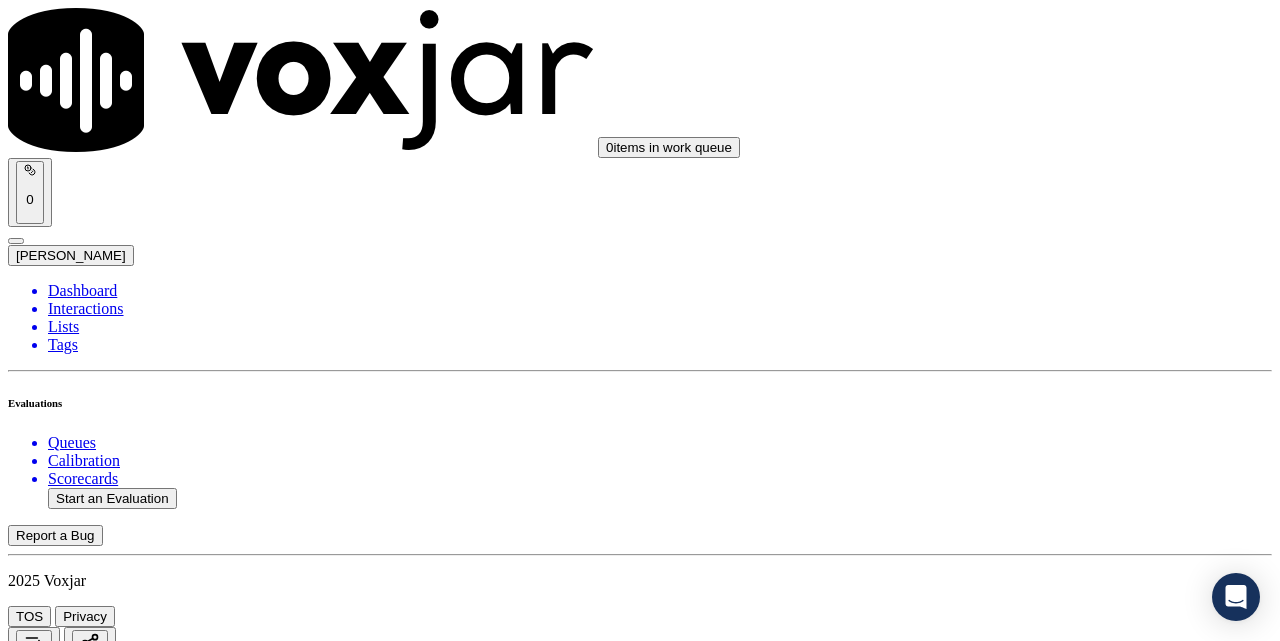 scroll, scrollTop: 5167, scrollLeft: 0, axis: vertical 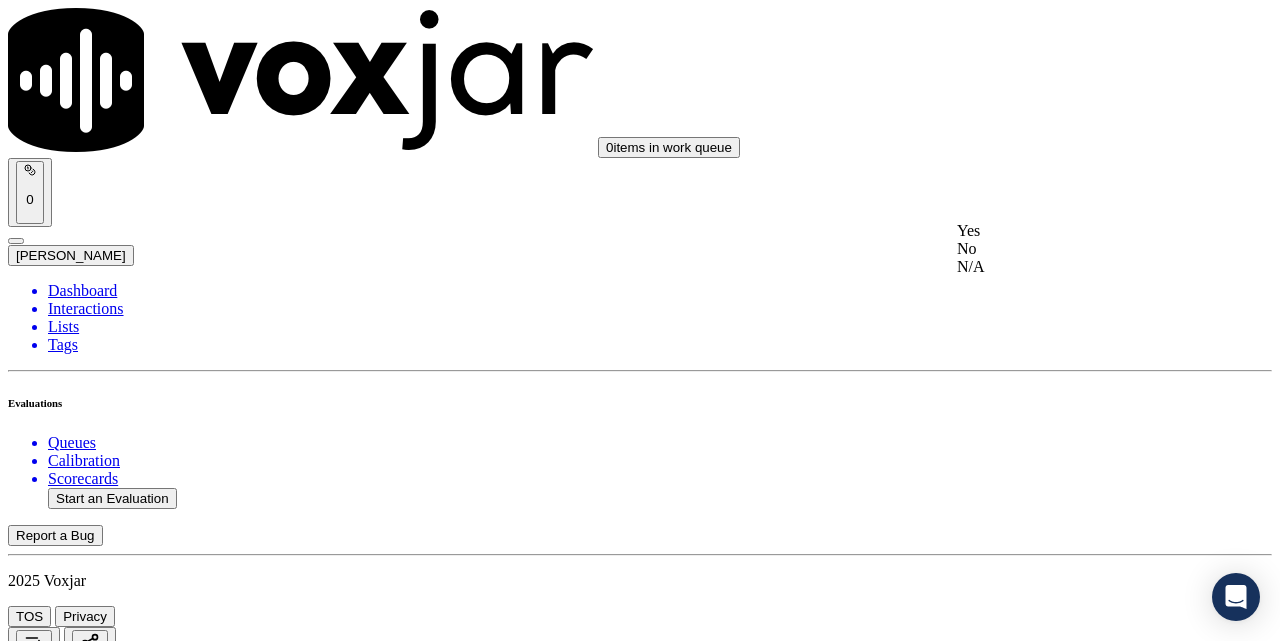 click on "Yes" at bounding box center [1071, 231] 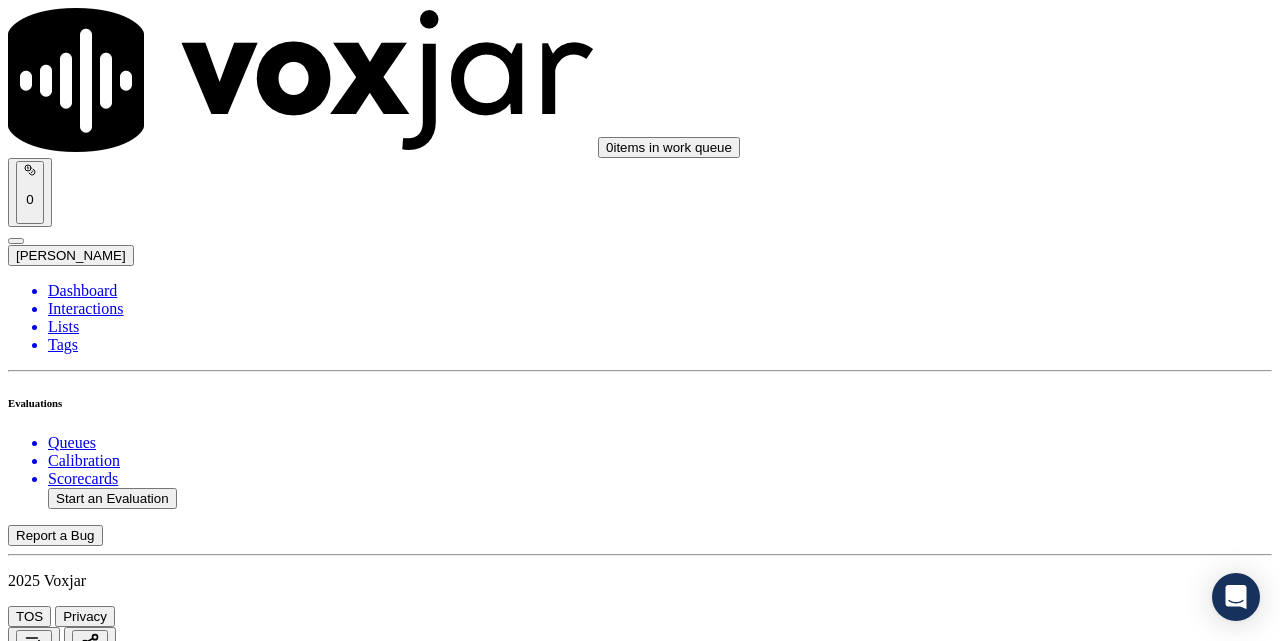 scroll, scrollTop: 5333, scrollLeft: 0, axis: vertical 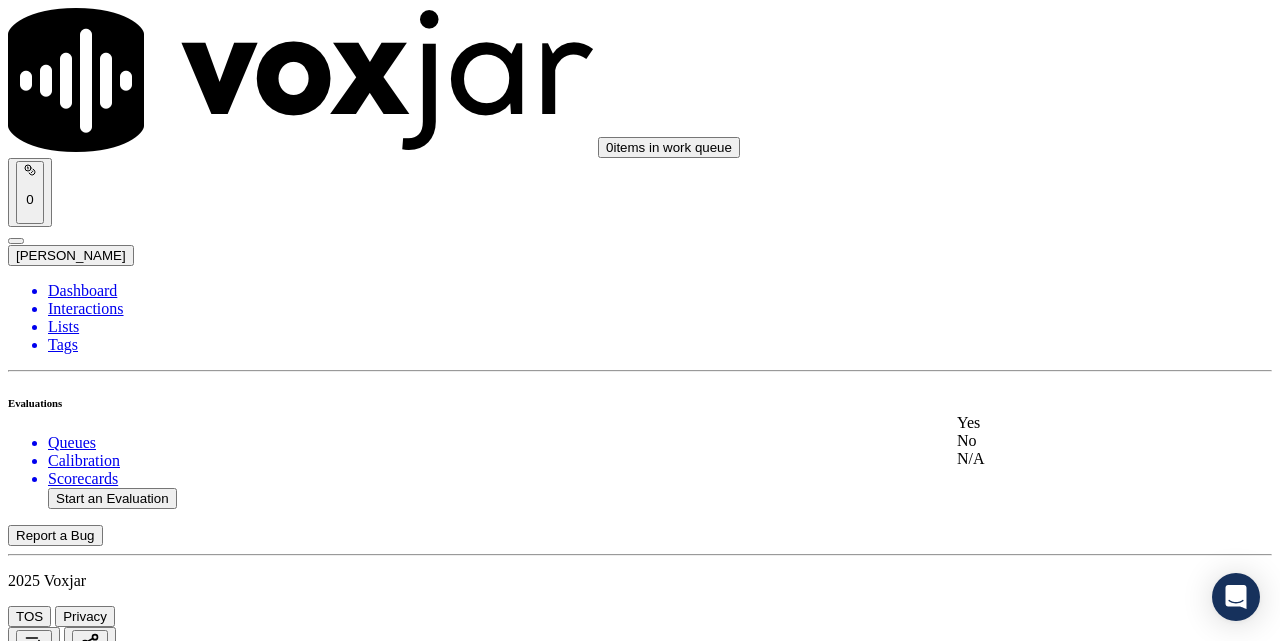 click on "No" 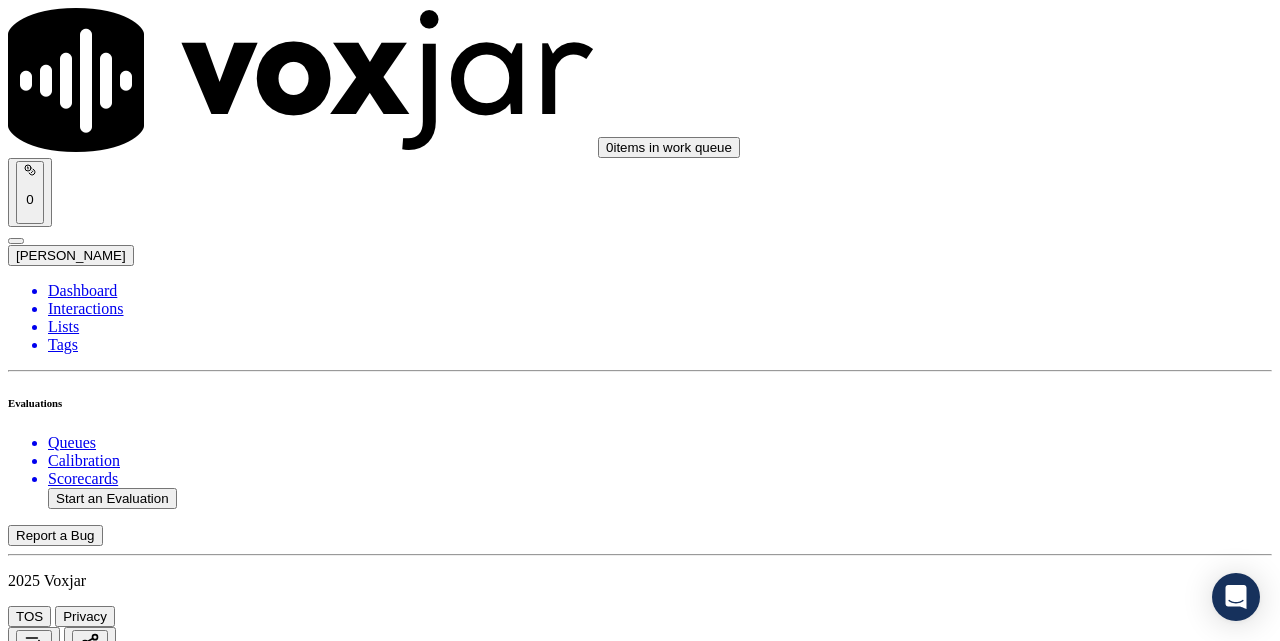 click on "No" at bounding box center [28, 6813] 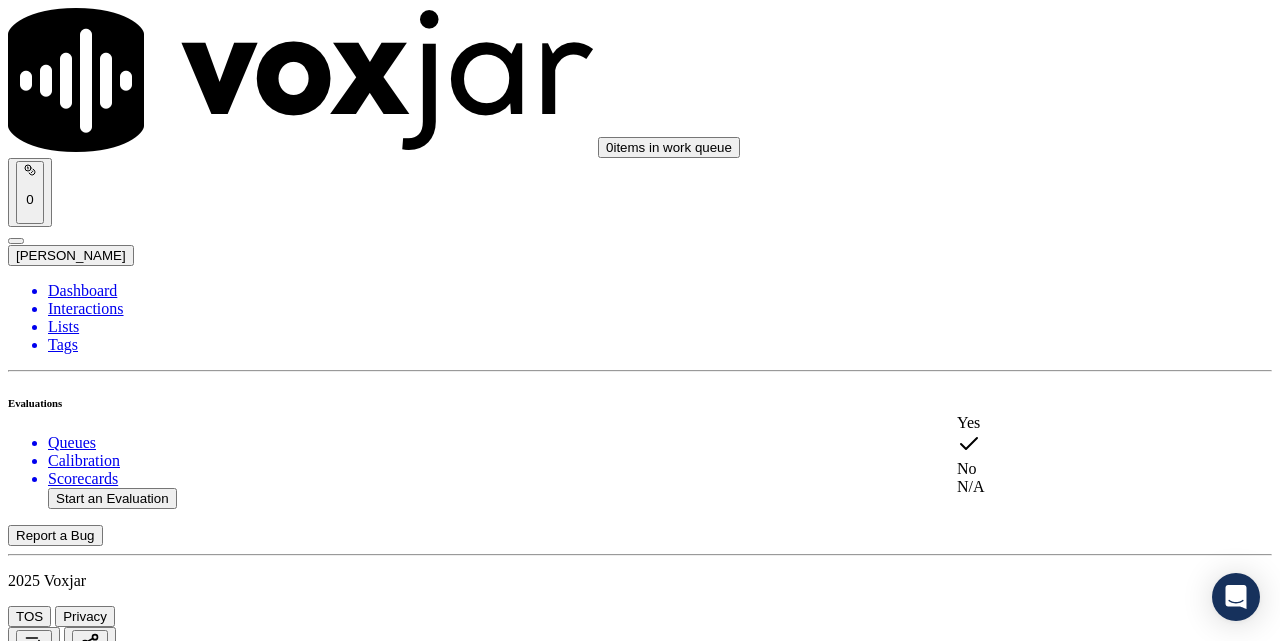 drag, startPoint x: 996, startPoint y: 492, endPoint x: 999, endPoint y: 446, distance: 46.09772 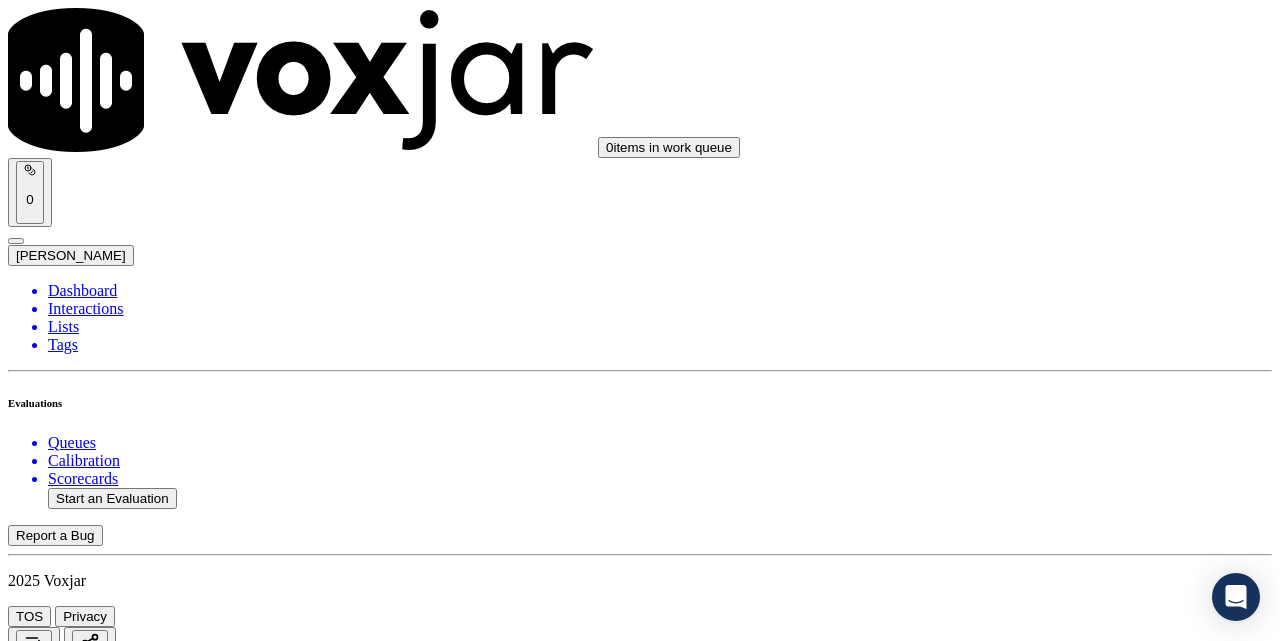 scroll, scrollTop: 5667, scrollLeft: 0, axis: vertical 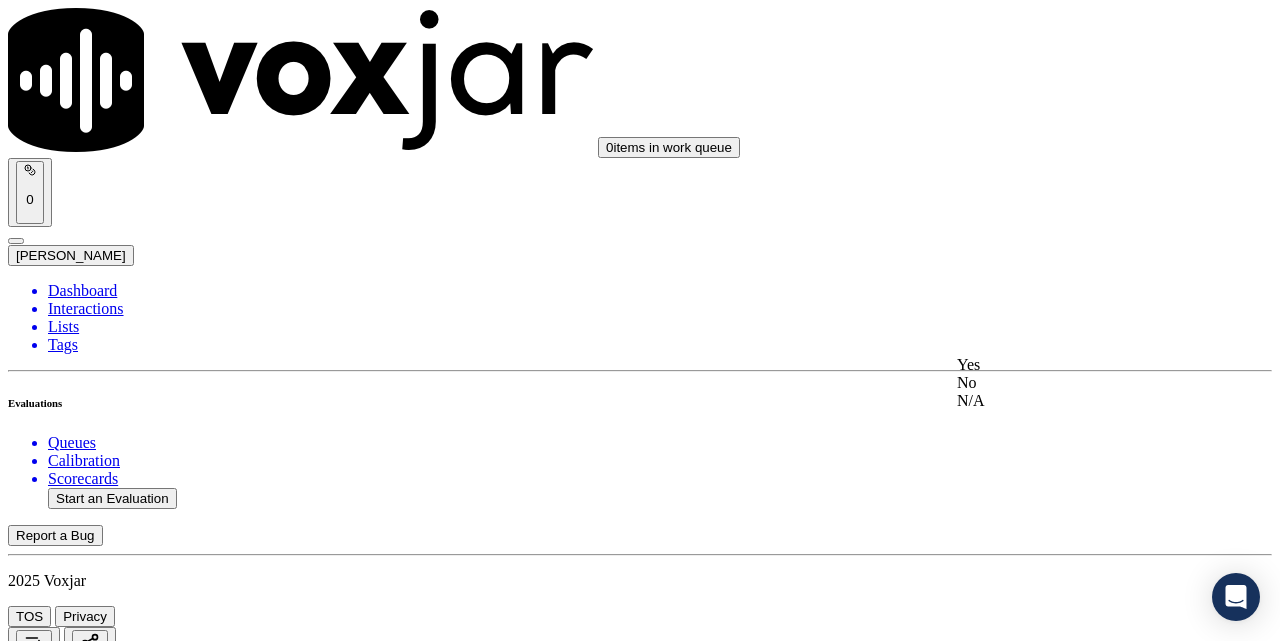 click on "N/A" 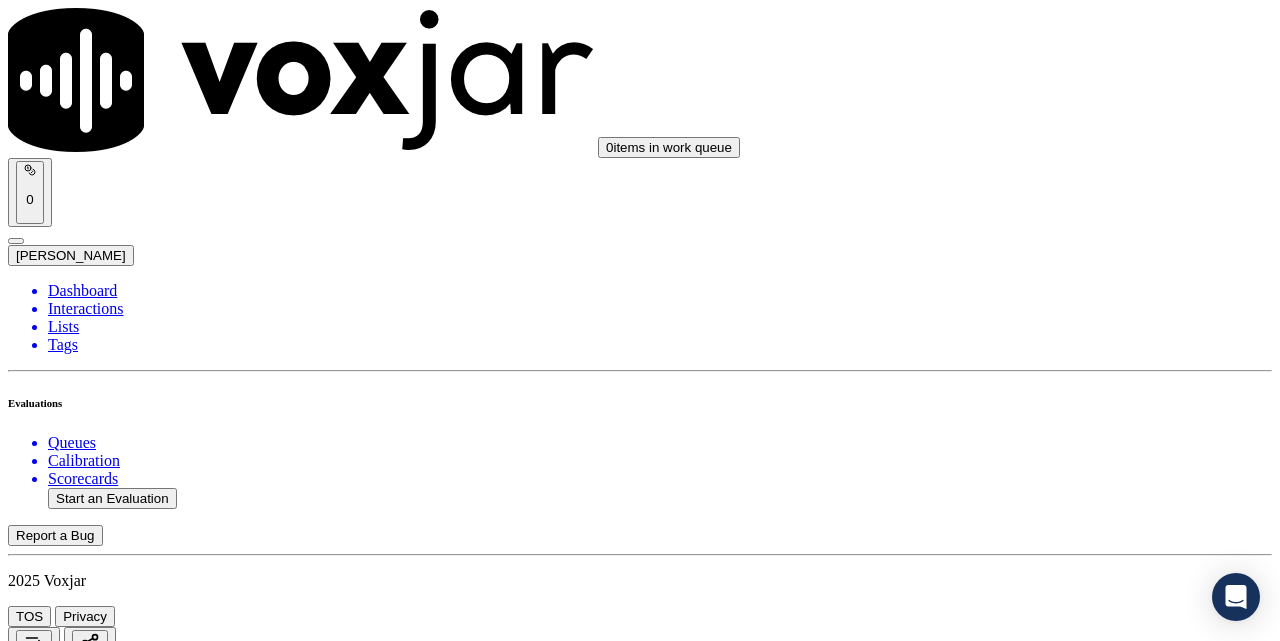 scroll, scrollTop: 5888, scrollLeft: 0, axis: vertical 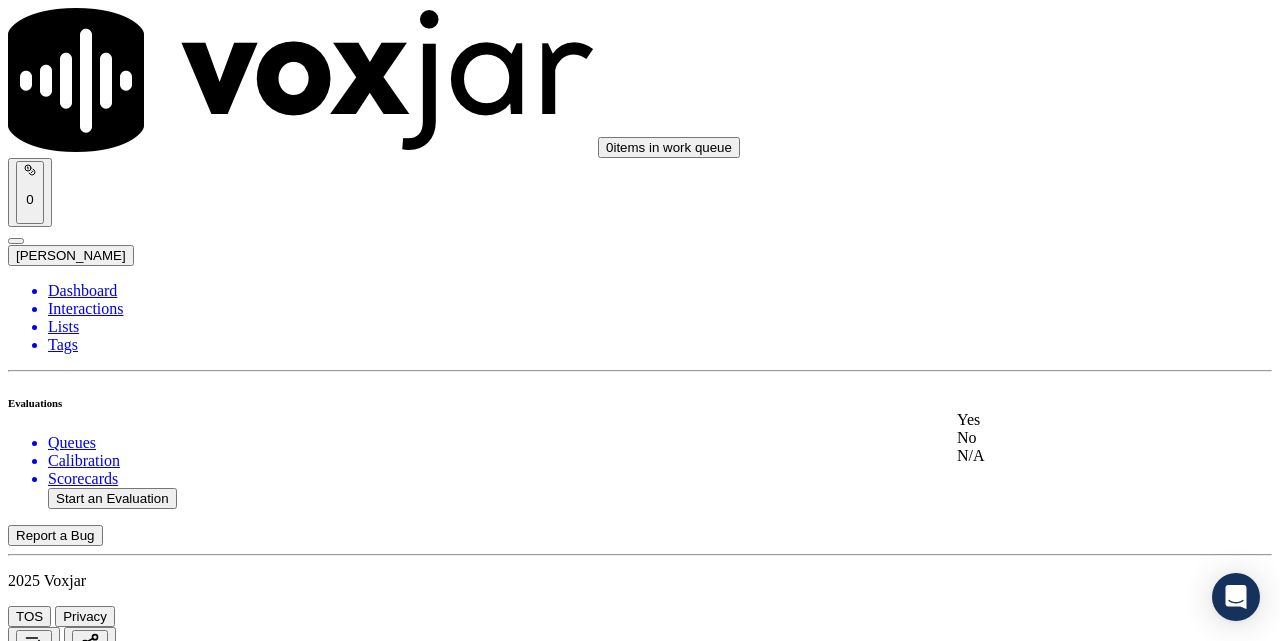 click on "Yes" at bounding box center (1071, 420) 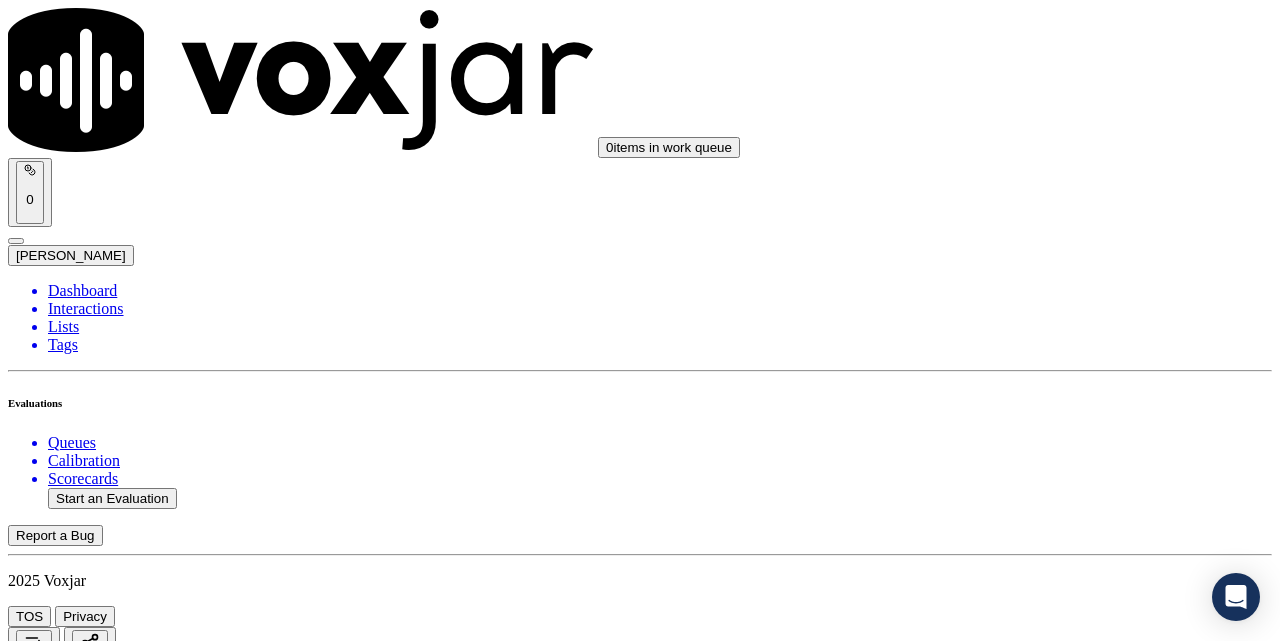 scroll, scrollTop: 5555, scrollLeft: 0, axis: vertical 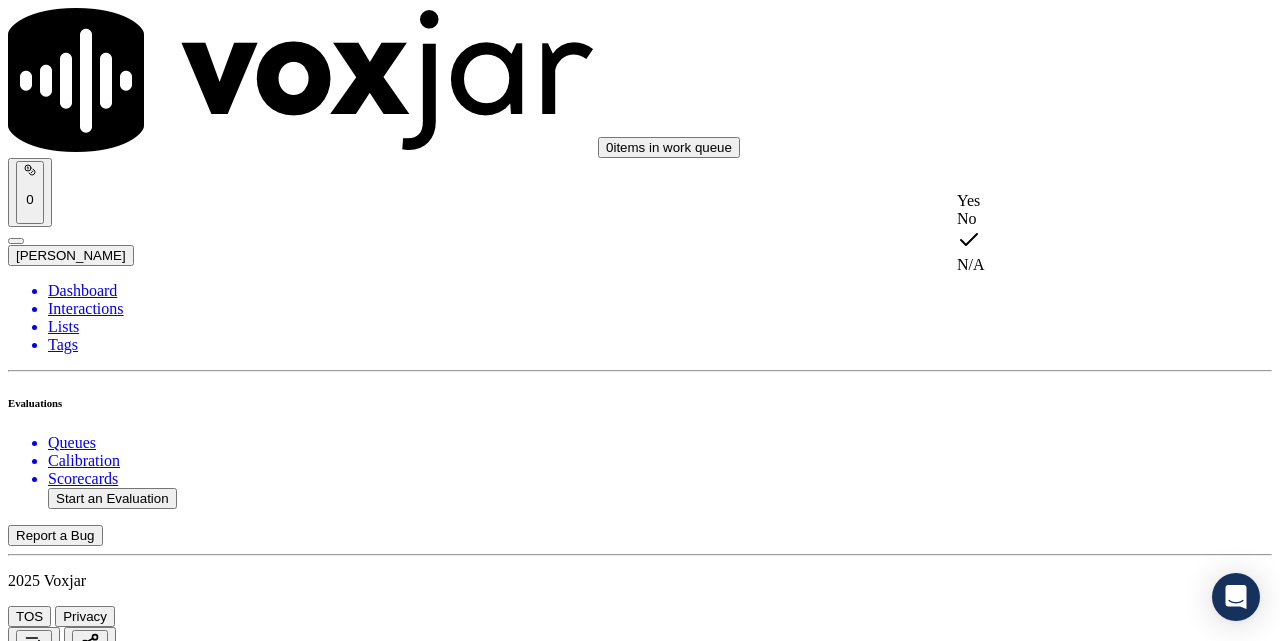 click on "Yes" at bounding box center [1071, 201] 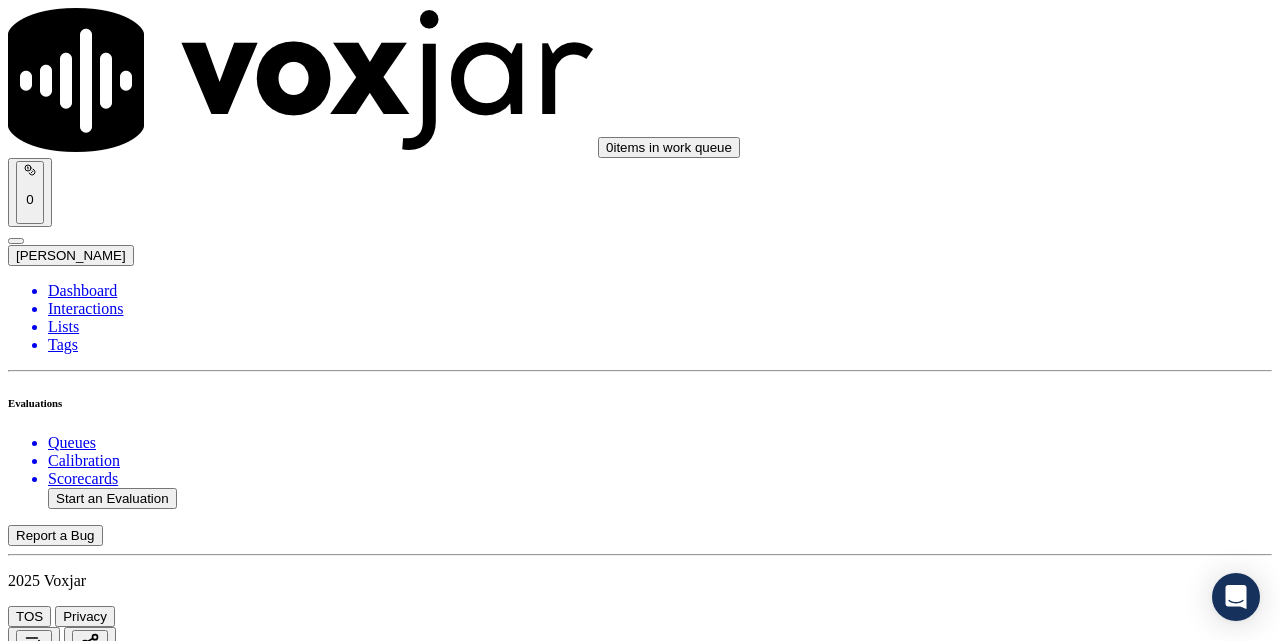 scroll, scrollTop: 5721, scrollLeft: 0, axis: vertical 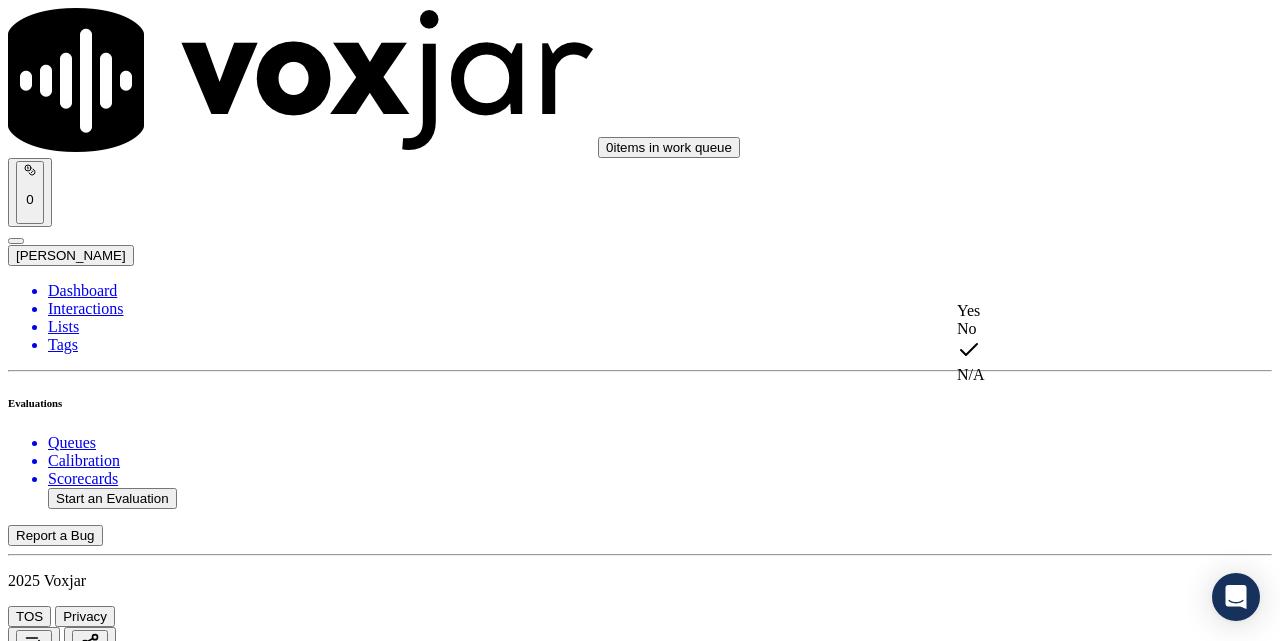 click on "Yes" at bounding box center [1071, 311] 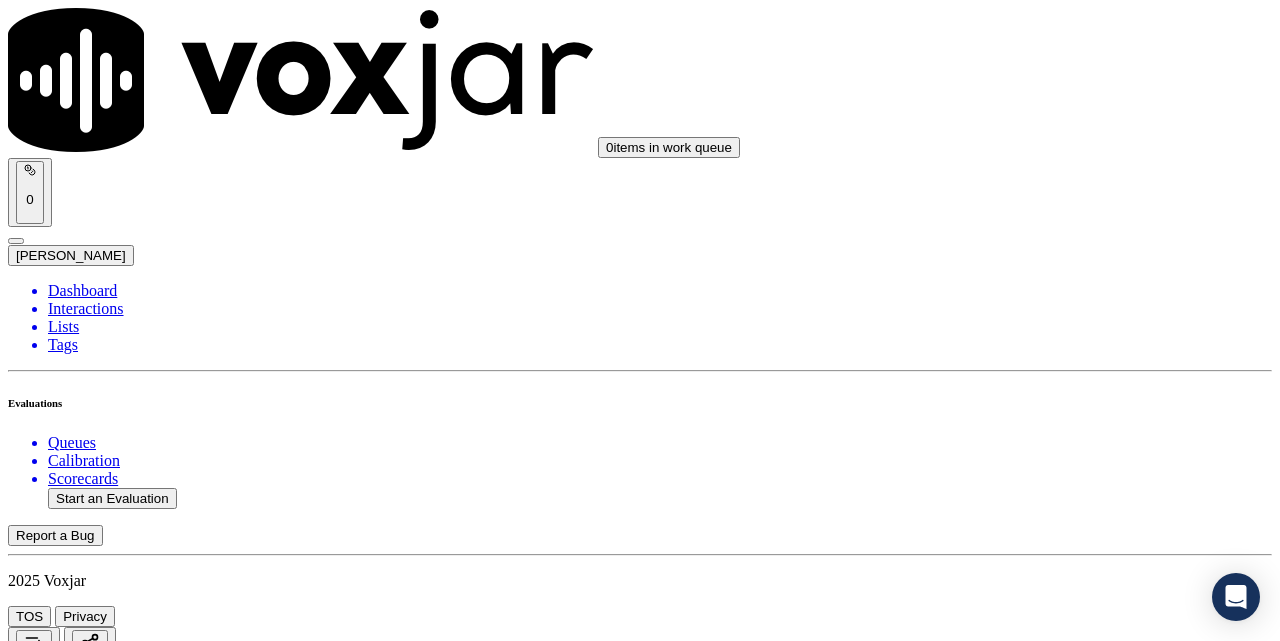 scroll, scrollTop: 5888, scrollLeft: 0, axis: vertical 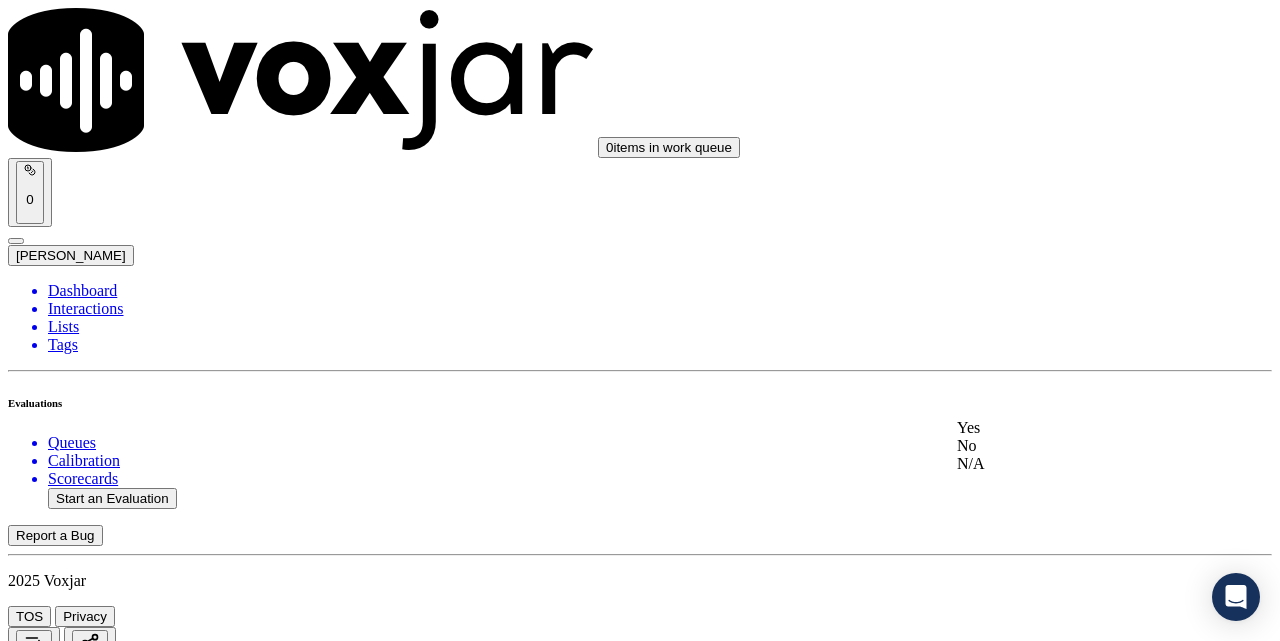 click on "Yes" at bounding box center [1071, 428] 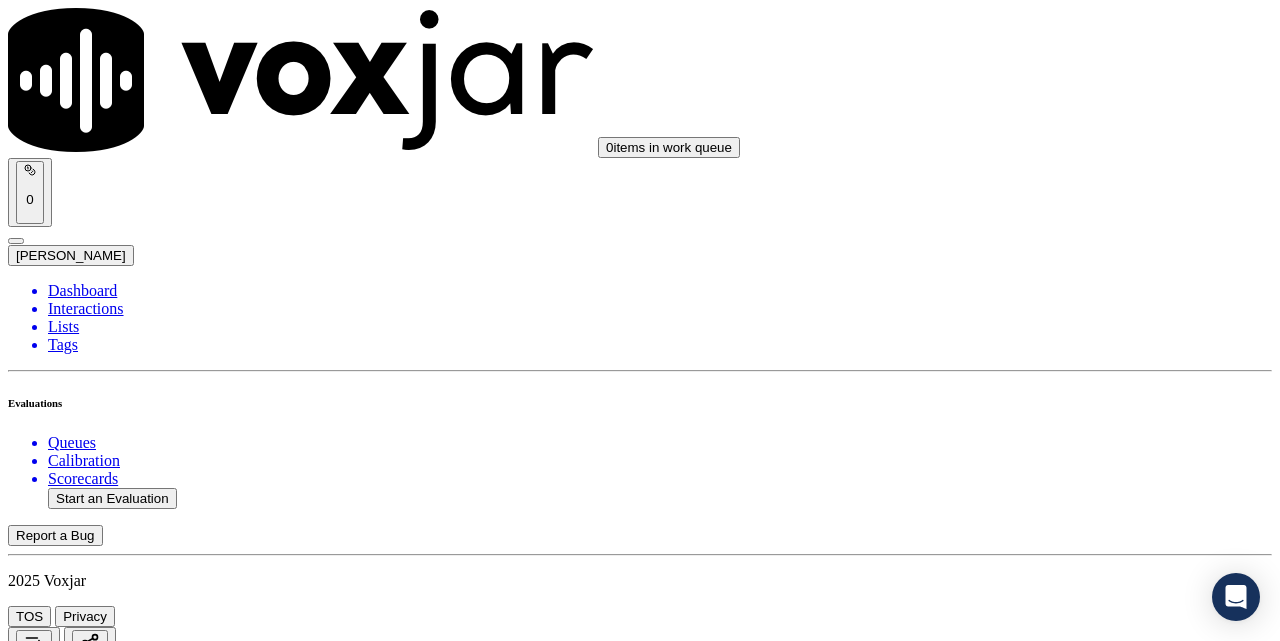 scroll, scrollTop: 333, scrollLeft: 0, axis: vertical 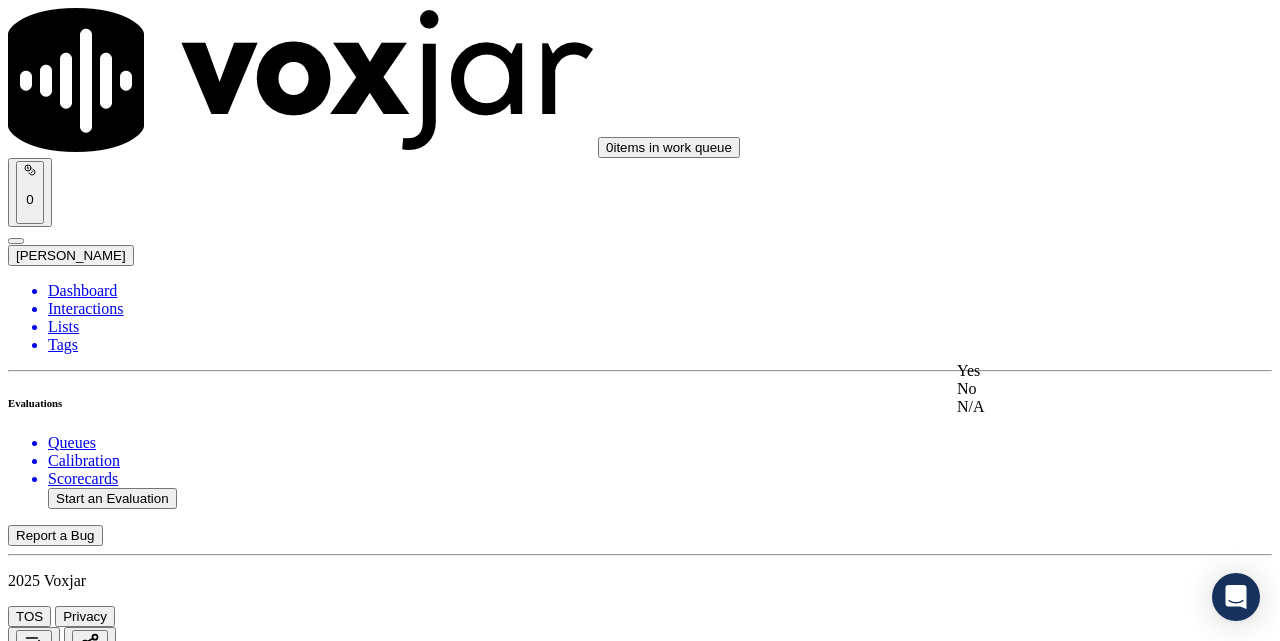 click on "Yes" at bounding box center [1071, 371] 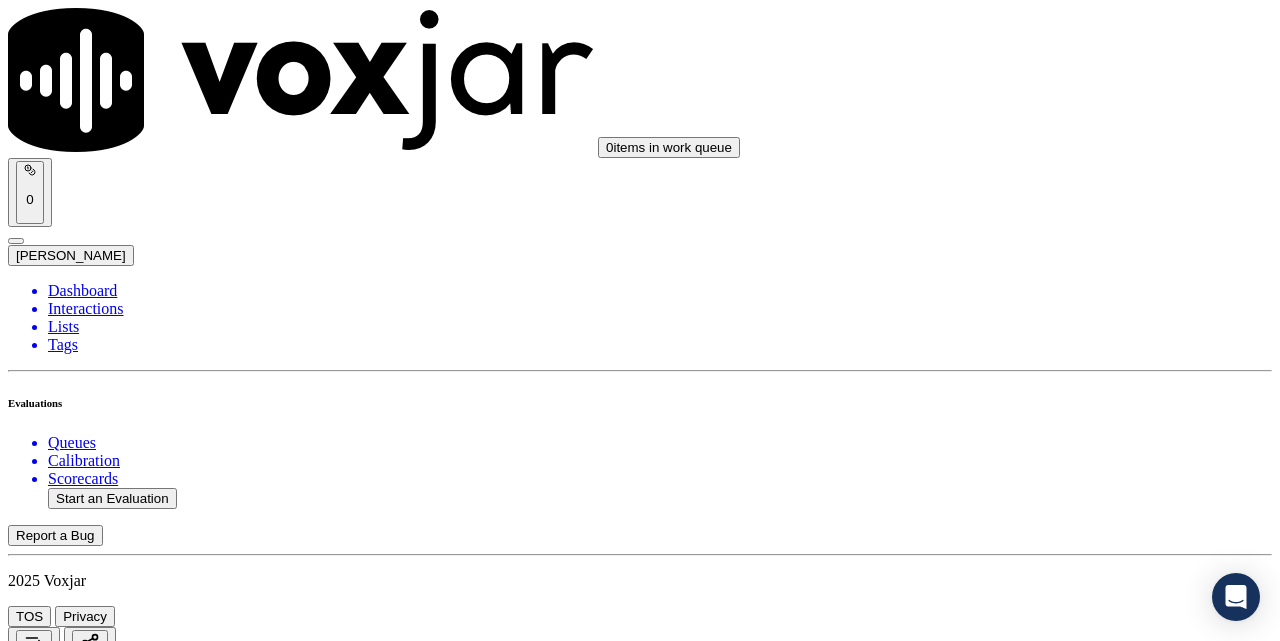scroll, scrollTop: 667, scrollLeft: 0, axis: vertical 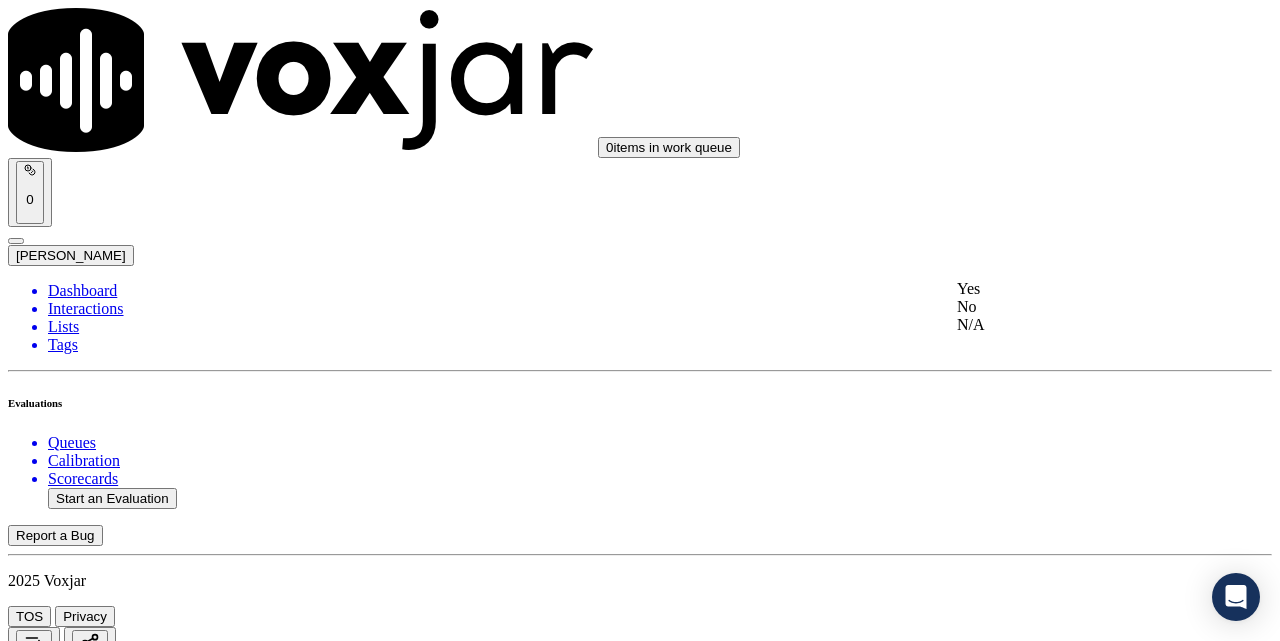 click on "Yes" at bounding box center [1071, 289] 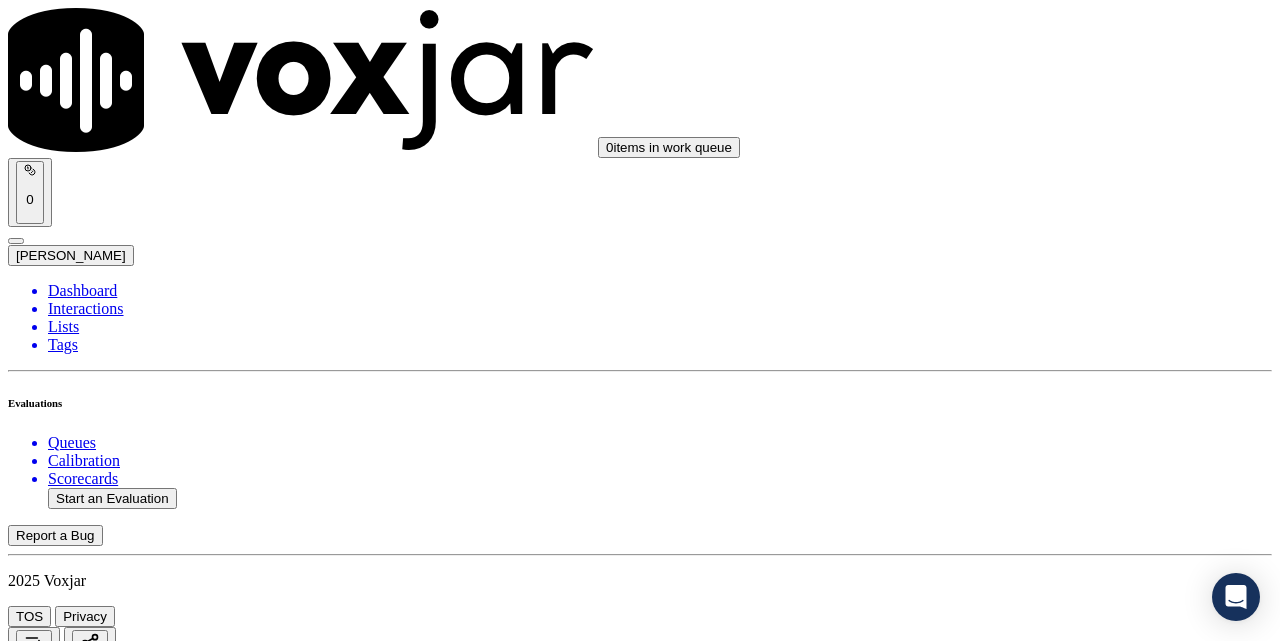 scroll, scrollTop: 1000, scrollLeft: 0, axis: vertical 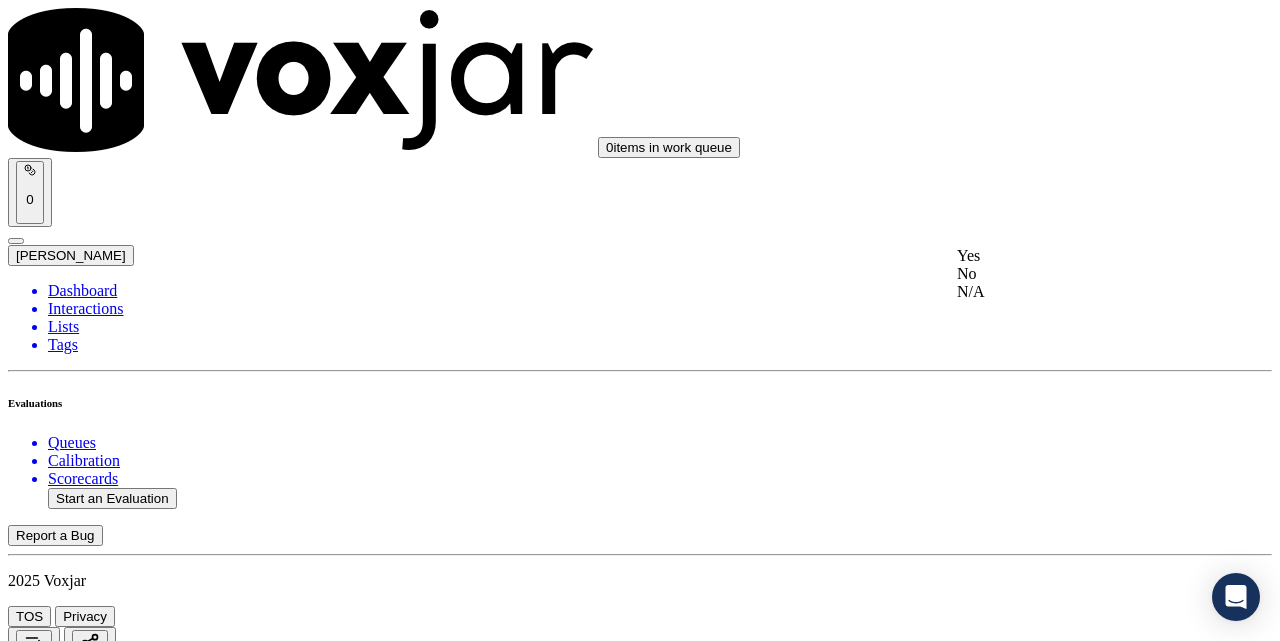 click on "N/A" 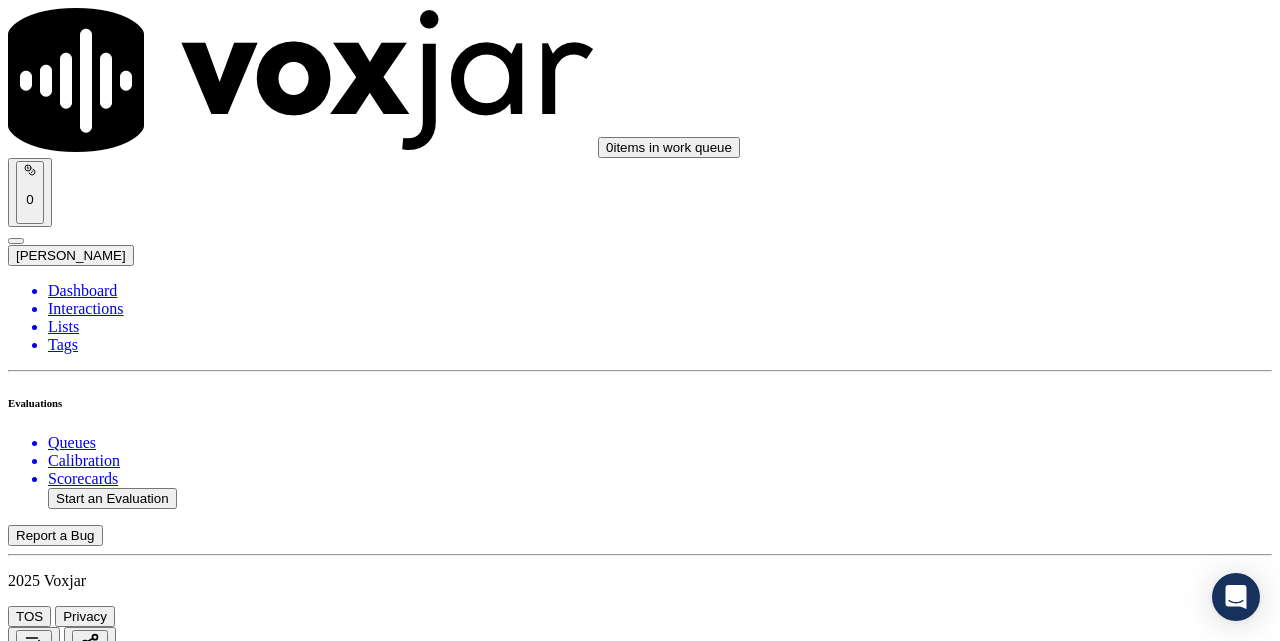 scroll, scrollTop: 1500, scrollLeft: 0, axis: vertical 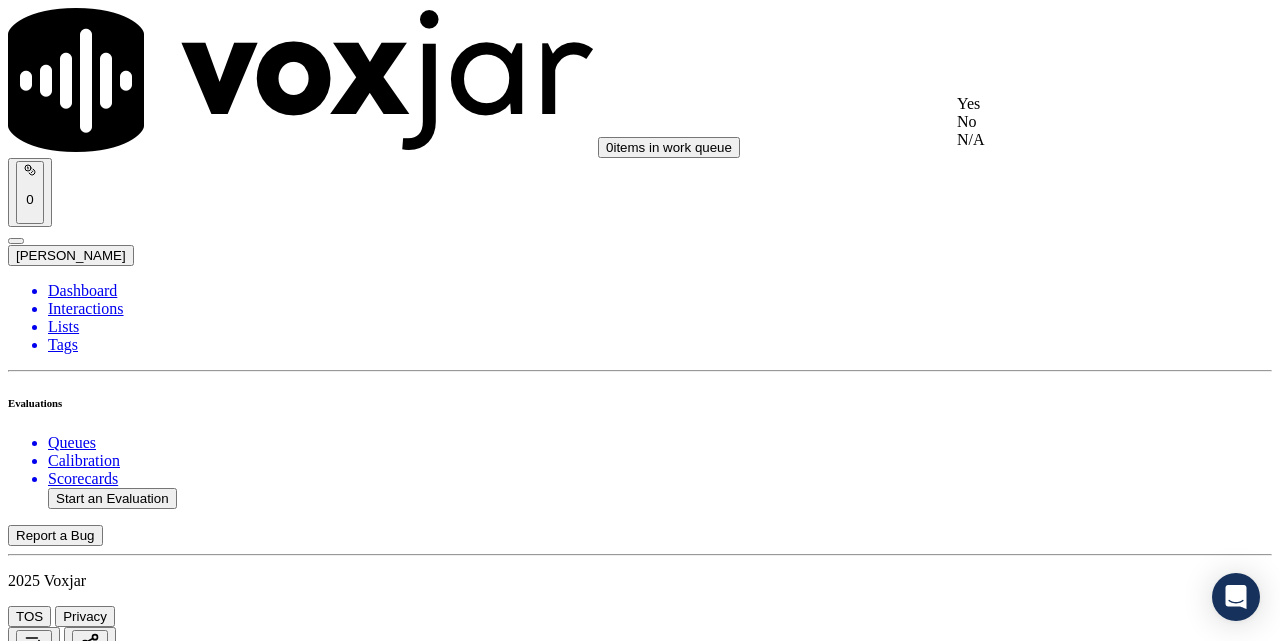 click on "N/A" 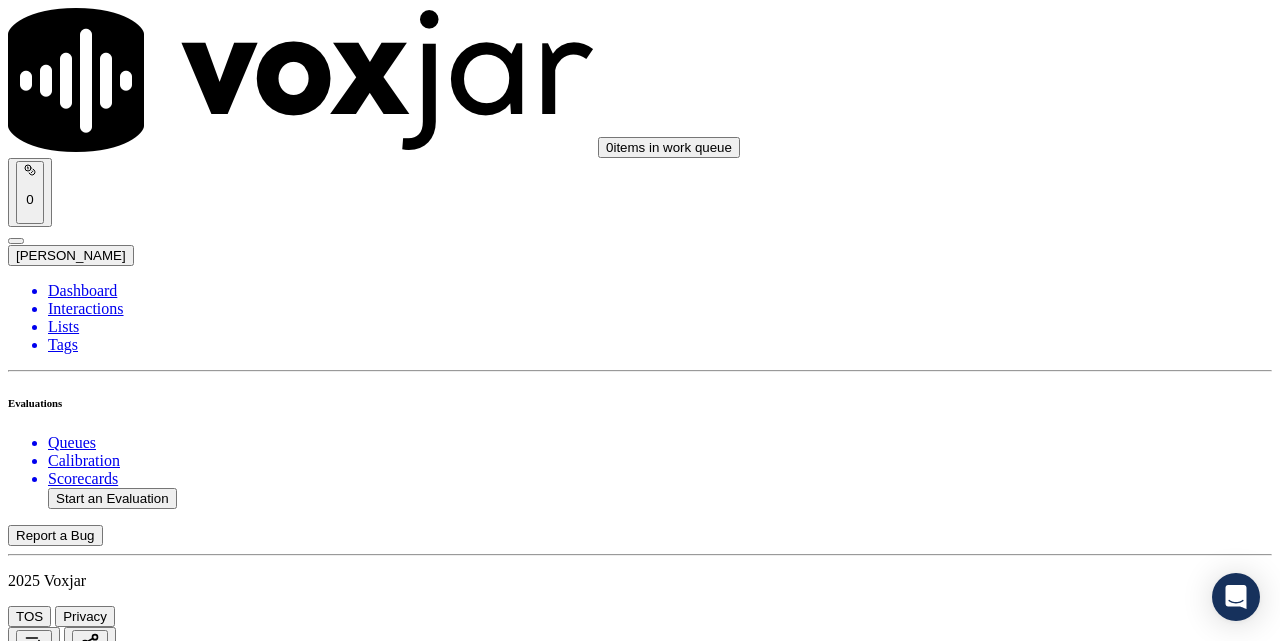click on "Select an answer" at bounding box center [67, 3585] 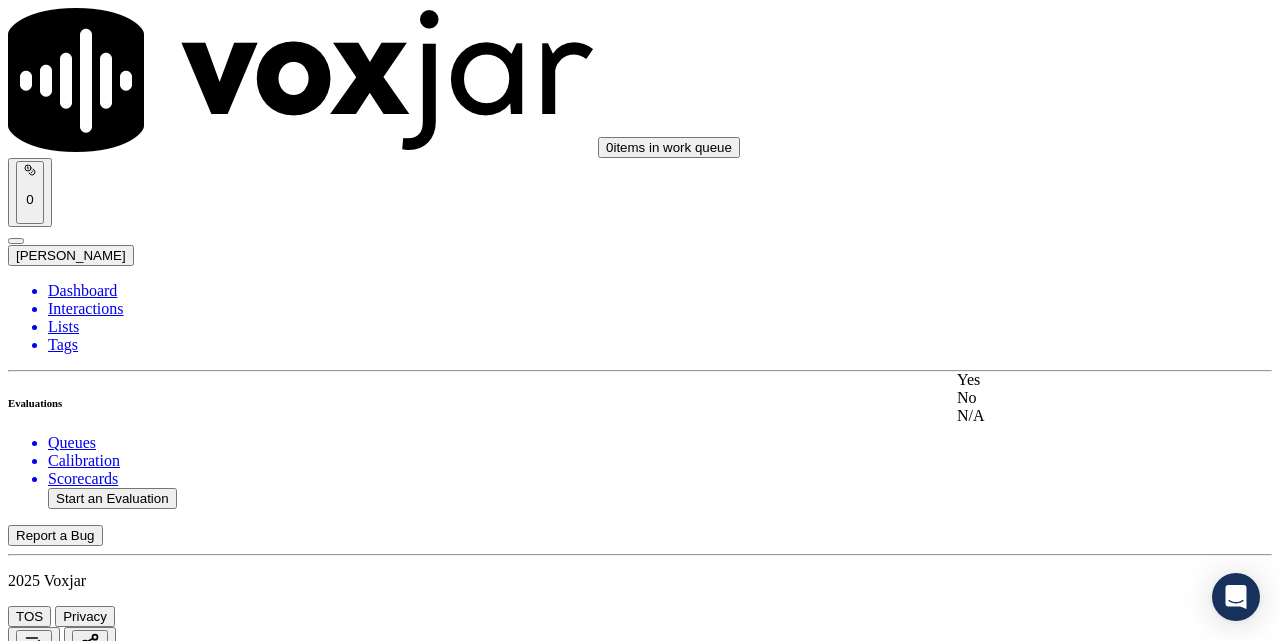 click on "Yes" at bounding box center (1071, 380) 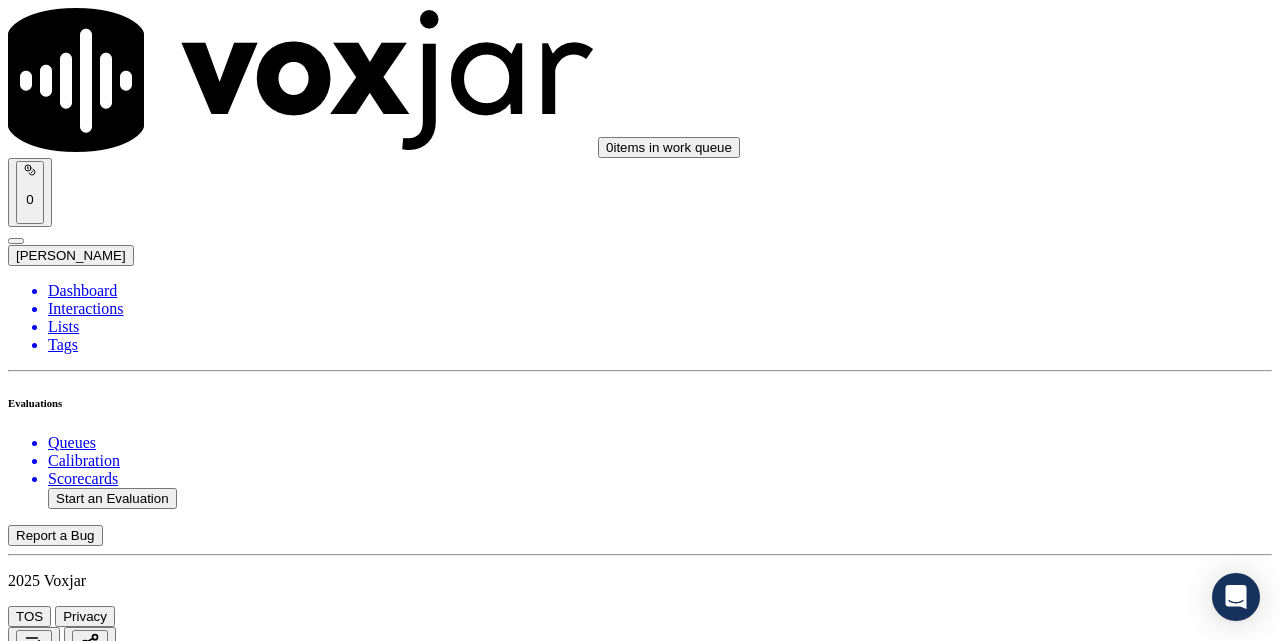 scroll, scrollTop: 1833, scrollLeft: 0, axis: vertical 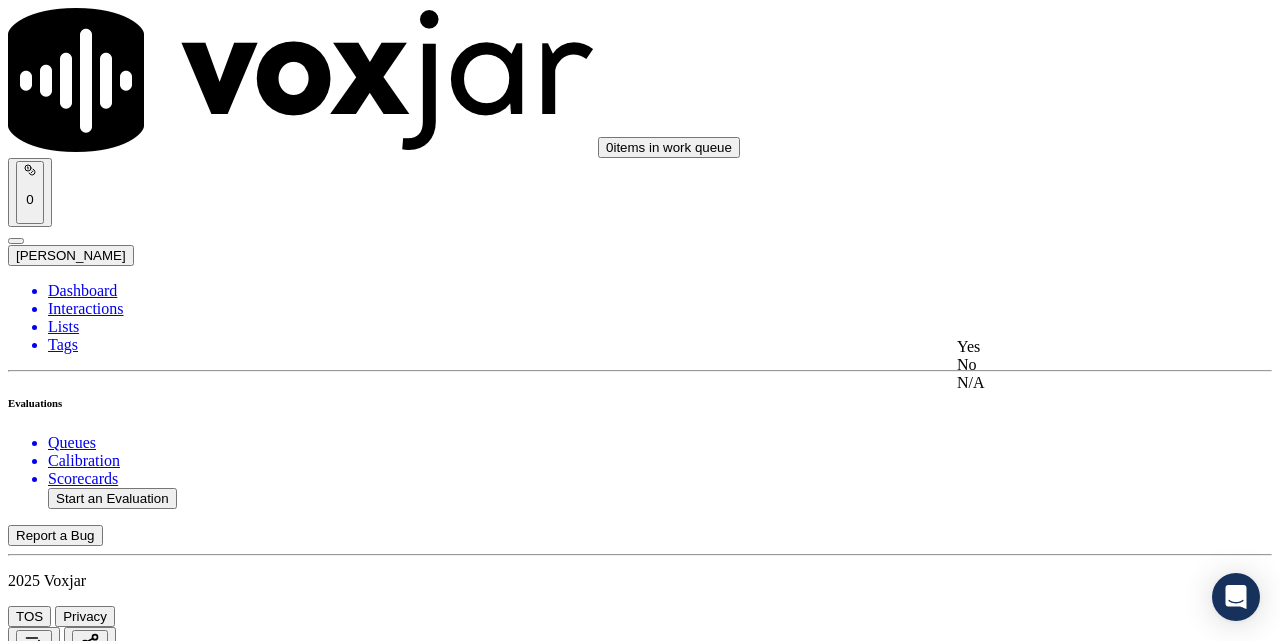 click on "7 .   Did the agent ask for a call back and promo code consent, and inform on how to opt out?
Select an answer" at bounding box center [640, 3787] 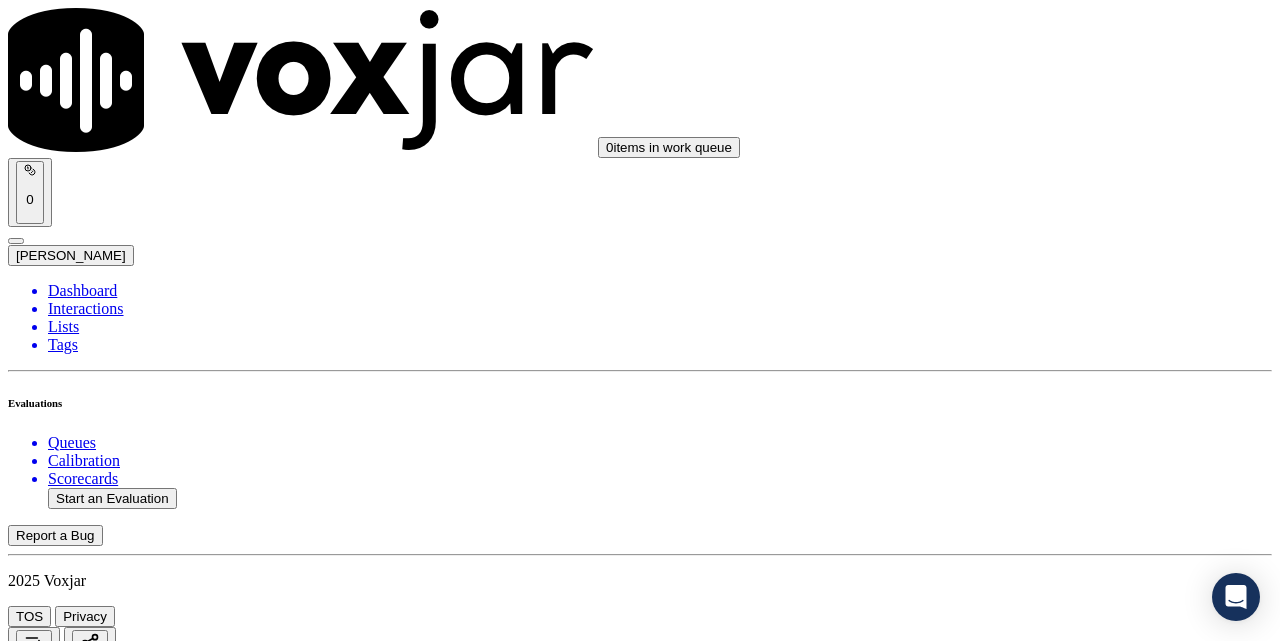 click on "Select an answer" at bounding box center [67, 3807] 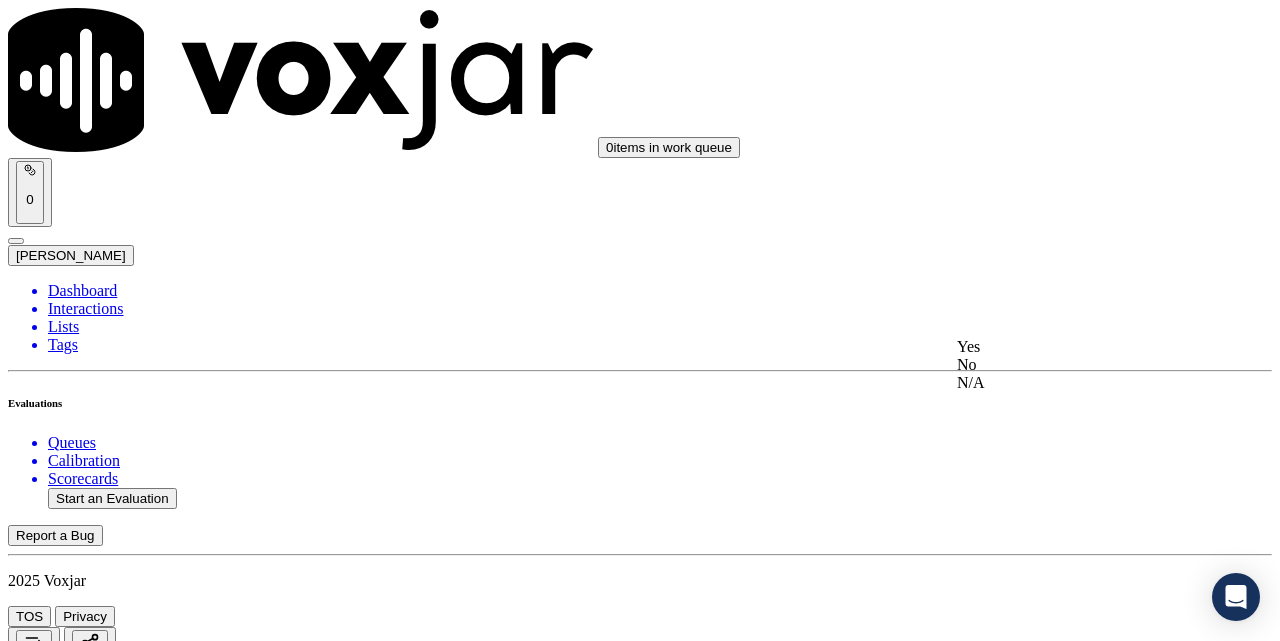 click on "Yes" at bounding box center [1071, 347] 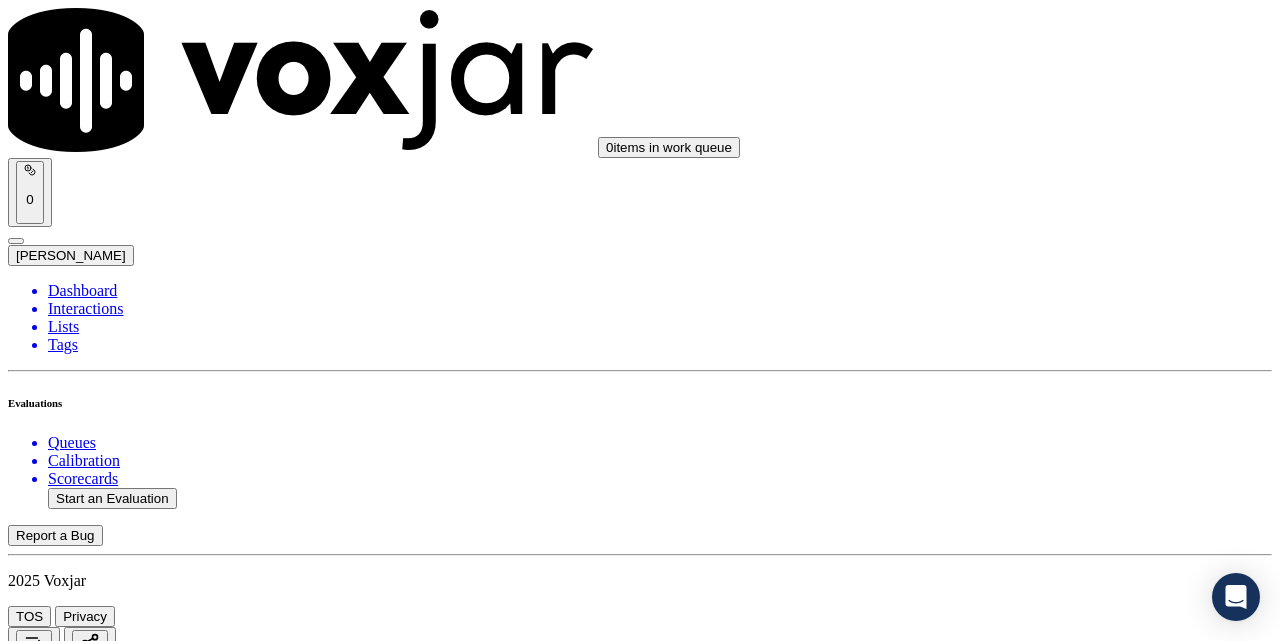scroll, scrollTop: 2000, scrollLeft: 0, axis: vertical 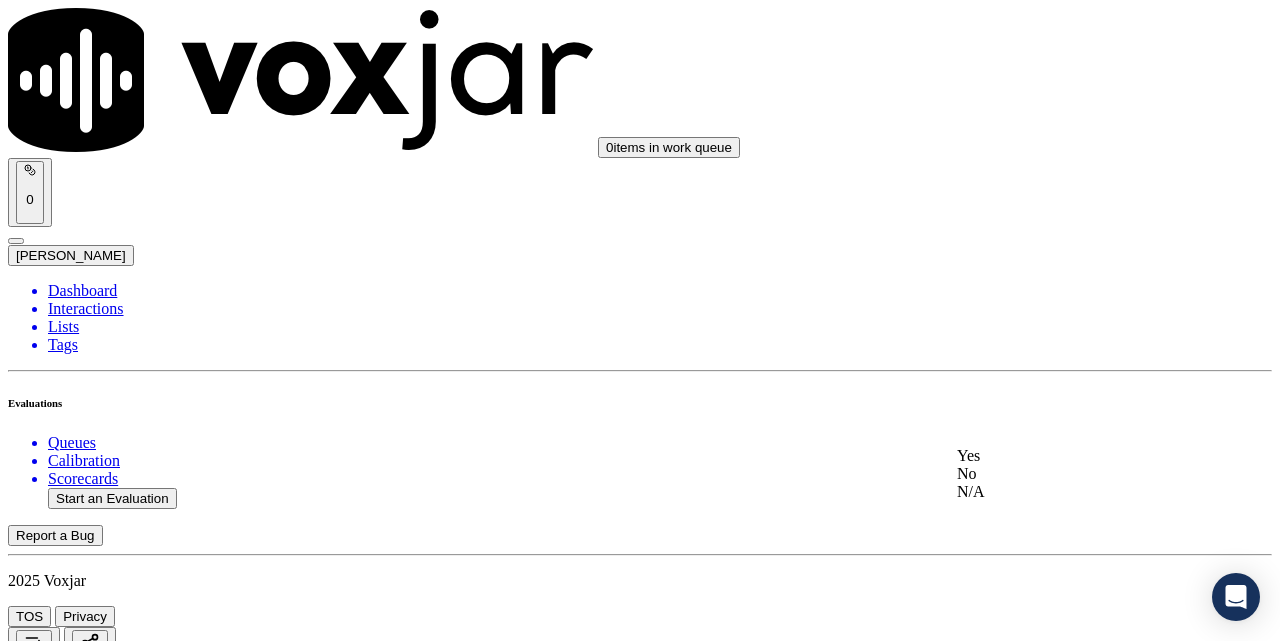 click on "Yes" at bounding box center [1071, 456] 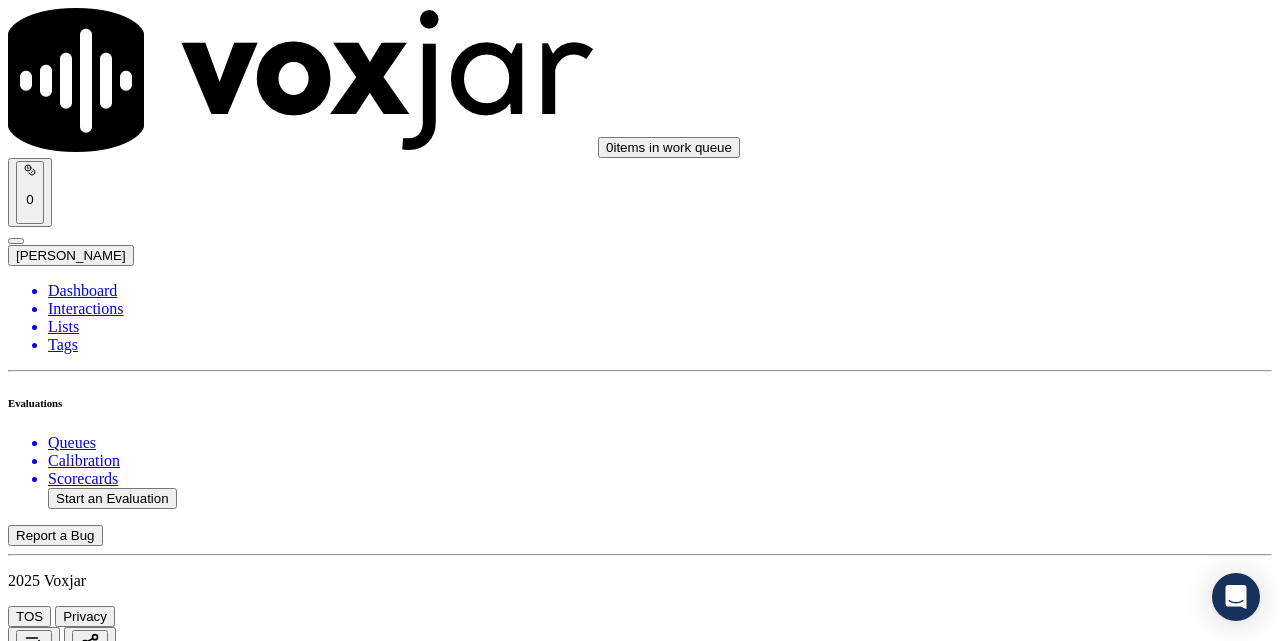 scroll, scrollTop: 2333, scrollLeft: 0, axis: vertical 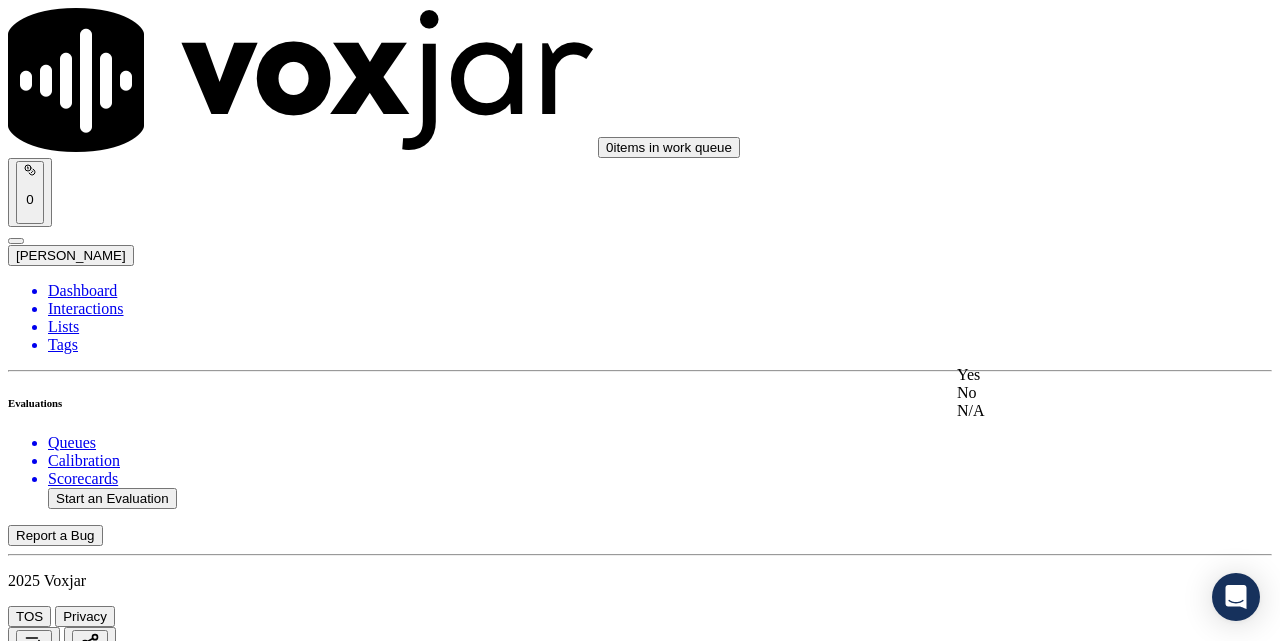click on "N/A" 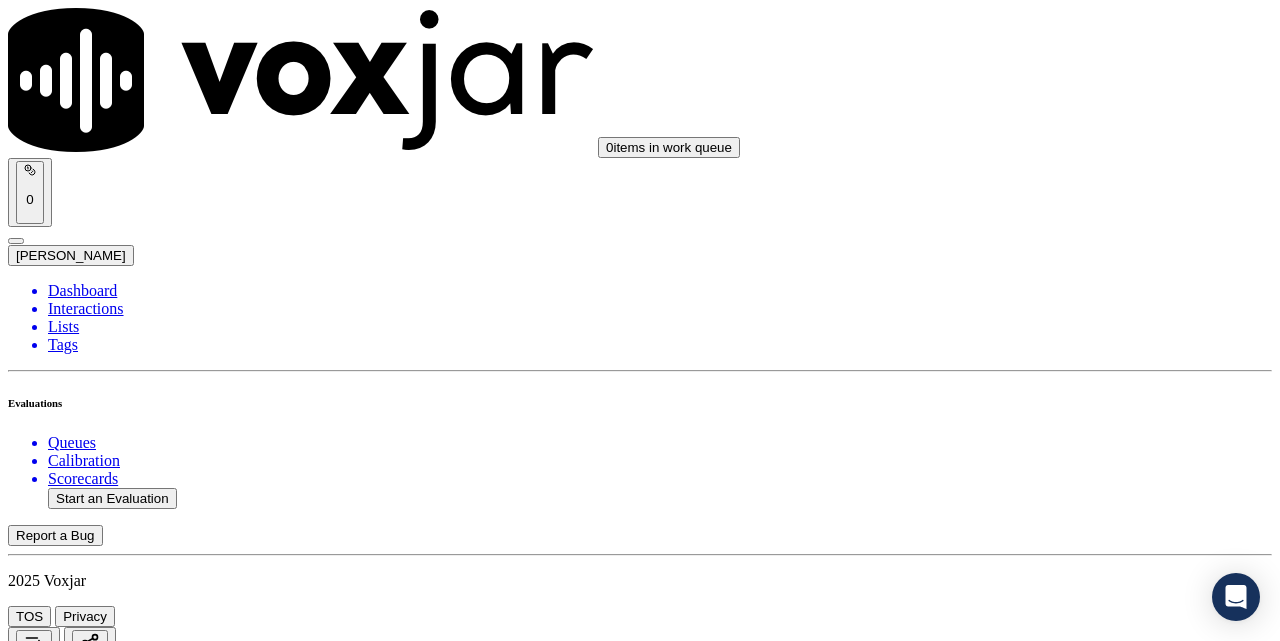 scroll, scrollTop: 2500, scrollLeft: 0, axis: vertical 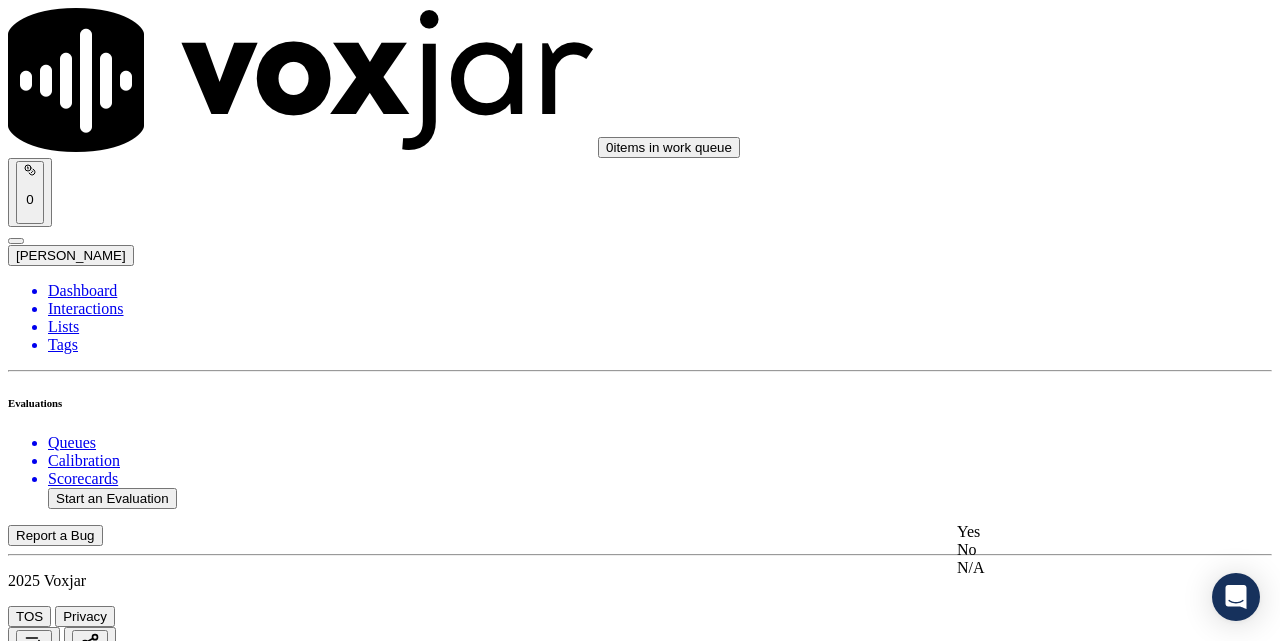 click on "Yes" at bounding box center [1071, 532] 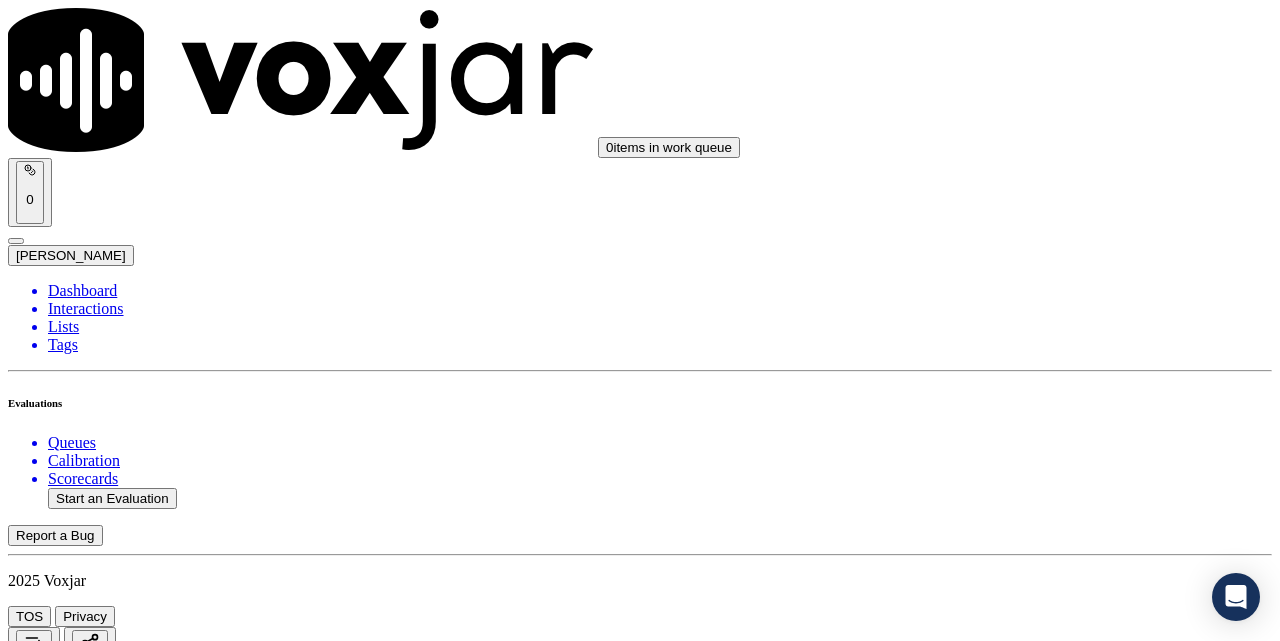 scroll, scrollTop: 3000, scrollLeft: 0, axis: vertical 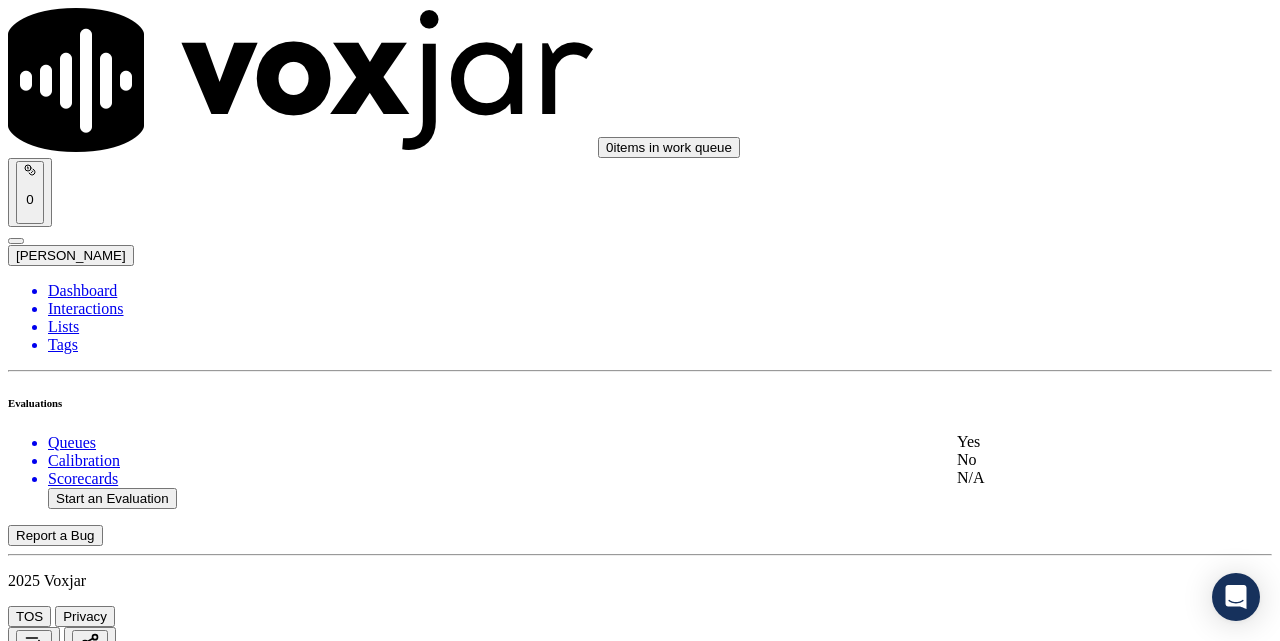 click on "Yes" at bounding box center (1071, 442) 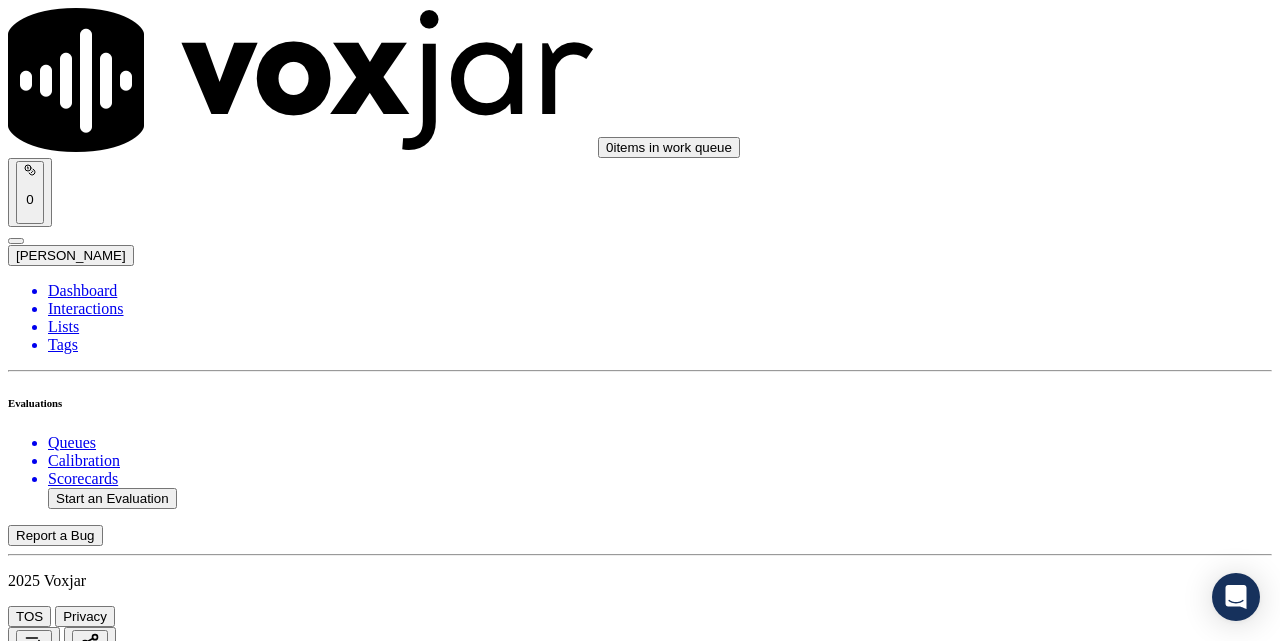 scroll, scrollTop: 3333, scrollLeft: 0, axis: vertical 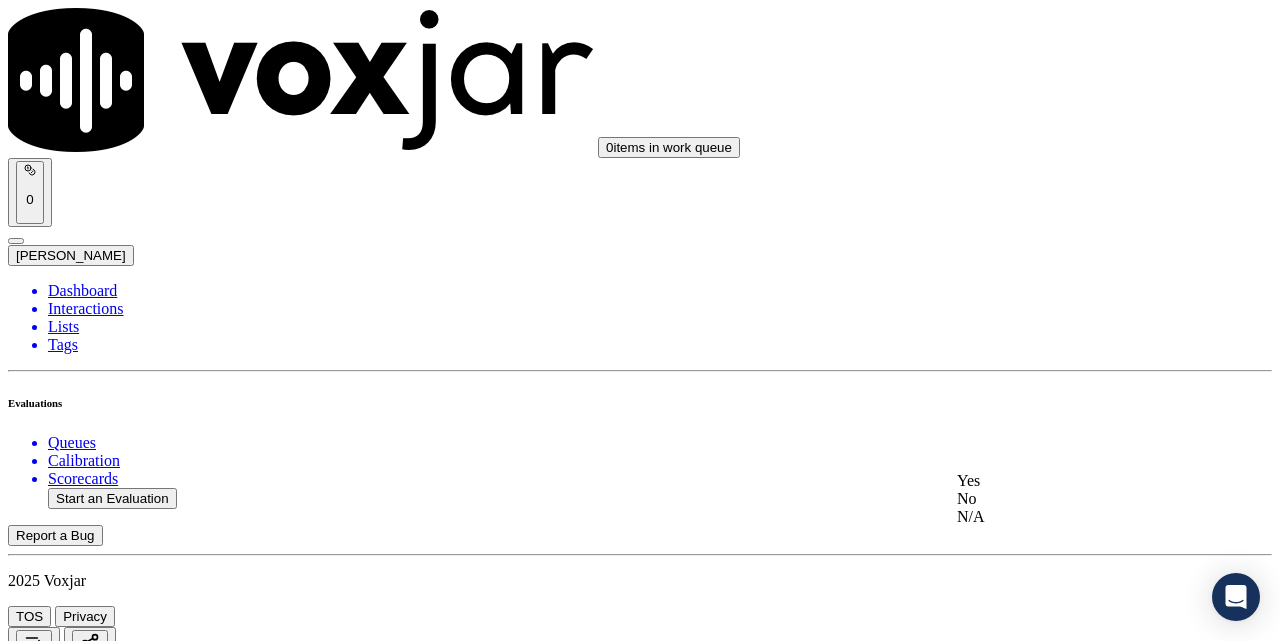 click on "Yes" at bounding box center (1071, 481) 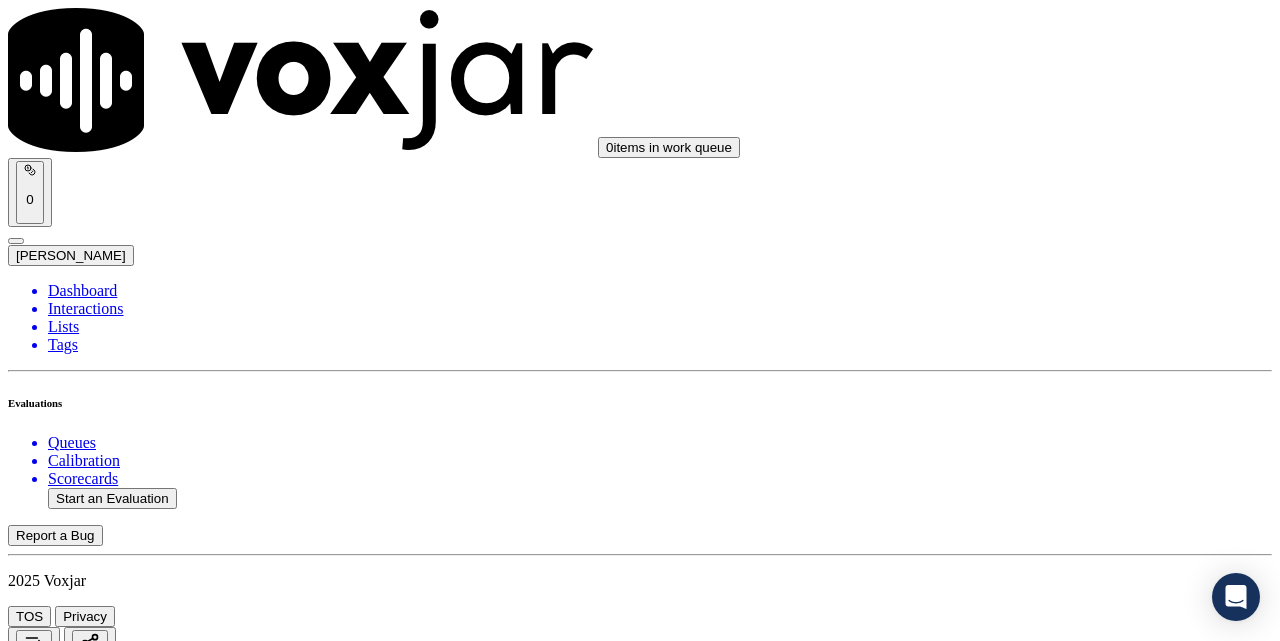 scroll, scrollTop: 3833, scrollLeft: 0, axis: vertical 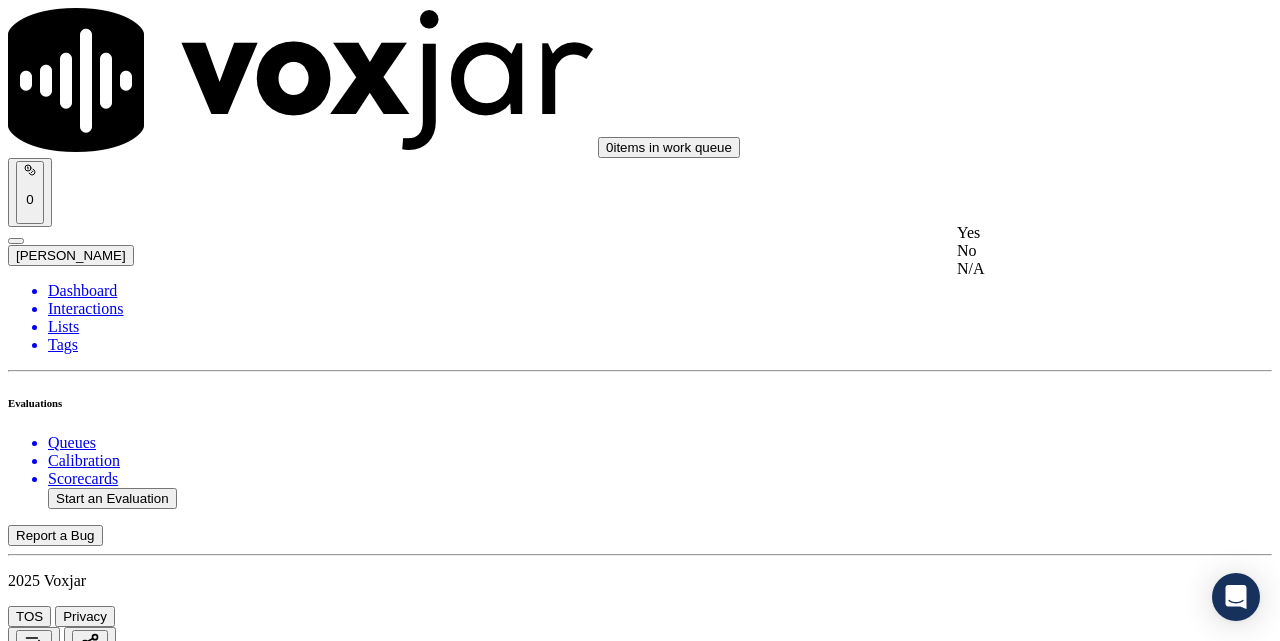 click on "Yes" at bounding box center [1071, 233] 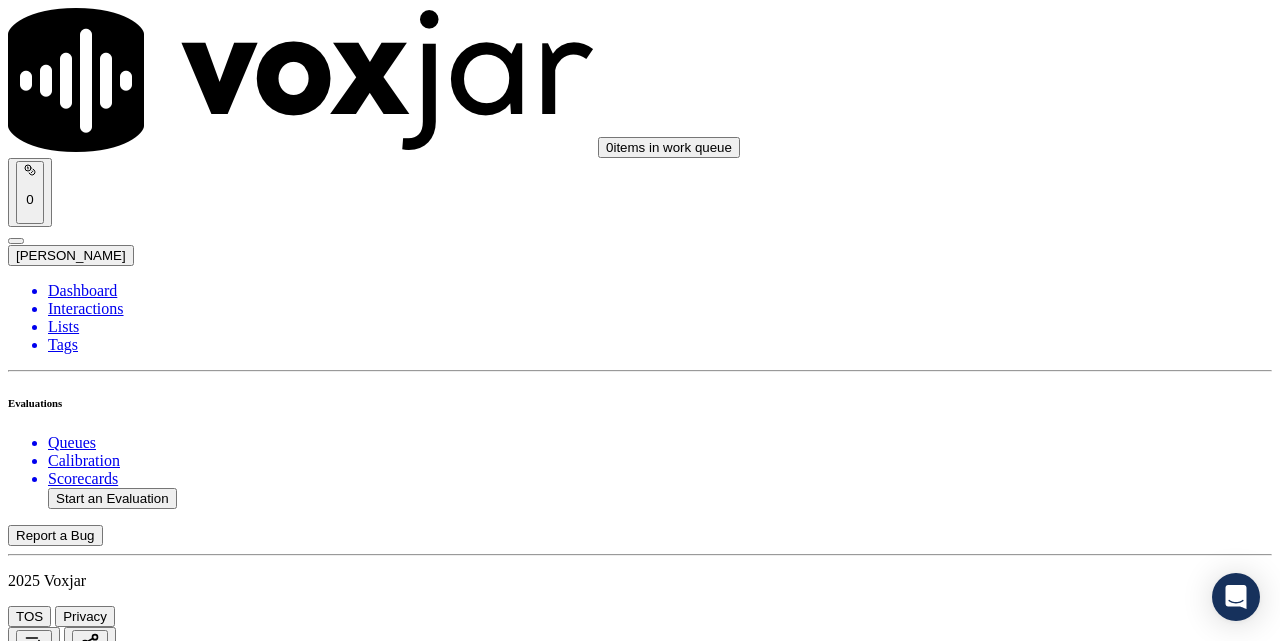 click on "Select an answer" at bounding box center (67, 5554) 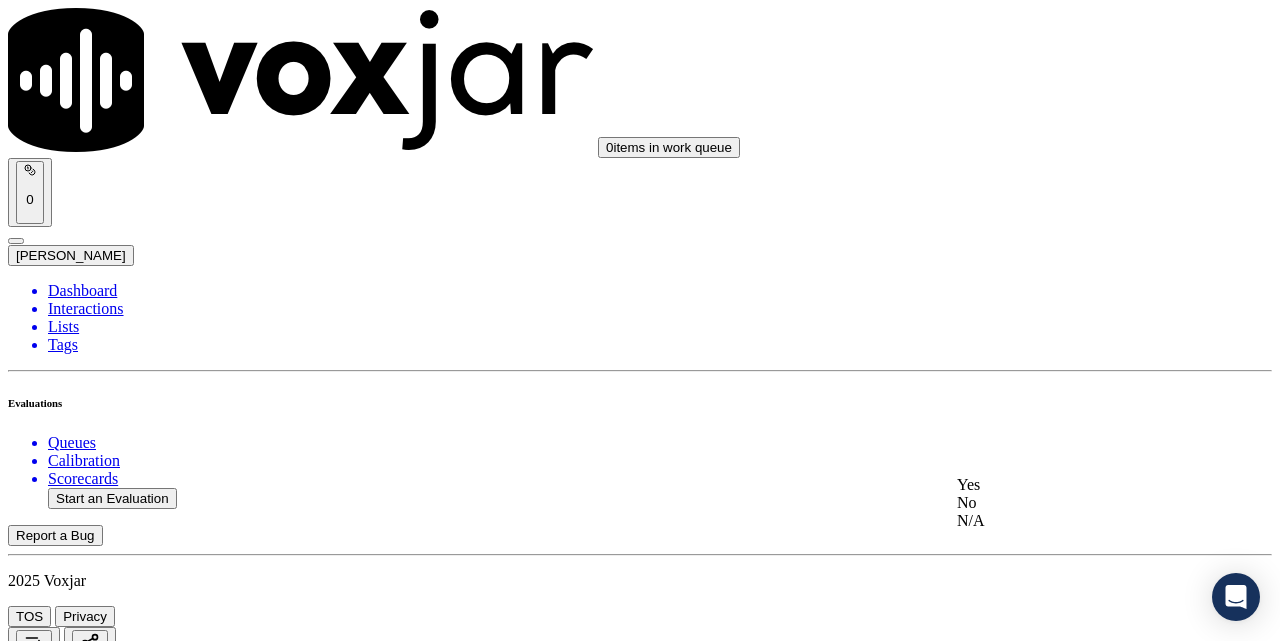 click on "Yes" at bounding box center [1071, 485] 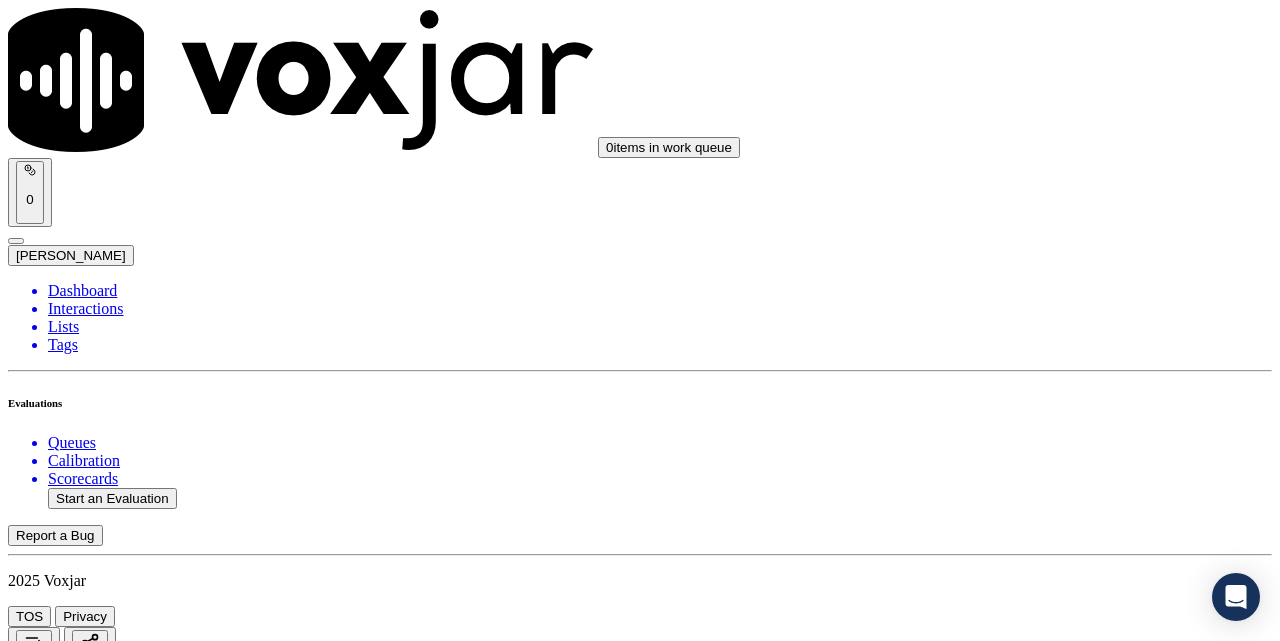 scroll, scrollTop: 4333, scrollLeft: 0, axis: vertical 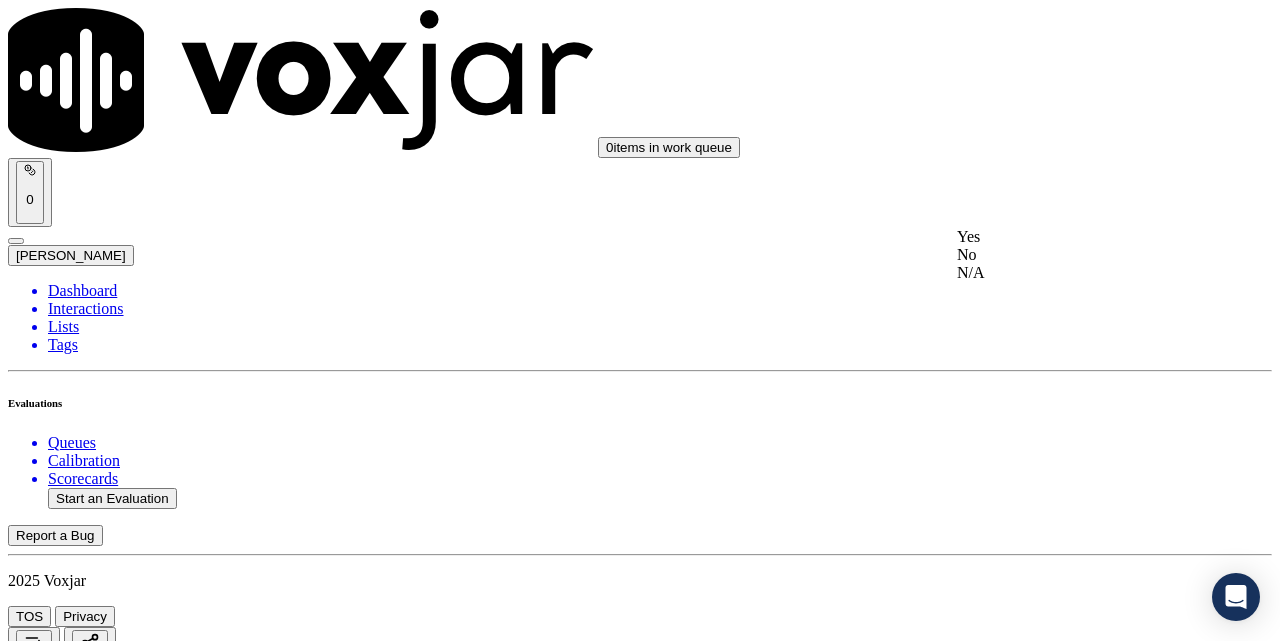 click at bounding box center [957, 236] 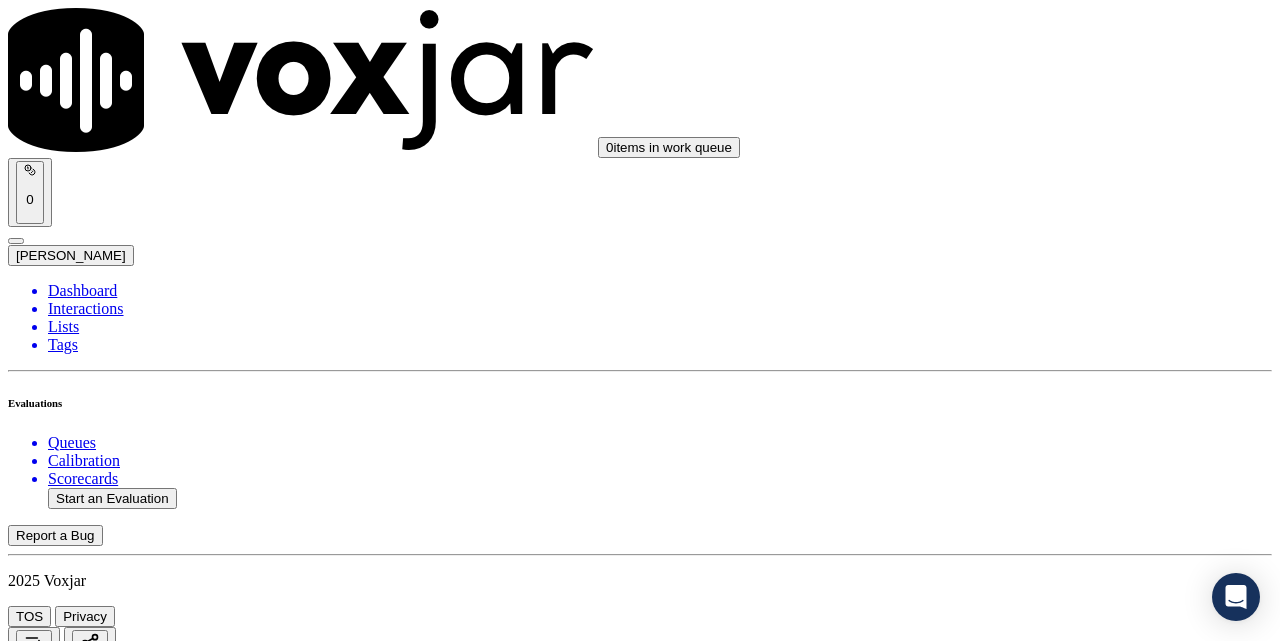 scroll, scrollTop: 4500, scrollLeft: 0, axis: vertical 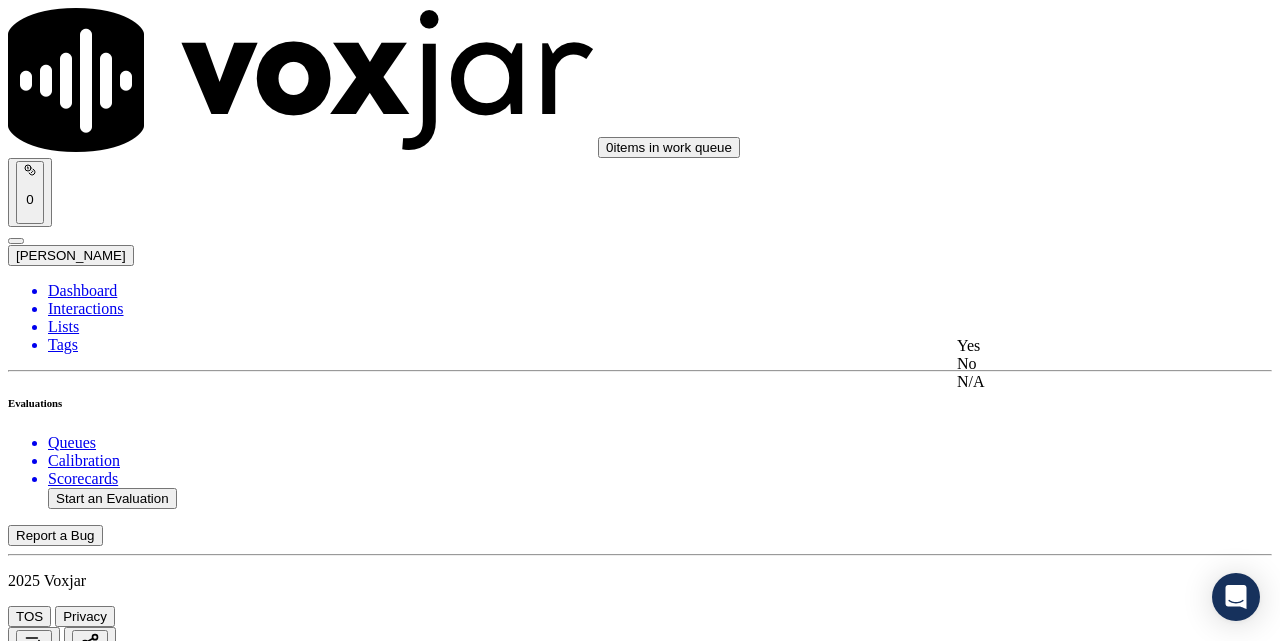 click on "Yes" at bounding box center (1071, 346) 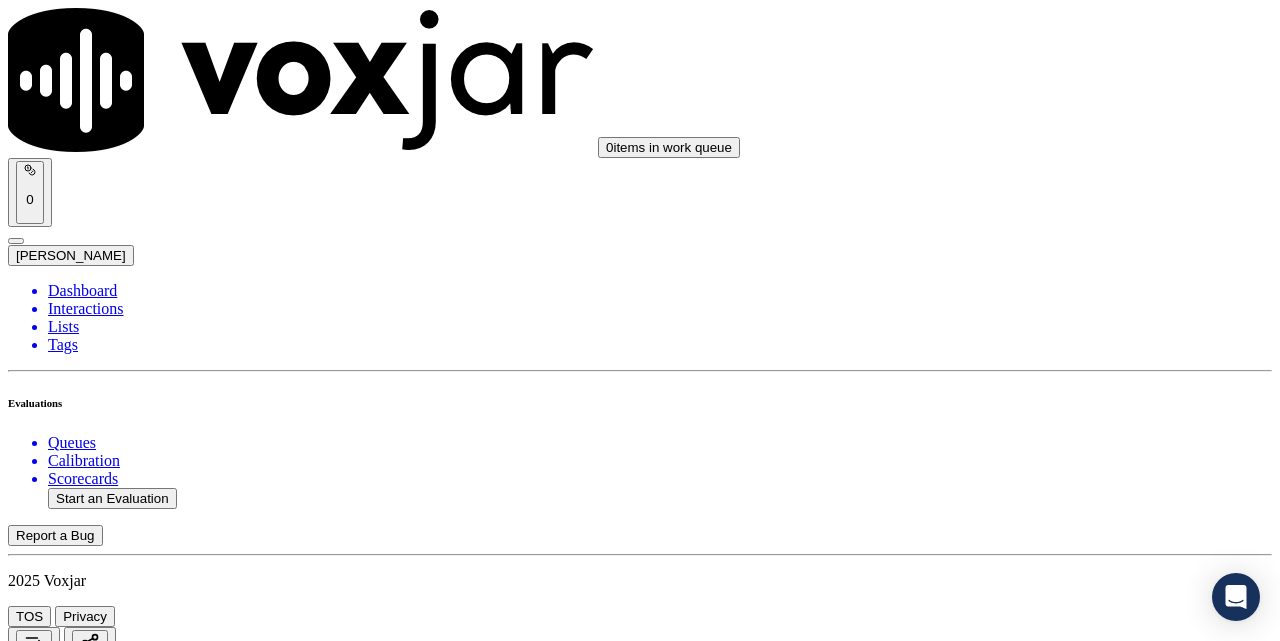 scroll, scrollTop: 4833, scrollLeft: 0, axis: vertical 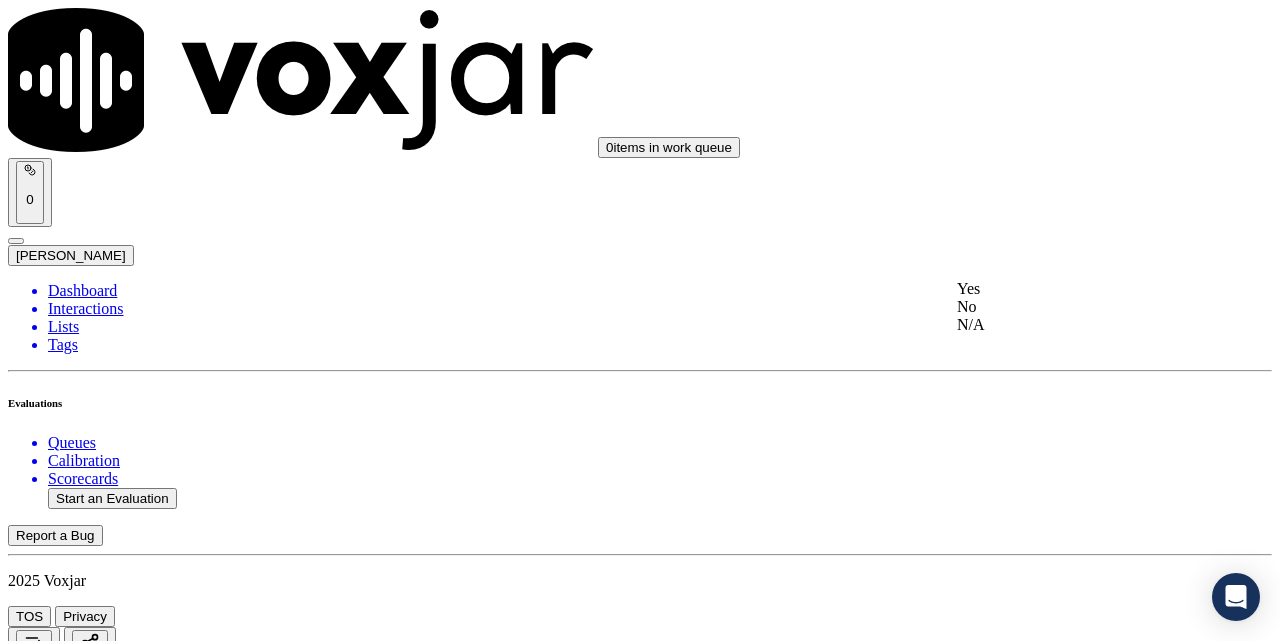 click on "Yes" at bounding box center (1071, 289) 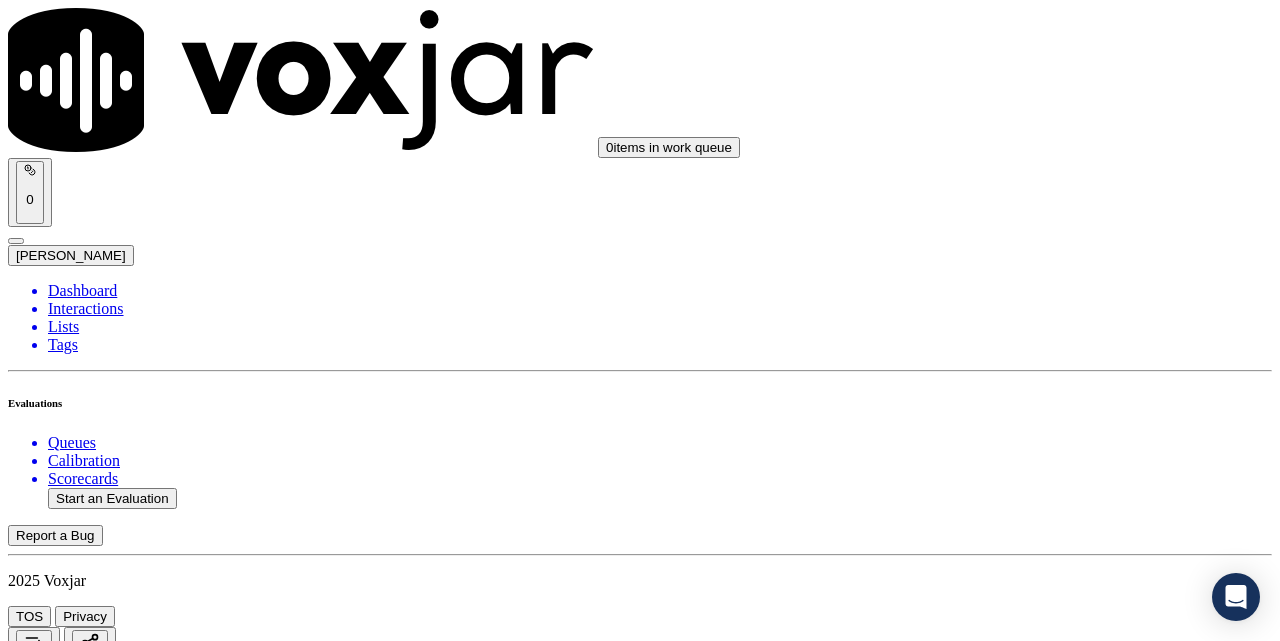 scroll, scrollTop: 5000, scrollLeft: 0, axis: vertical 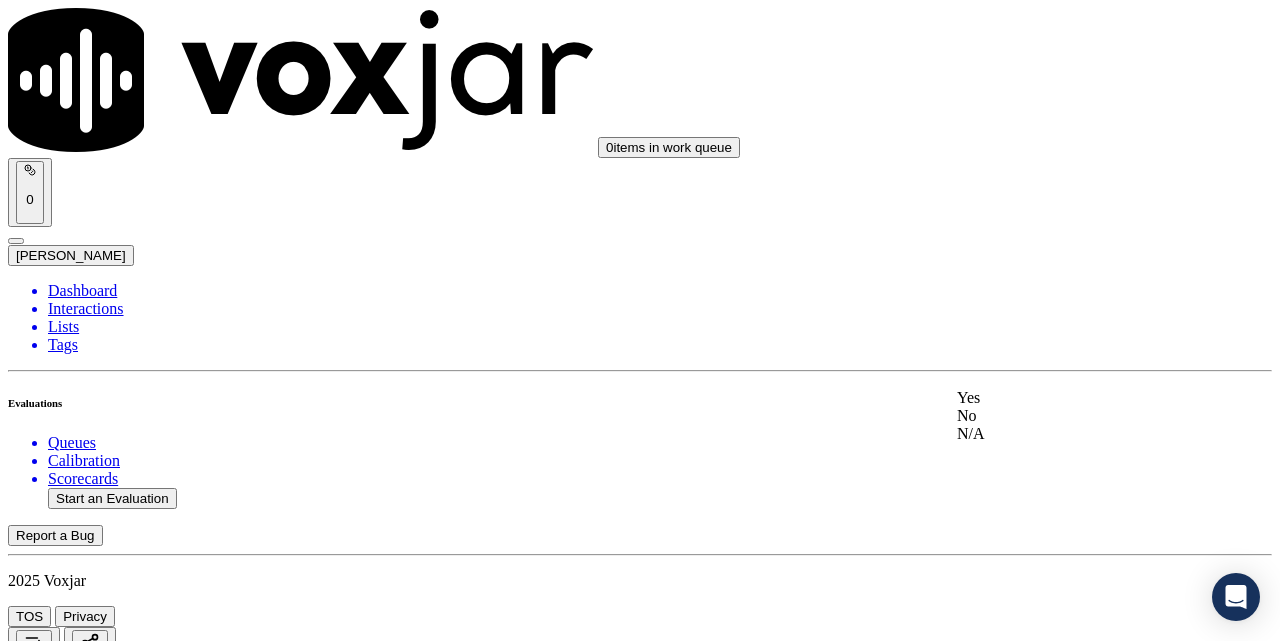 click on "Yes" at bounding box center (1071, 398) 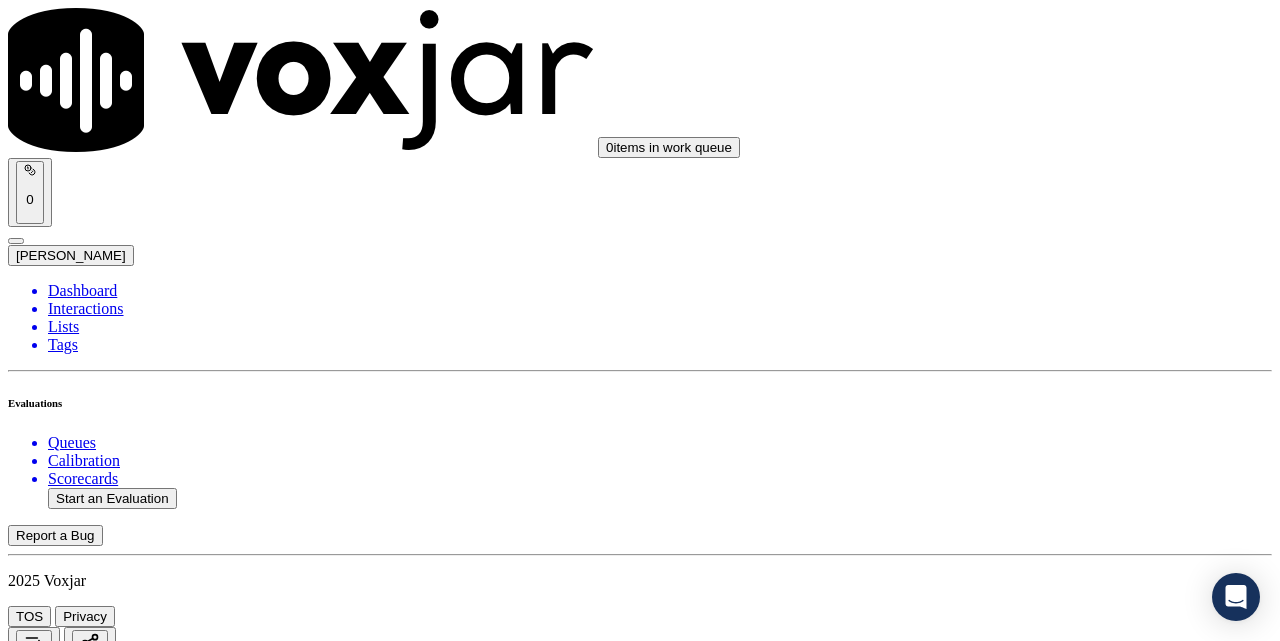 scroll, scrollTop: 5333, scrollLeft: 0, axis: vertical 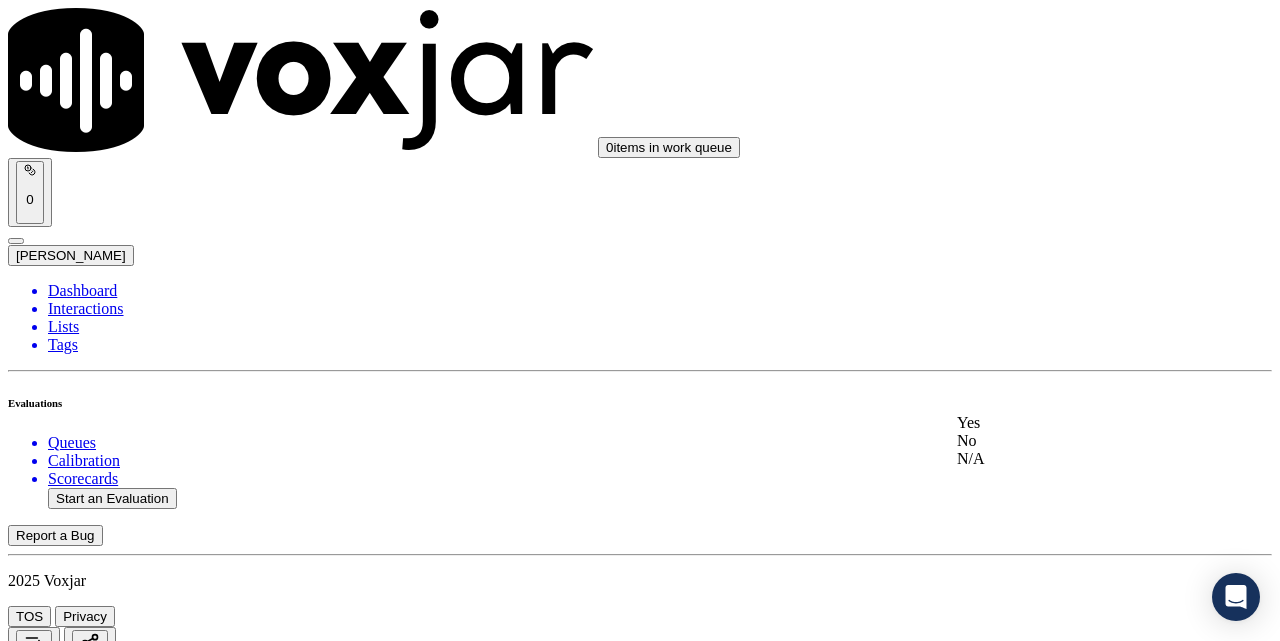 click on "Yes" at bounding box center [1071, 423] 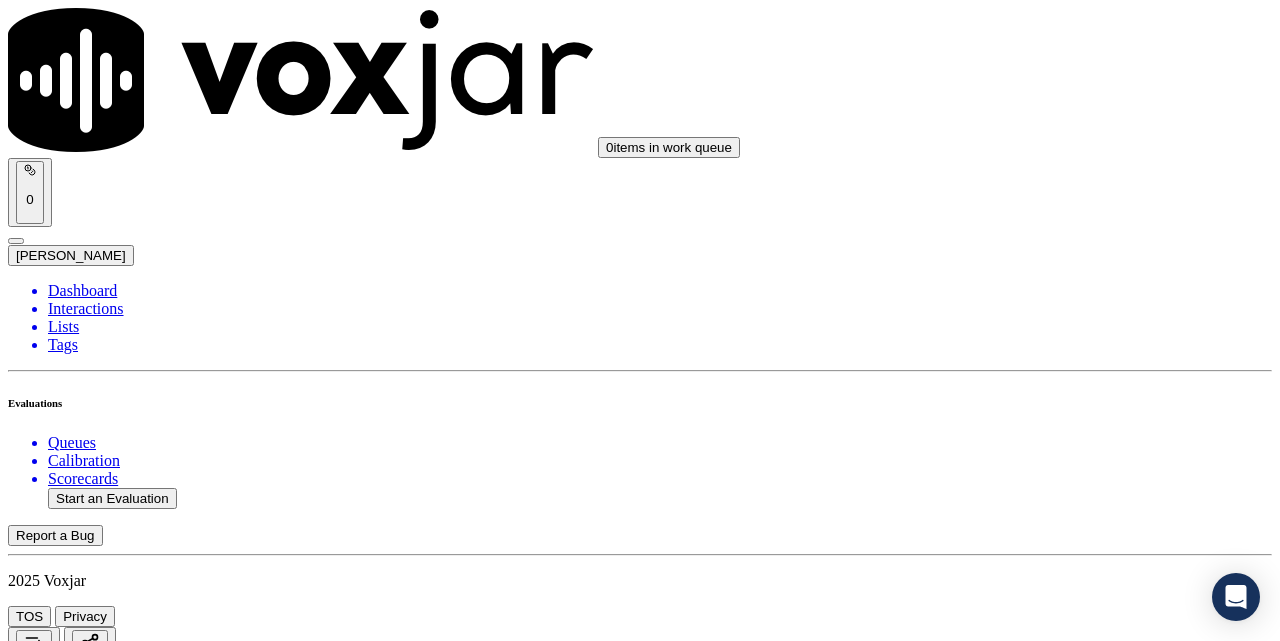 scroll, scrollTop: 5667, scrollLeft: 0, axis: vertical 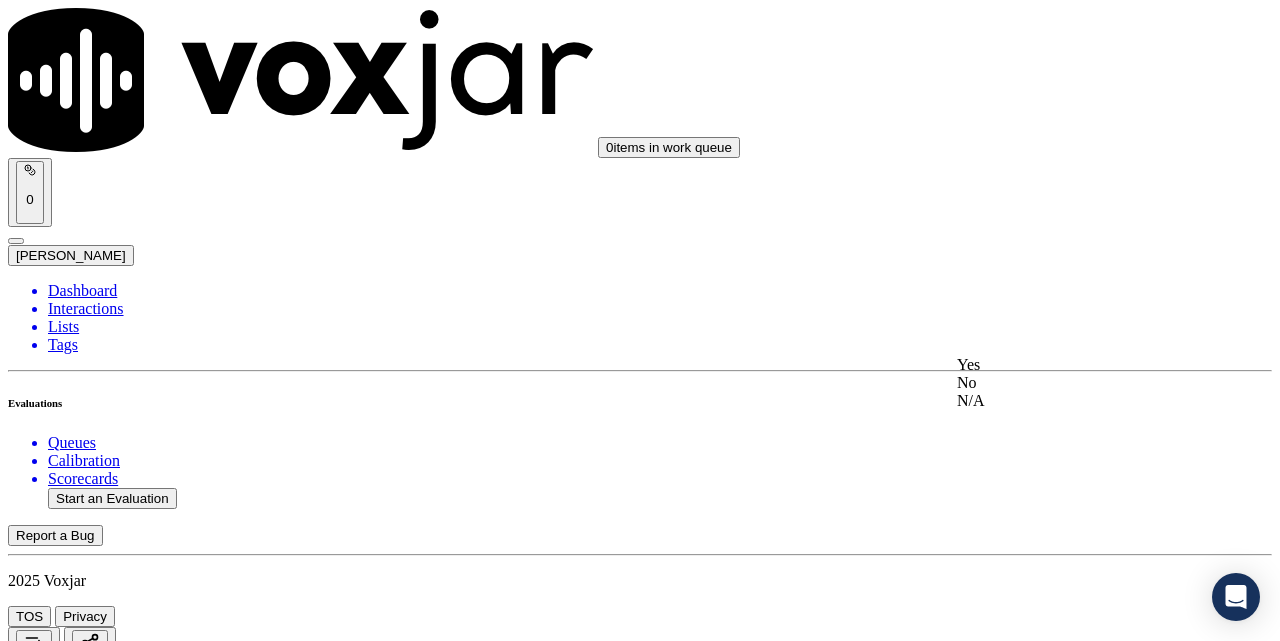 click on "Yes" at bounding box center (1071, 365) 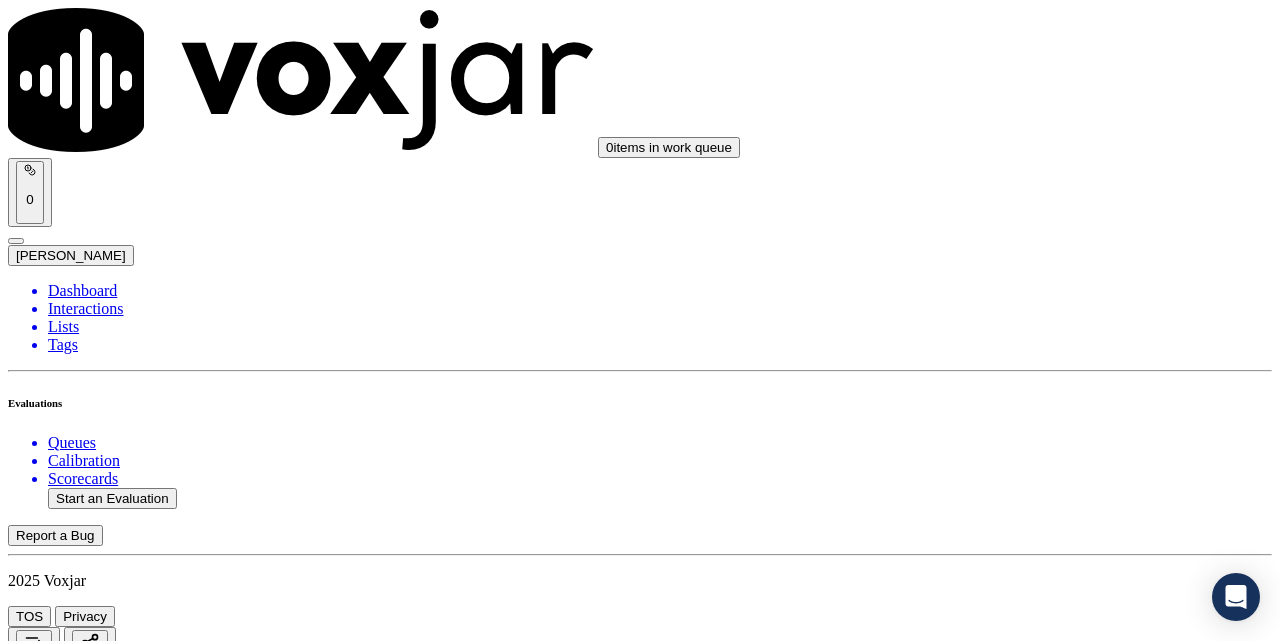 scroll, scrollTop: 5888, scrollLeft: 0, axis: vertical 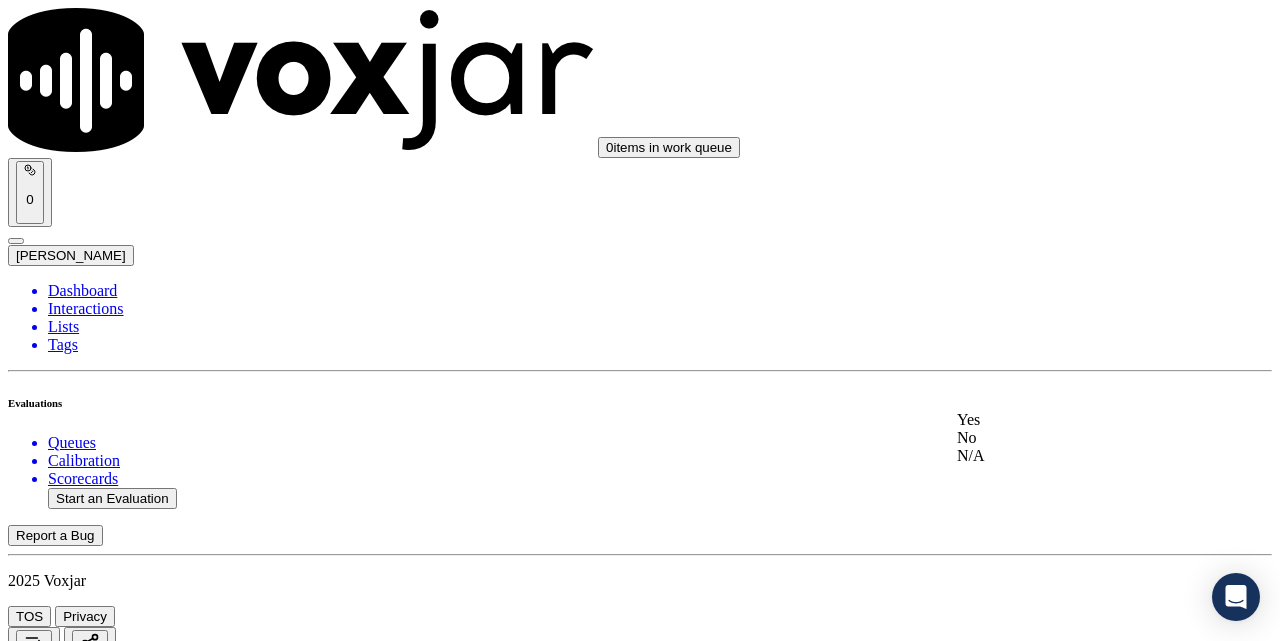 click on "Yes" at bounding box center [1071, 420] 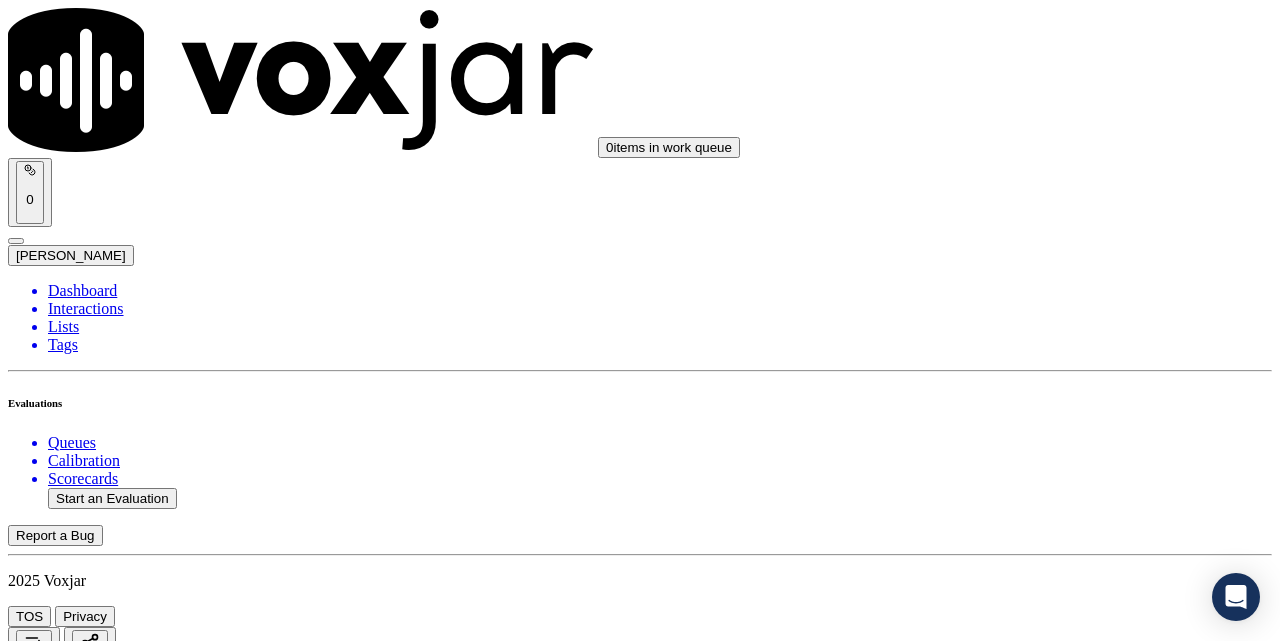 click on "Submit Scores" at bounding box center [59, 7345] 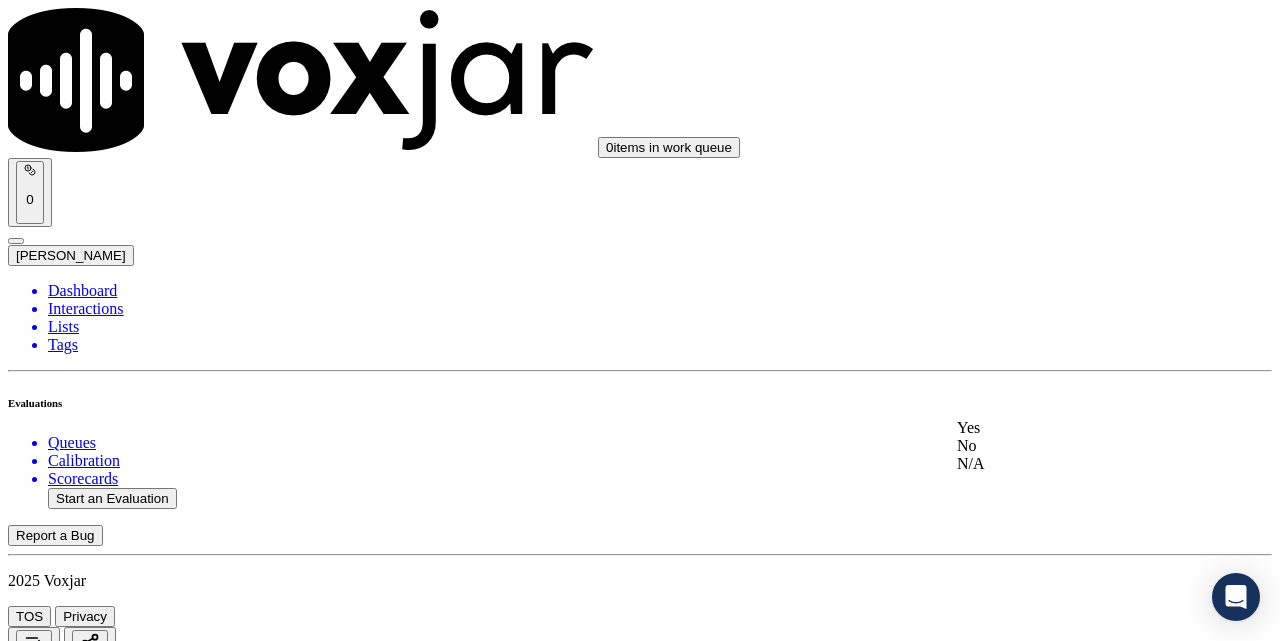 click on "Yes" at bounding box center (1071, 428) 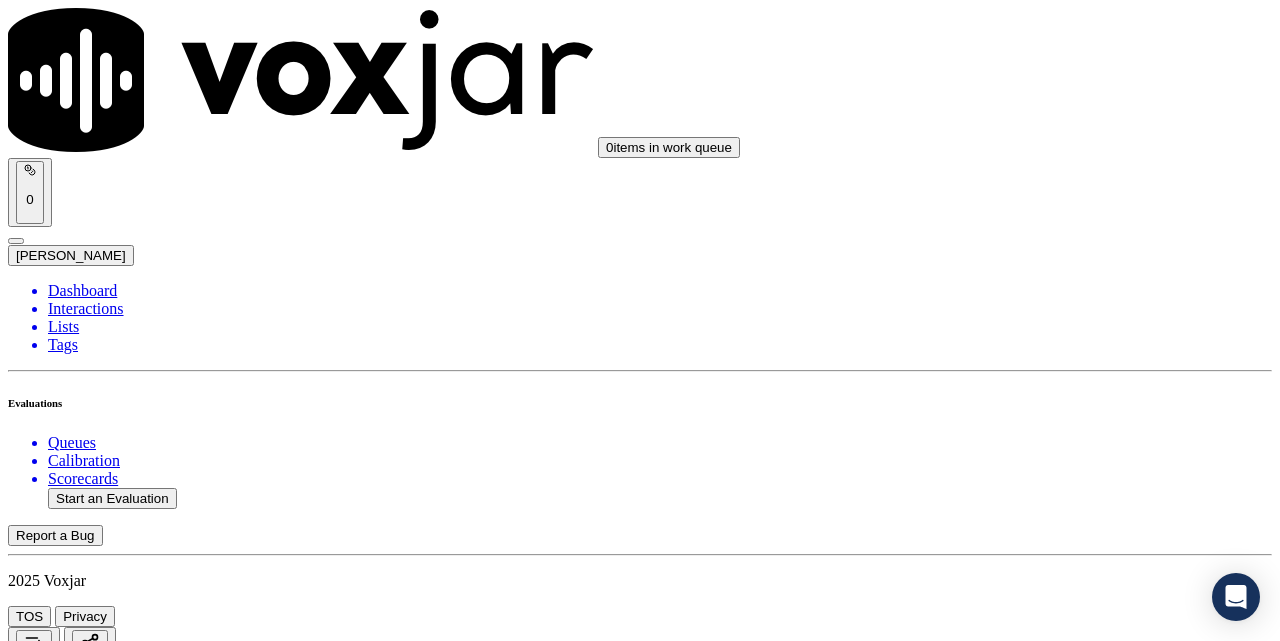 scroll, scrollTop: 333, scrollLeft: 0, axis: vertical 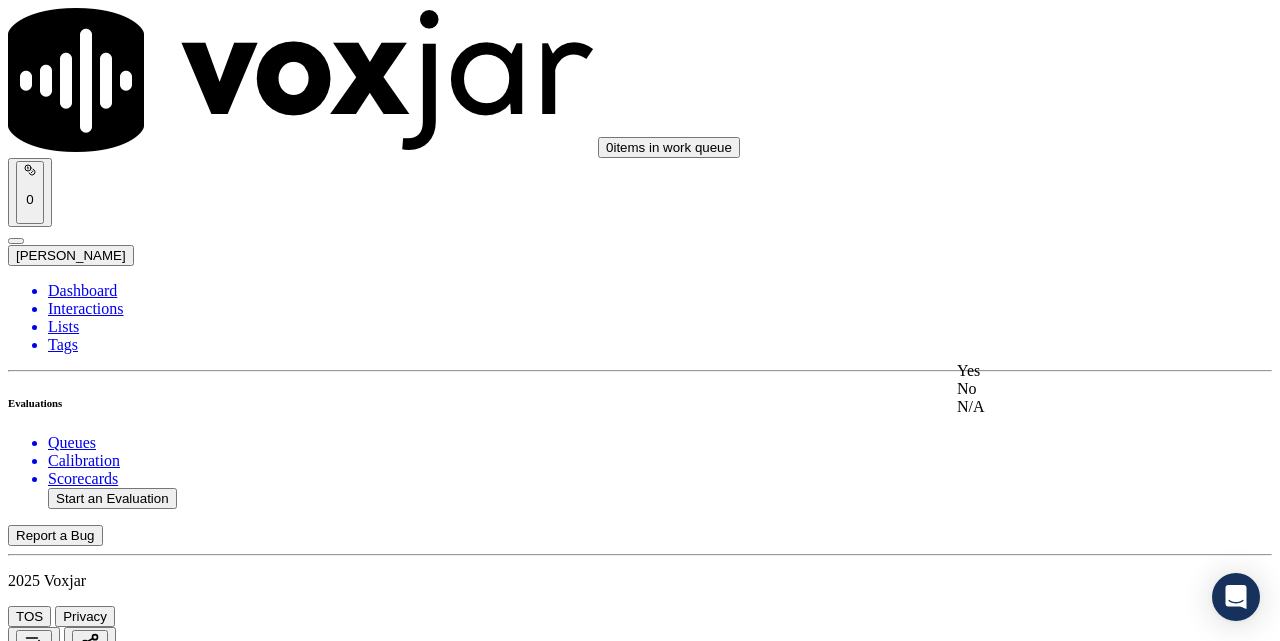 click on "Yes" at bounding box center [1071, 371] 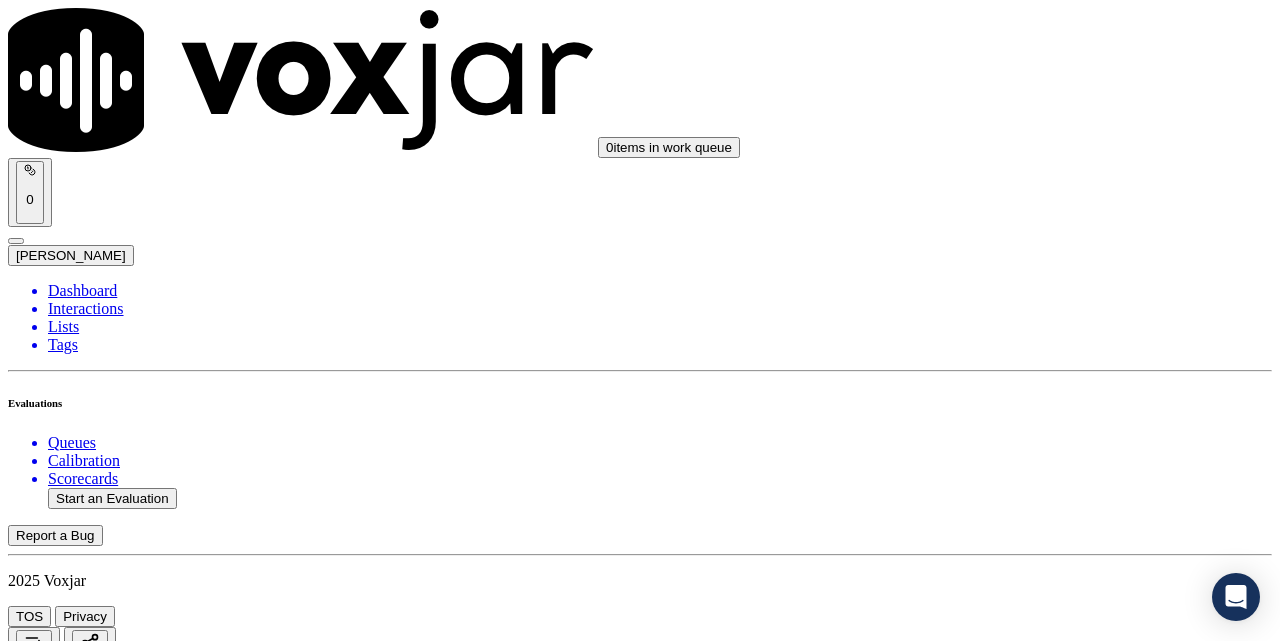 scroll, scrollTop: 667, scrollLeft: 0, axis: vertical 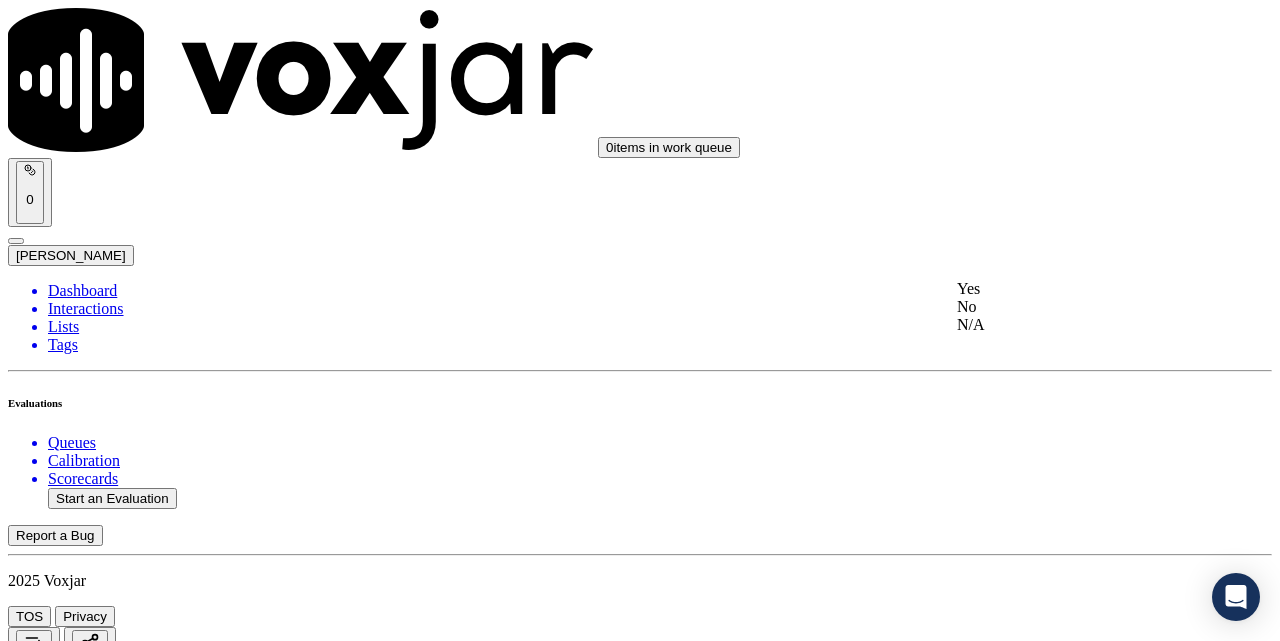click on "Yes" at bounding box center [1071, 289] 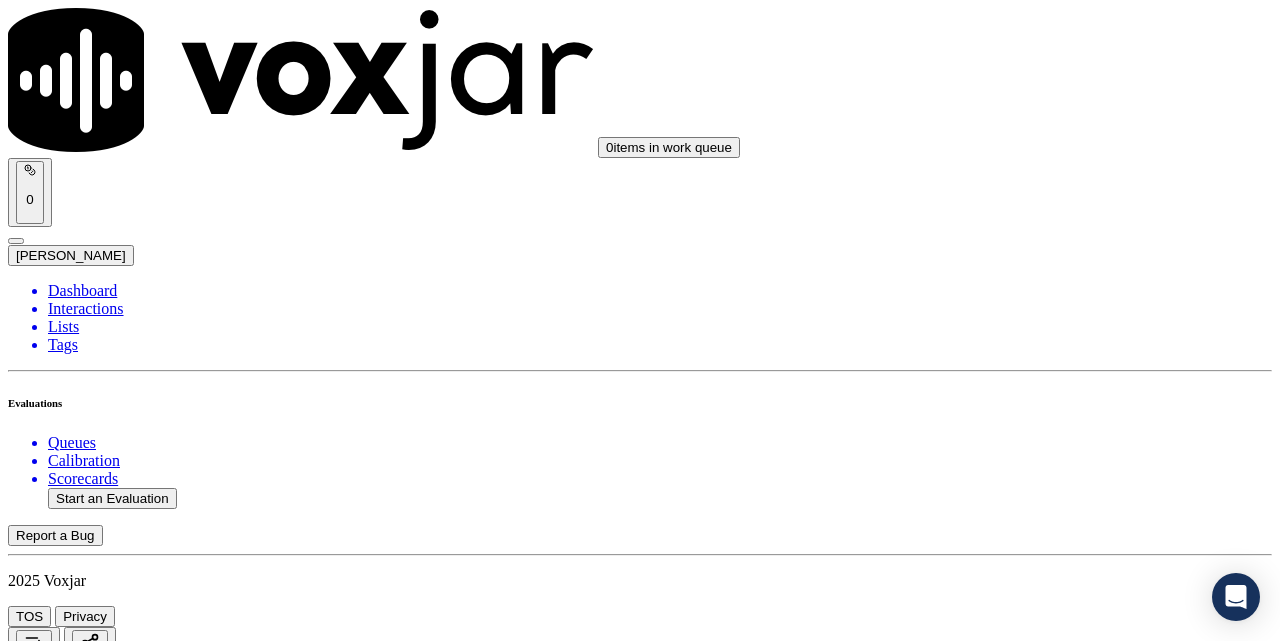 scroll, scrollTop: 1000, scrollLeft: 0, axis: vertical 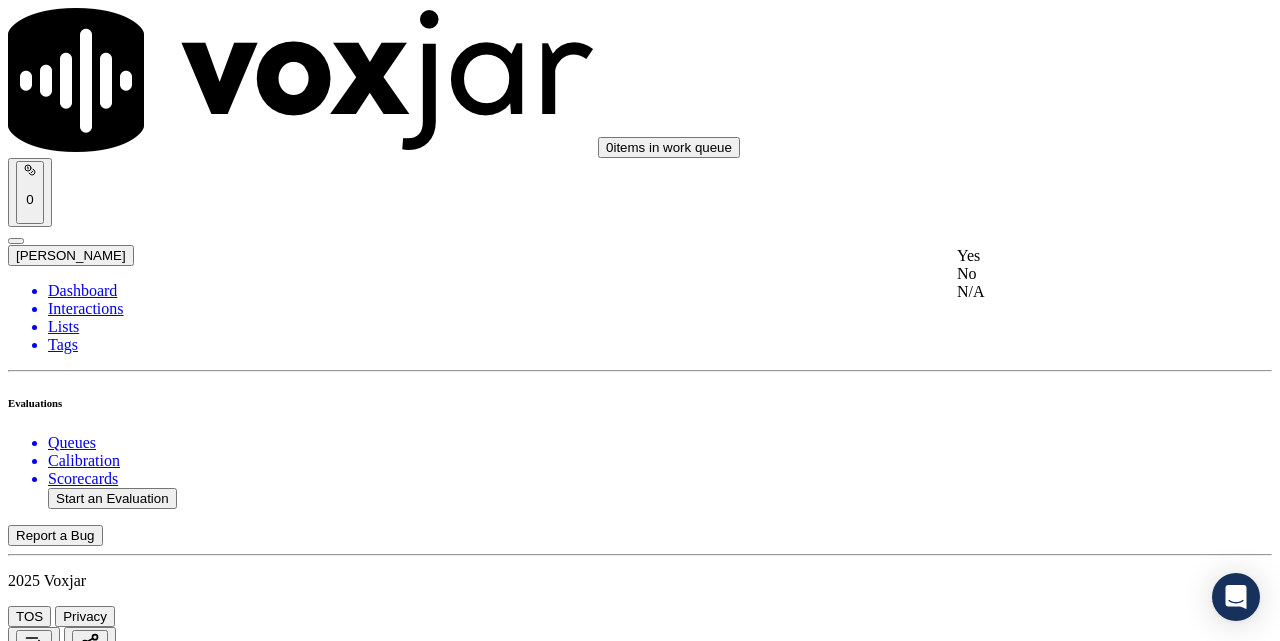 click on "N/A" 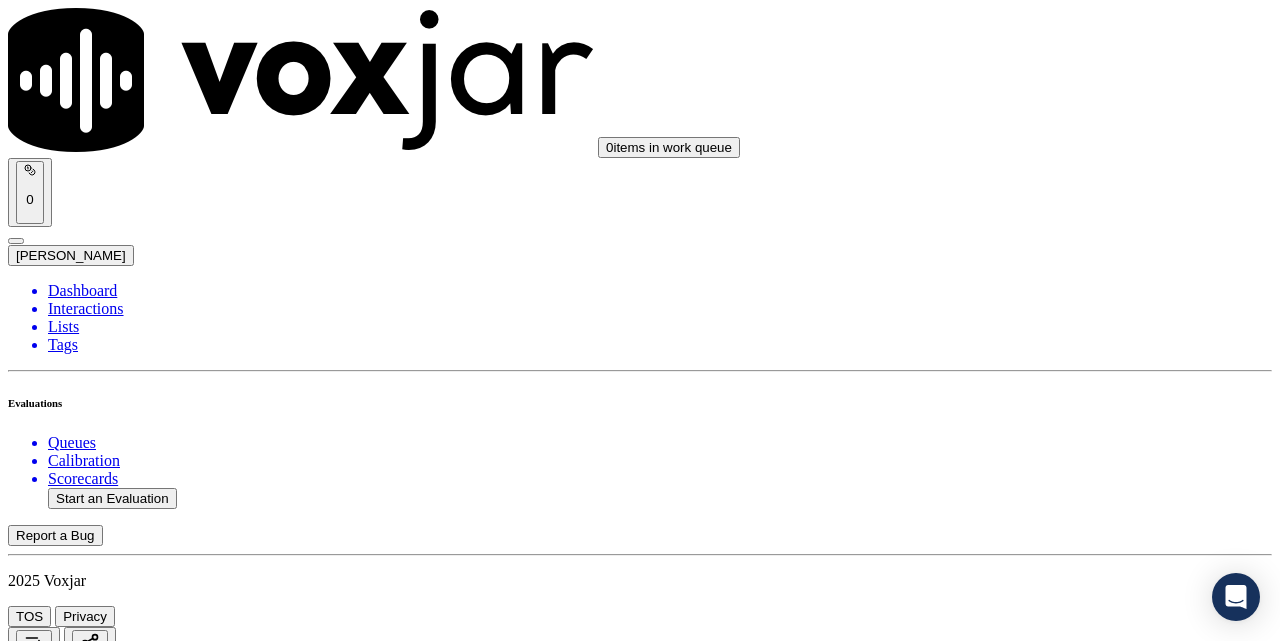 scroll, scrollTop: 1167, scrollLeft: 0, axis: vertical 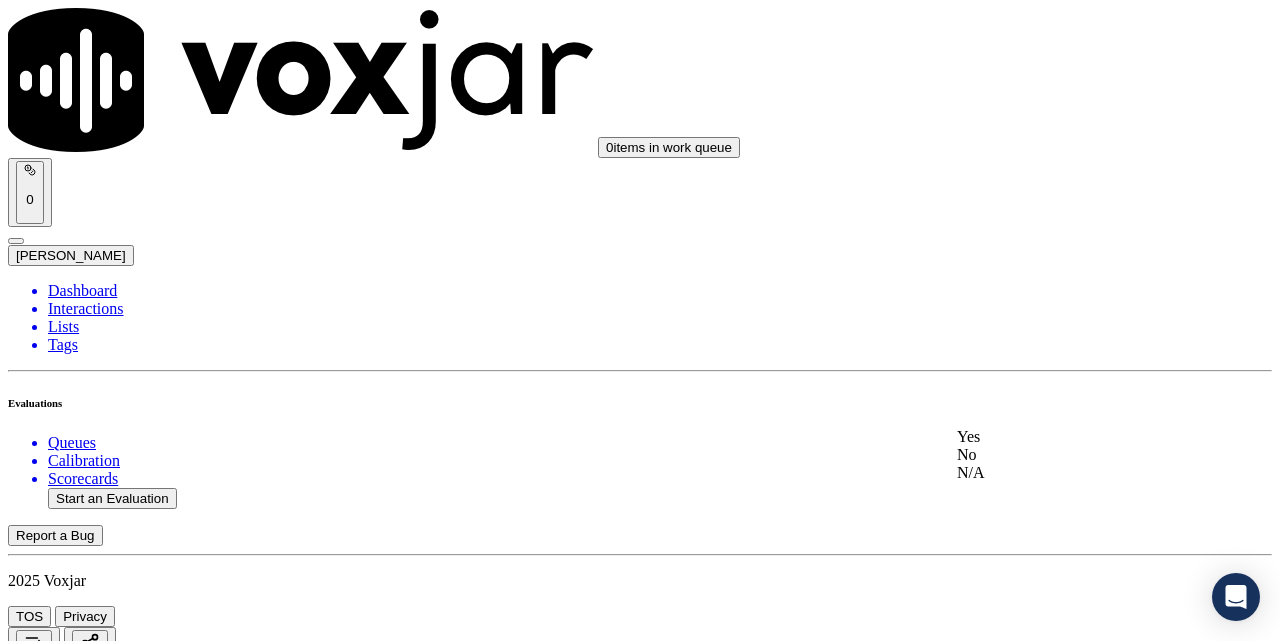 click on "N/A" 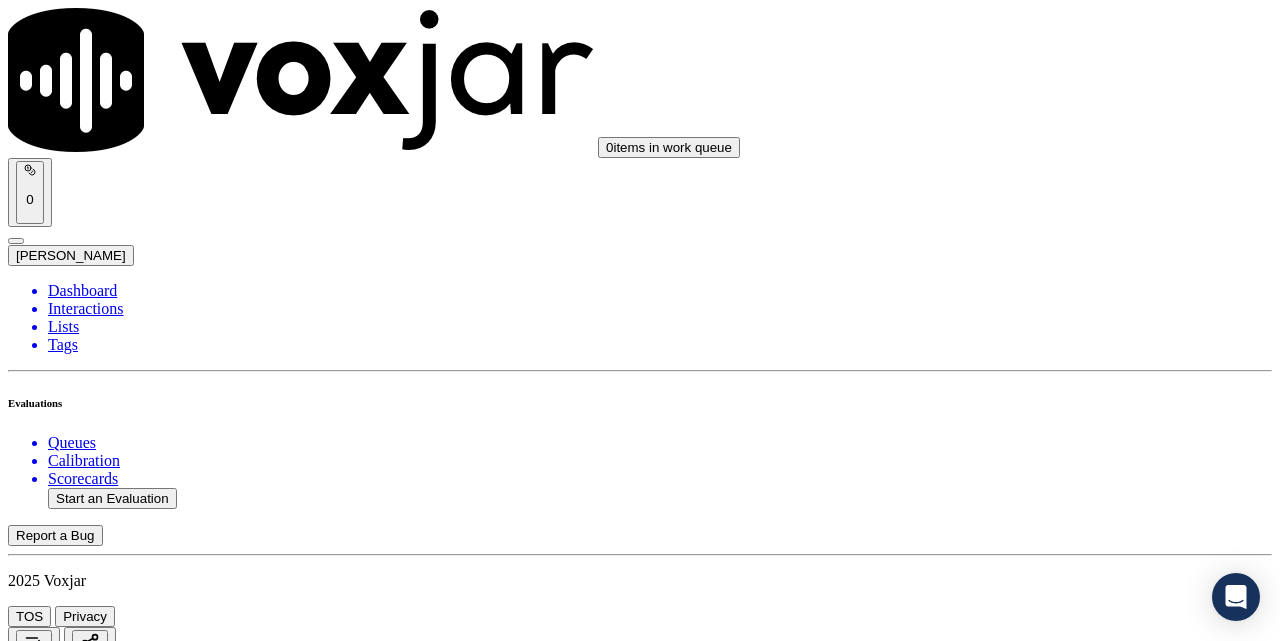 scroll, scrollTop: 1667, scrollLeft: 0, axis: vertical 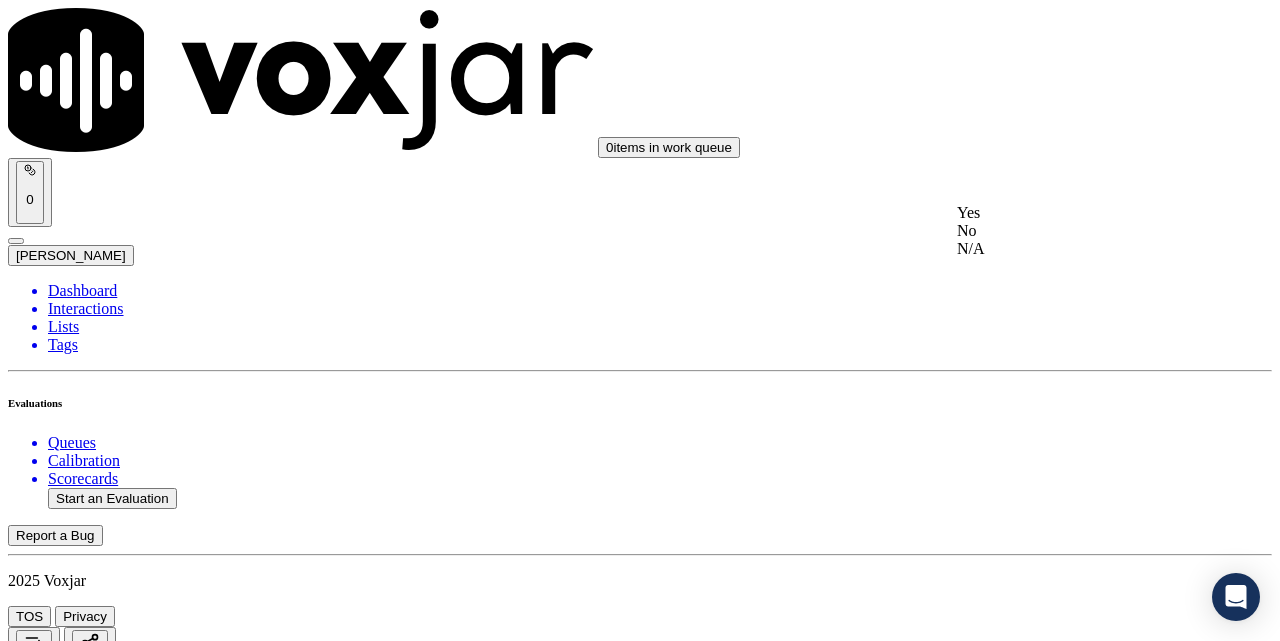 click on "Yes" at bounding box center (1071, 213) 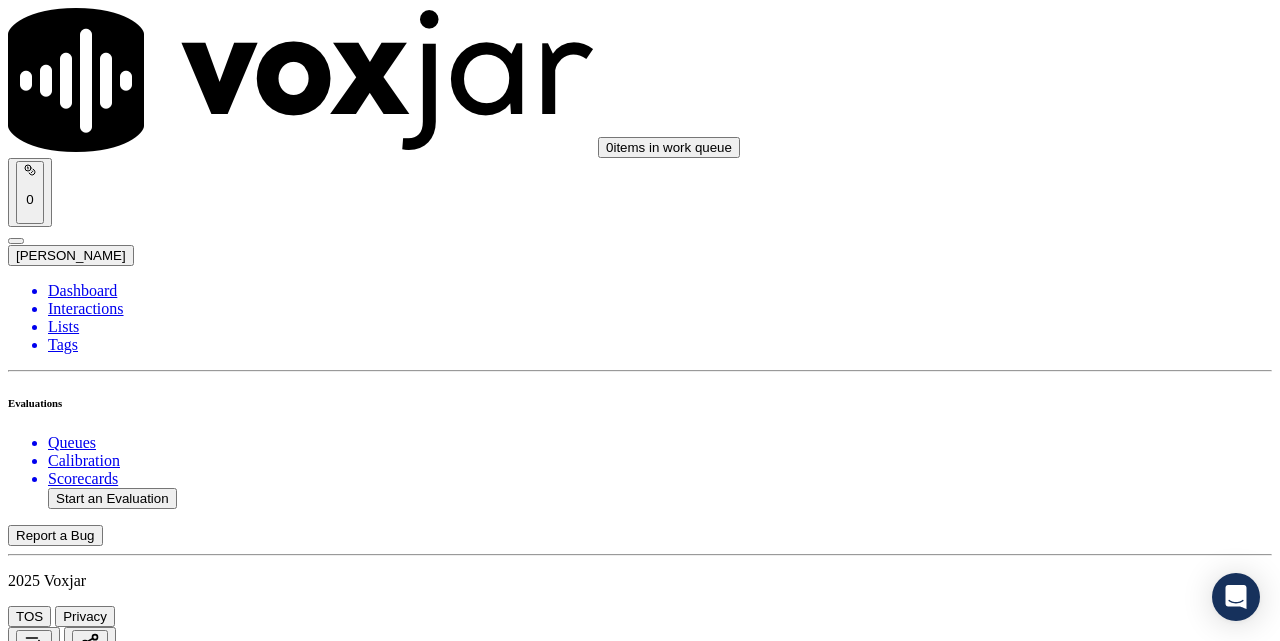 scroll, scrollTop: 2000, scrollLeft: 0, axis: vertical 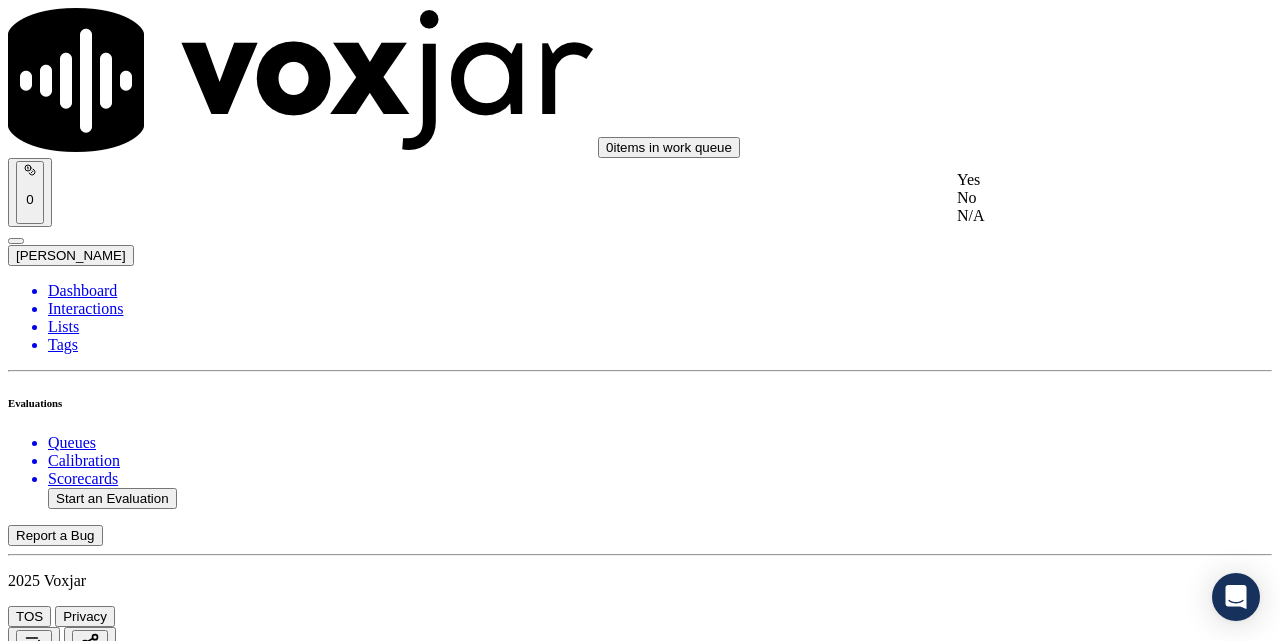 click on "Yes" at bounding box center (1071, 180) 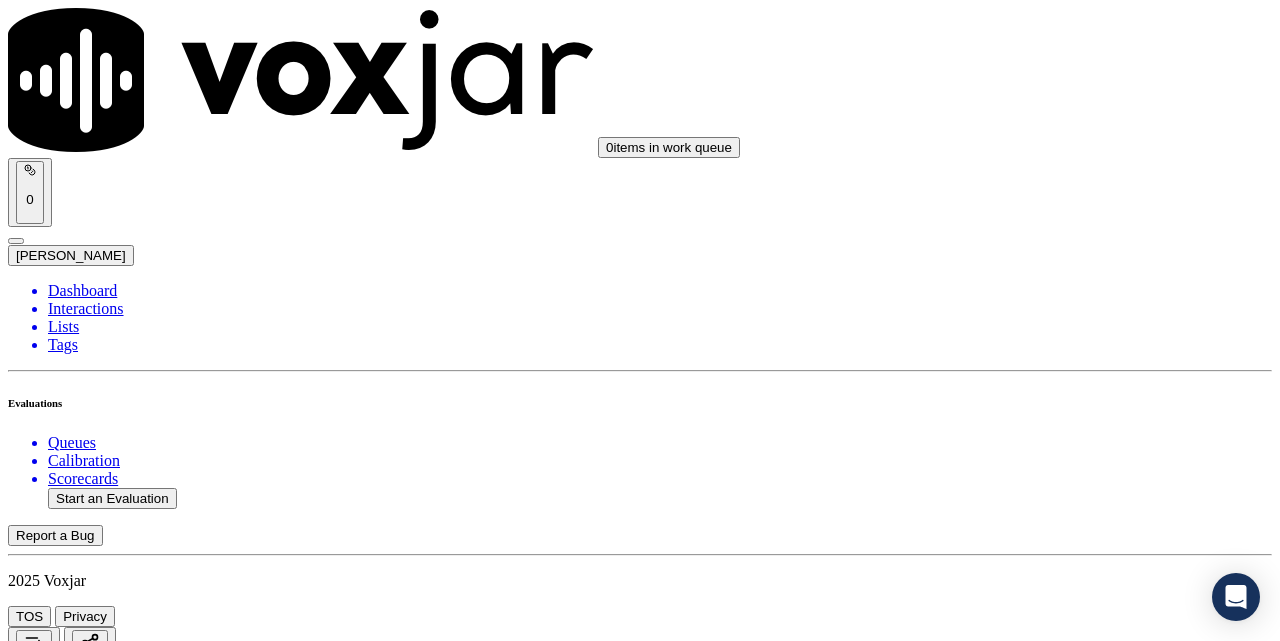 scroll, scrollTop: 2167, scrollLeft: 0, axis: vertical 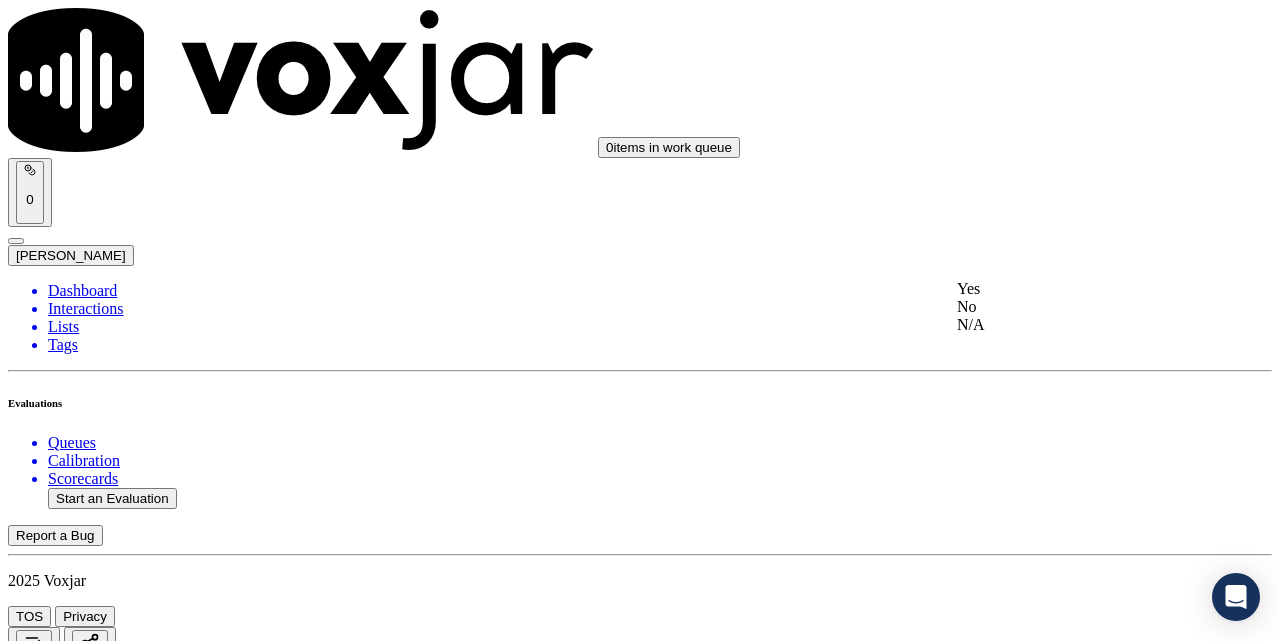 click on "Yes" at bounding box center [1071, 289] 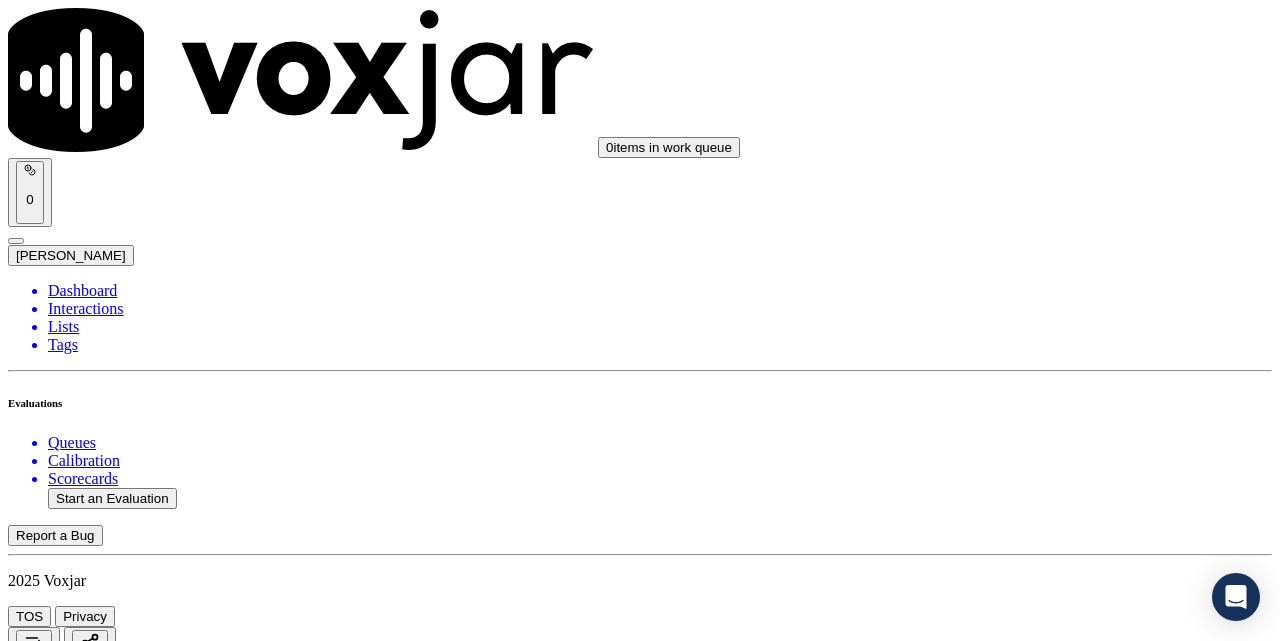 scroll, scrollTop: 2333, scrollLeft: 0, axis: vertical 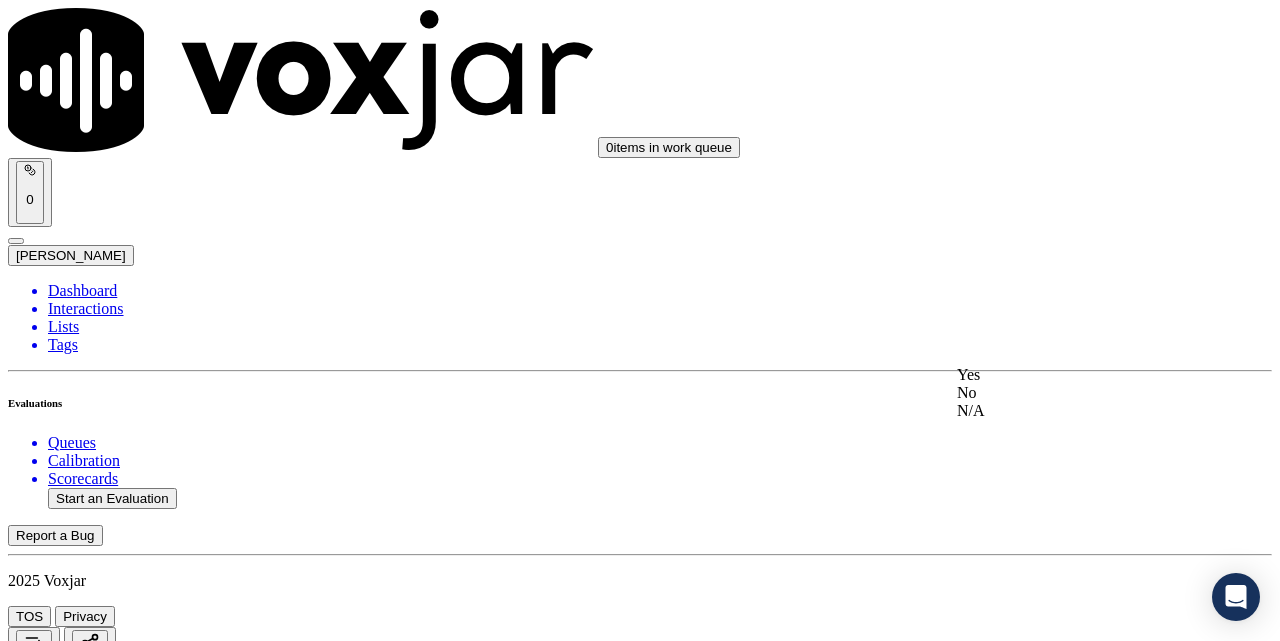 click on "N/A" 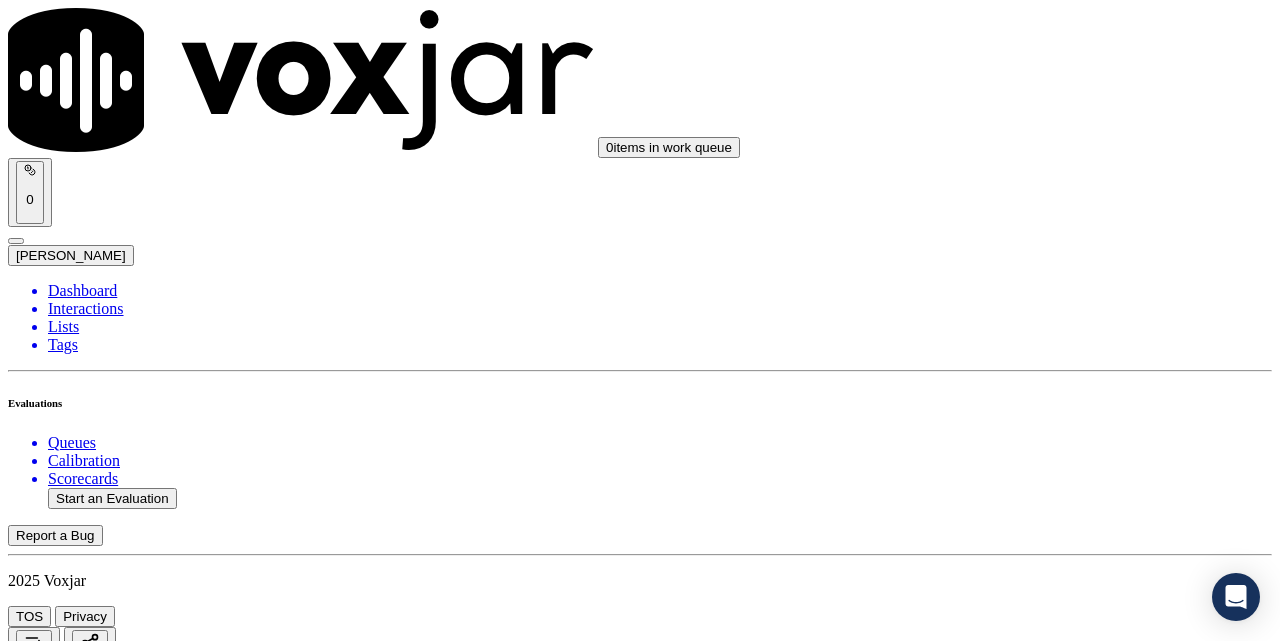 scroll, scrollTop: 2667, scrollLeft: 0, axis: vertical 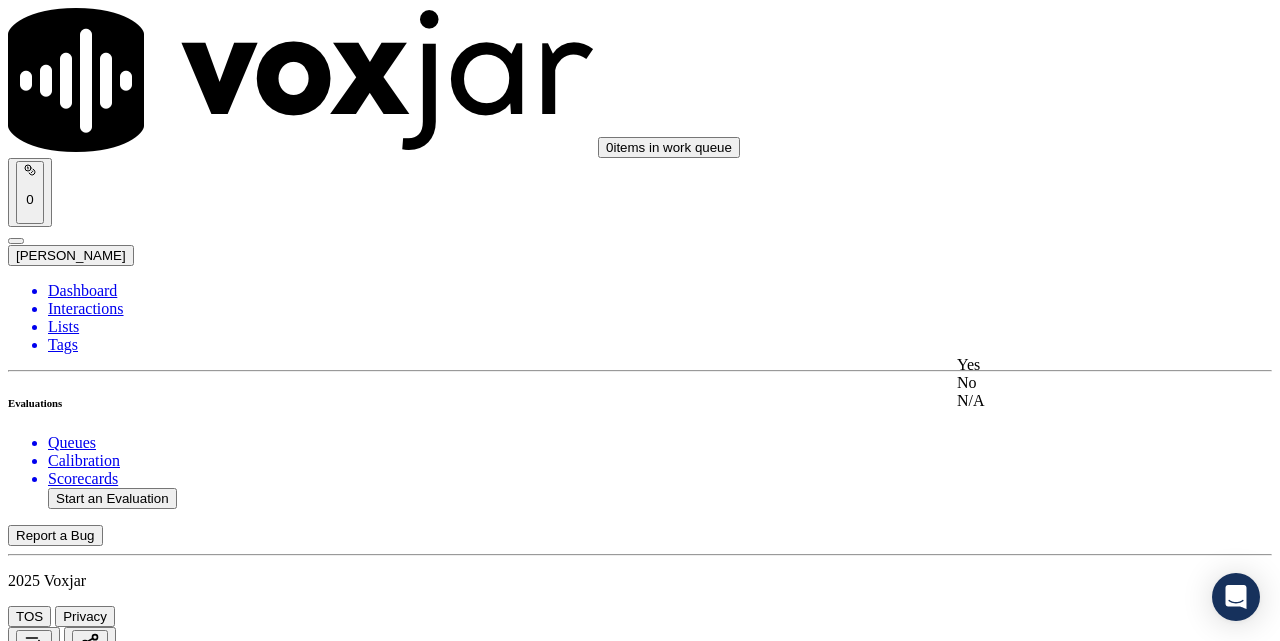 click on "Yes" at bounding box center [1071, 365] 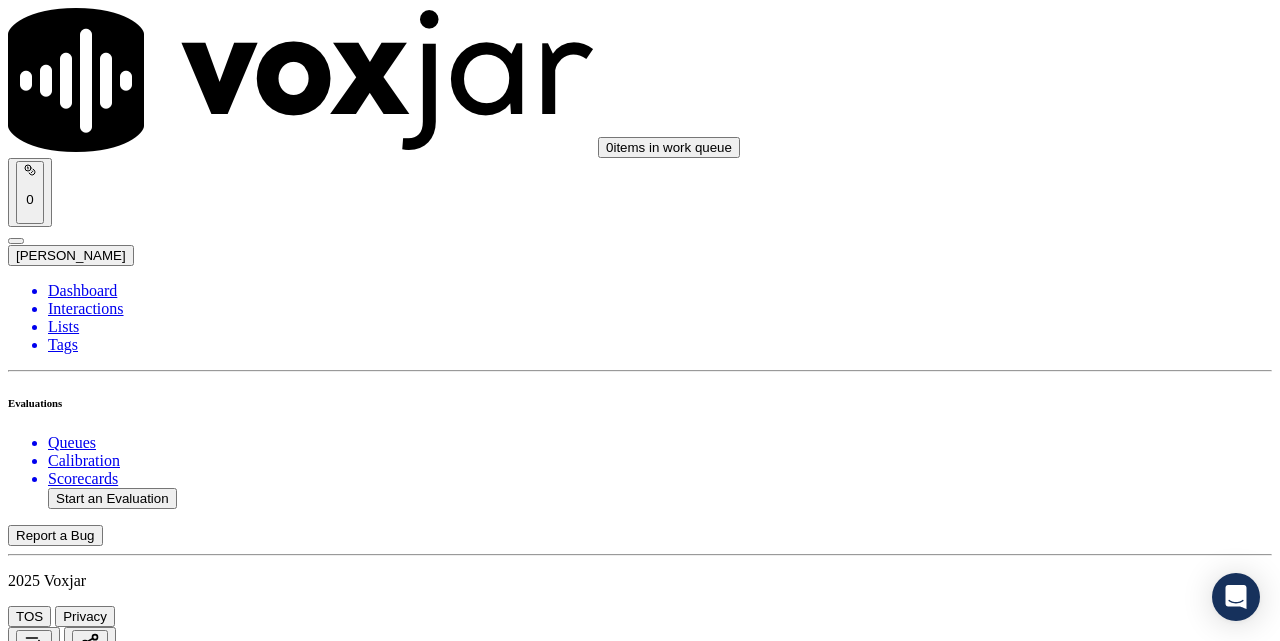 scroll, scrollTop: 3000, scrollLeft: 0, axis: vertical 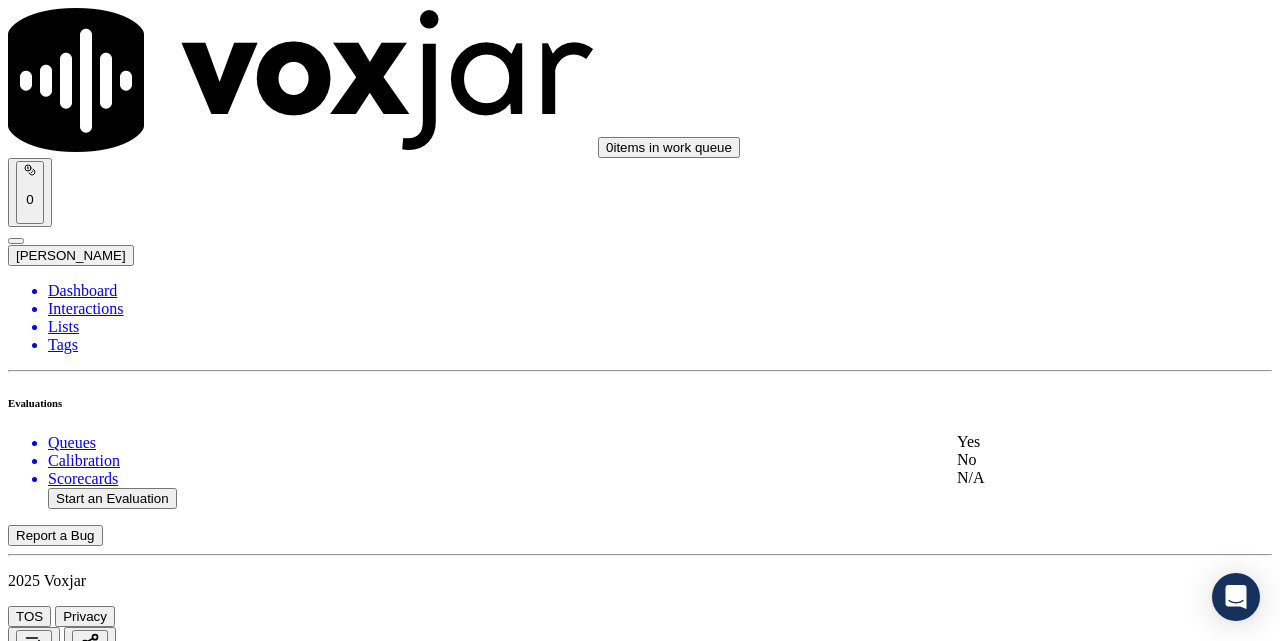 click on "Yes" at bounding box center (1071, 442) 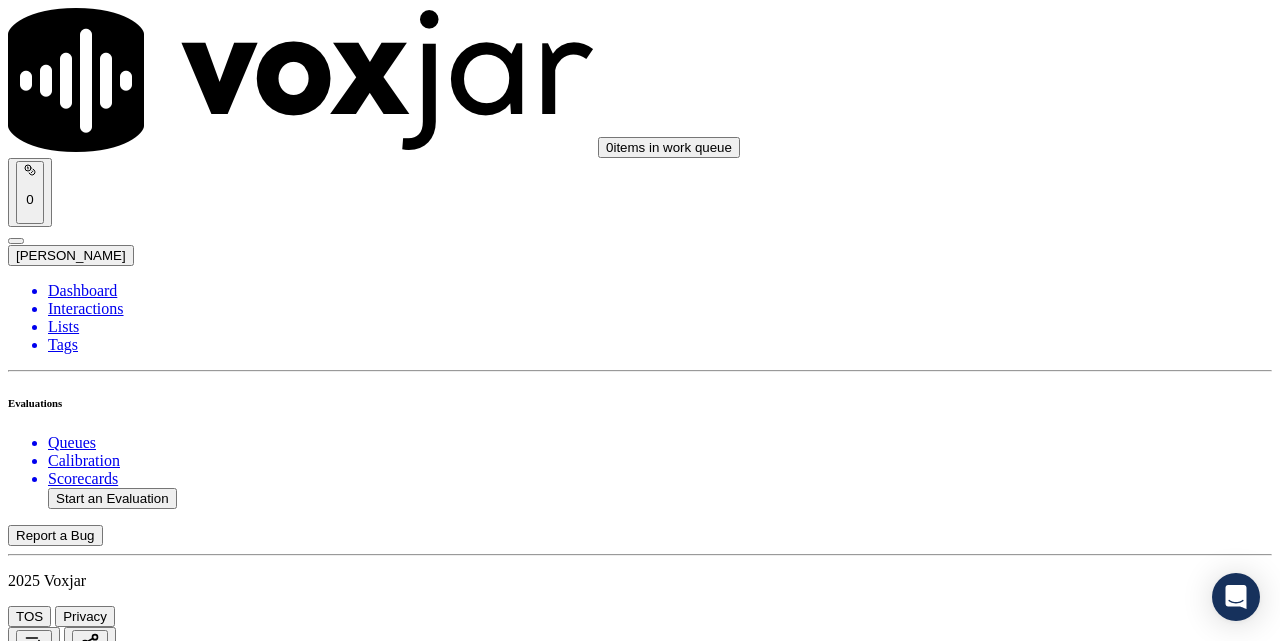 scroll, scrollTop: 3500, scrollLeft: 0, axis: vertical 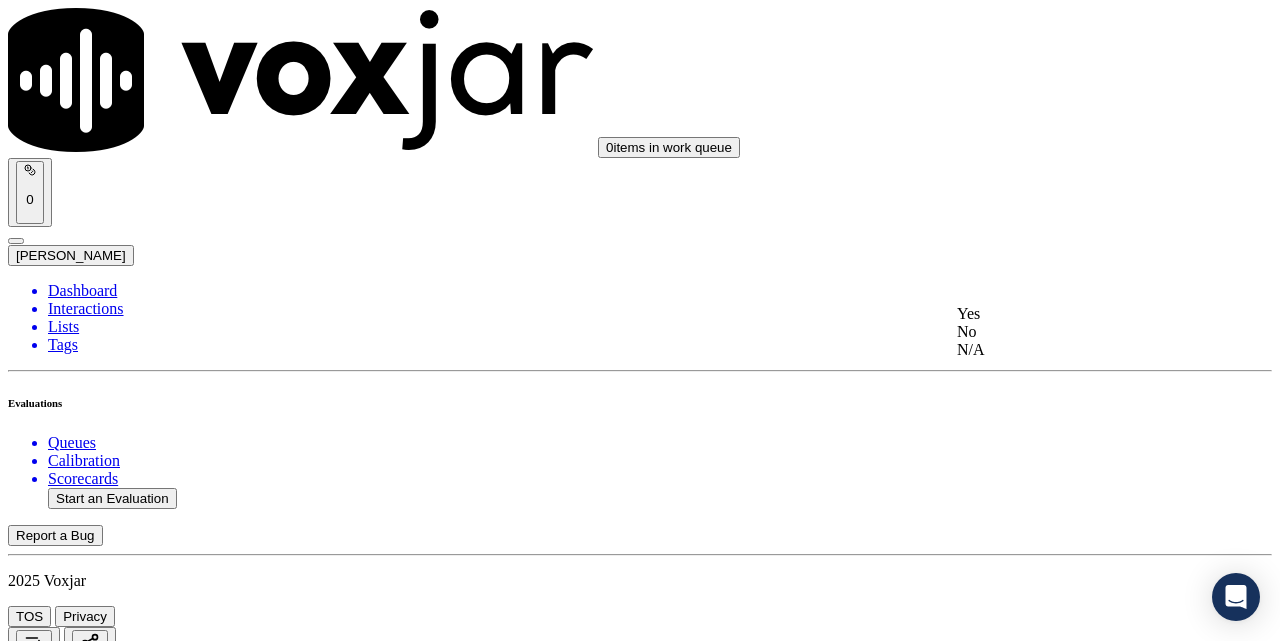 click on "Yes" at bounding box center (1071, 314) 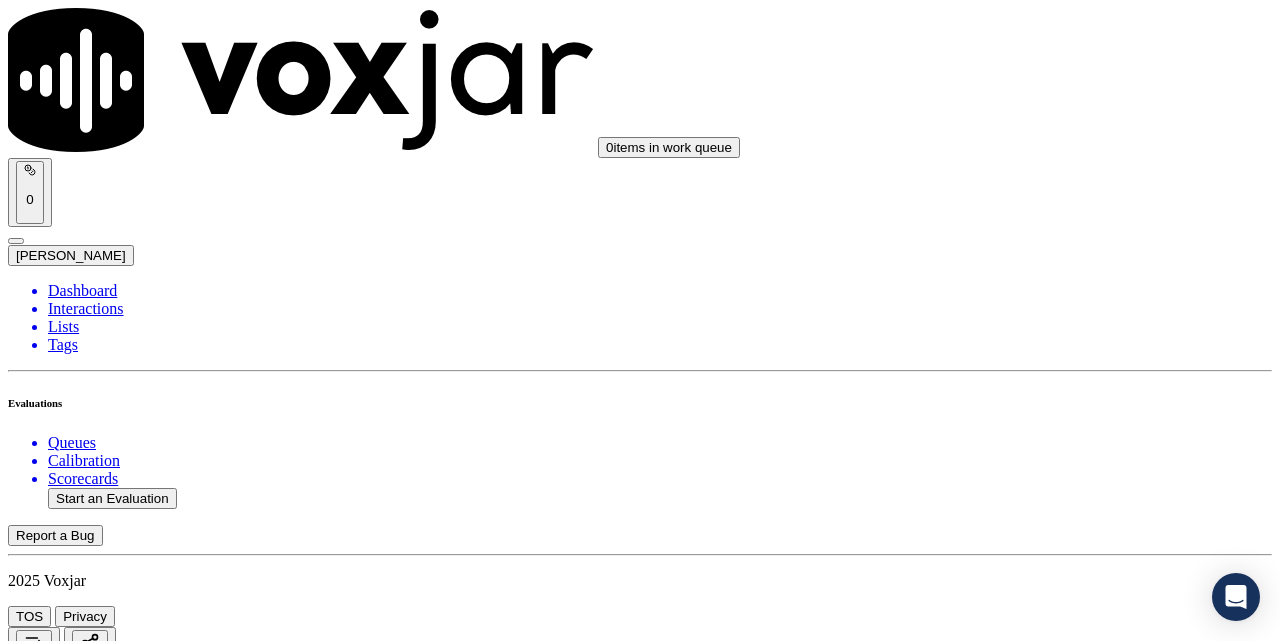 click on "Select an answer" at bounding box center [67, 5303] 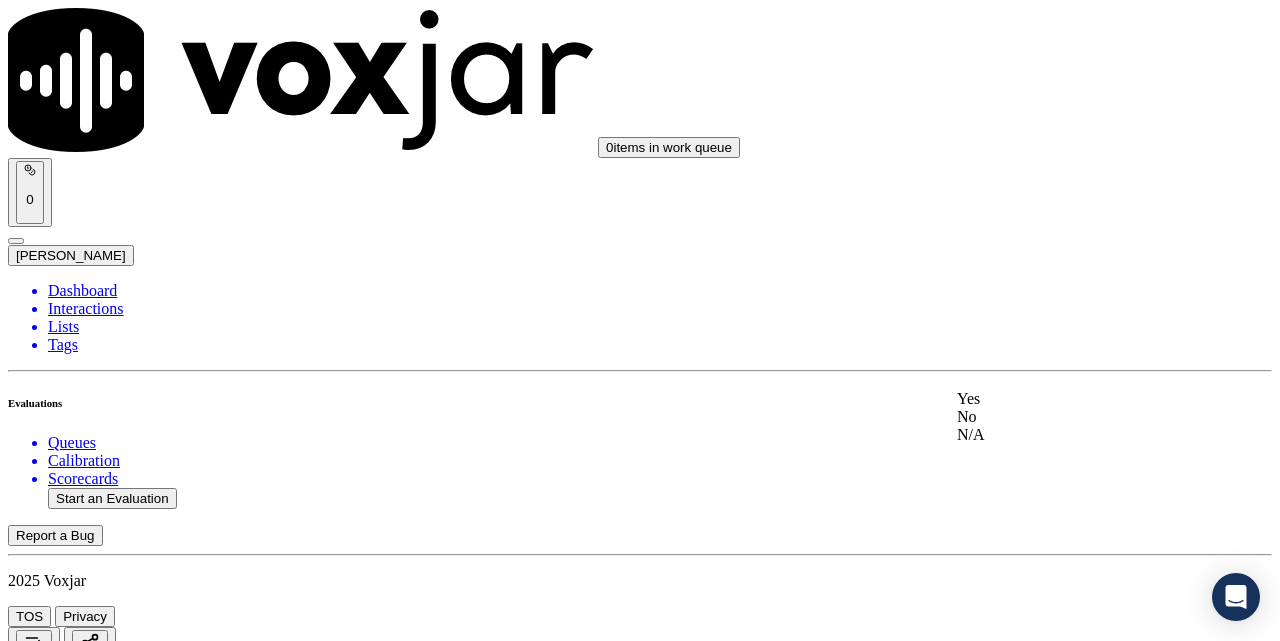 click on "Yes" at bounding box center [1071, 399] 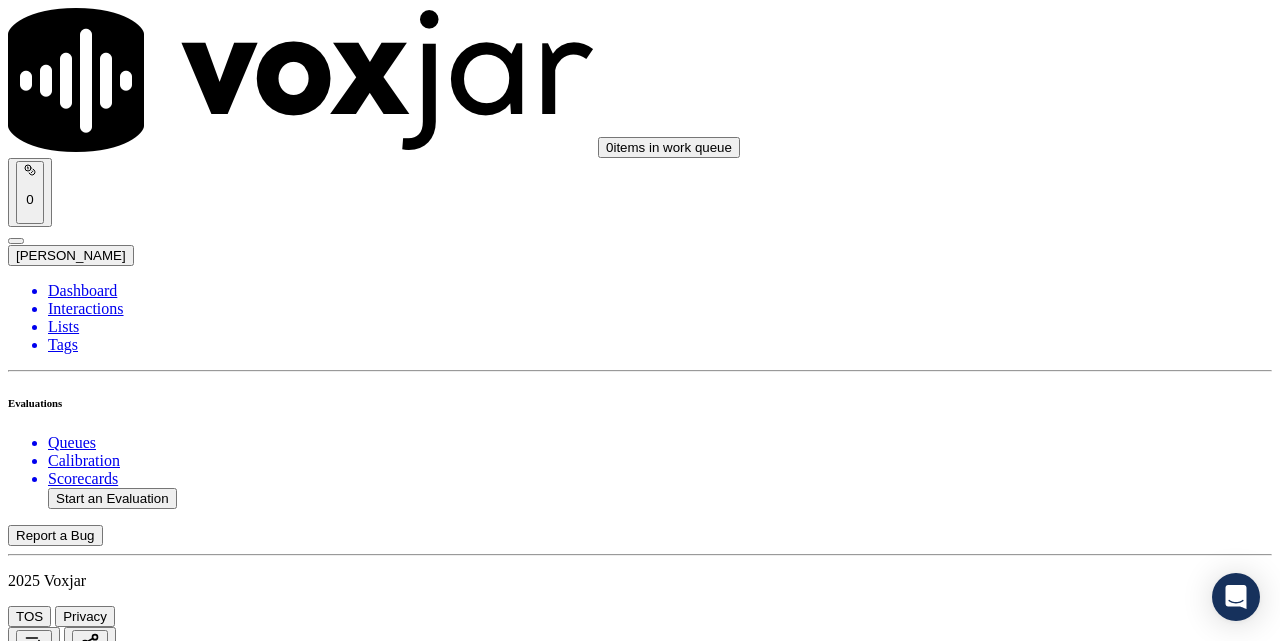 scroll, scrollTop: 3833, scrollLeft: 0, axis: vertical 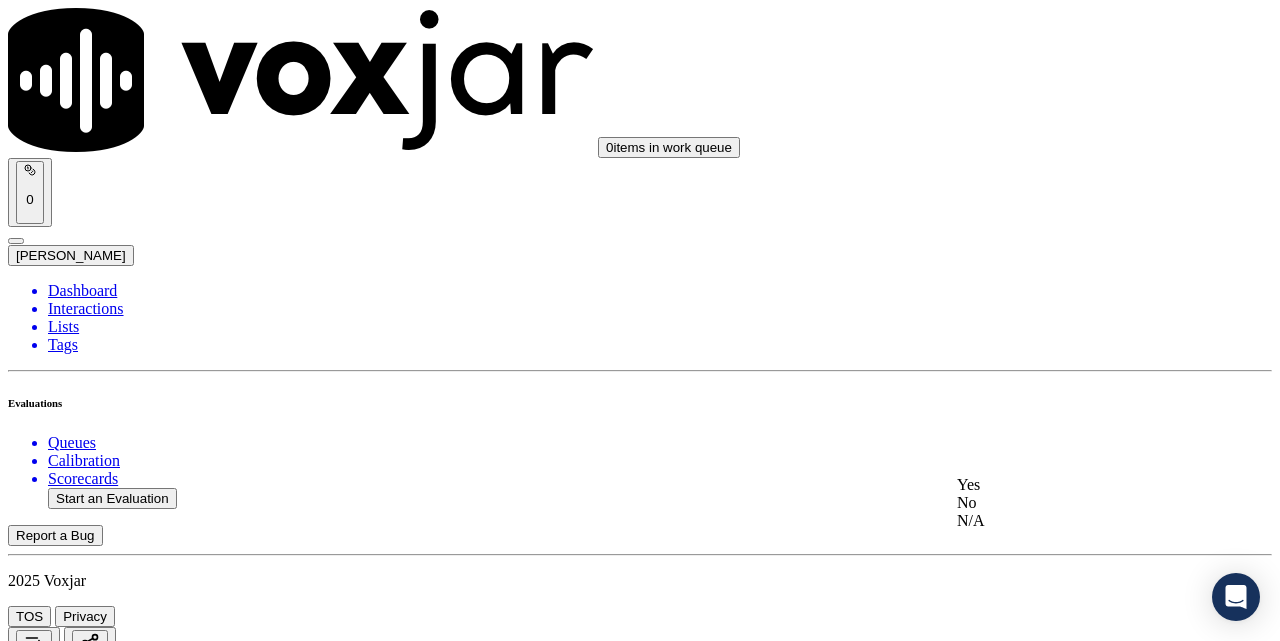 click on "Yes" at bounding box center (1071, 485) 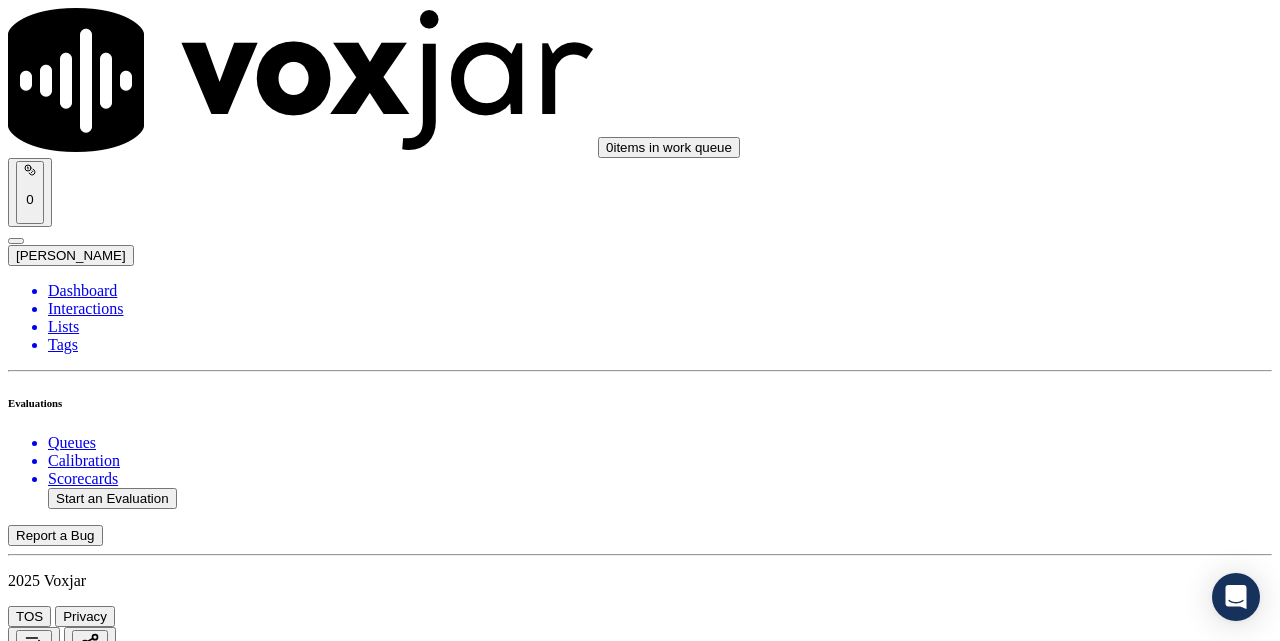 scroll, scrollTop: 372, scrollLeft: 0, axis: vertical 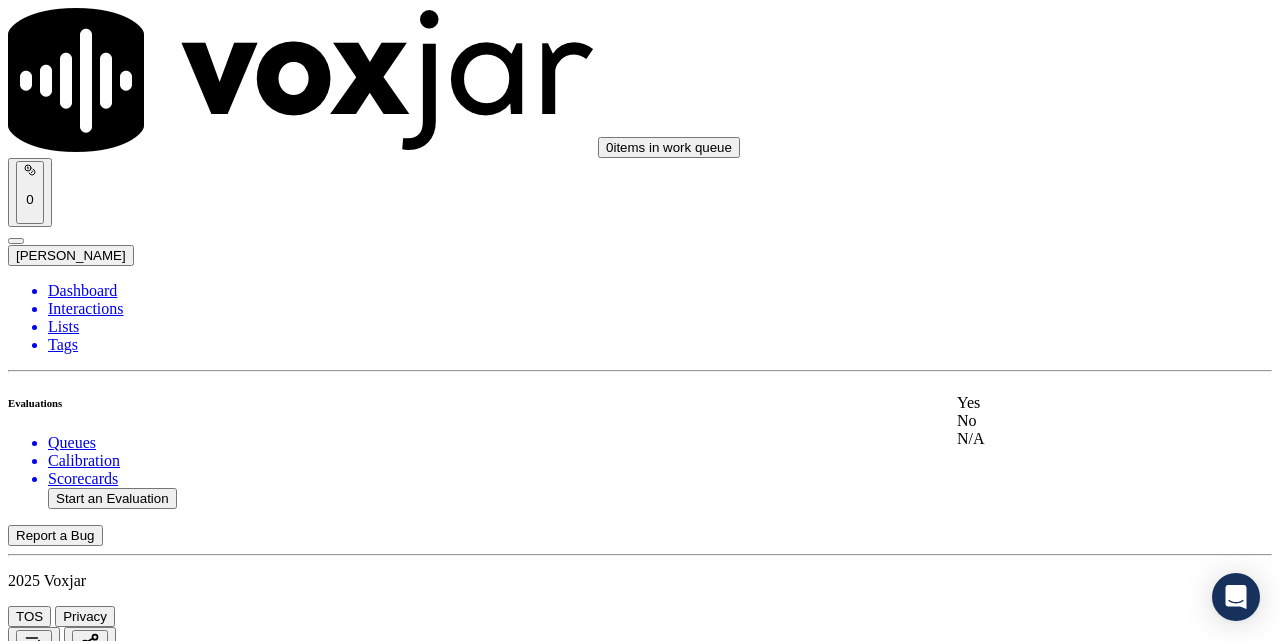 click on "Yes" at bounding box center (1071, 403) 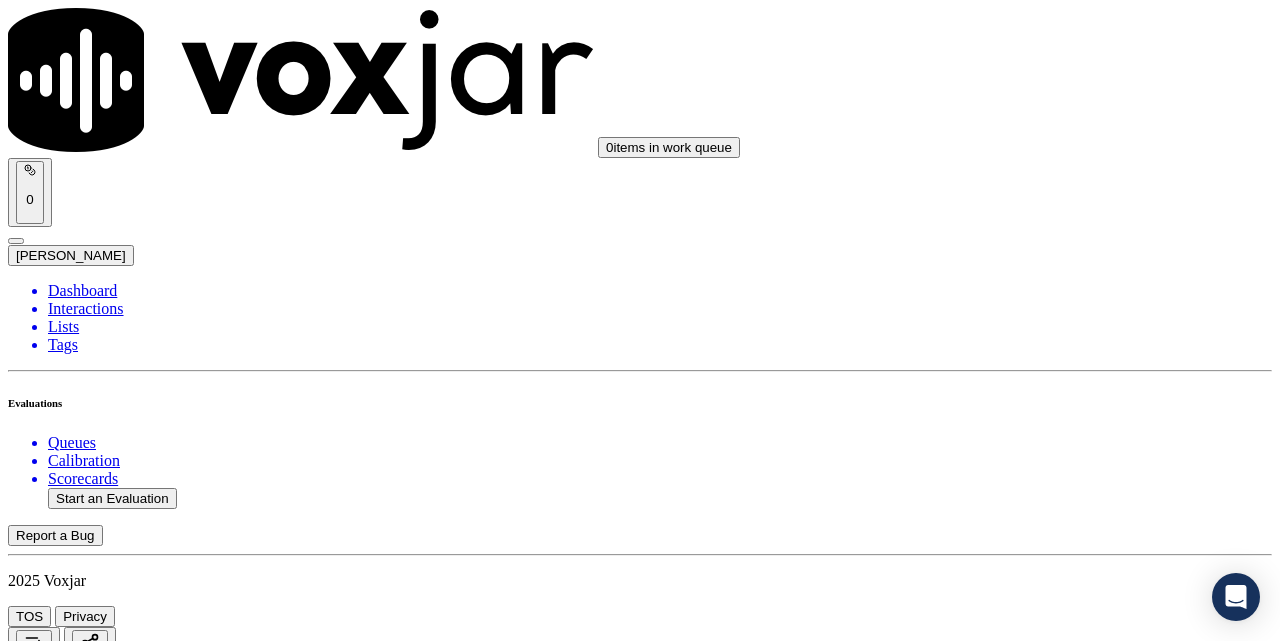 scroll, scrollTop: 4500, scrollLeft: 0, axis: vertical 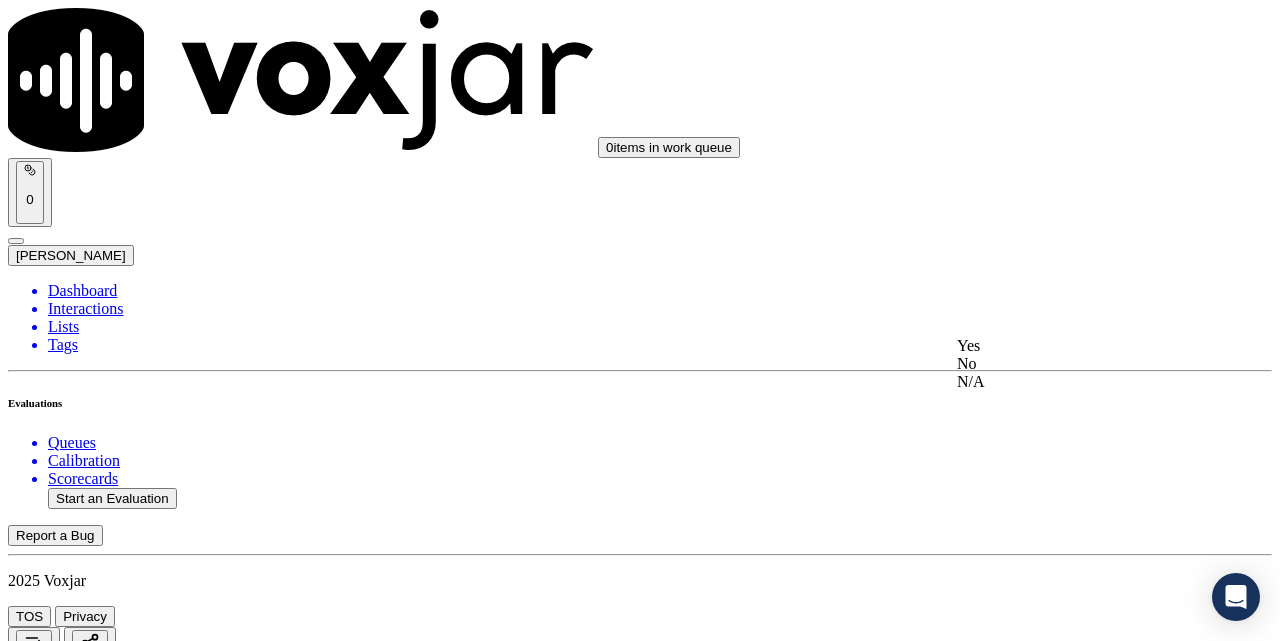 click on "Yes" at bounding box center [1071, 346] 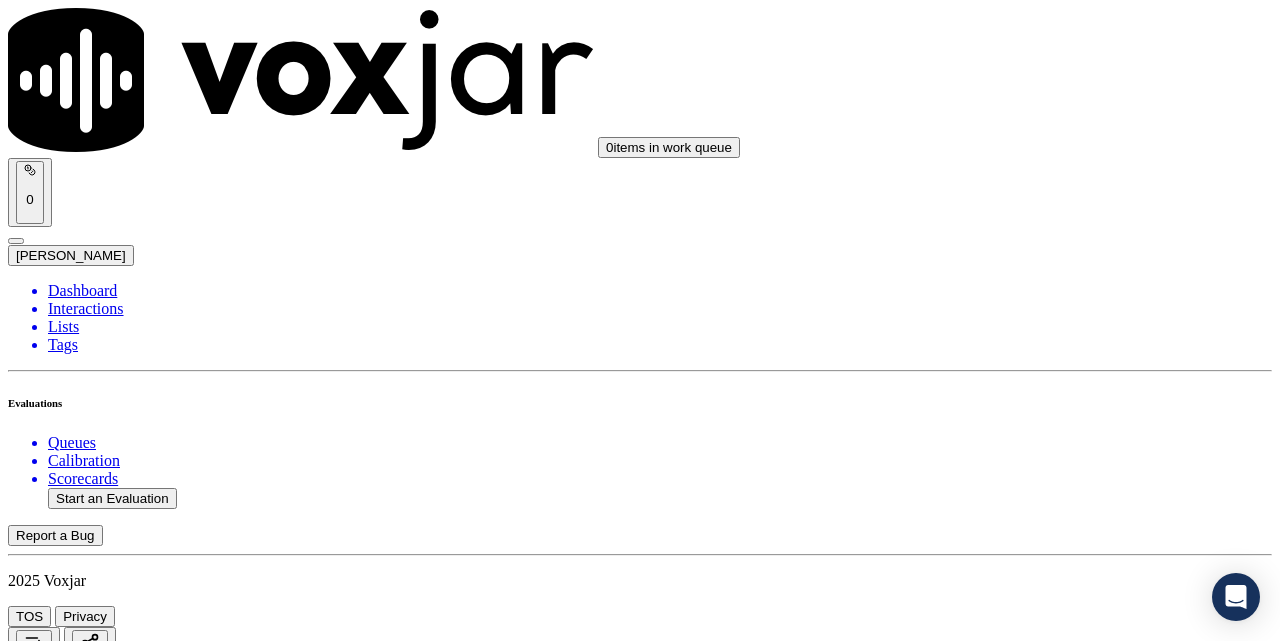 scroll, scrollTop: 4667, scrollLeft: 0, axis: vertical 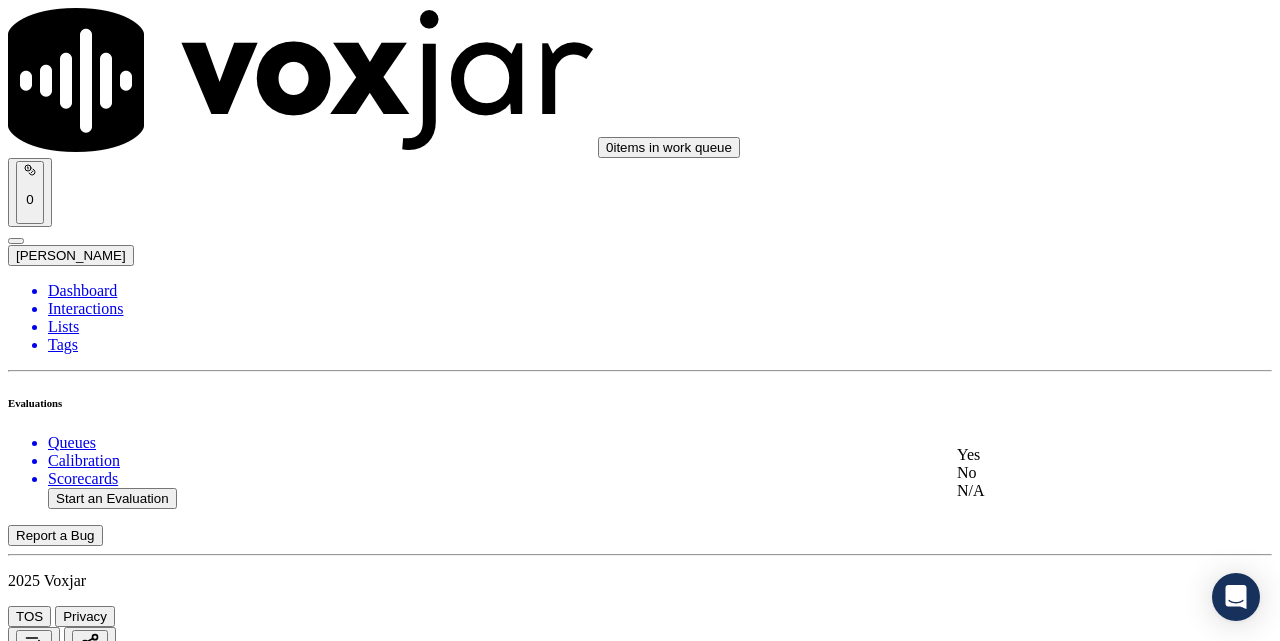 click on "Yes" at bounding box center [1071, 455] 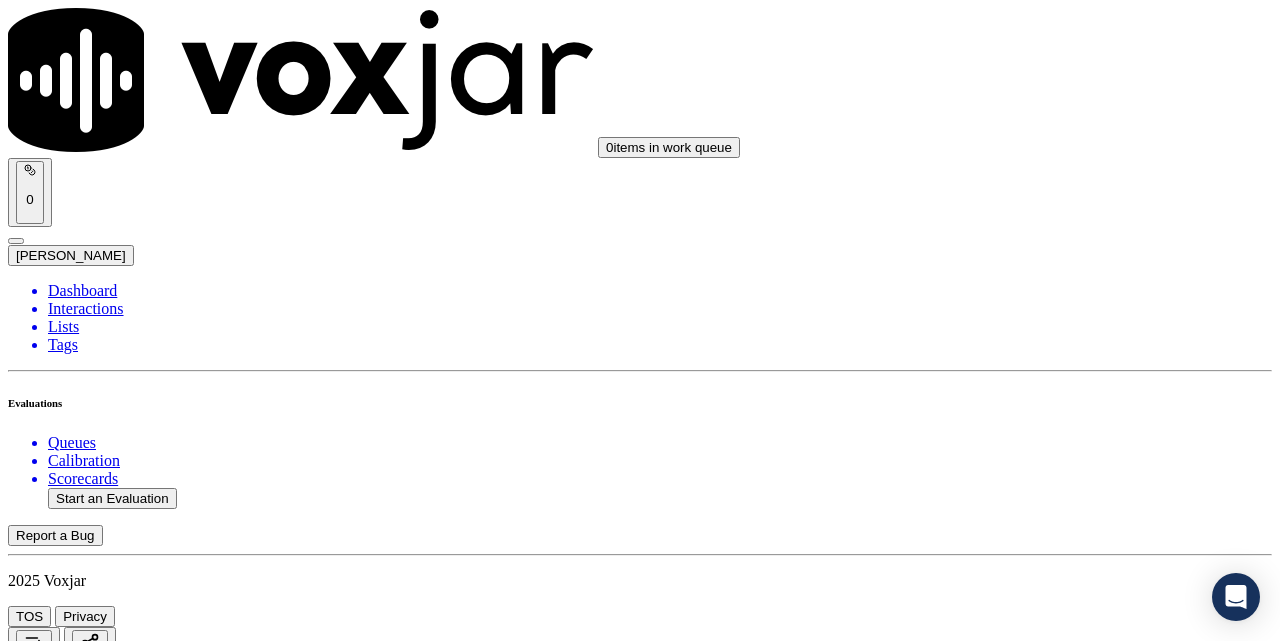 scroll, scrollTop: 5167, scrollLeft: 0, axis: vertical 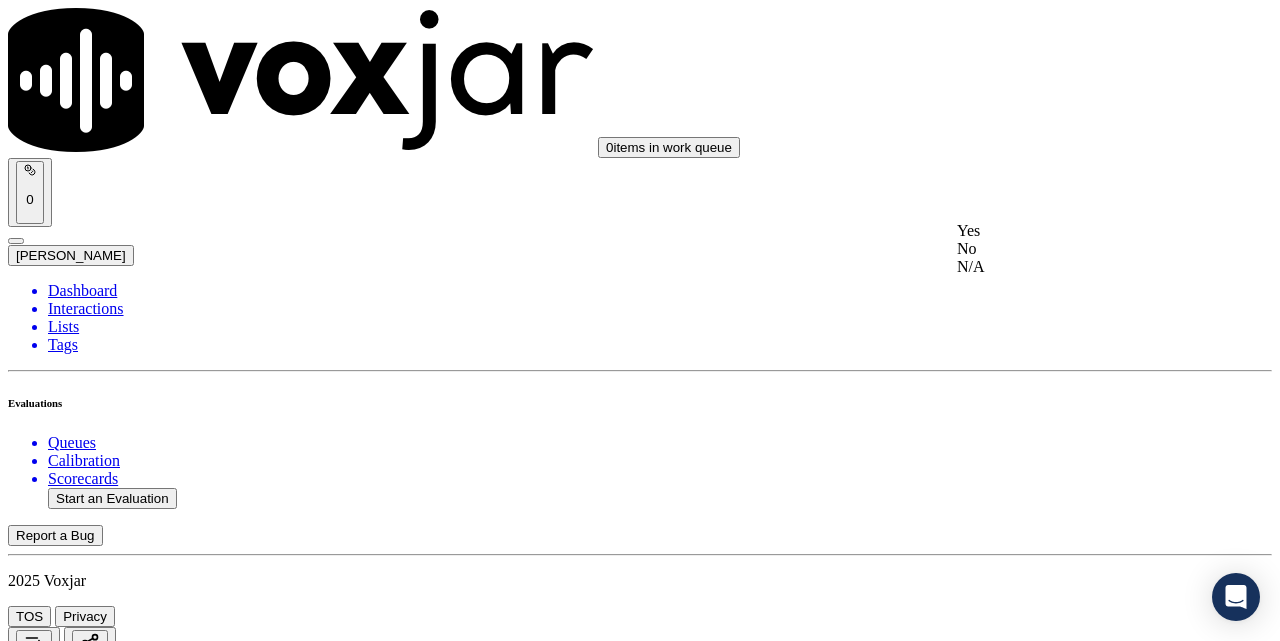 click on "Yes" at bounding box center (1071, 231) 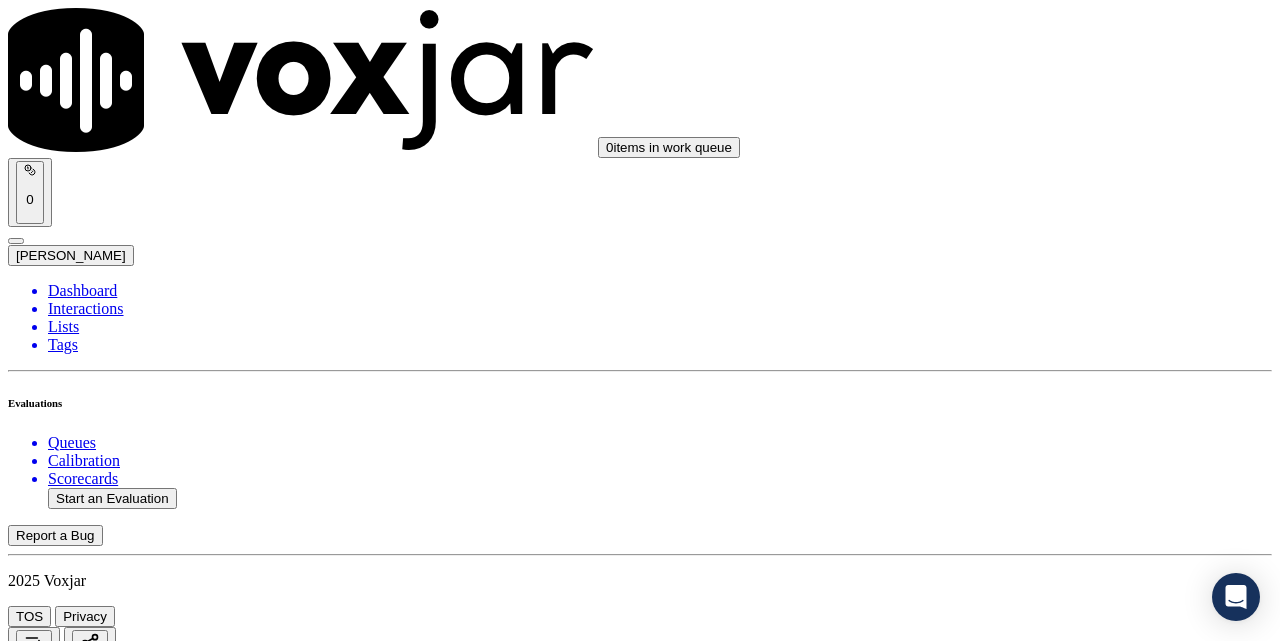 scroll, scrollTop: 5500, scrollLeft: 0, axis: vertical 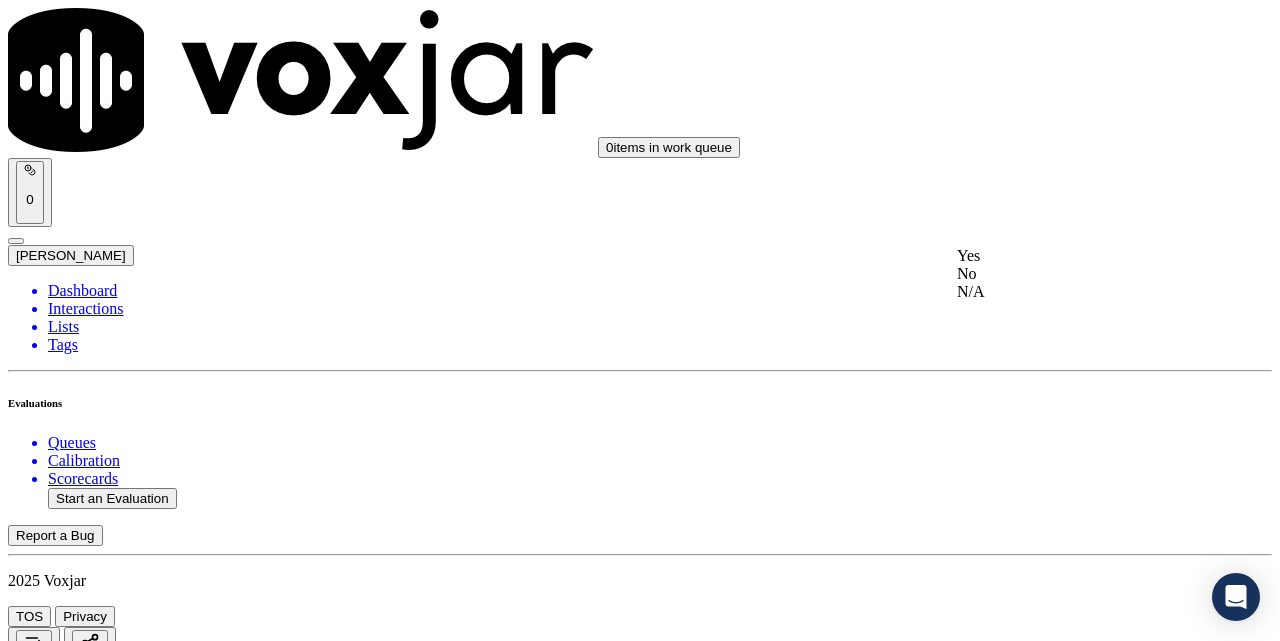 click on "Yes" at bounding box center (1071, 256) 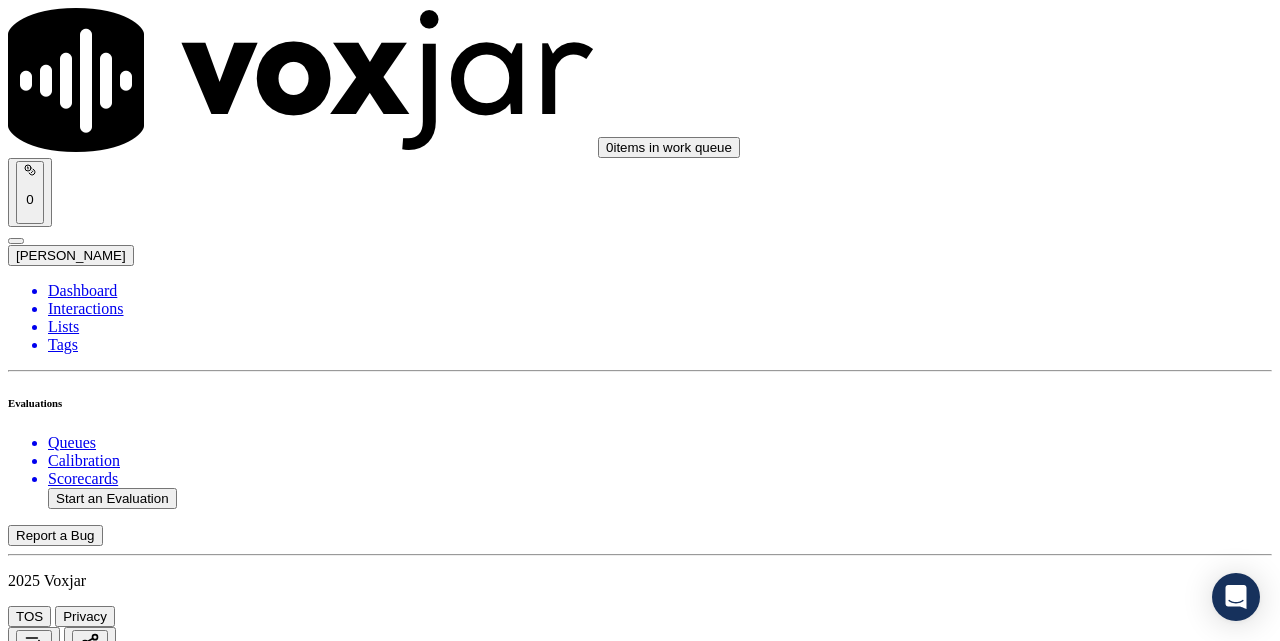scroll, scrollTop: 5667, scrollLeft: 0, axis: vertical 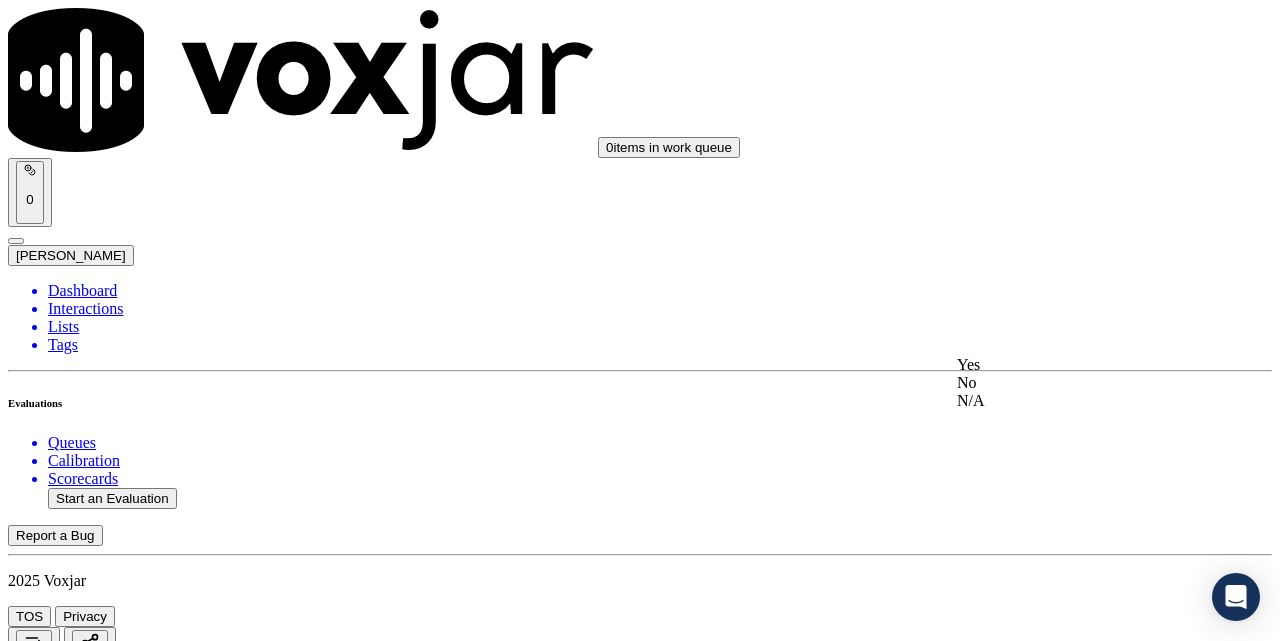 click on "Yes" at bounding box center [1071, 365] 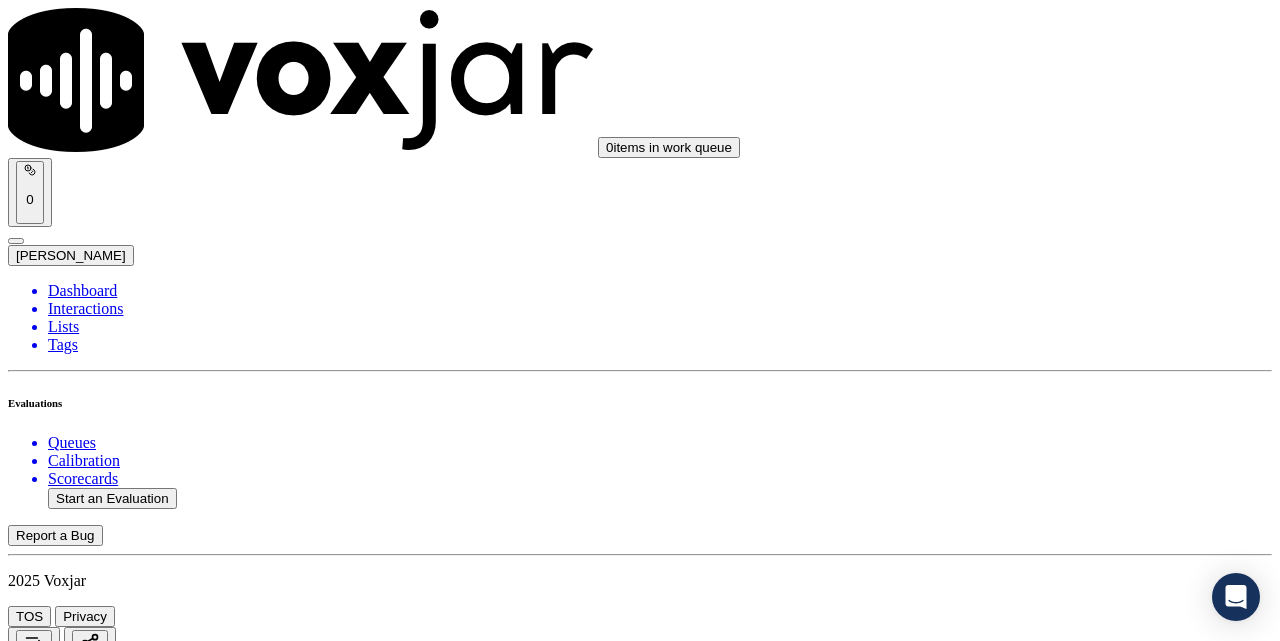 scroll, scrollTop: 5888, scrollLeft: 0, axis: vertical 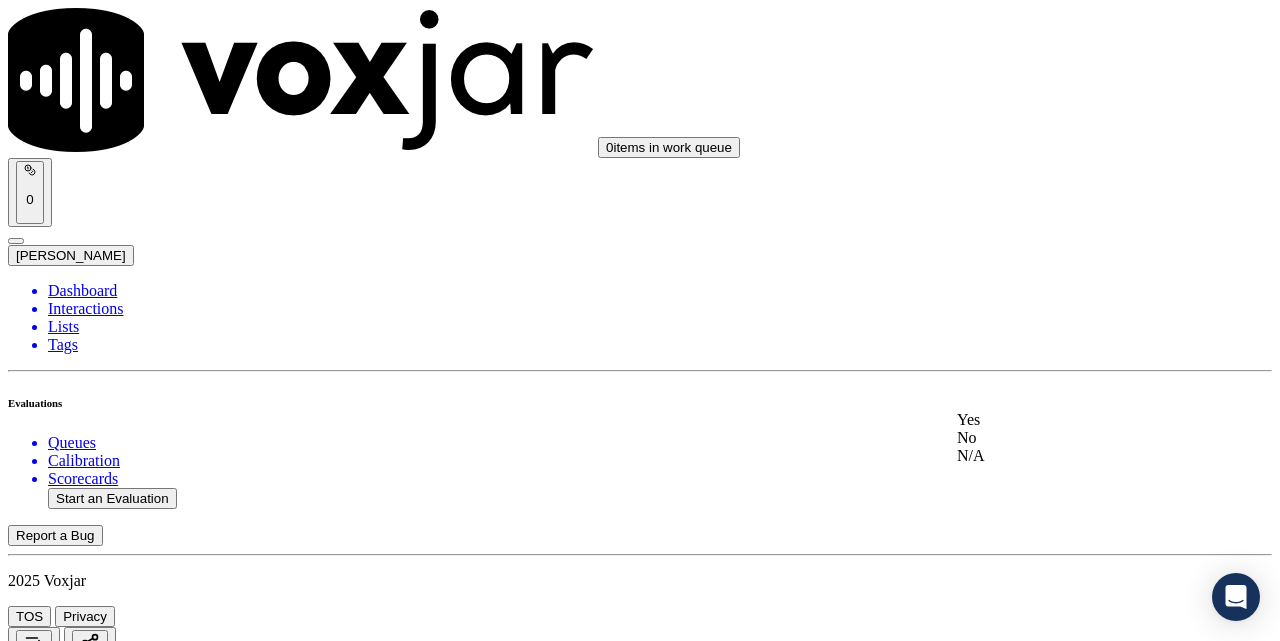 click on "Yes" at bounding box center (1071, 420) 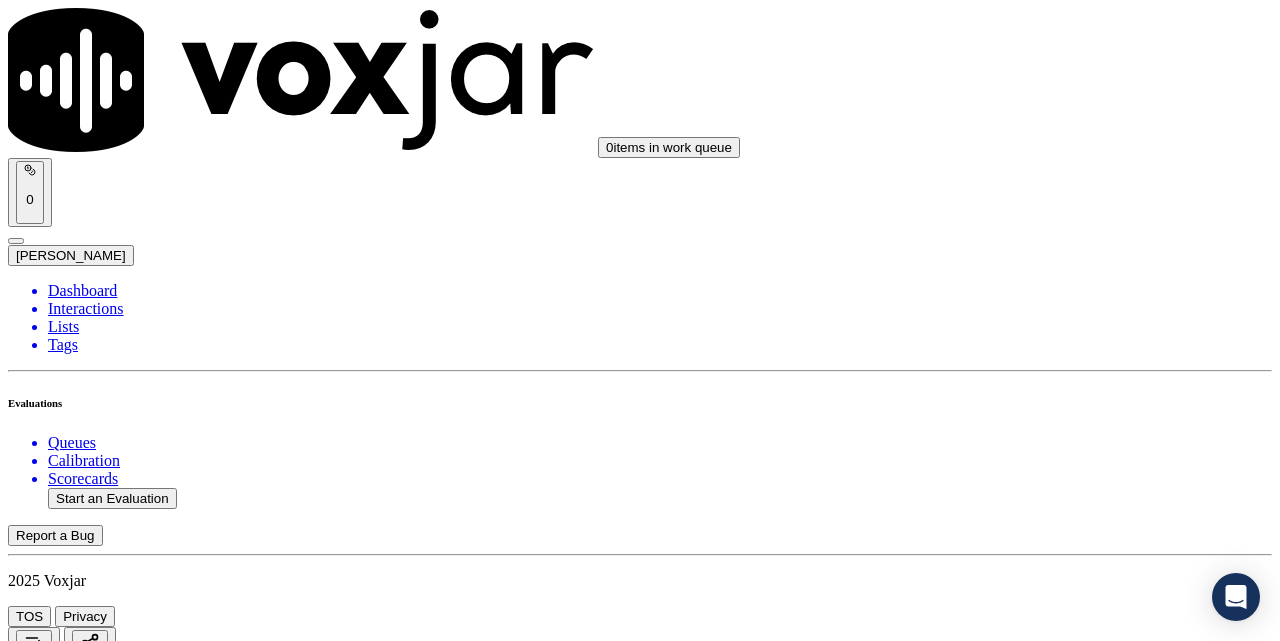 click on "Call Flow   This is a new section   40  pts                 4 / 4  pts     1 .   Did the agent properly branded the call (AGENT NAME/CTS)
Yes          Add Note                           4 / 4  pts     2 .   Did the agent advise that the call is recorded for quality and training purposes?
Yes          Add Note                           4 / 4  pts     3 .   Did the agent acknowledge the reason for the call?
Yes          Add Note                           -- / 0  pts     4 .   In an emergency, not transferring the customer to the utility is an automatic failure   N/A          Add Note                           -- / 4  pts     5 .   Resolves Utility Bill/Payment/Payment Arrangement/Customer Care  before assisting with additional options for the  energy supply.   N/A          Add Note                           3 / 3  pts     6 .   Did the agent confirm the name of the person on the phone?
Yes          Add Note                           4 / 4  pts     7 .     Yes          Add Note" at bounding box center (640, 4726) 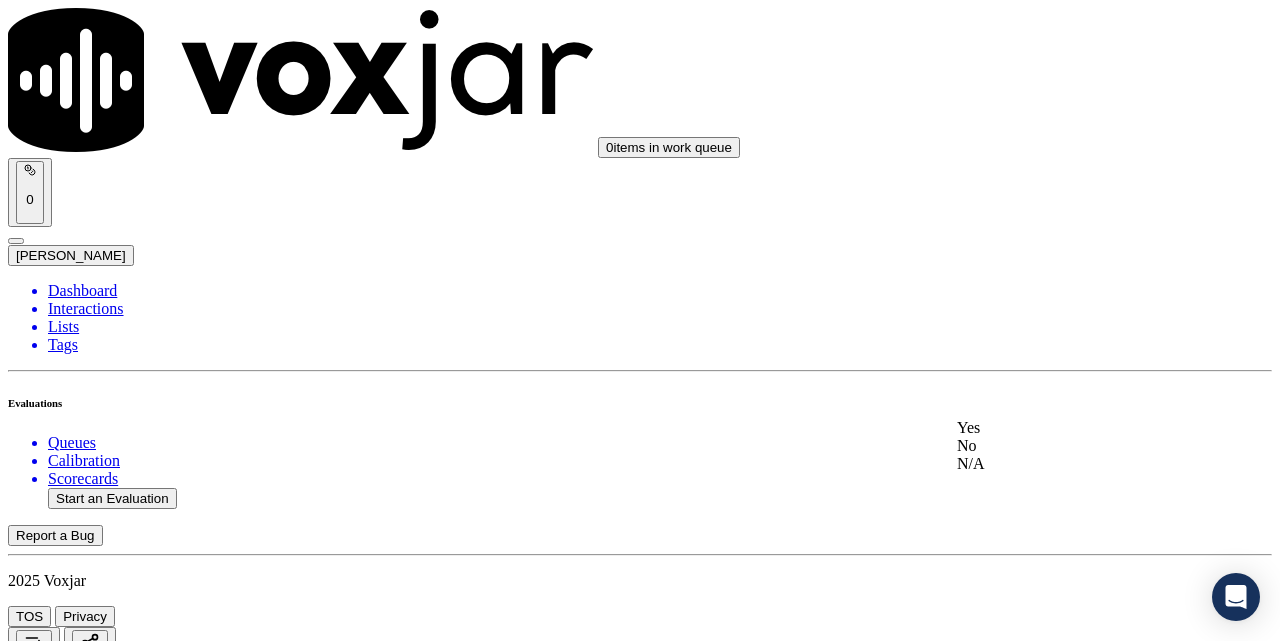 click on "Yes" at bounding box center [1071, 428] 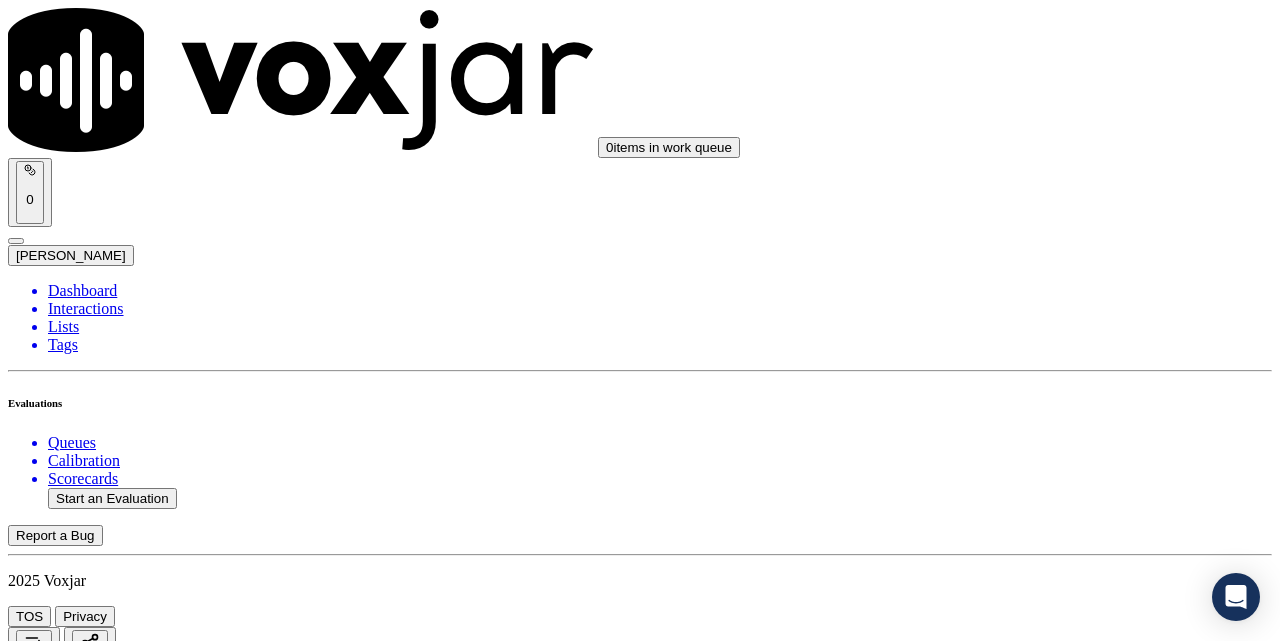 scroll, scrollTop: 333, scrollLeft: 0, axis: vertical 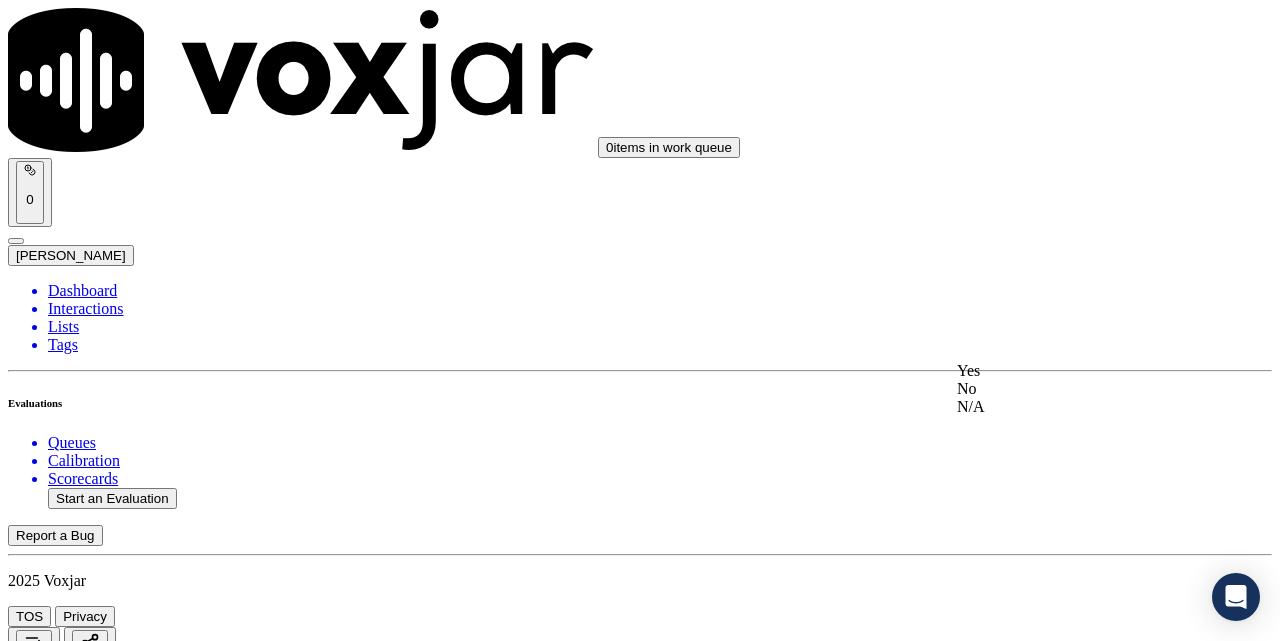 click on "Yes" at bounding box center [1071, 371] 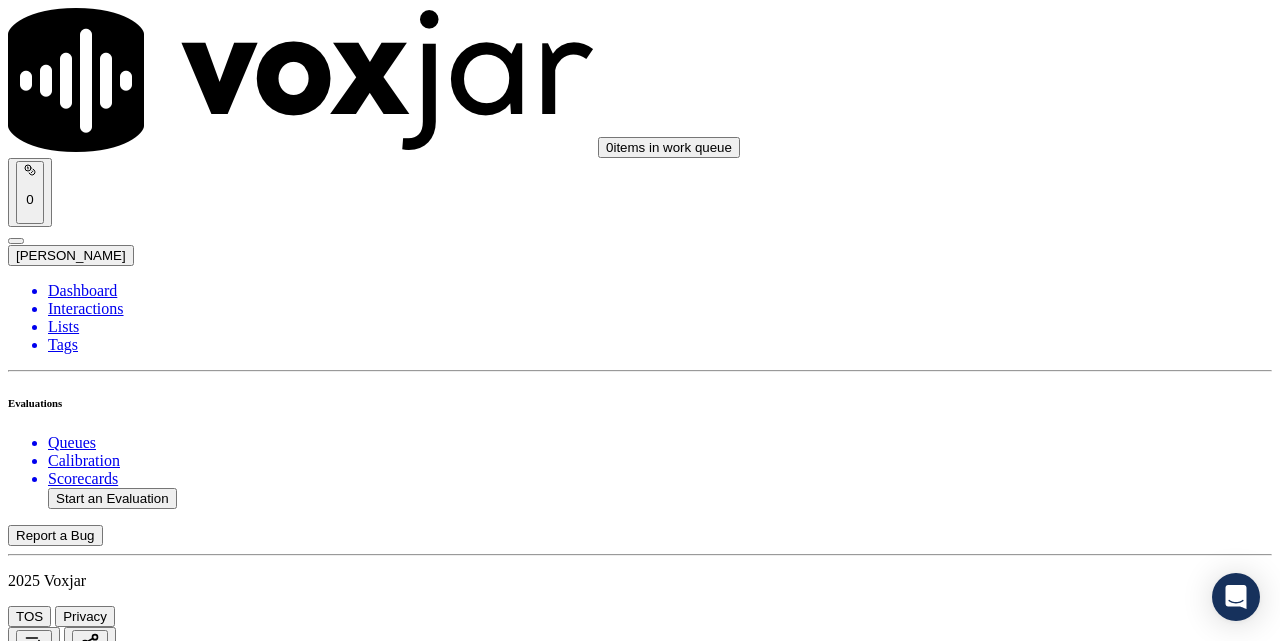 scroll, scrollTop: 667, scrollLeft: 0, axis: vertical 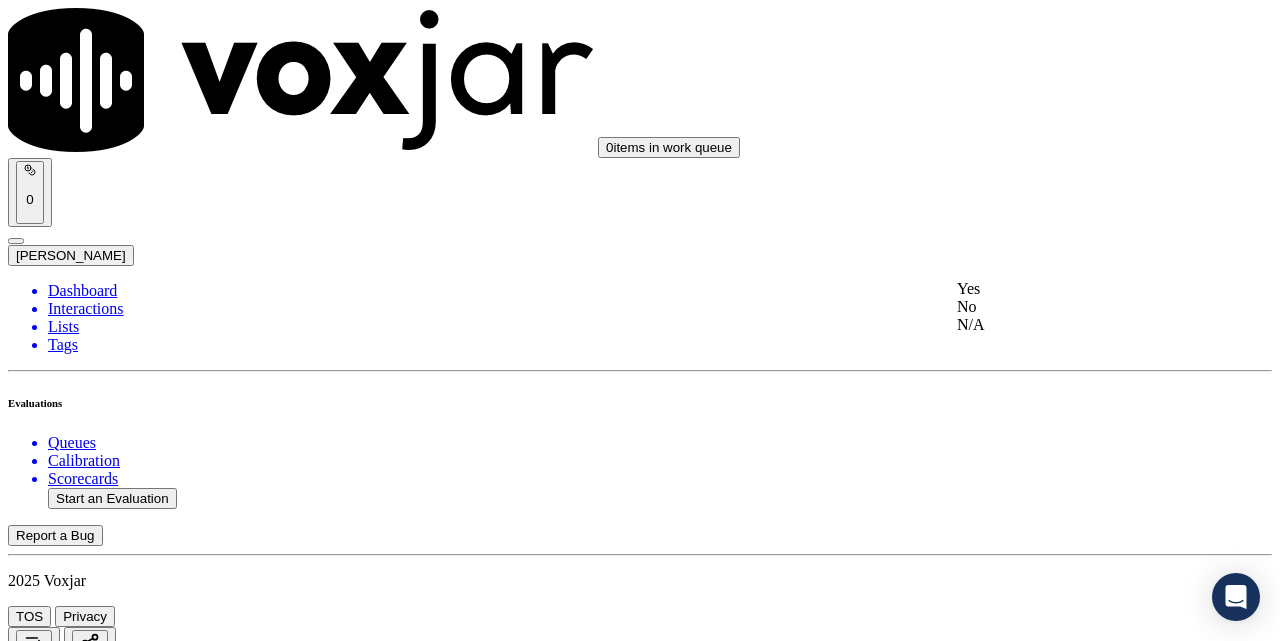 click on "Yes" at bounding box center [1071, 289] 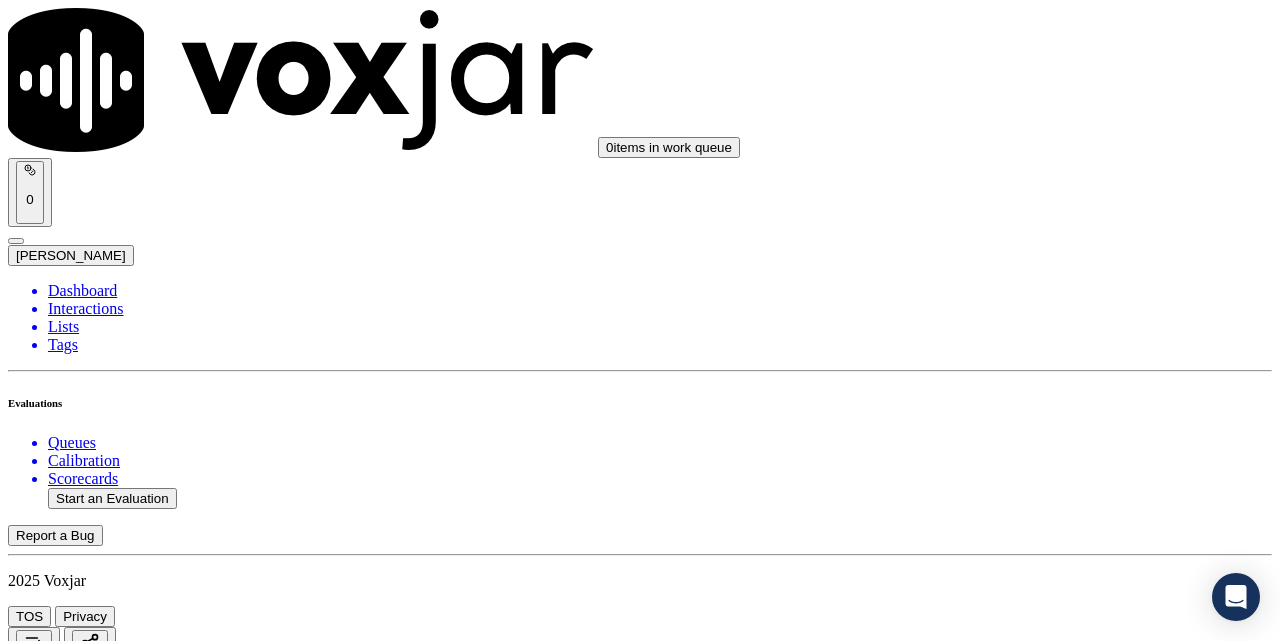 scroll, scrollTop: 833, scrollLeft: 0, axis: vertical 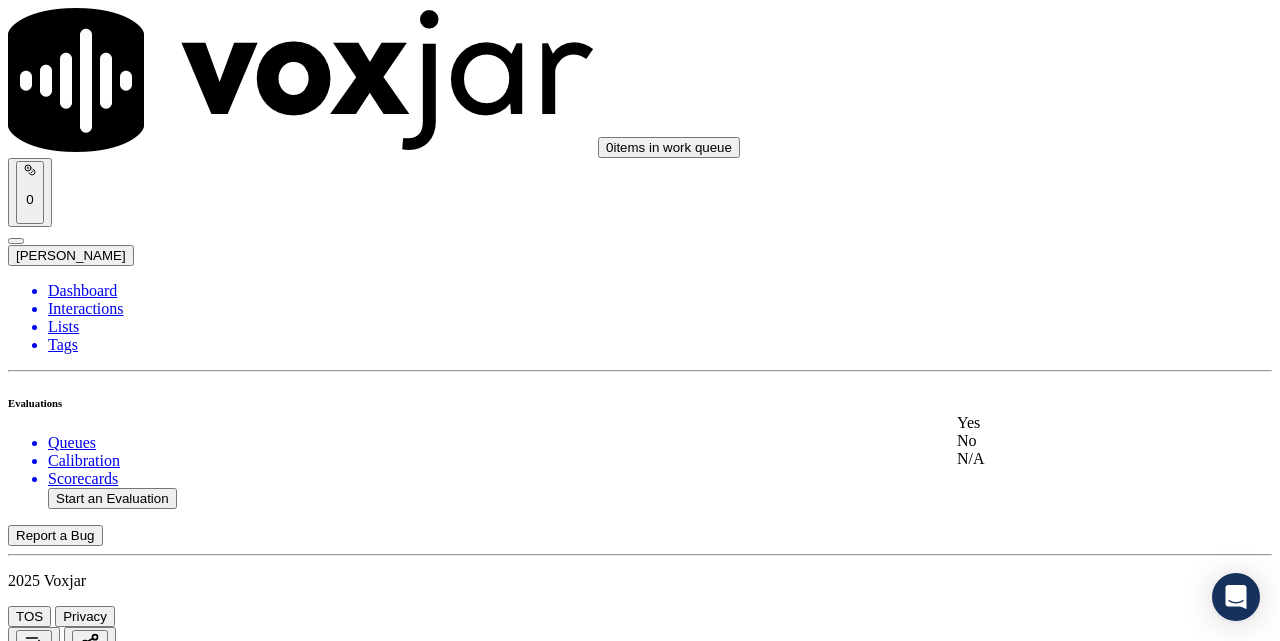 click on "N/A" 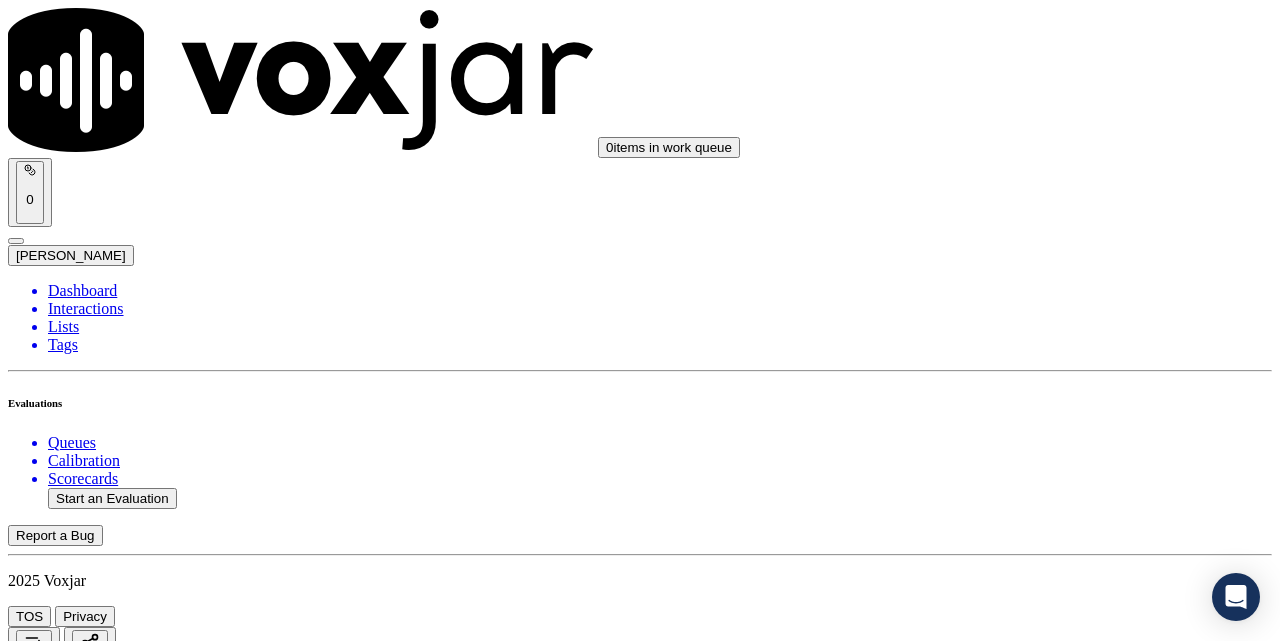 scroll, scrollTop: 1167, scrollLeft: 0, axis: vertical 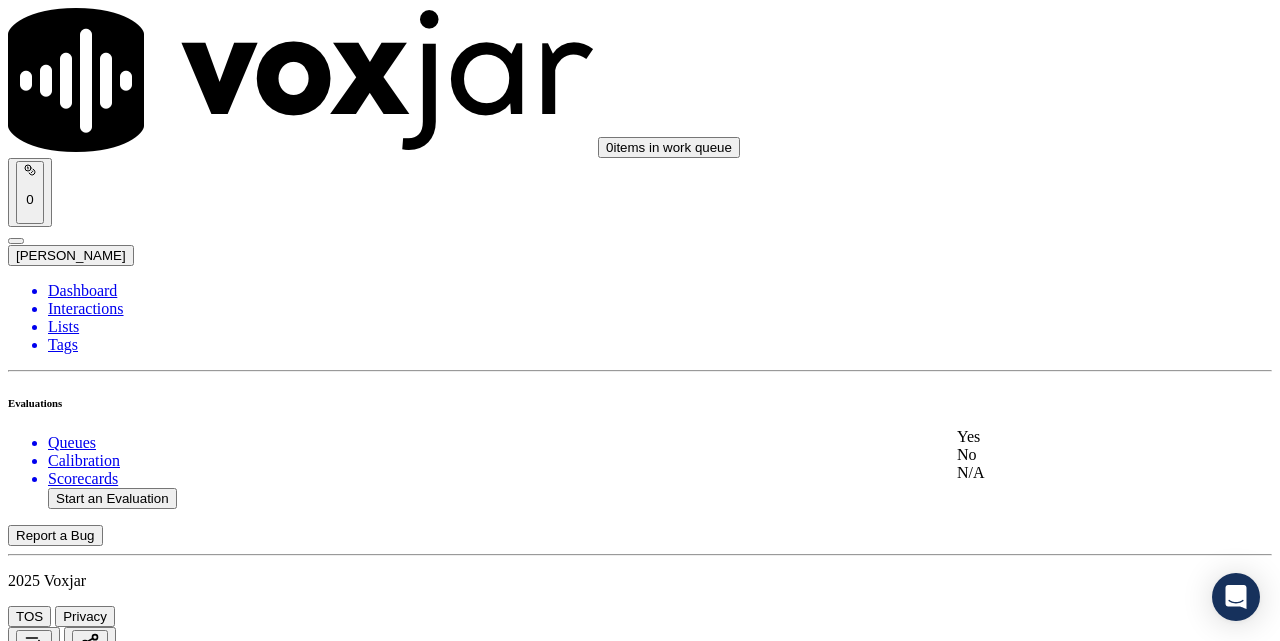 click on "Yes" at bounding box center [1071, 437] 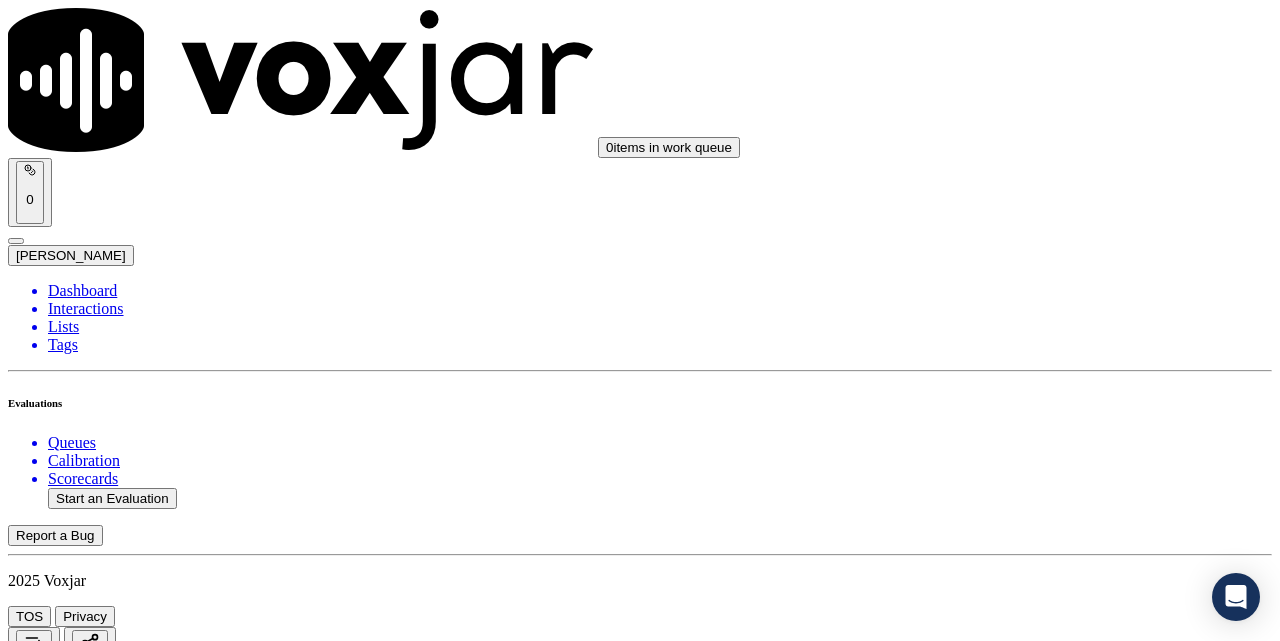 scroll, scrollTop: 1333, scrollLeft: 0, axis: vertical 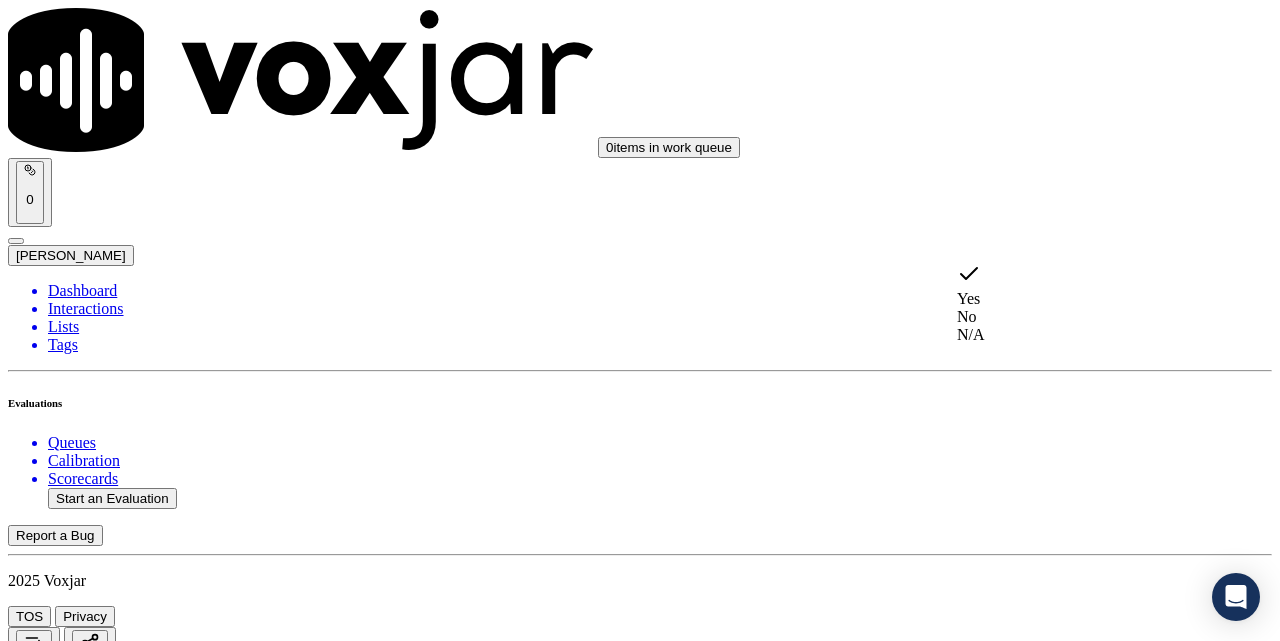 click on "N/A" 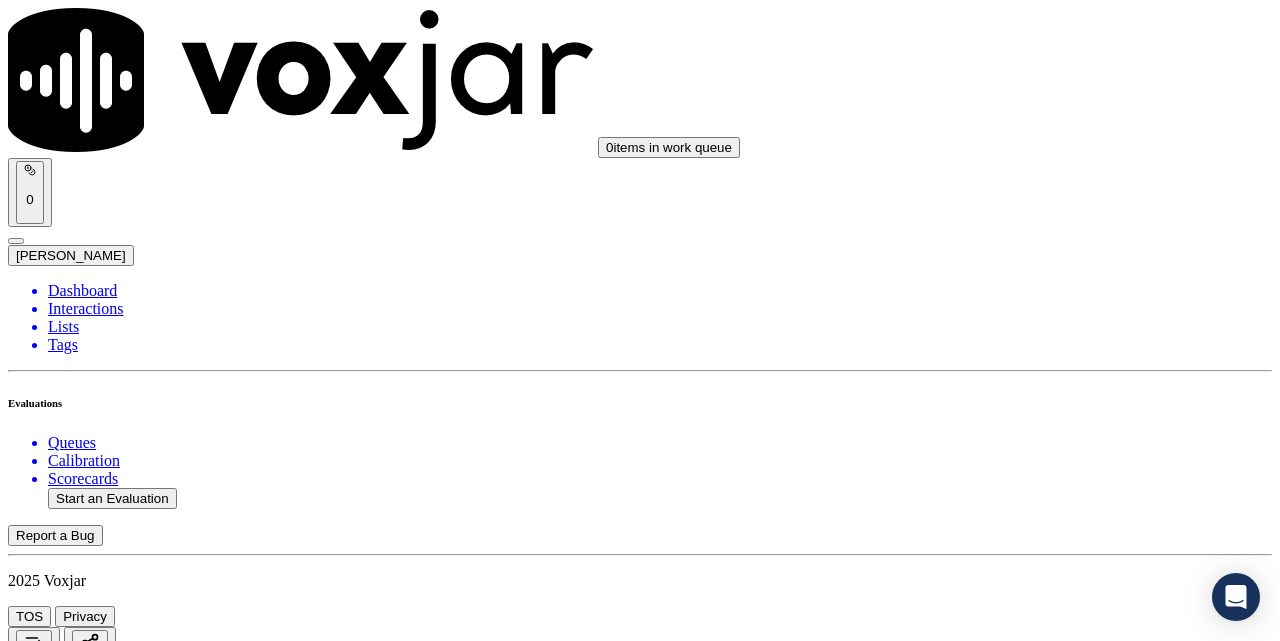 scroll, scrollTop: 1667, scrollLeft: 0, axis: vertical 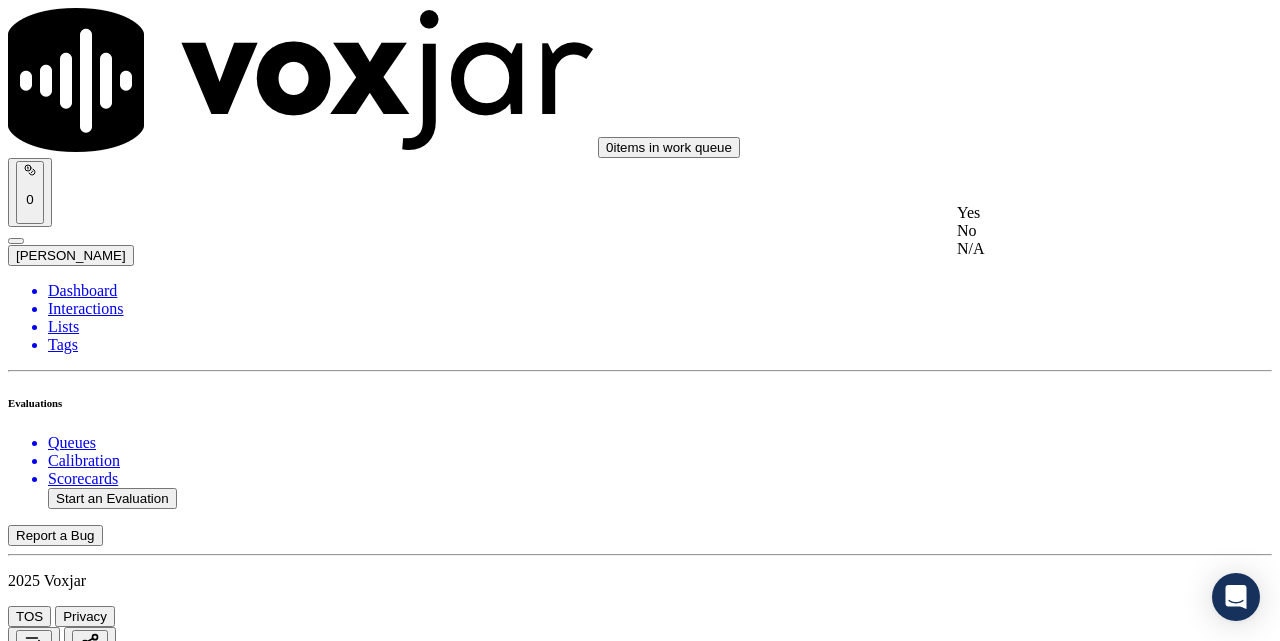 click on "Yes" at bounding box center (1071, 213) 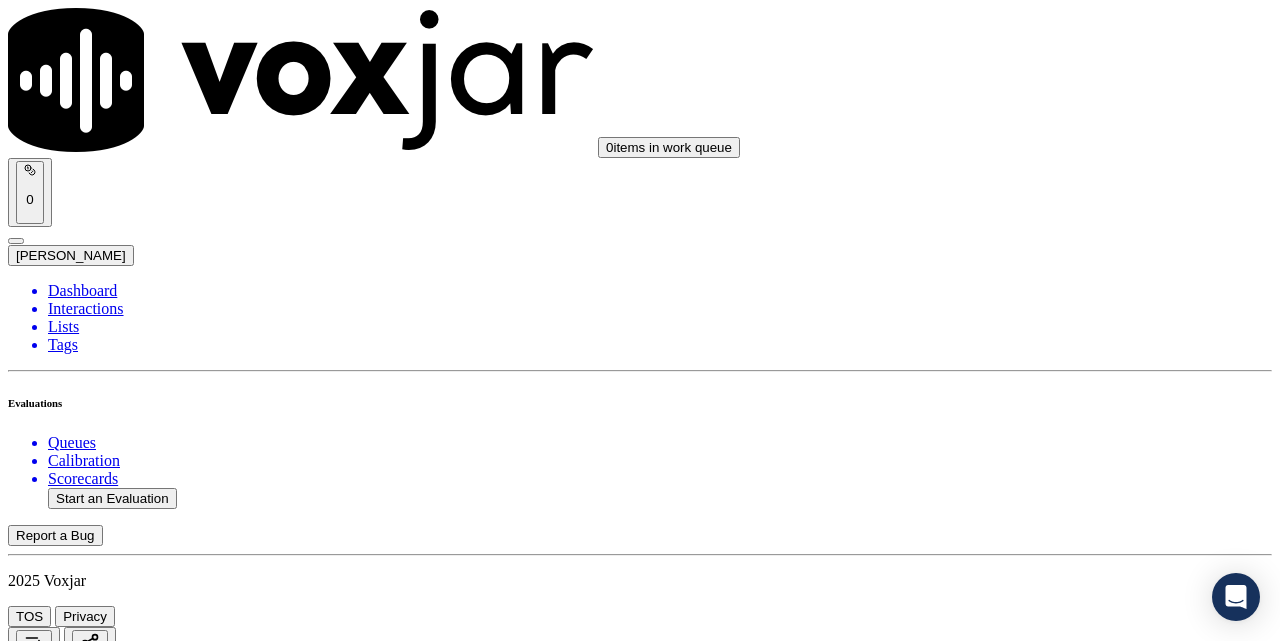 scroll, scrollTop: 1833, scrollLeft: 0, axis: vertical 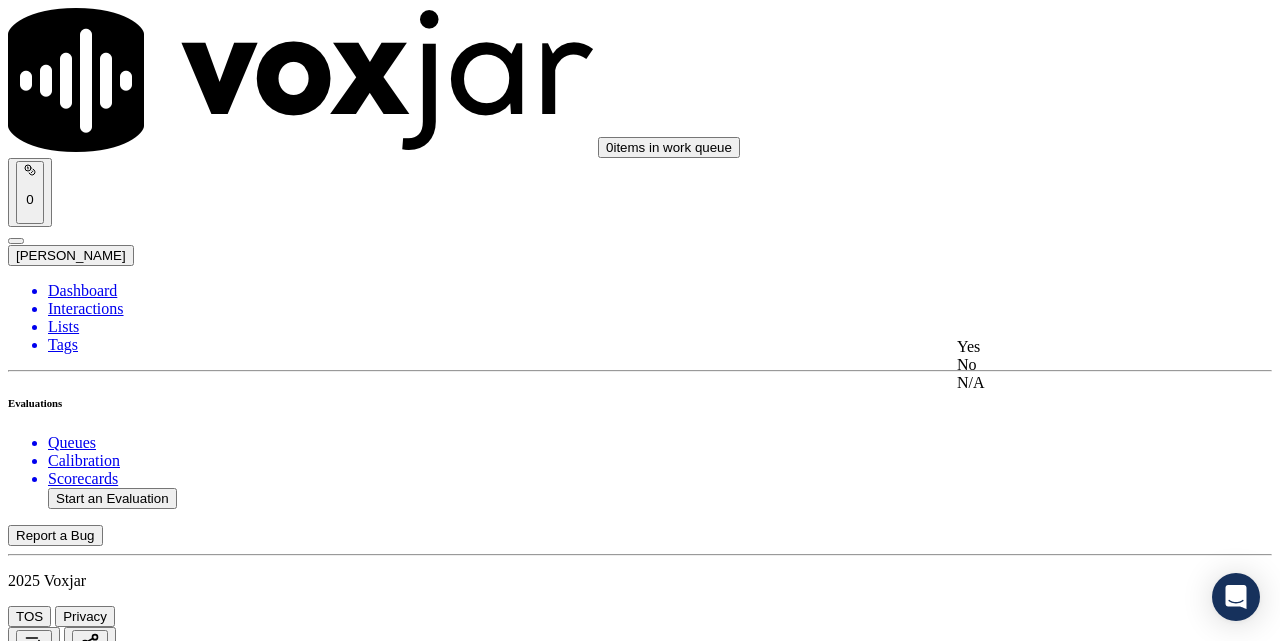 click on "Yes" at bounding box center (1071, 347) 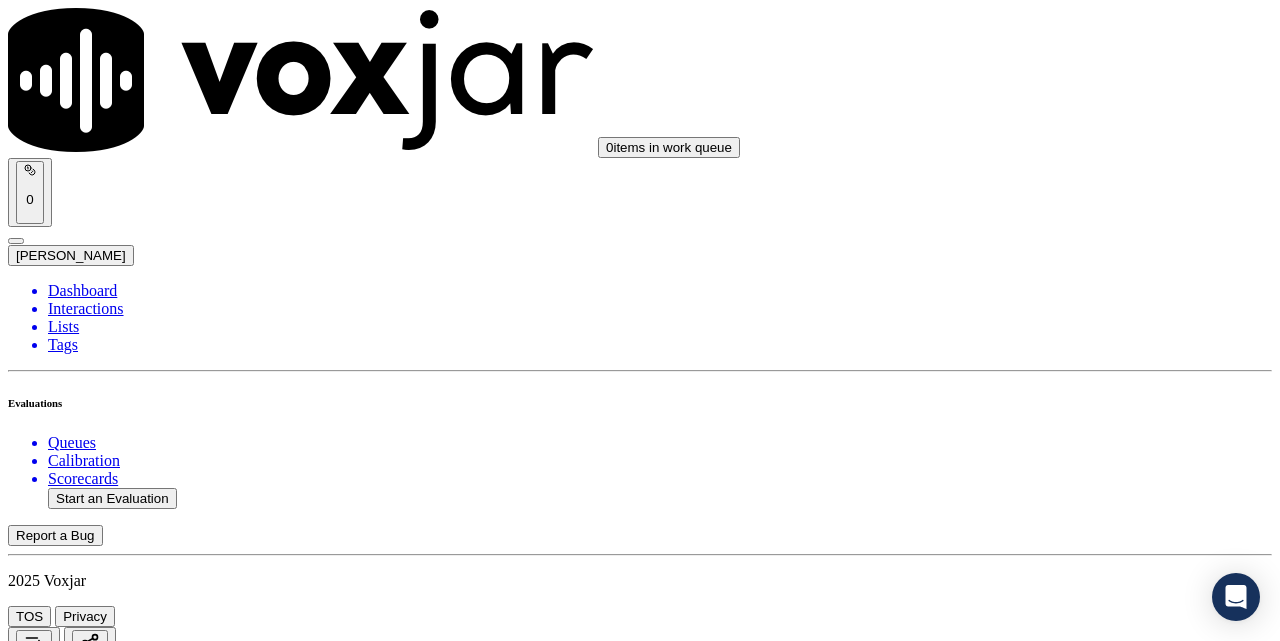 scroll, scrollTop: 2167, scrollLeft: 0, axis: vertical 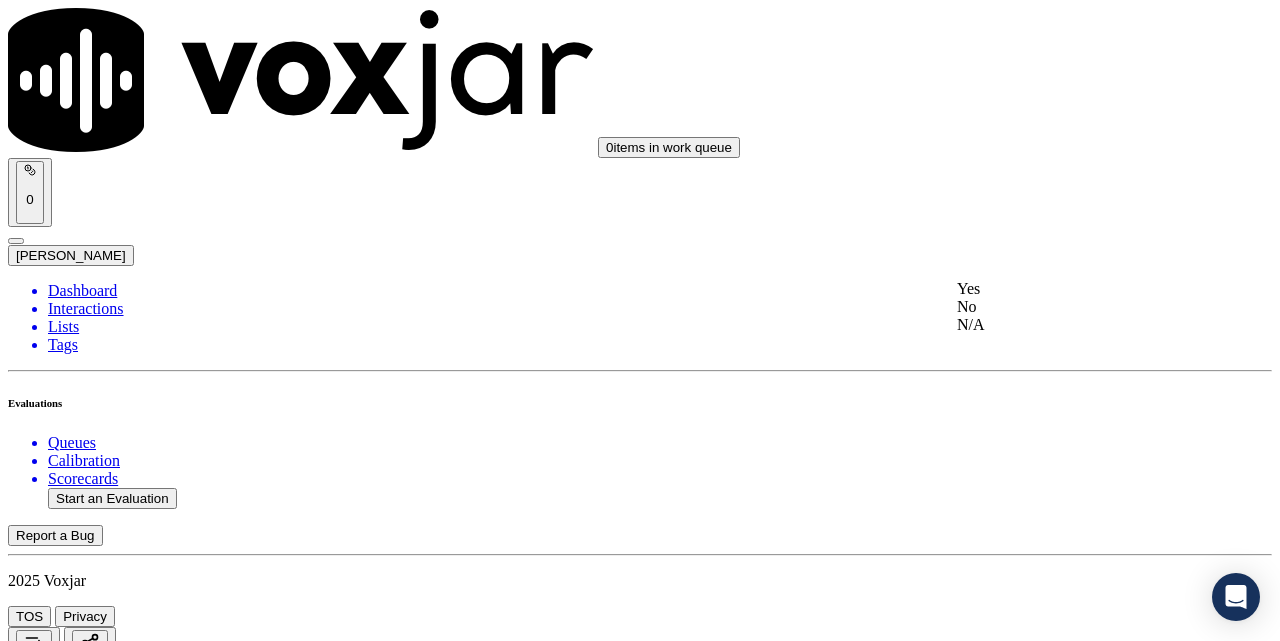 click on "Yes   No     N/A" at bounding box center [1071, 307] 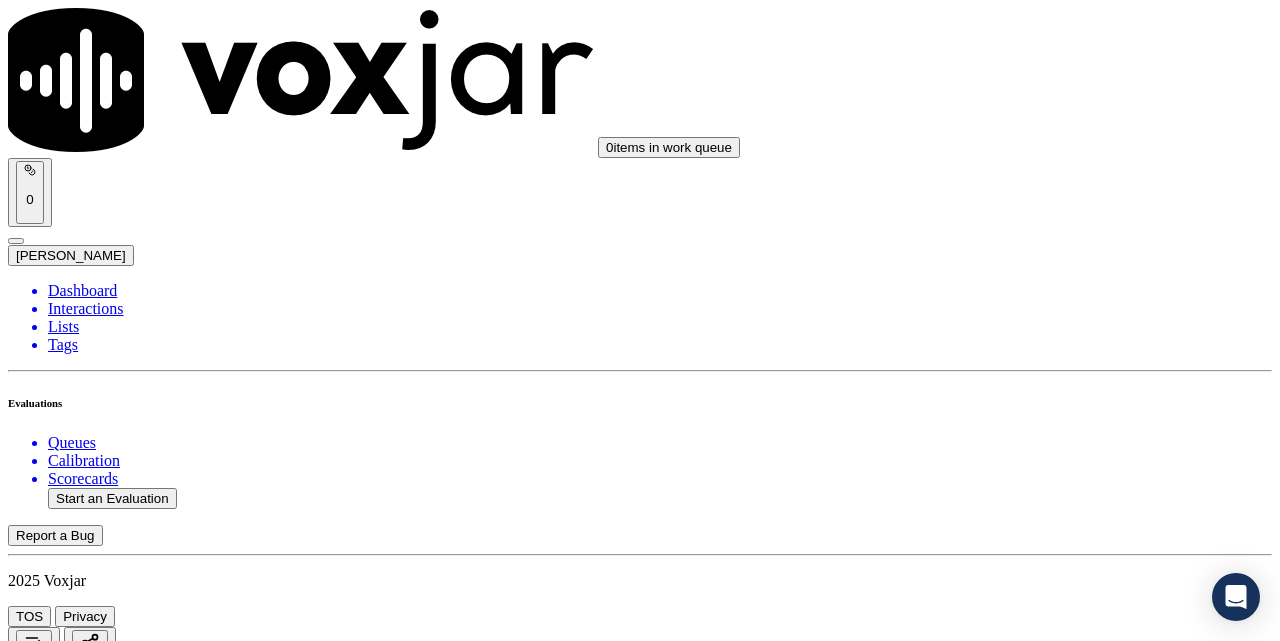 scroll, scrollTop: 2333, scrollLeft: 0, axis: vertical 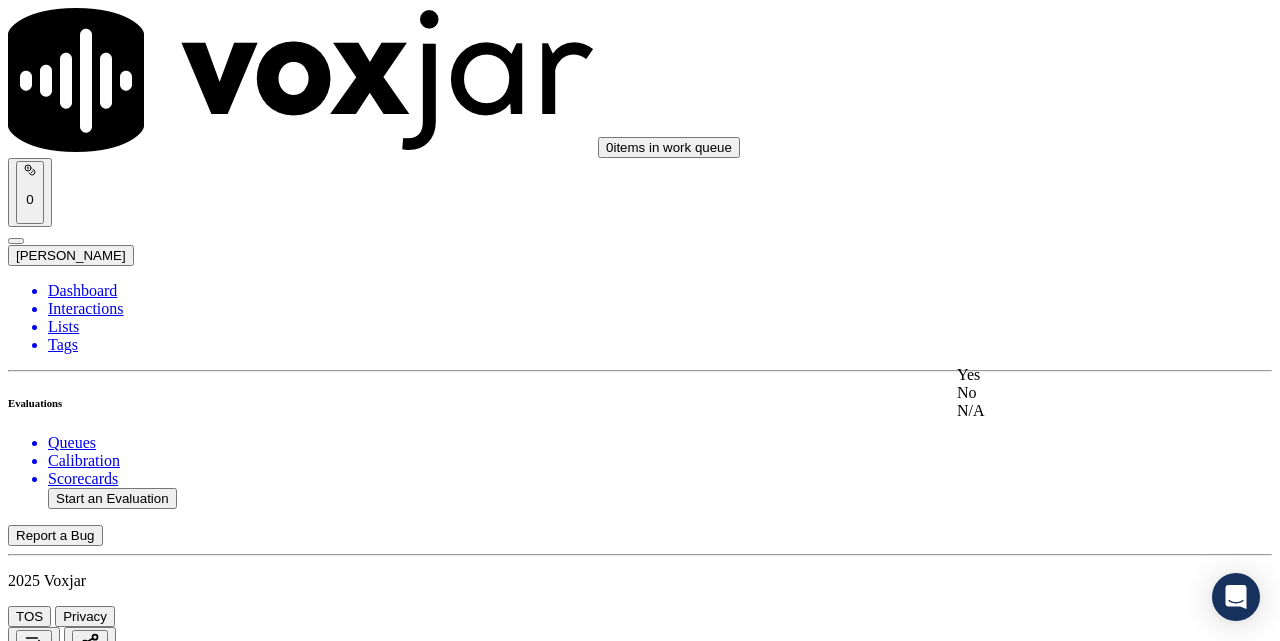 click on "Yes   No     N/A" at bounding box center [1071, 393] 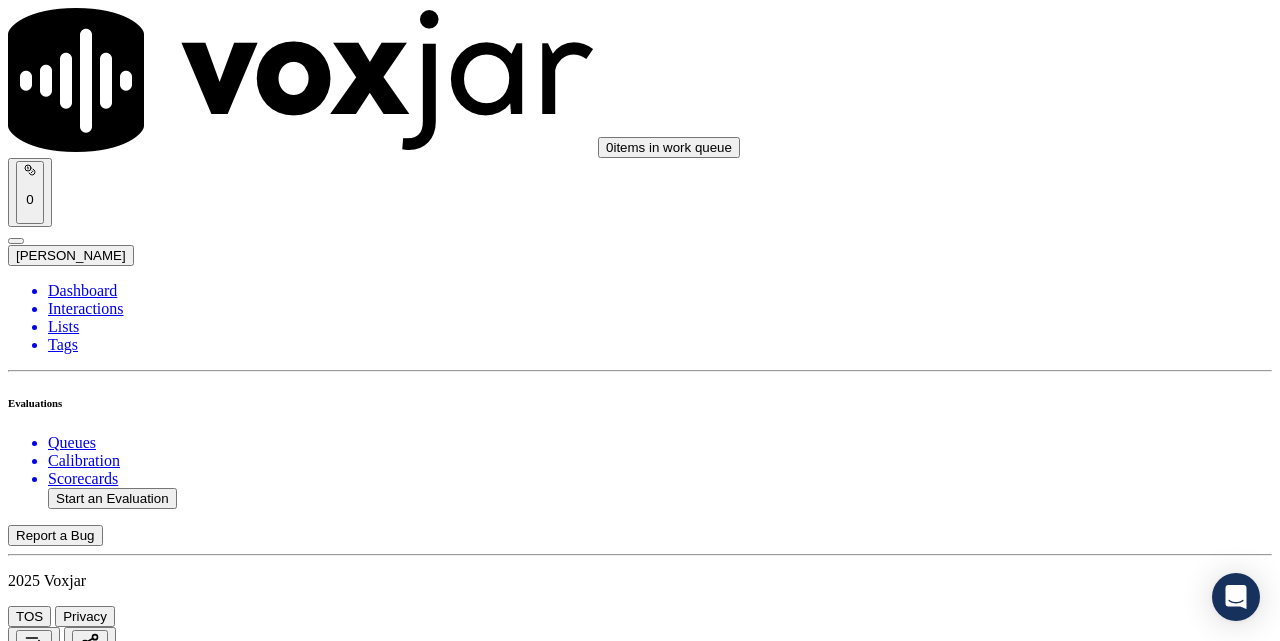 scroll, scrollTop: 2667, scrollLeft: 0, axis: vertical 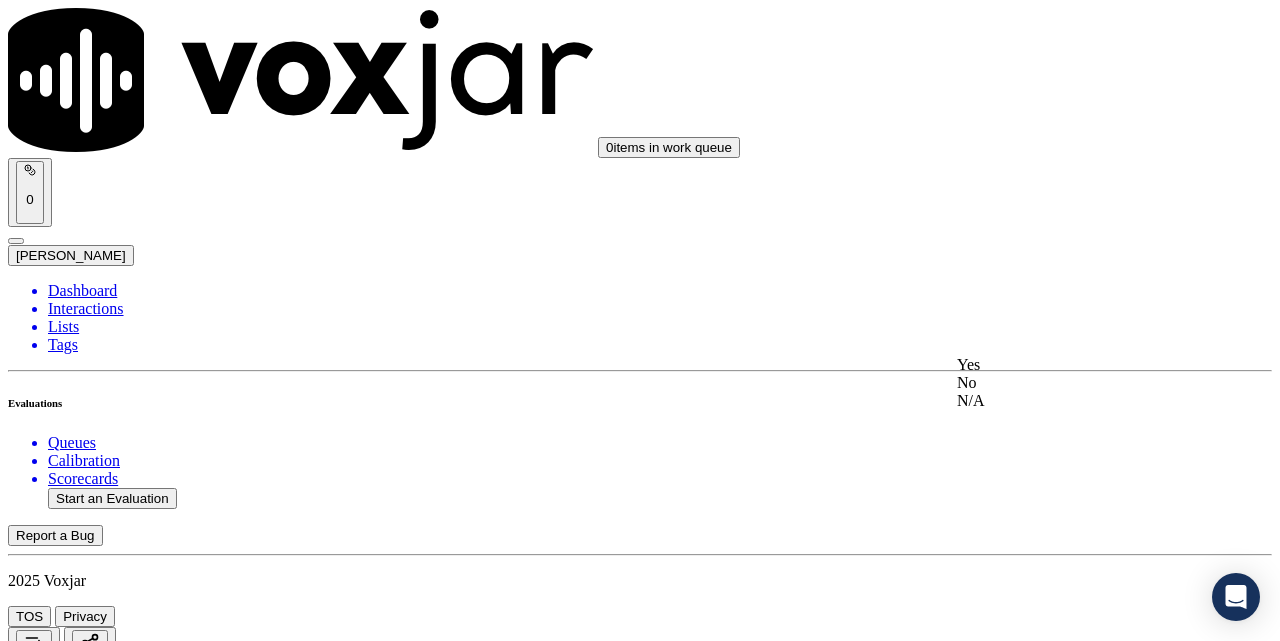 click at bounding box center [957, 364] 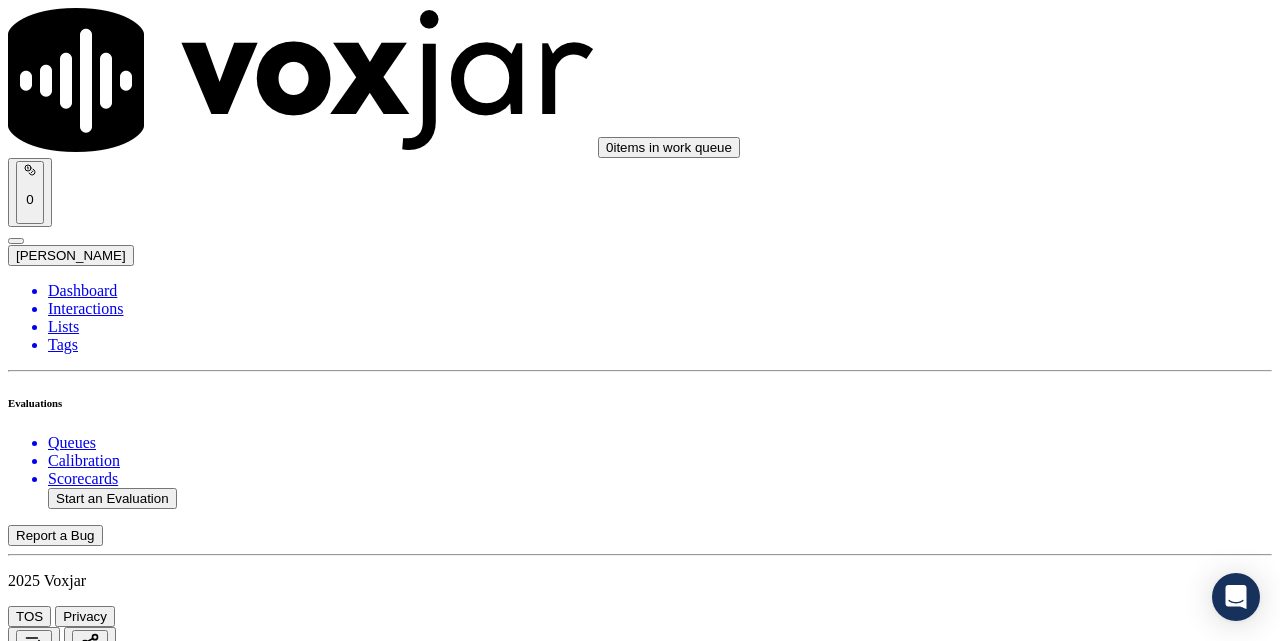 scroll, scrollTop: 3167, scrollLeft: 0, axis: vertical 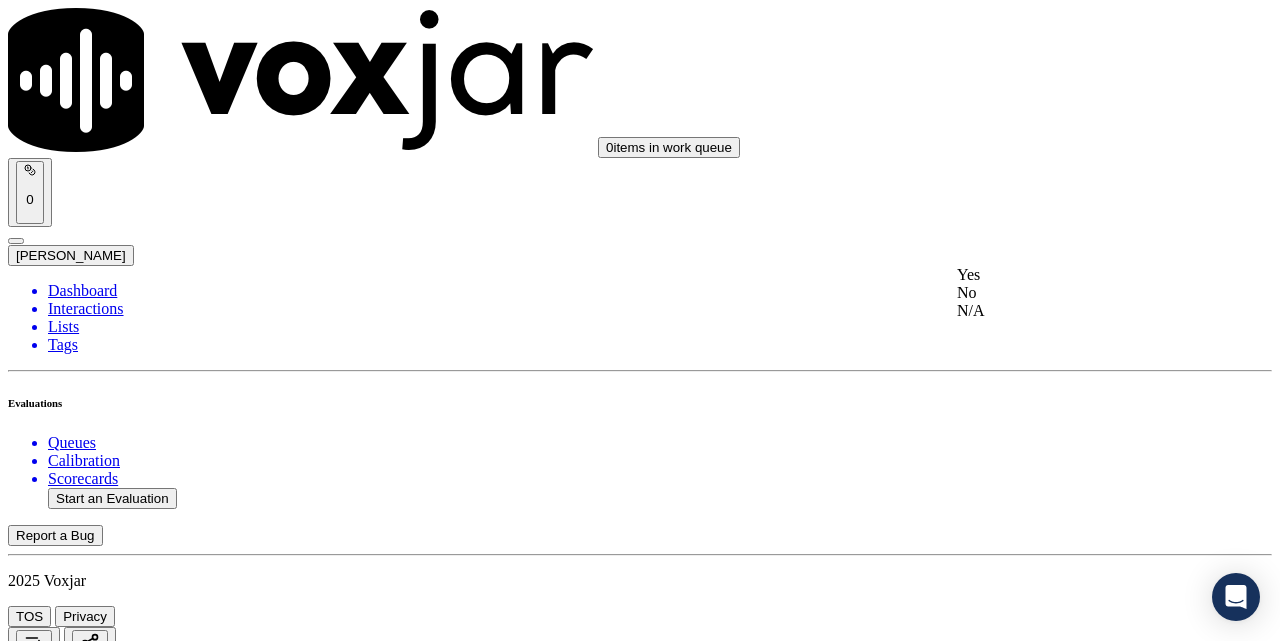 click on "Yes" at bounding box center [1071, 275] 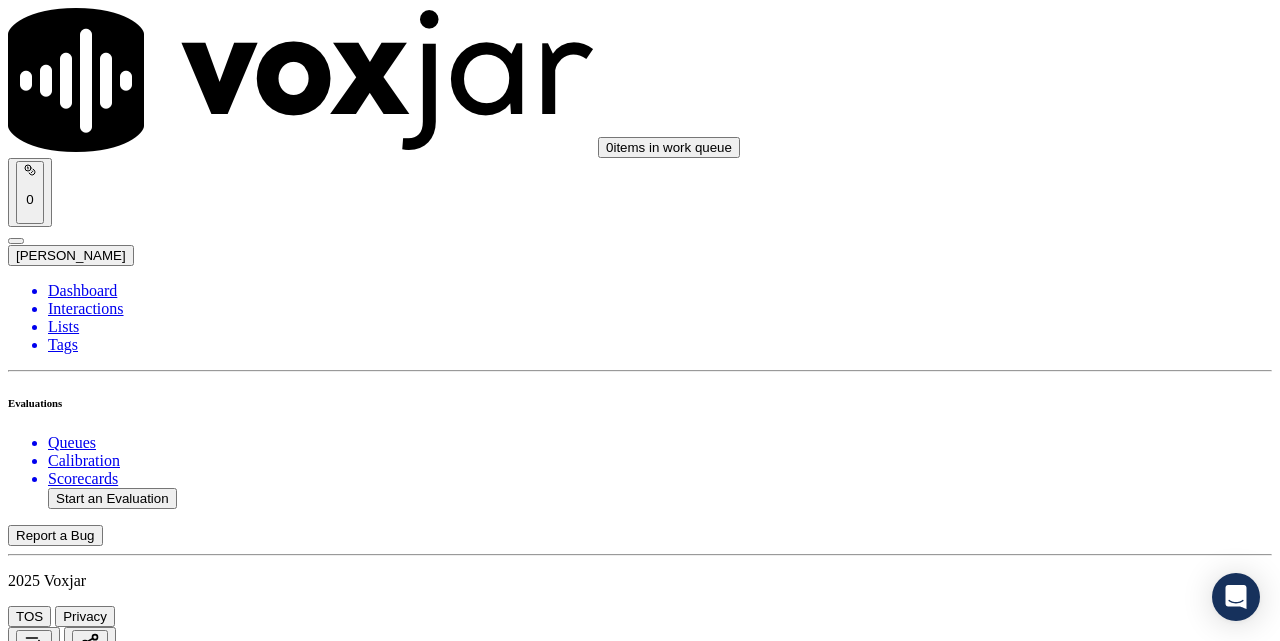 scroll, scrollTop: 3333, scrollLeft: 0, axis: vertical 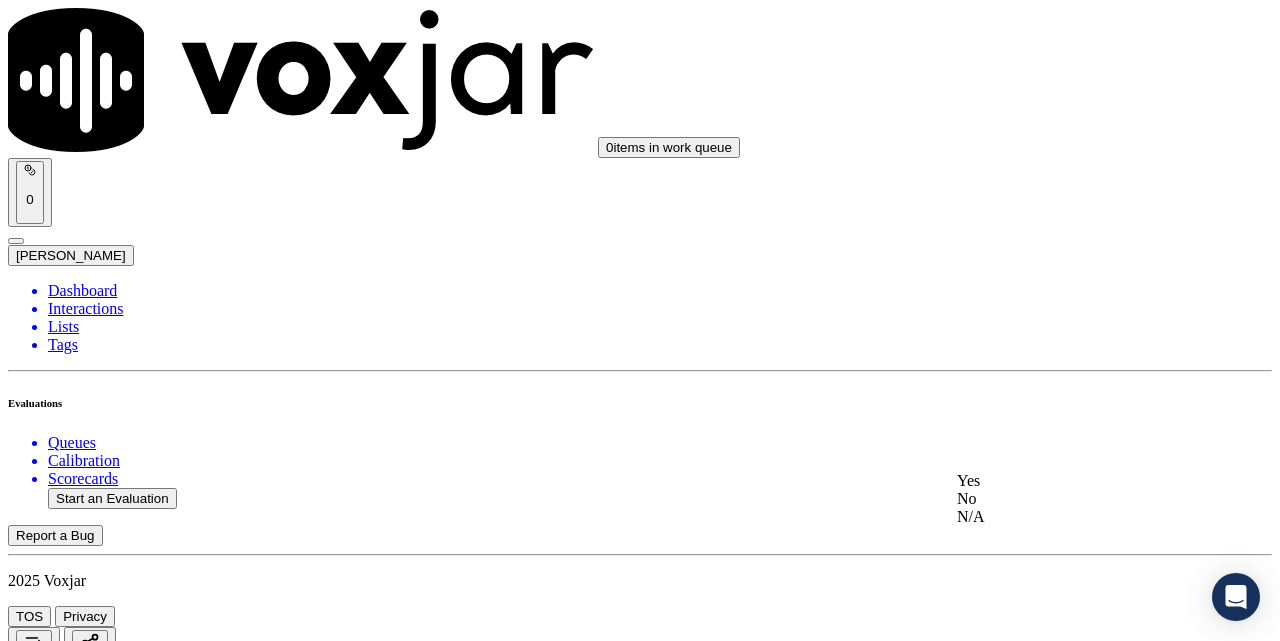 click on "Yes" at bounding box center (1071, 481) 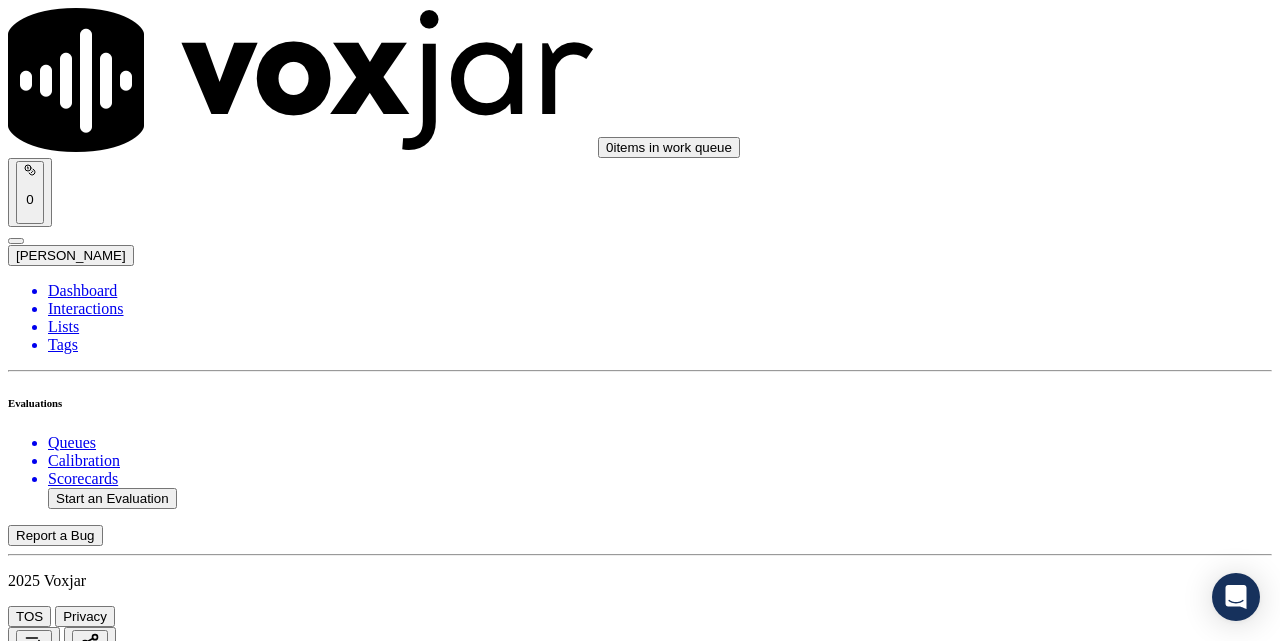 scroll, scrollTop: 3833, scrollLeft: 0, axis: vertical 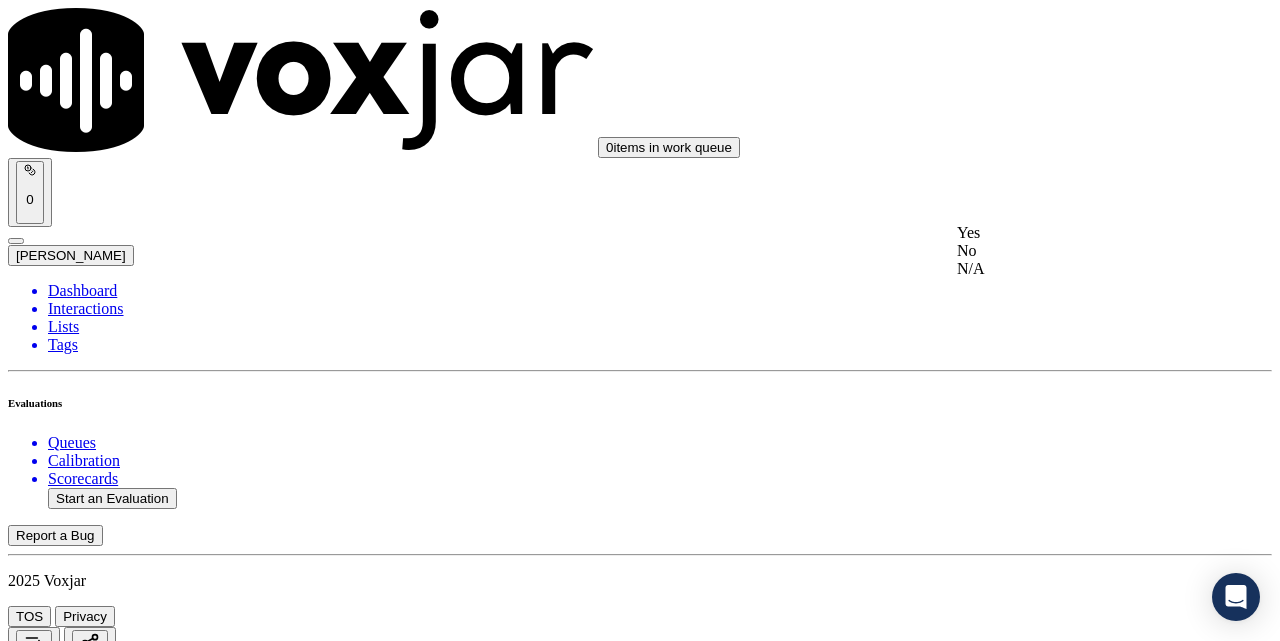click on "Yes" at bounding box center [1071, 233] 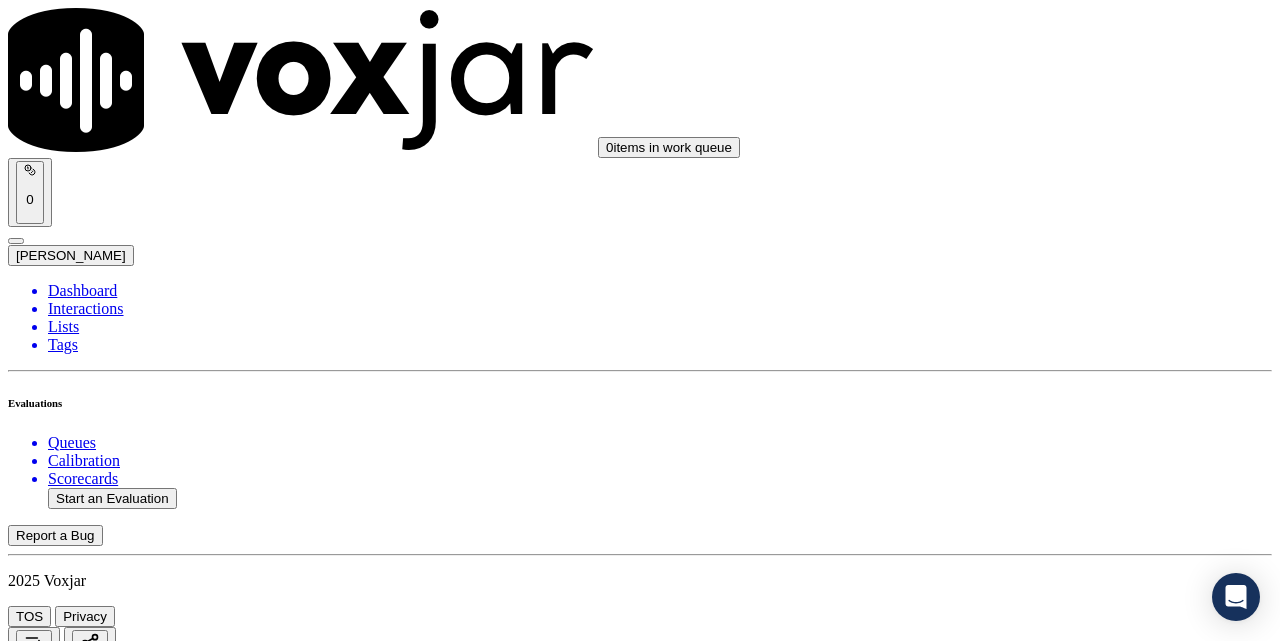 scroll, scrollTop: 4000, scrollLeft: 0, axis: vertical 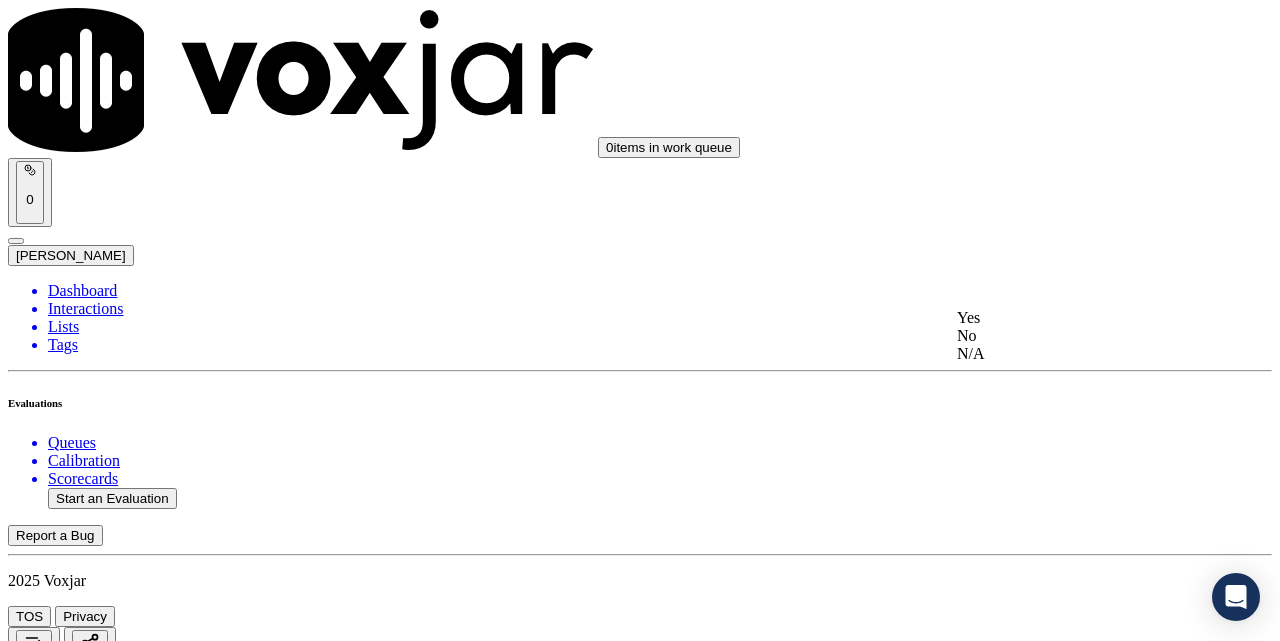 click on "Yes" at bounding box center [1071, 318] 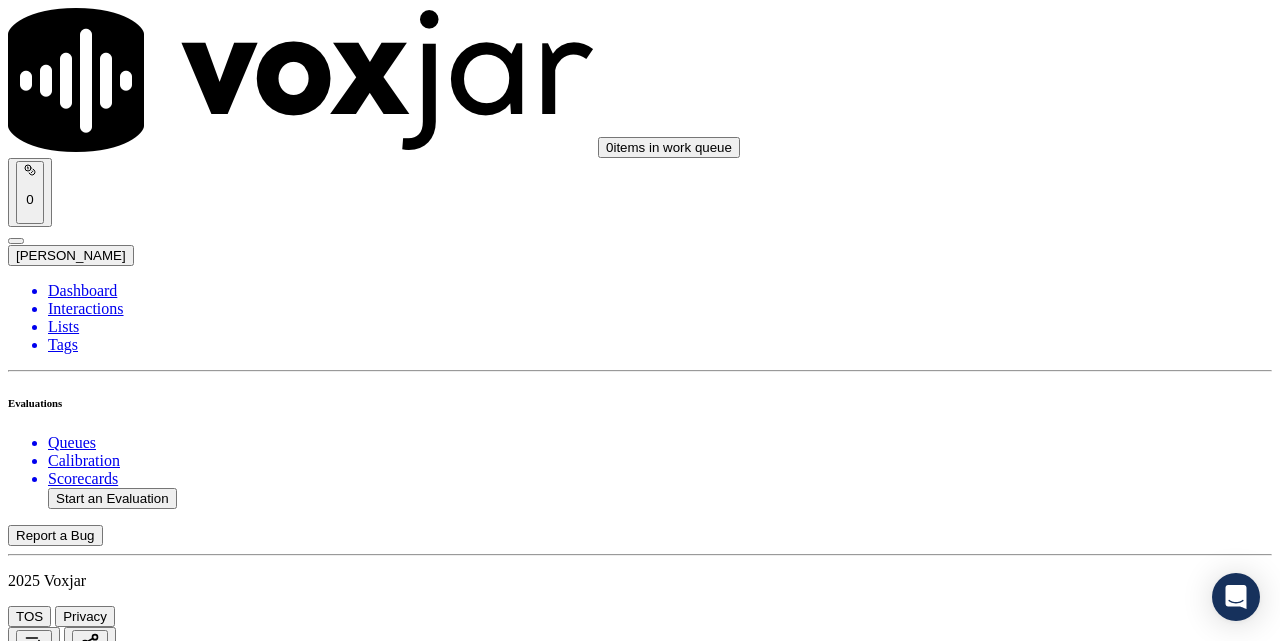 scroll, scrollTop: 4167, scrollLeft: 0, axis: vertical 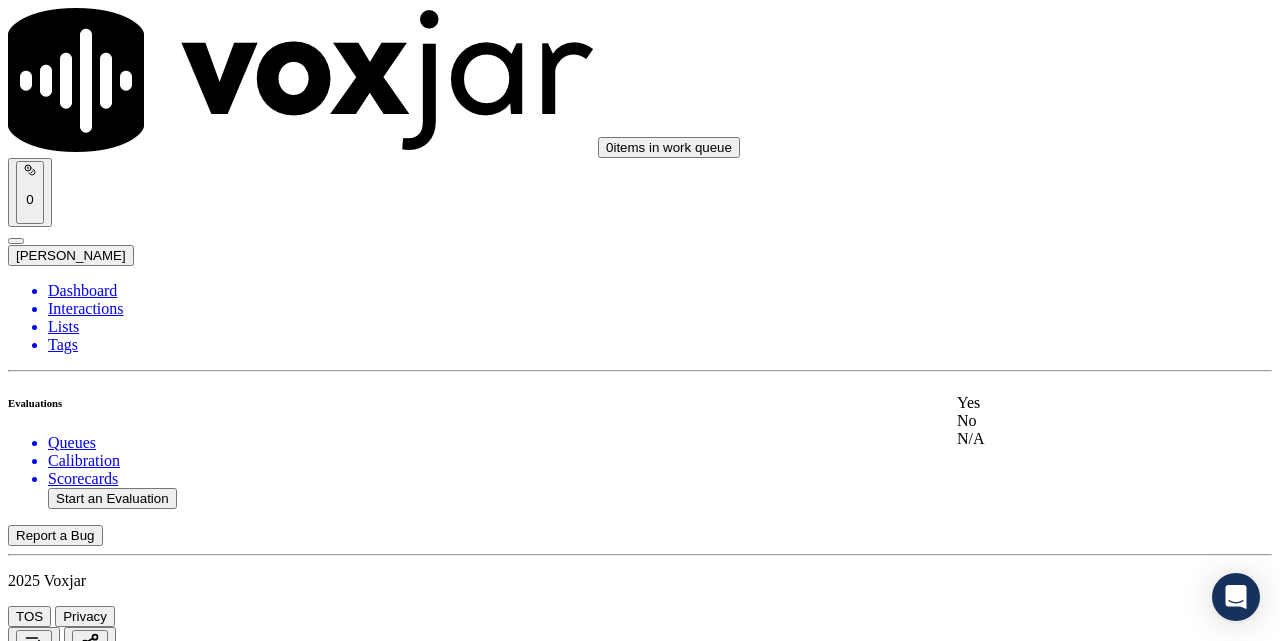 click on "Yes" at bounding box center [1071, 403] 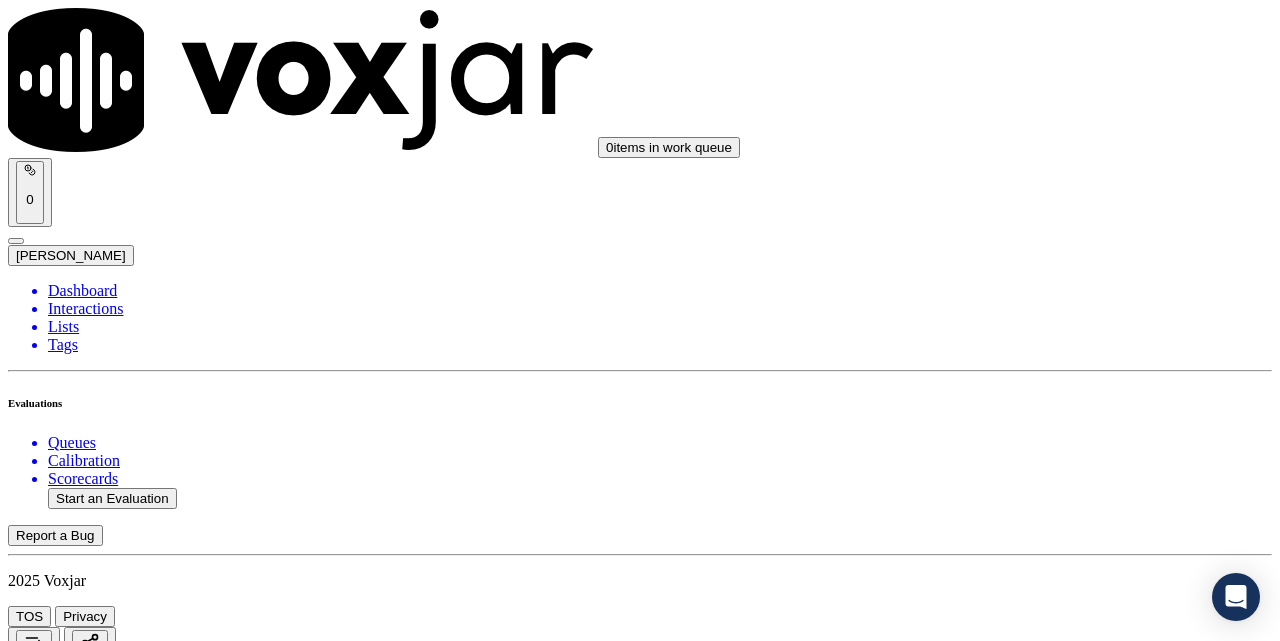 scroll, scrollTop: 4500, scrollLeft: 0, axis: vertical 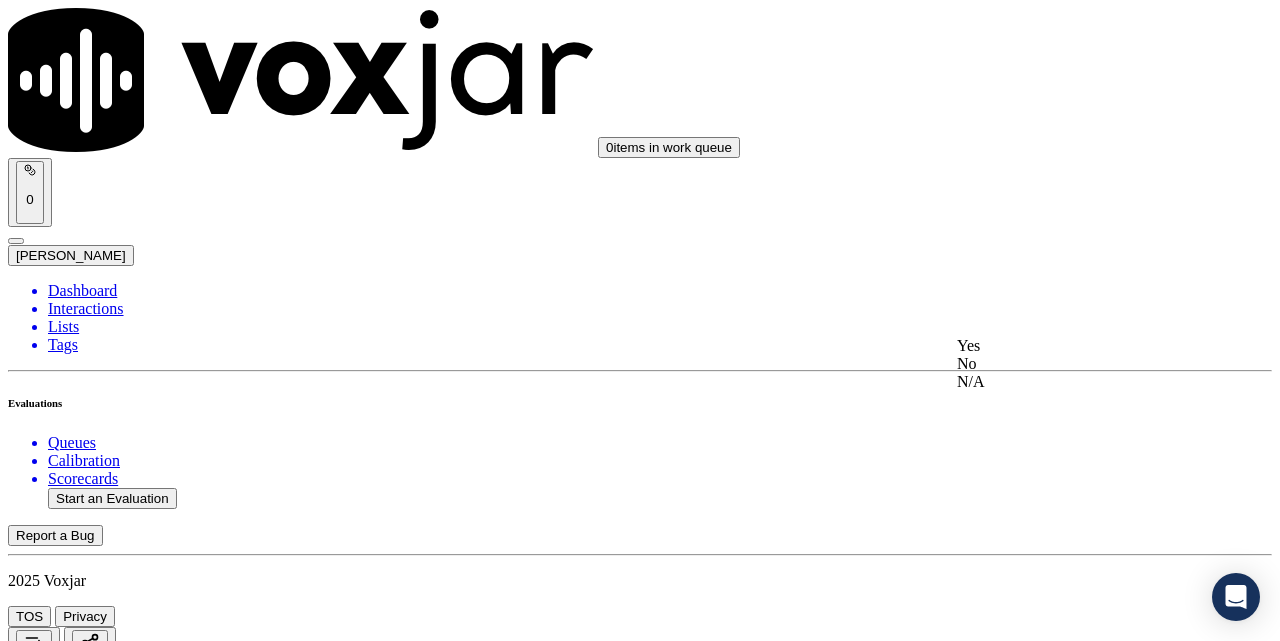 click on "Yes" at bounding box center [1071, 346] 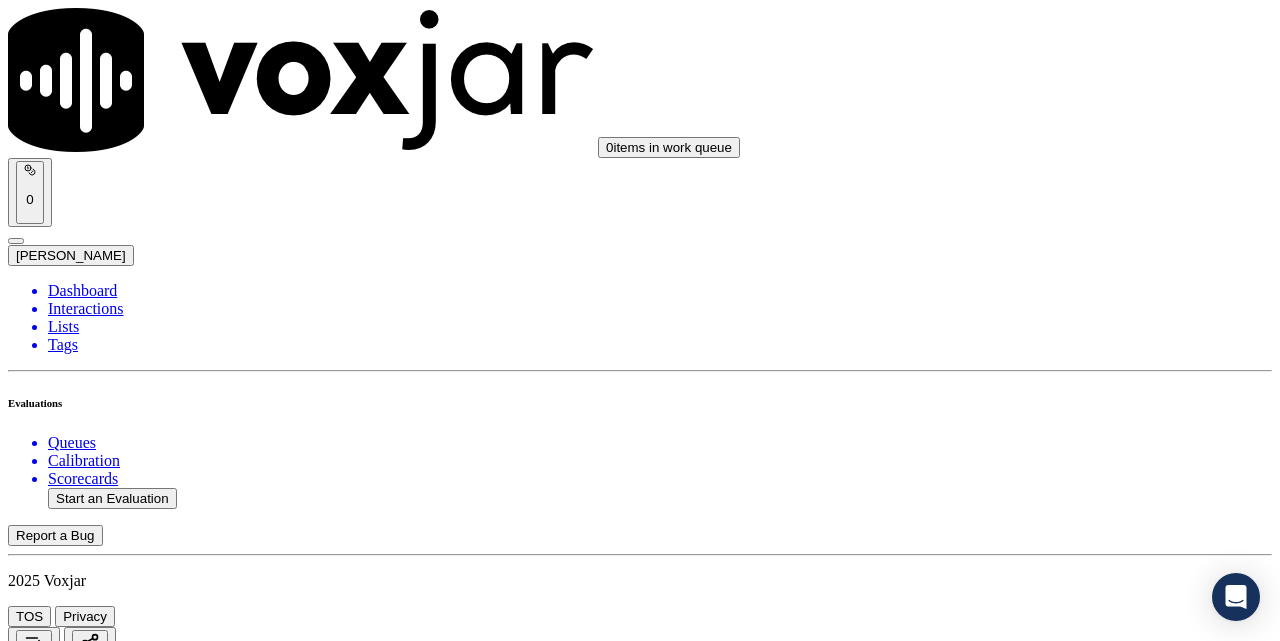 scroll, scrollTop: 4833, scrollLeft: 0, axis: vertical 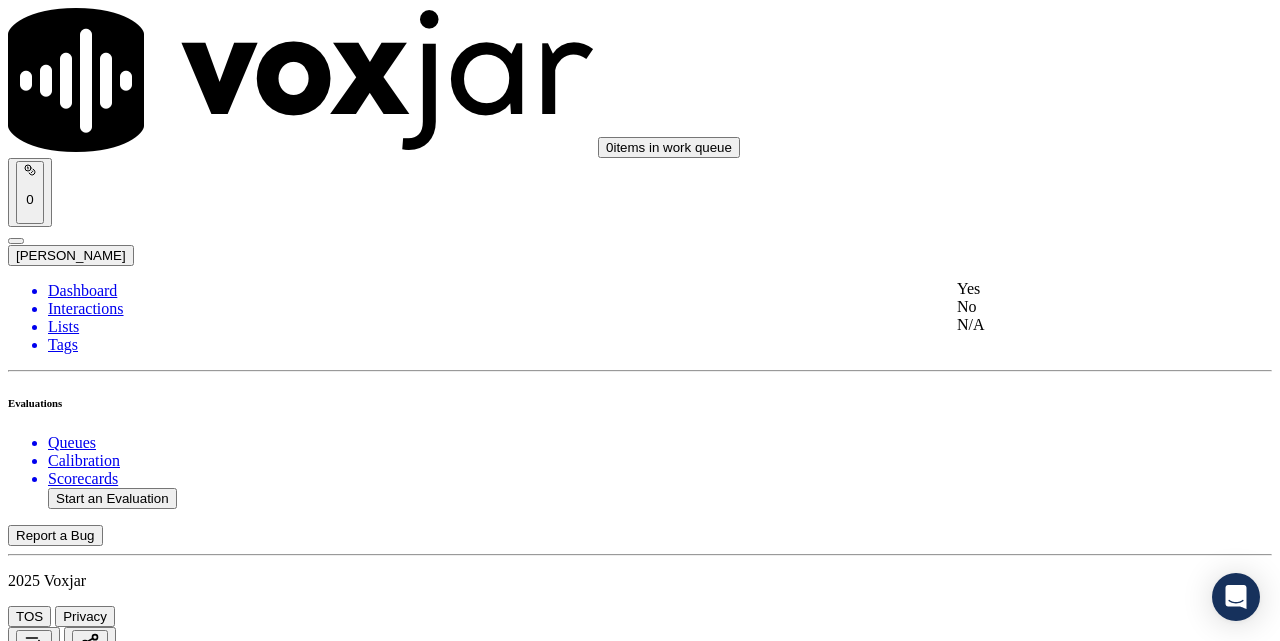 click on "Yes" at bounding box center (1071, 289) 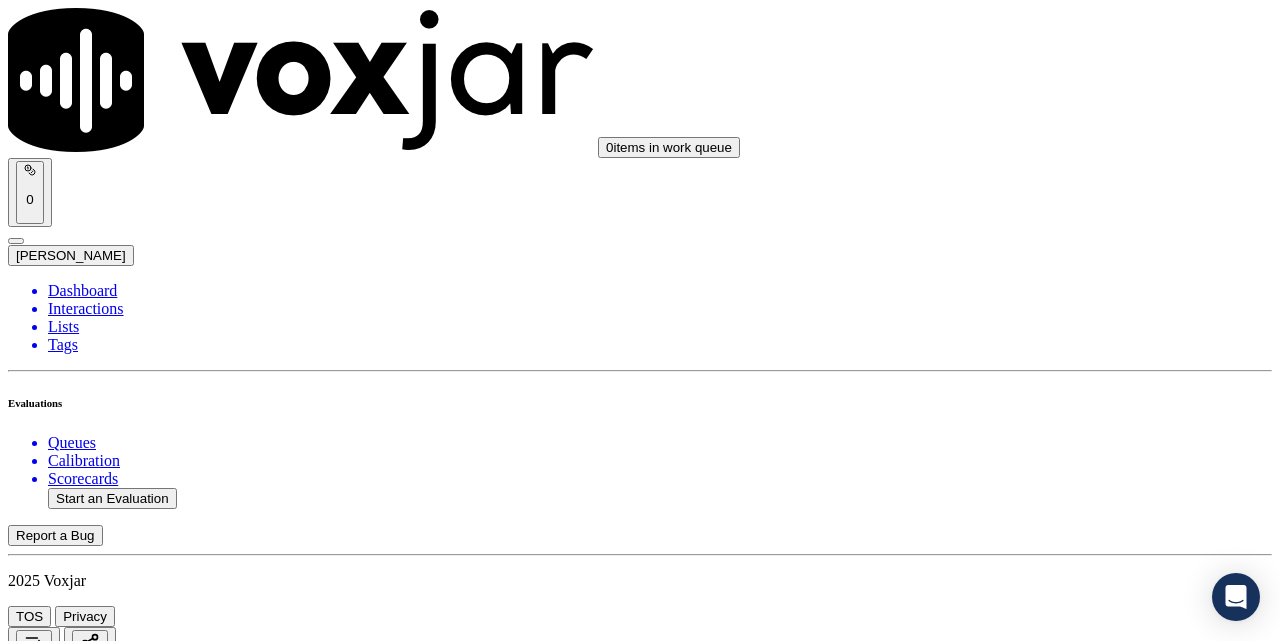 scroll, scrollTop: 5167, scrollLeft: 0, axis: vertical 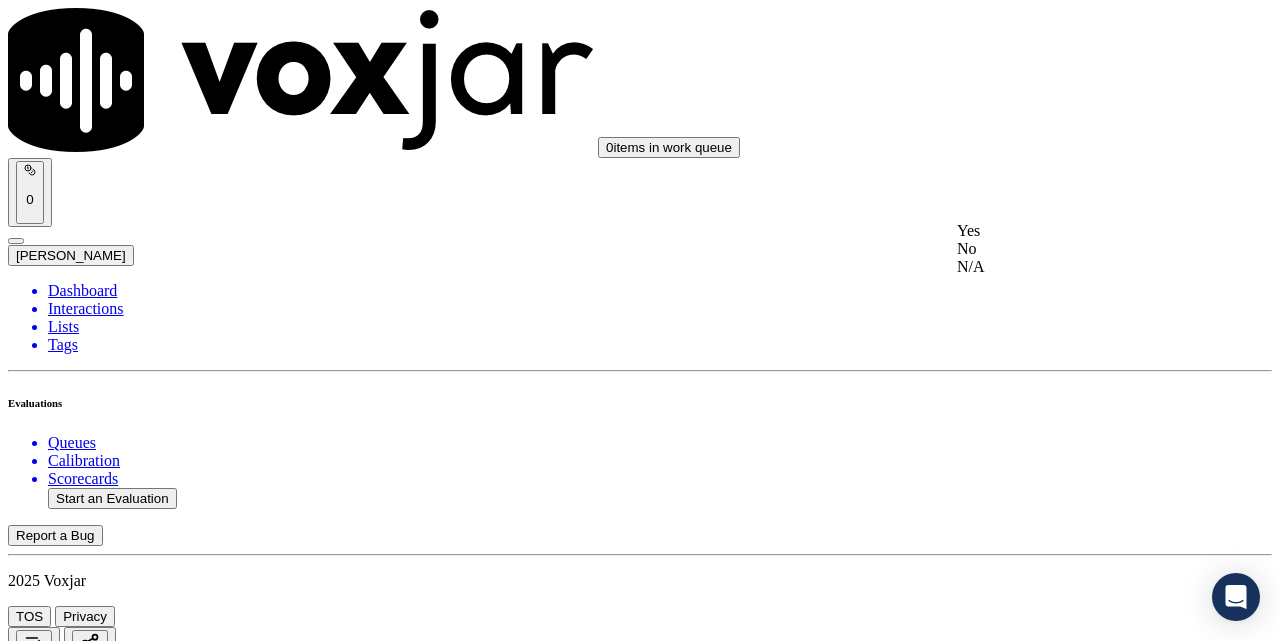 click on "Yes" at bounding box center (1071, 231) 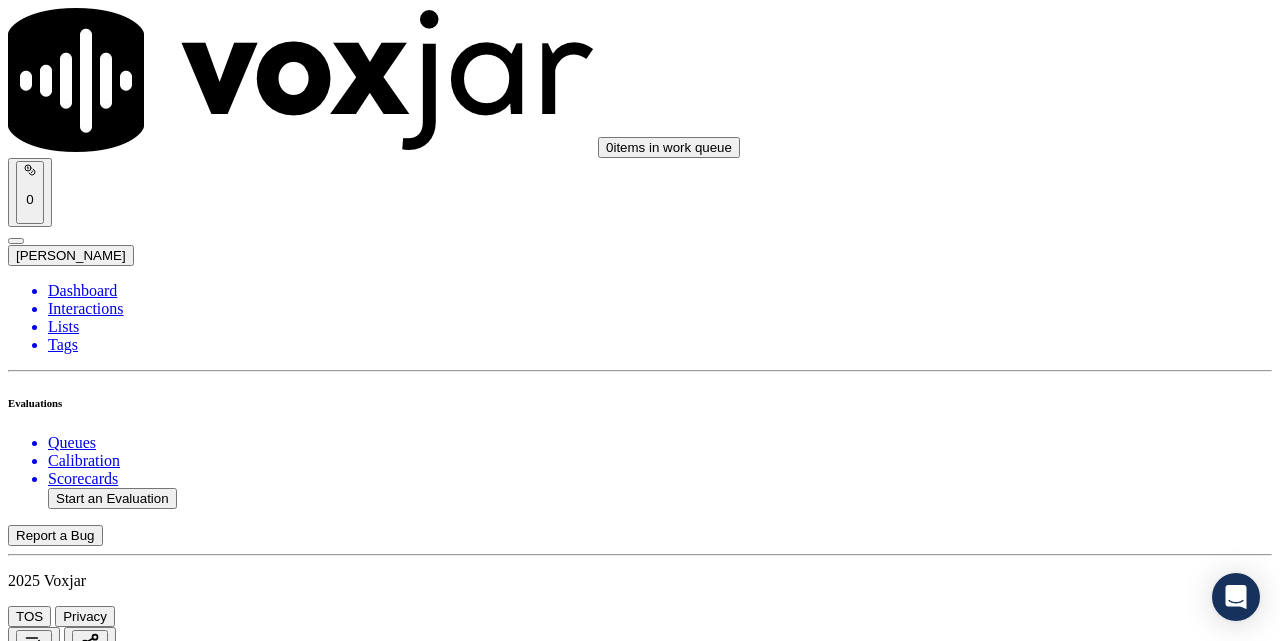 scroll, scrollTop: 5500, scrollLeft: 0, axis: vertical 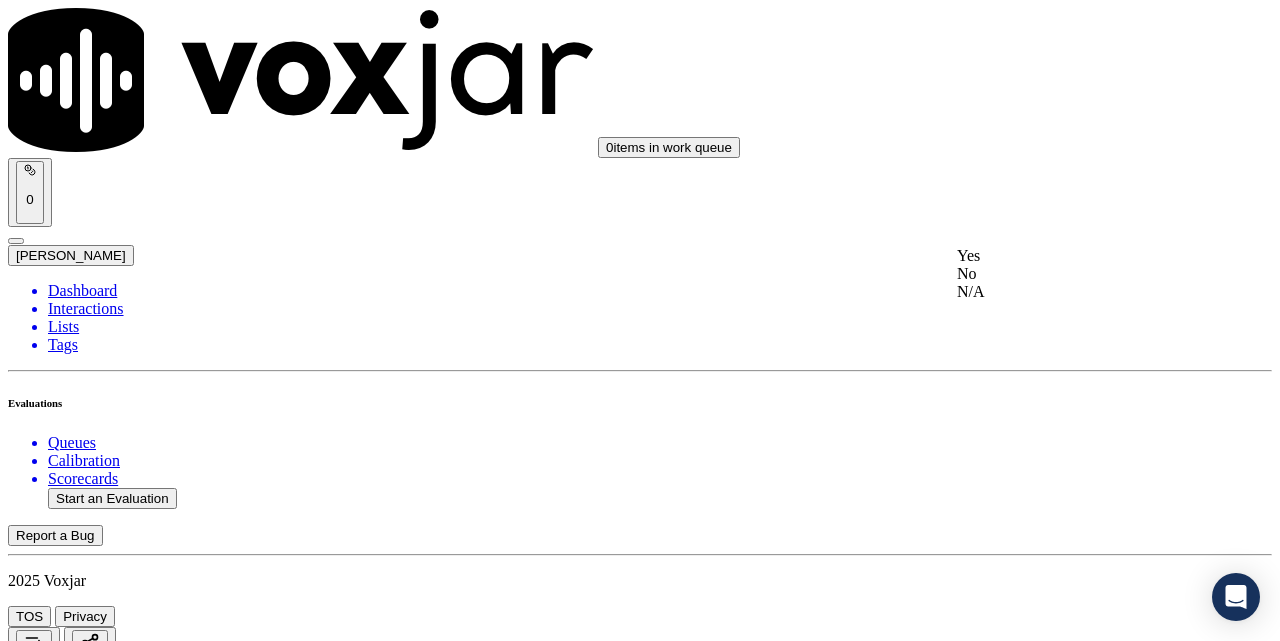 click on "Yes" at bounding box center [1071, 256] 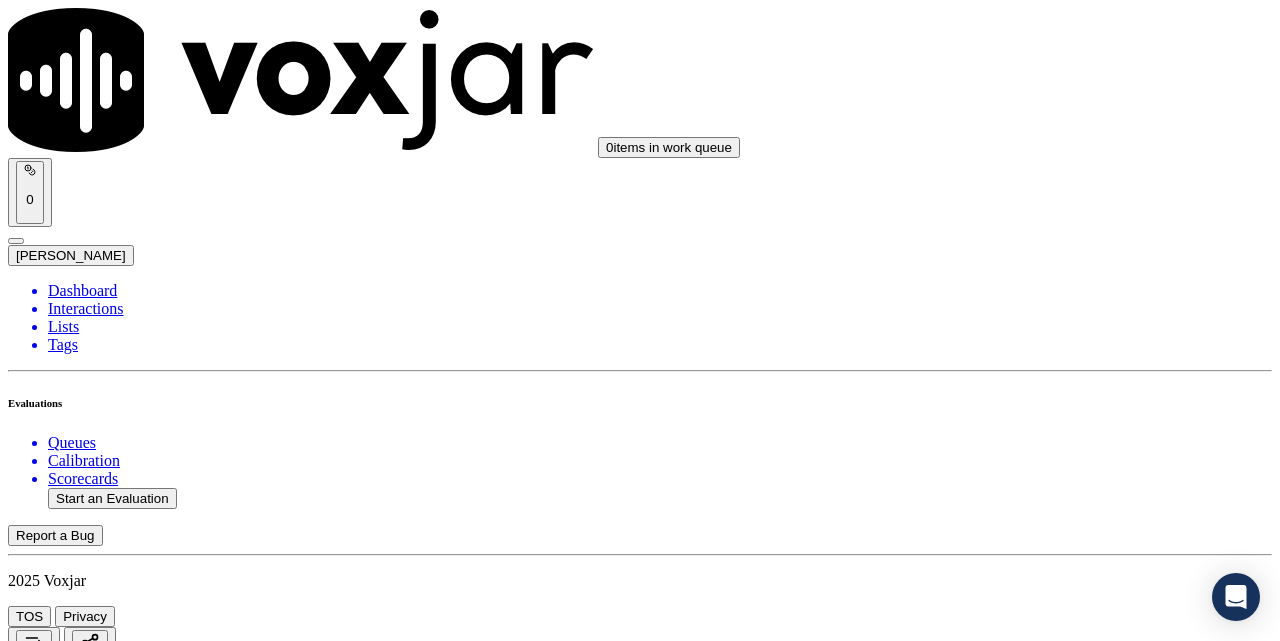 scroll, scrollTop: 5667, scrollLeft: 0, axis: vertical 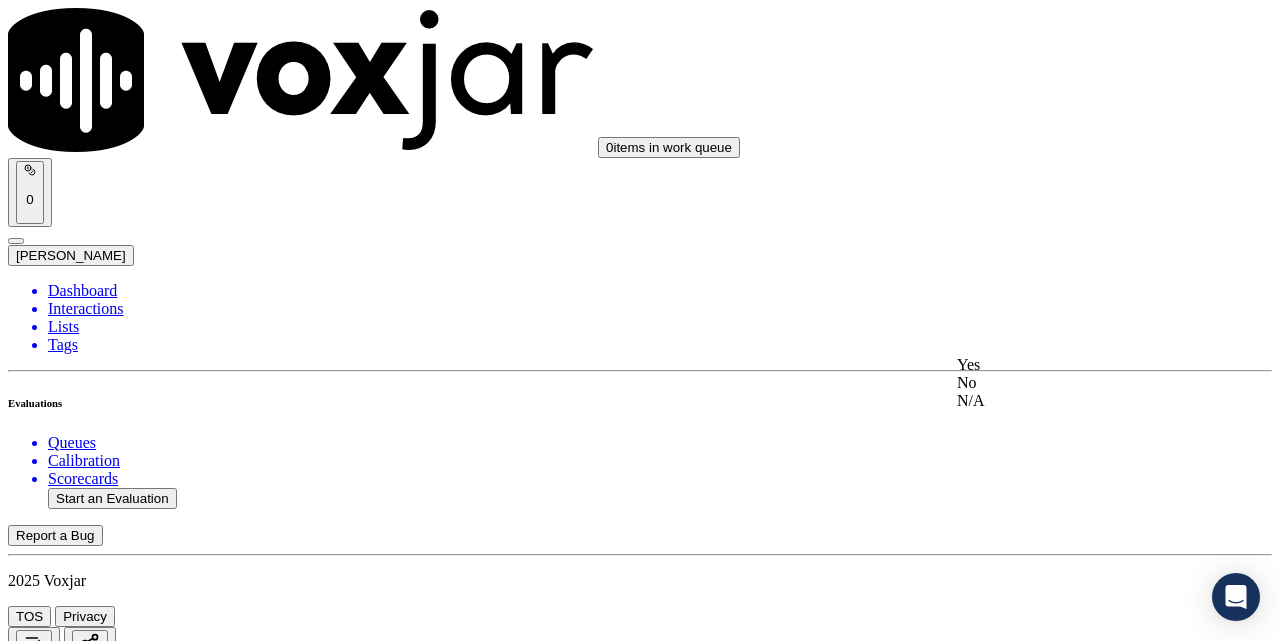 click on "Yes" at bounding box center [1071, 365] 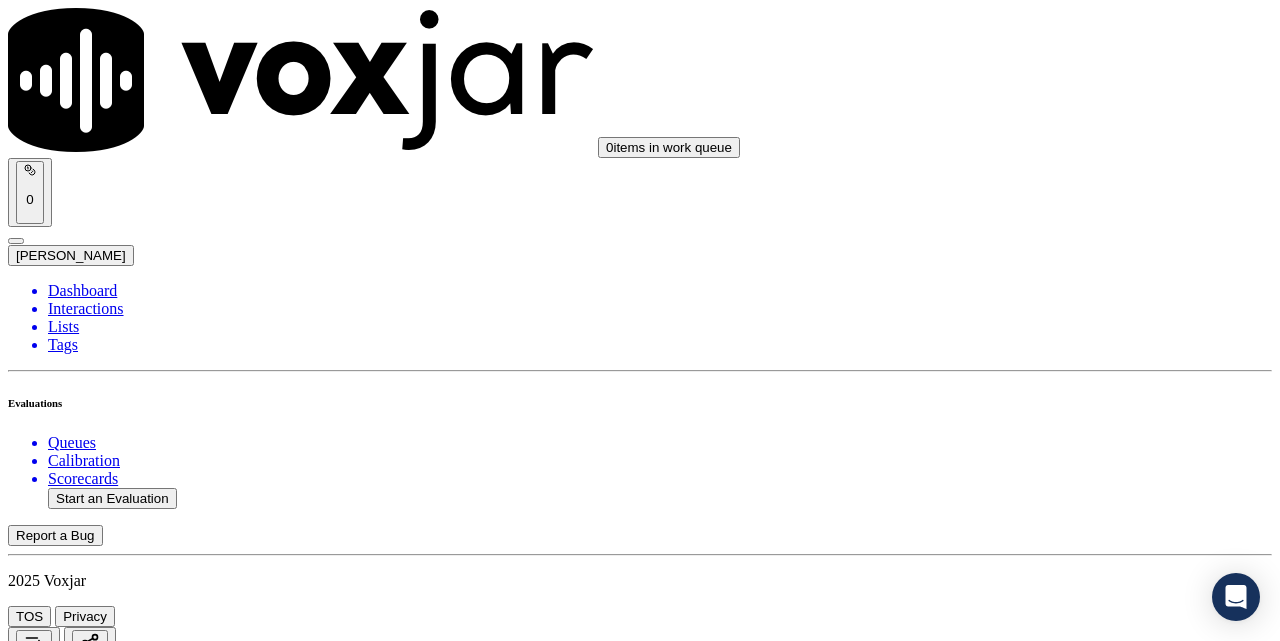 scroll, scrollTop: 5888, scrollLeft: 0, axis: vertical 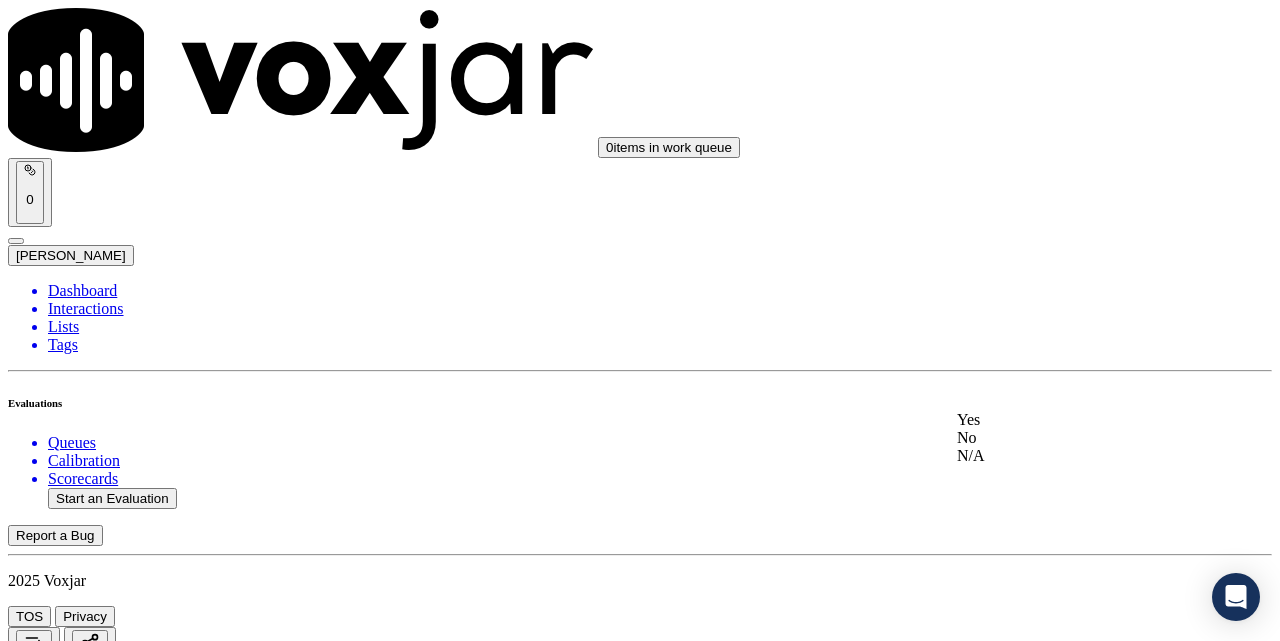 click on "Yes" at bounding box center (1071, 420) 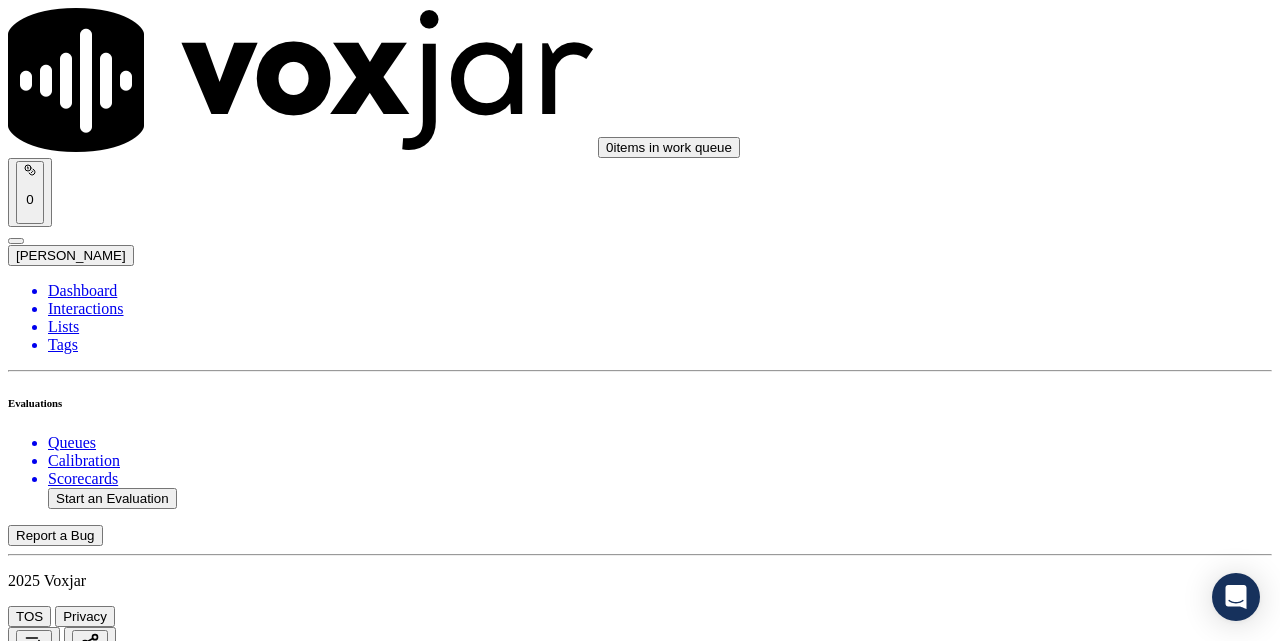 click on "Submit Scores" at bounding box center [59, 7345] 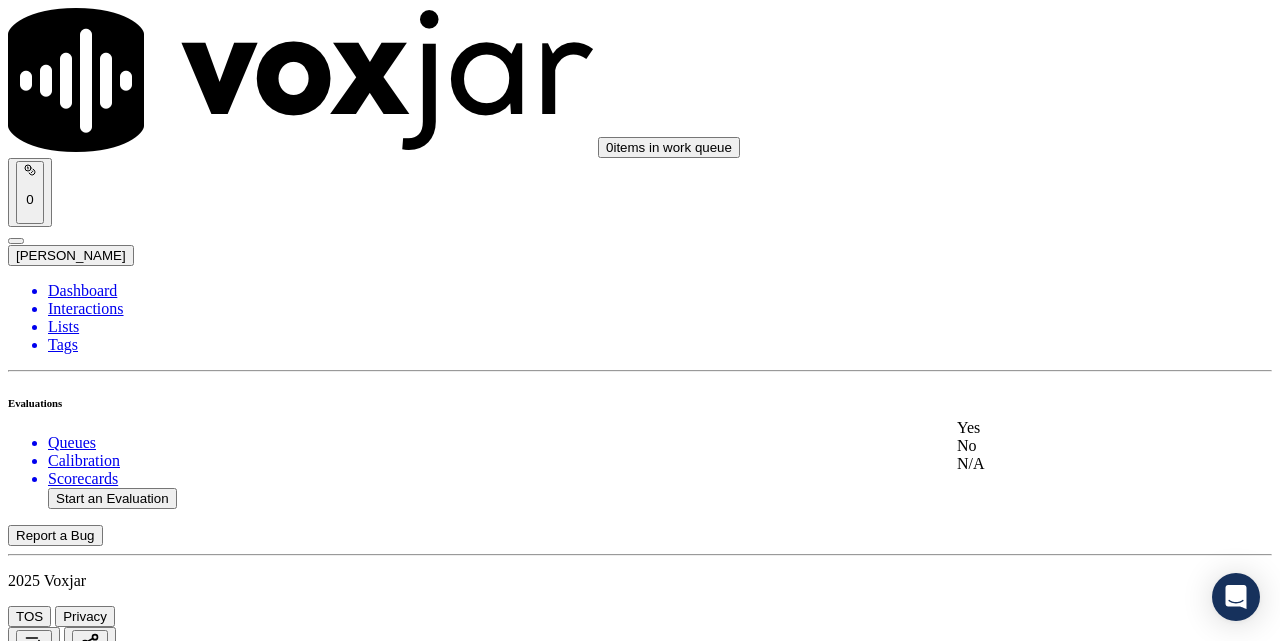 click on "Yes" at bounding box center [1071, 428] 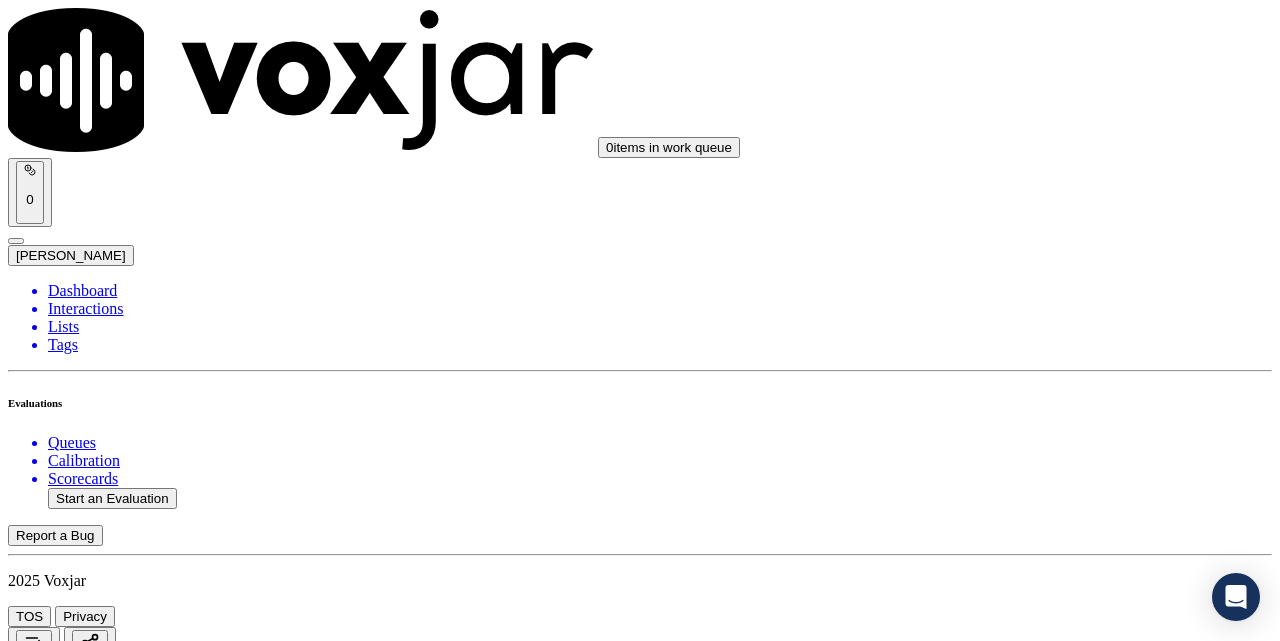 scroll, scrollTop: 333, scrollLeft: 0, axis: vertical 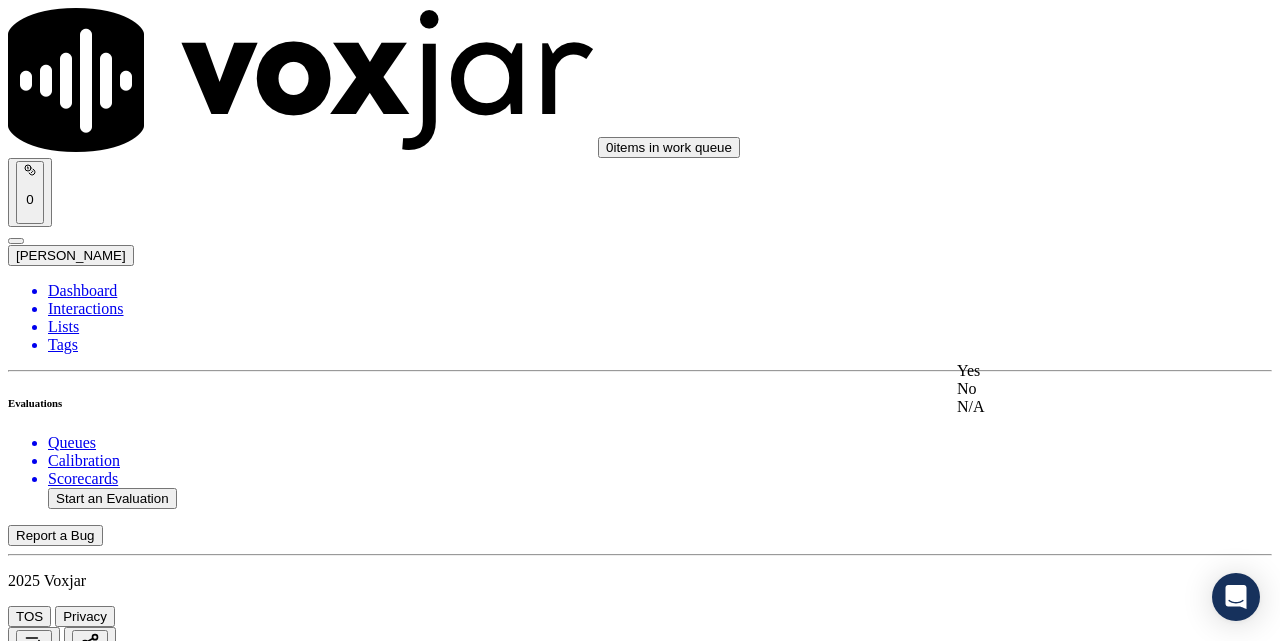 click on "Yes   No     N/A" at bounding box center (1071, 389) 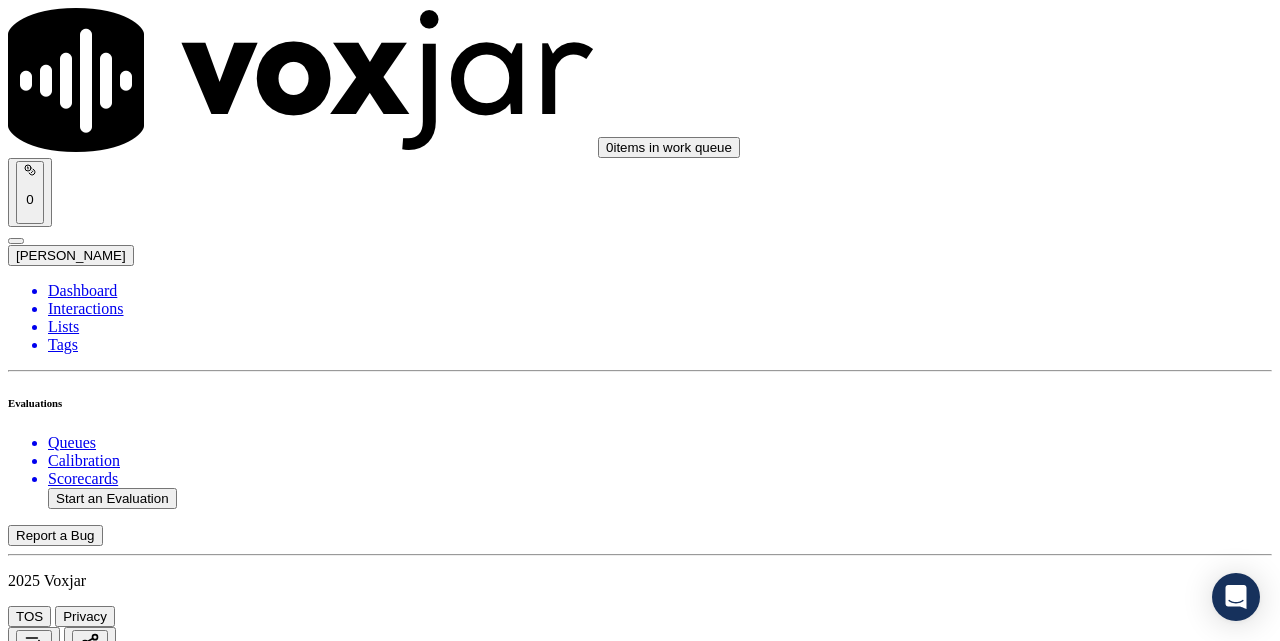 scroll, scrollTop: 667, scrollLeft: 0, axis: vertical 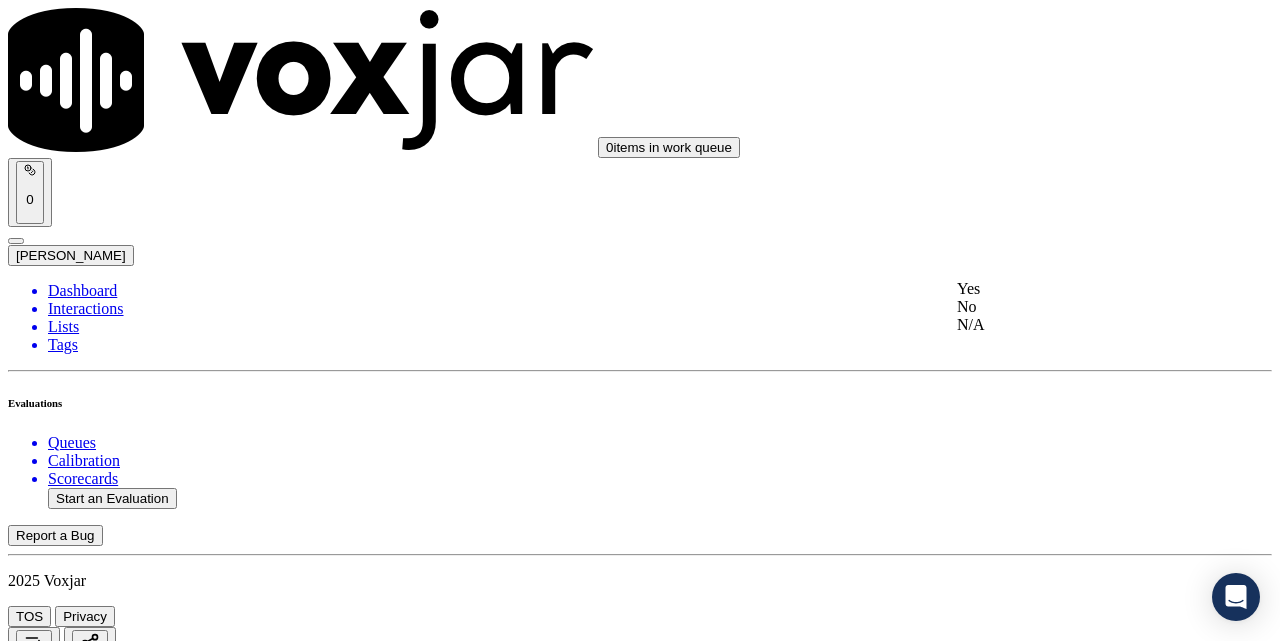 click on "Yes" at bounding box center [1071, 289] 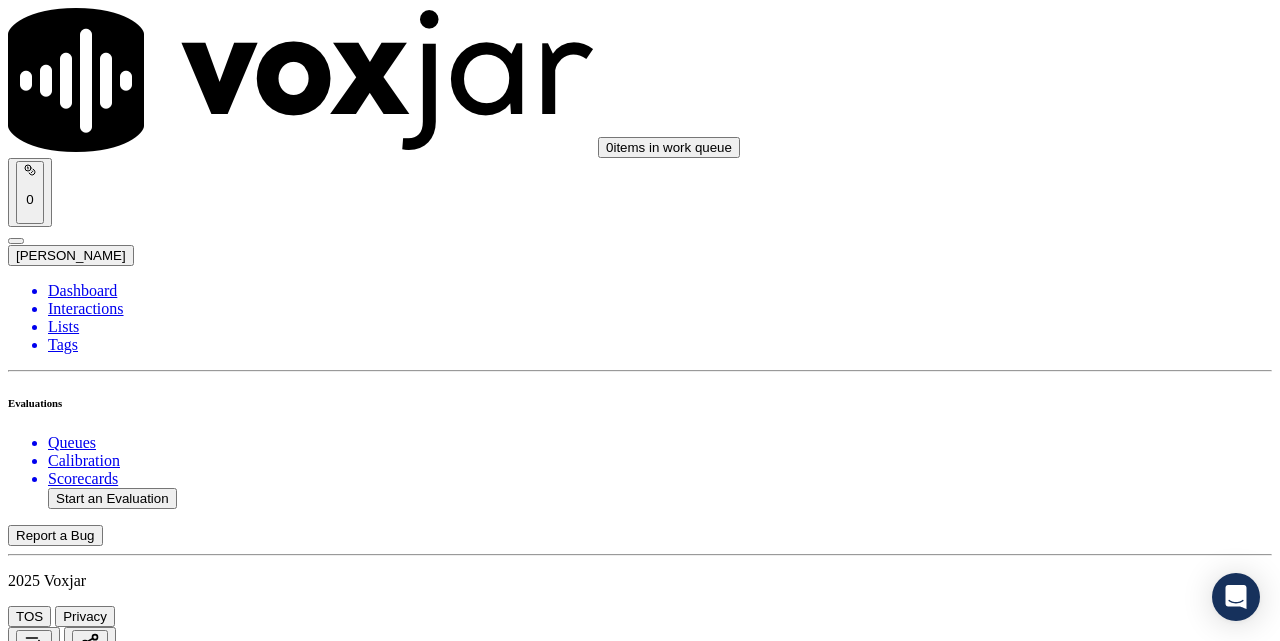 scroll, scrollTop: 833, scrollLeft: 0, axis: vertical 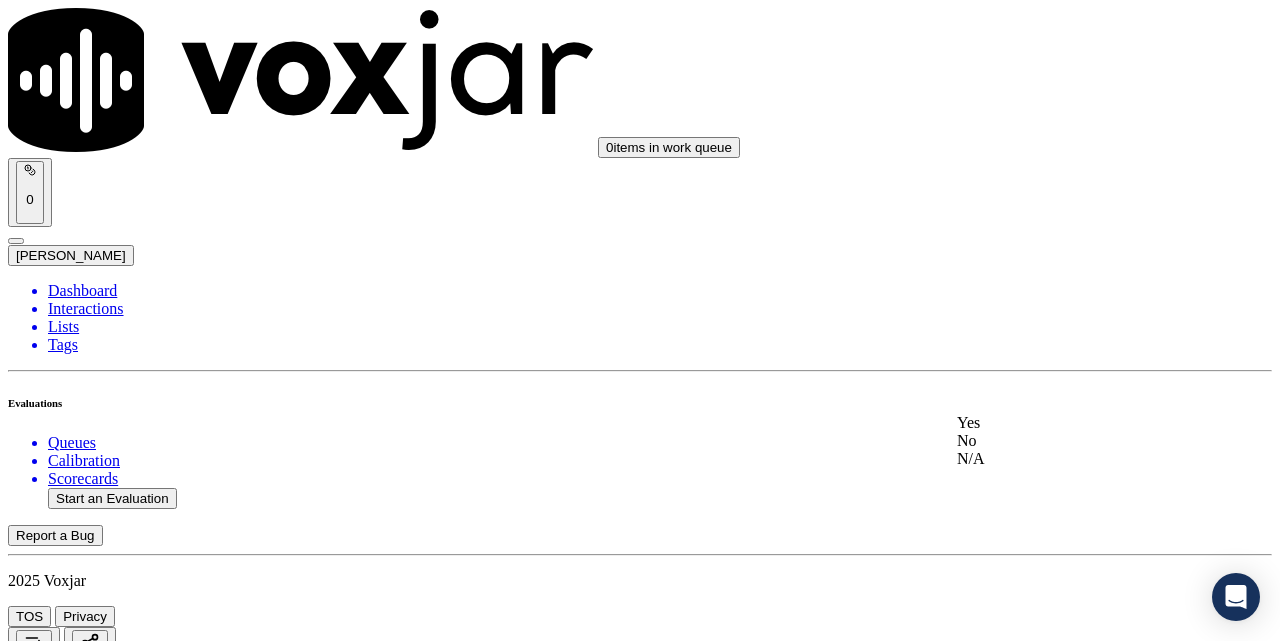 click on "Yes" at bounding box center (1071, 423) 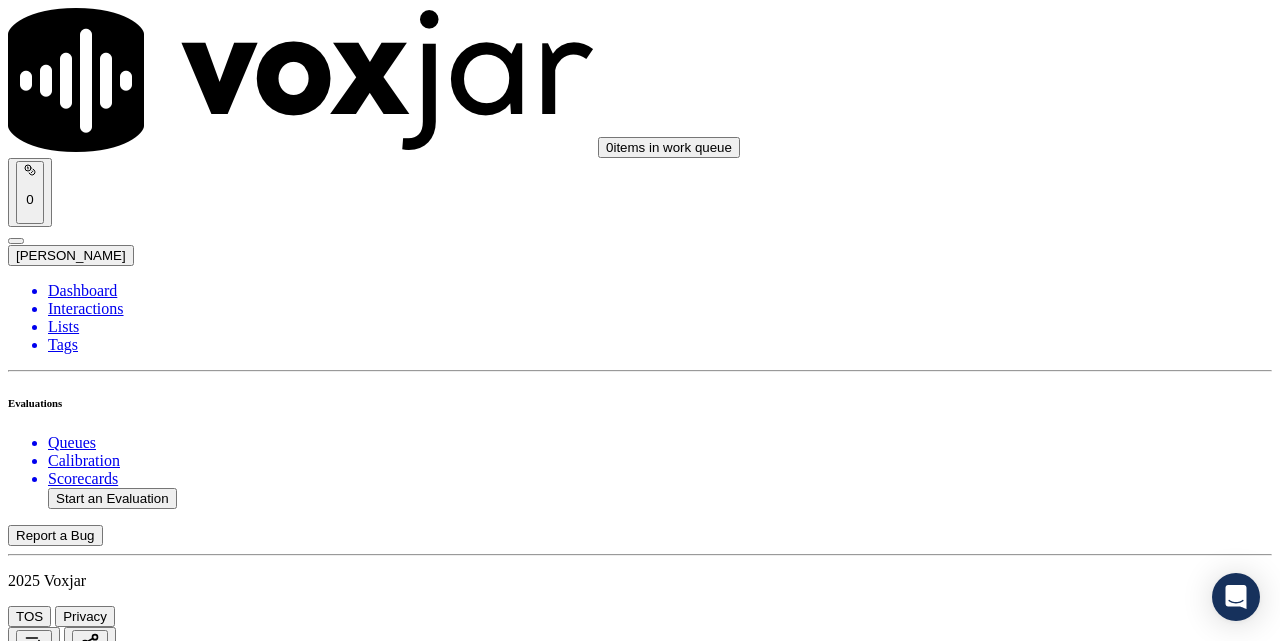 scroll, scrollTop: 907, scrollLeft: 0, axis: vertical 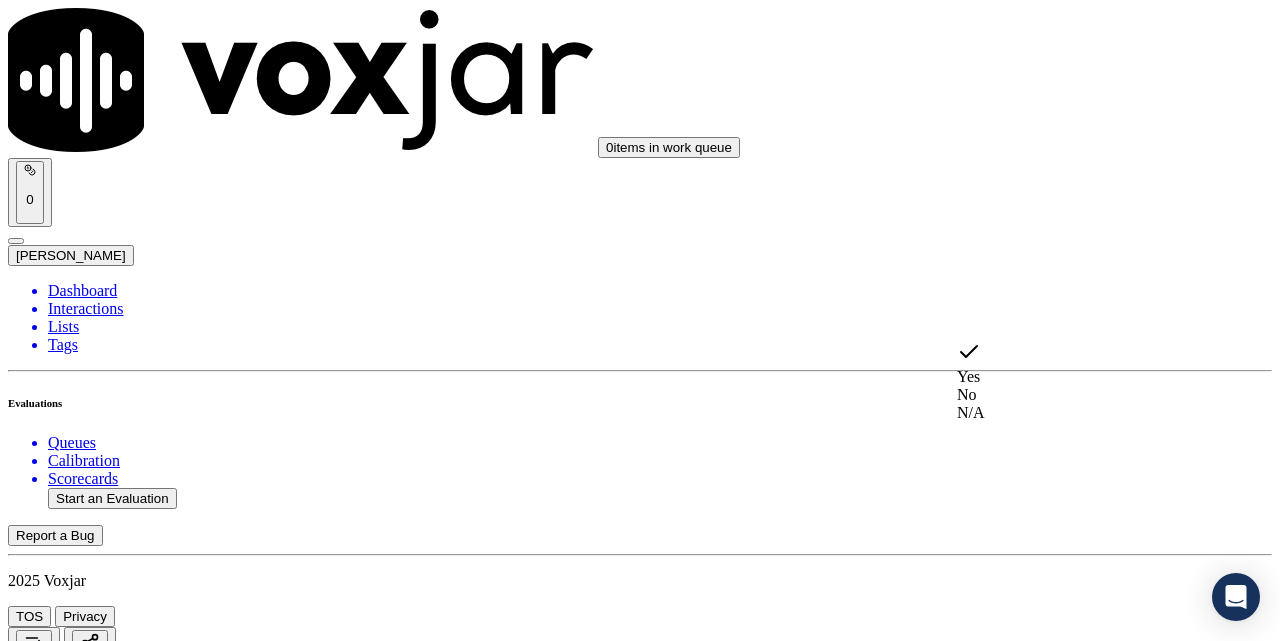 click on "N/A" 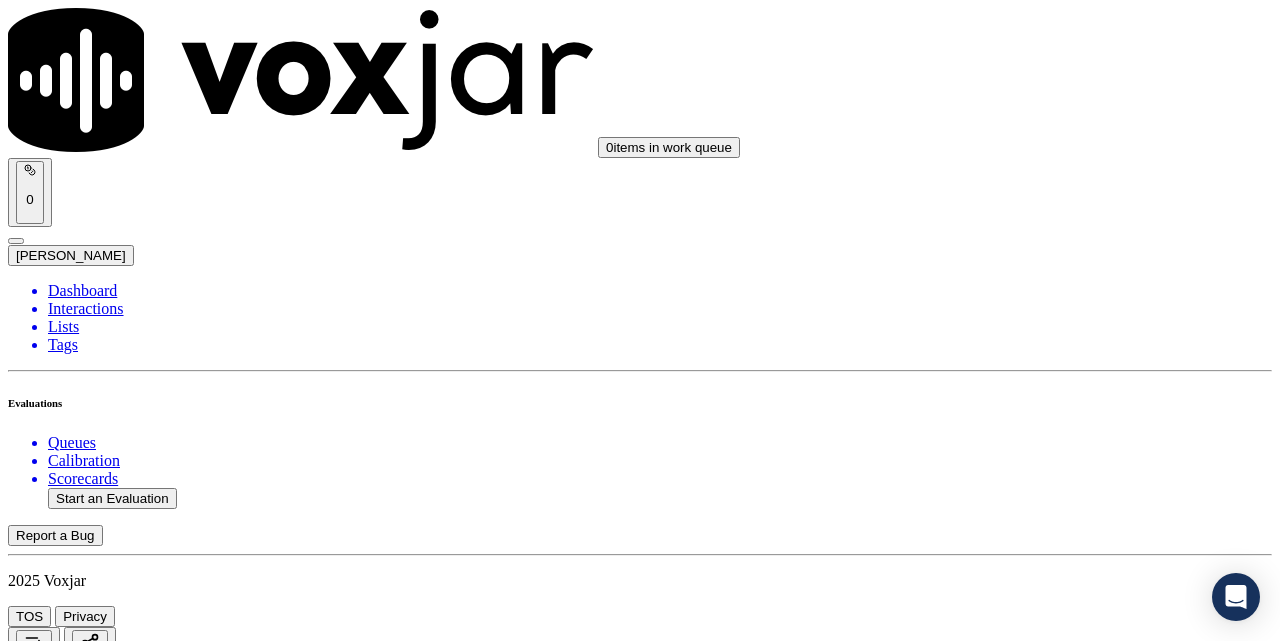 scroll, scrollTop: 1074, scrollLeft: 0, axis: vertical 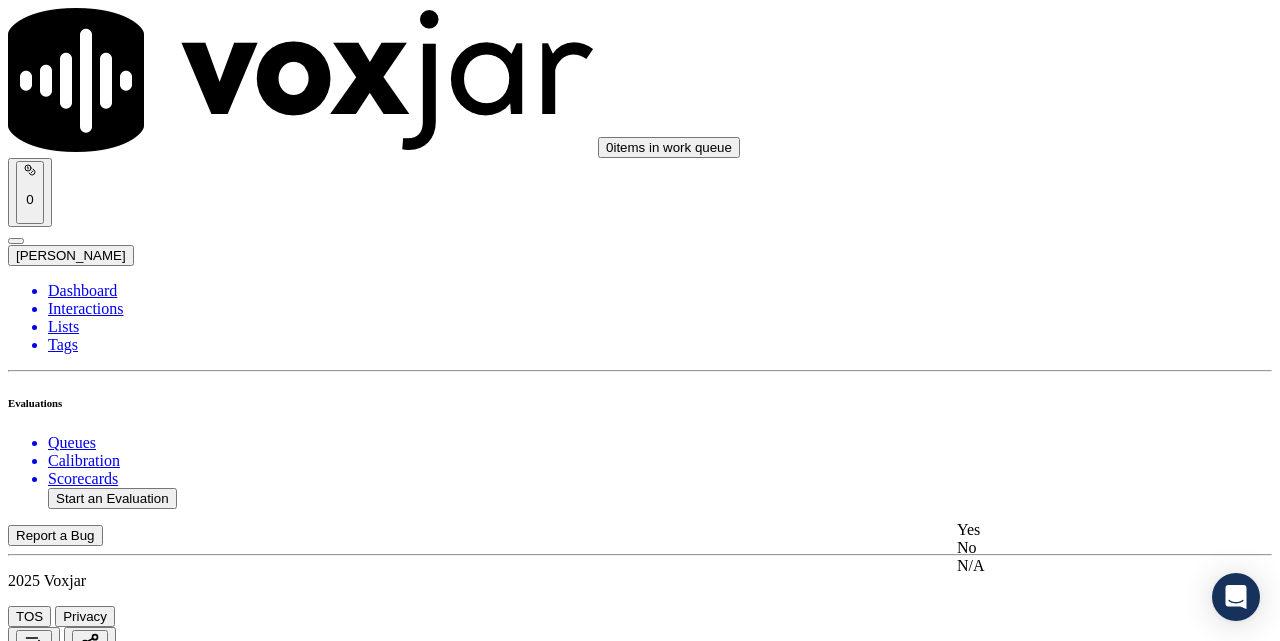 click on "Yes" at bounding box center (1071, 530) 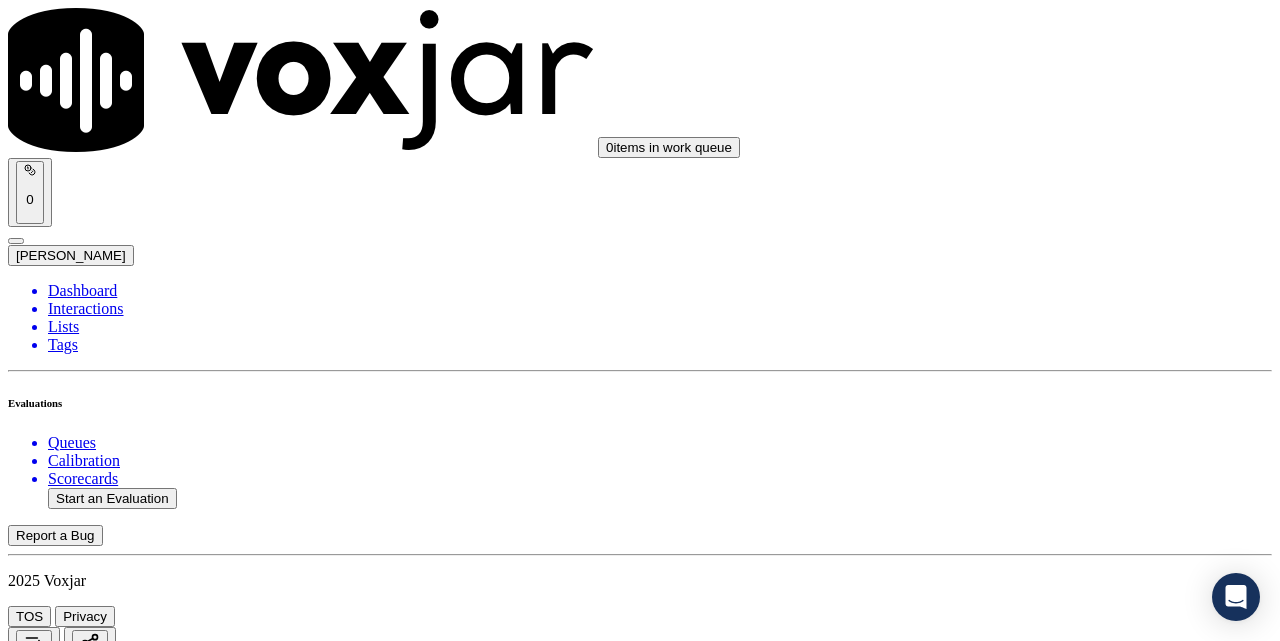 scroll, scrollTop: 1574, scrollLeft: 0, axis: vertical 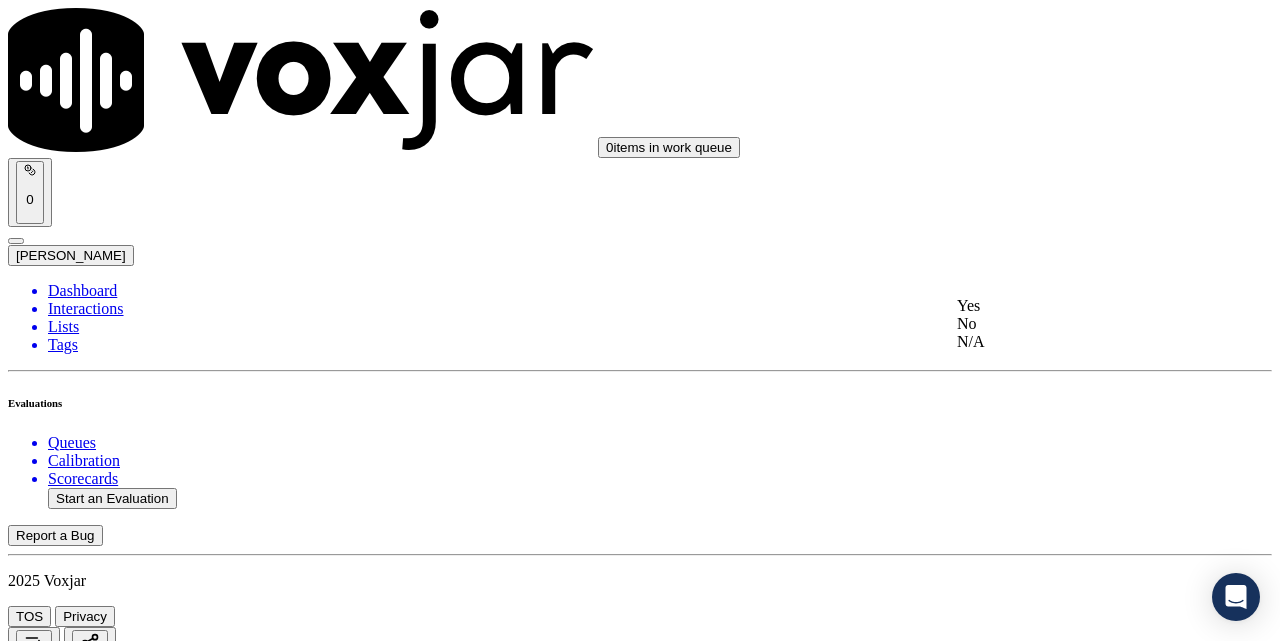 click on "Yes" at bounding box center [1071, 306] 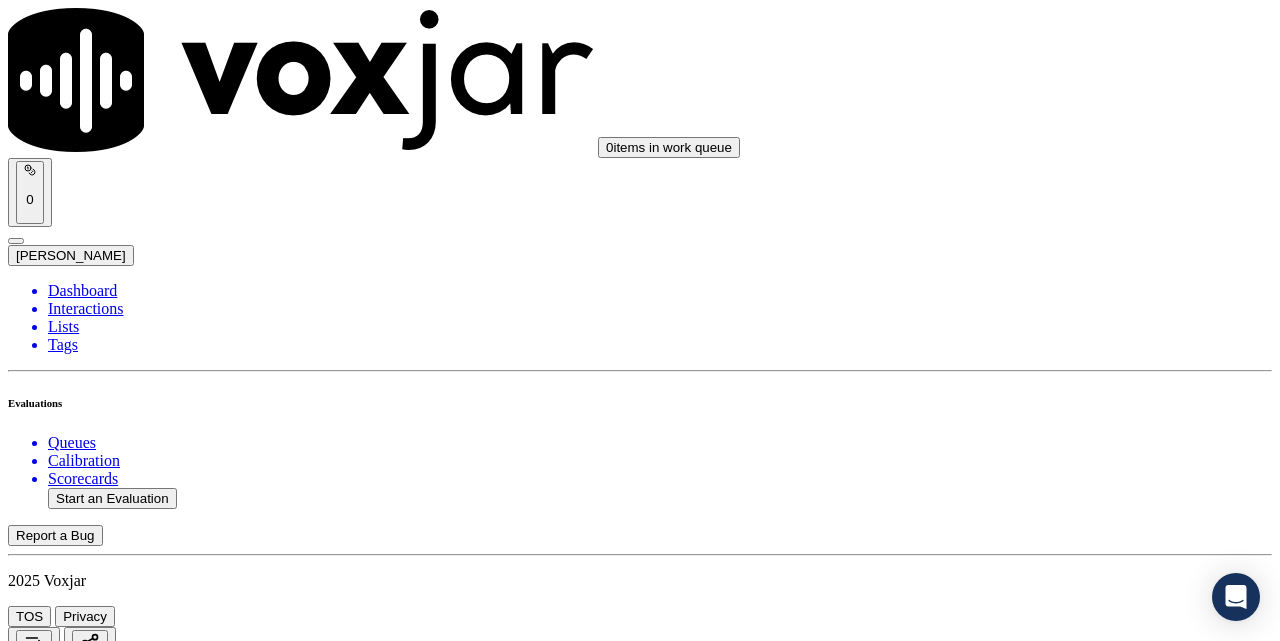 scroll, scrollTop: 1740, scrollLeft: 0, axis: vertical 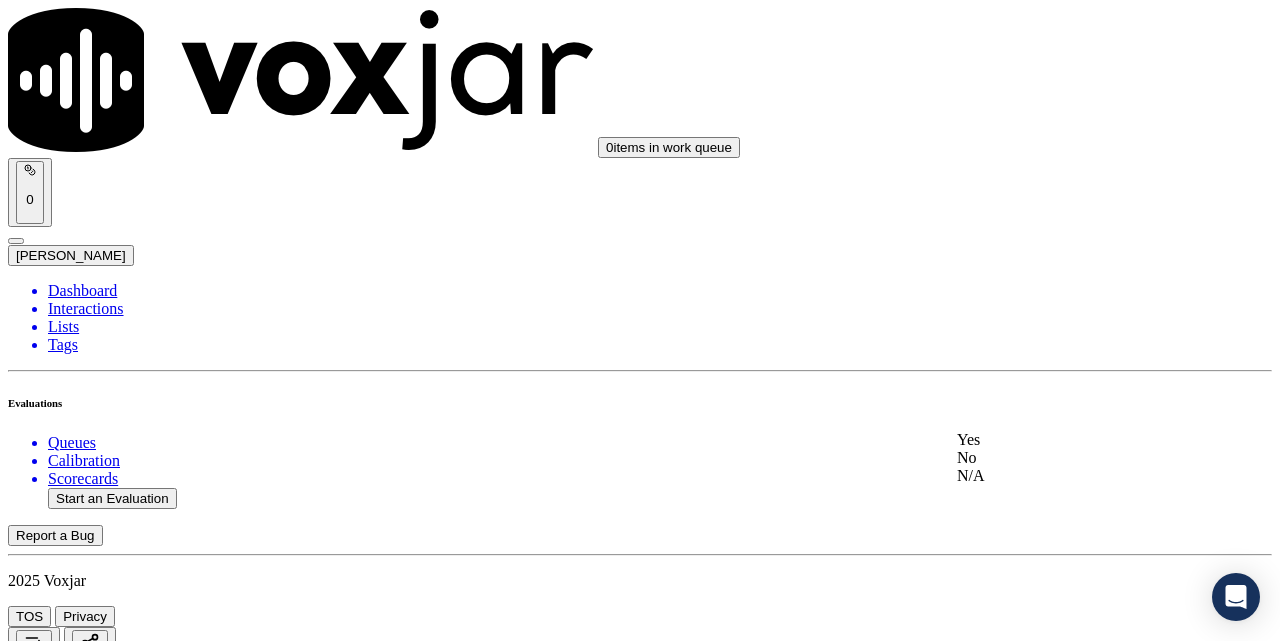 click on "Yes" at bounding box center (1071, 440) 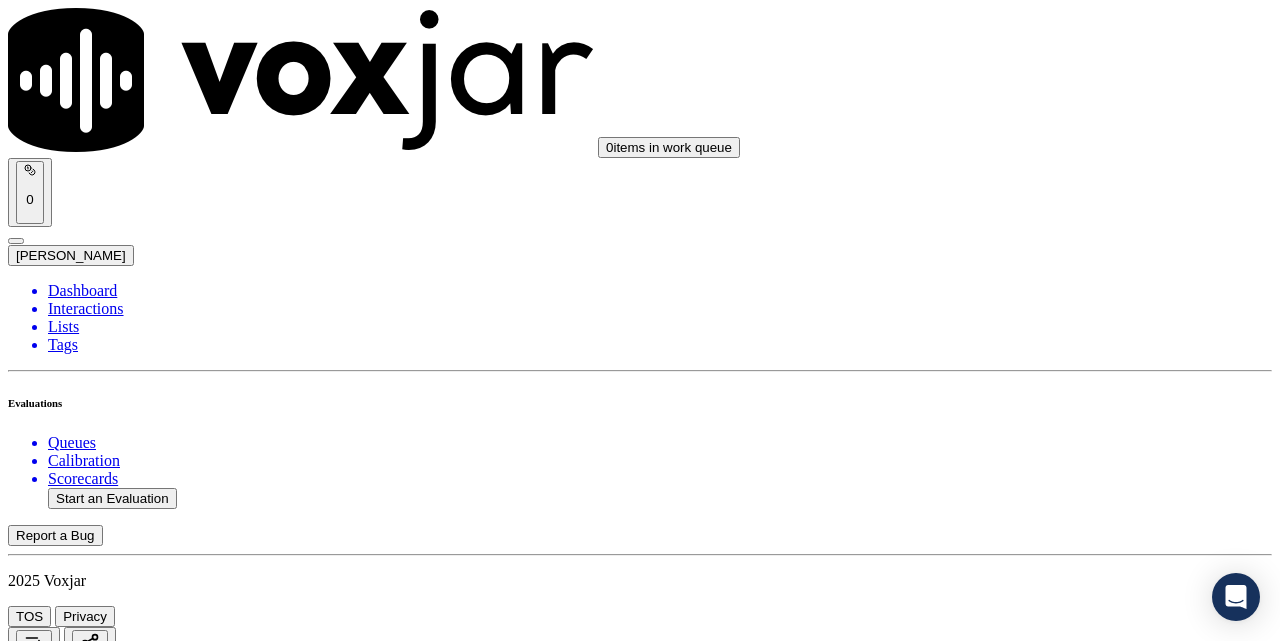 scroll, scrollTop: 2074, scrollLeft: 0, axis: vertical 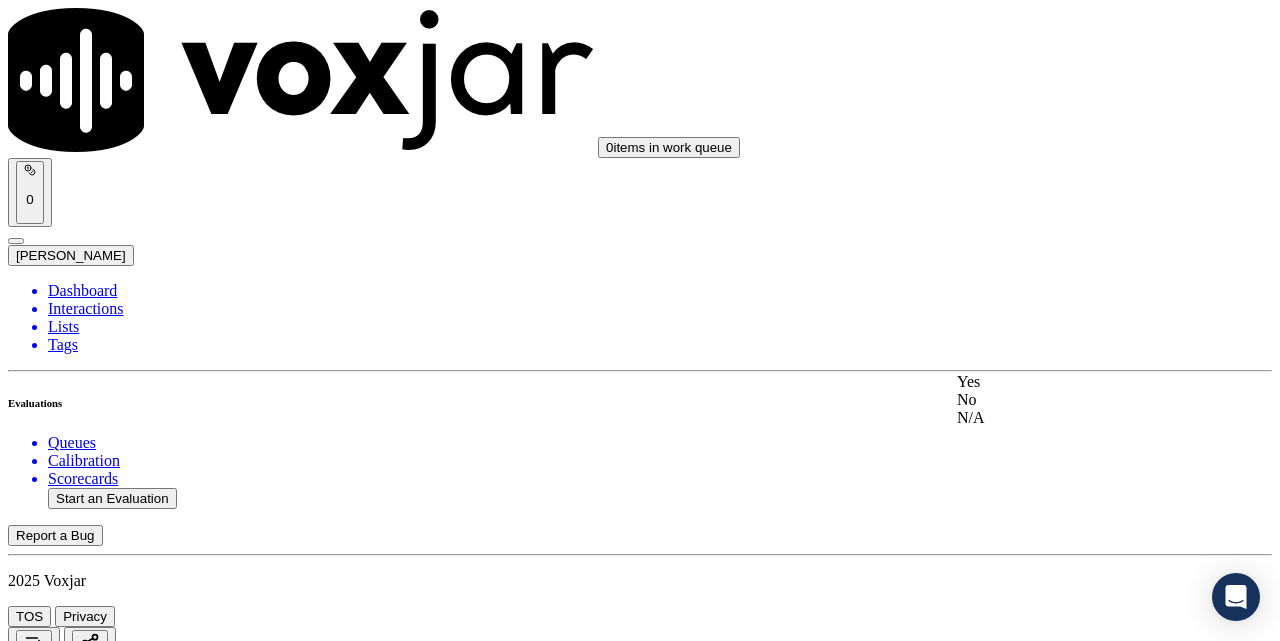 drag, startPoint x: 992, startPoint y: 410, endPoint x: 988, endPoint y: 394, distance: 16.492422 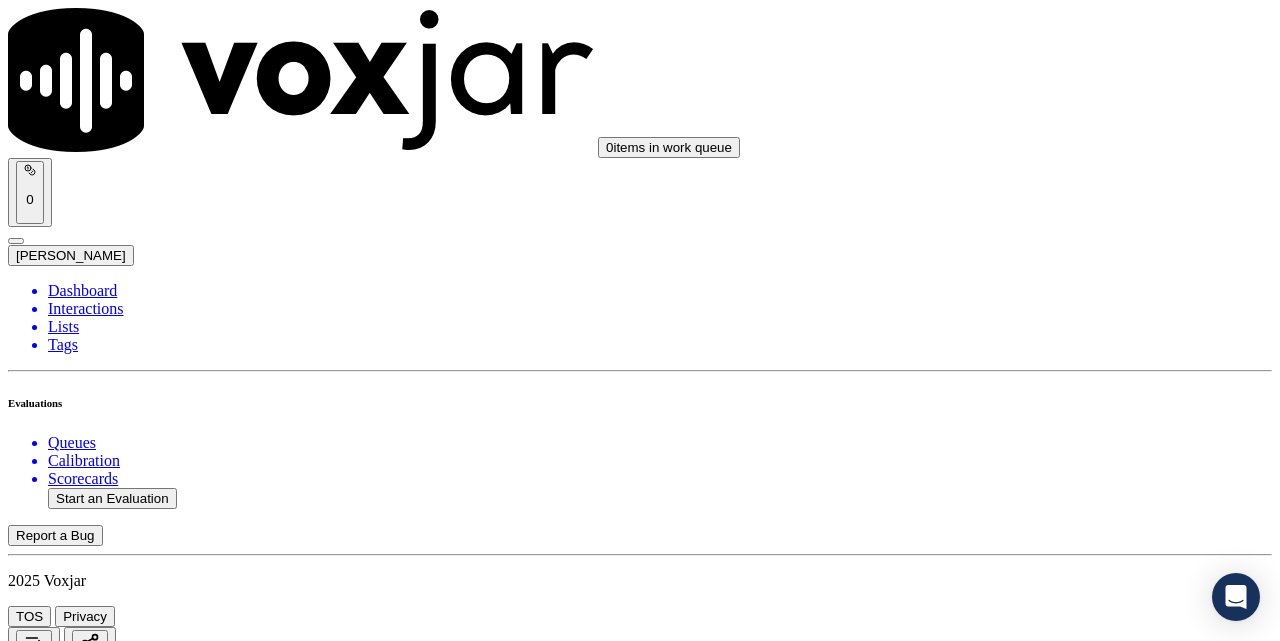 scroll, scrollTop: 2407, scrollLeft: 0, axis: vertical 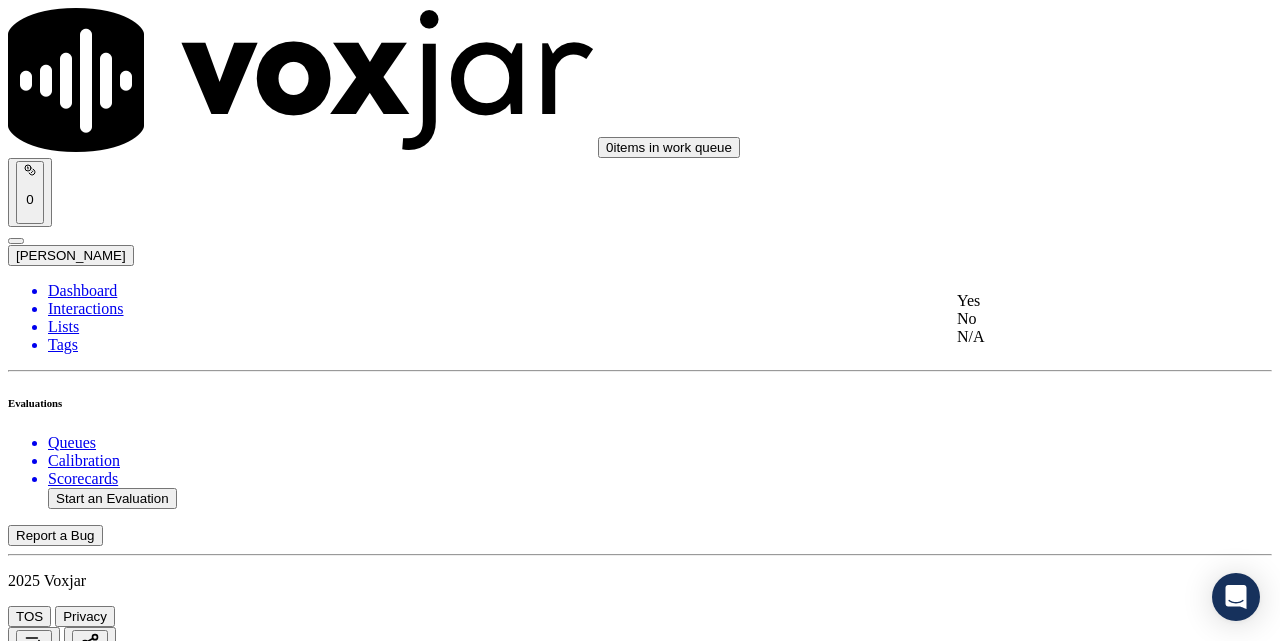 click on "Yes" at bounding box center (1071, 301) 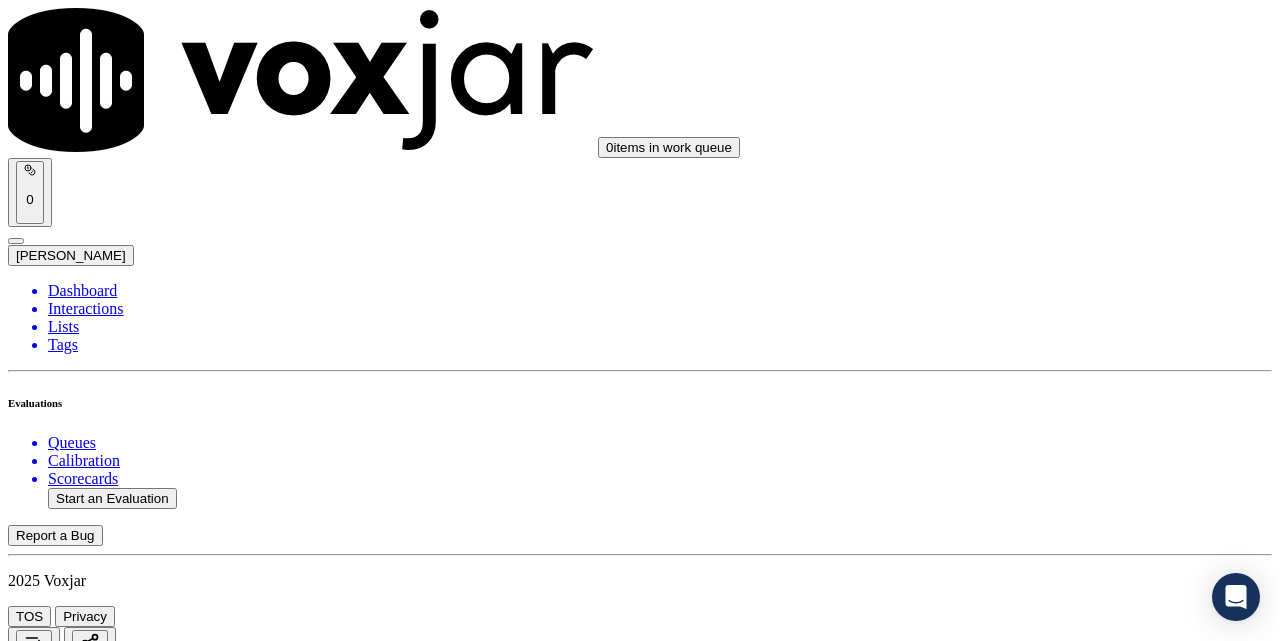 click on "Yes" at bounding box center (640, 4294) 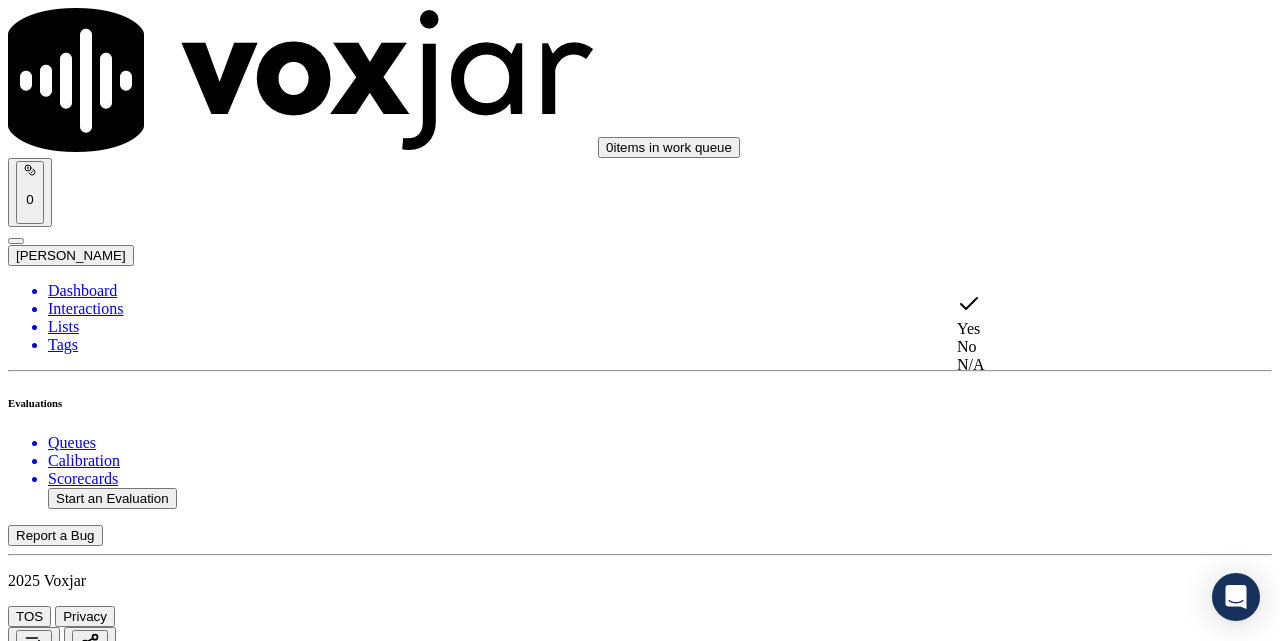 click on "N/A" 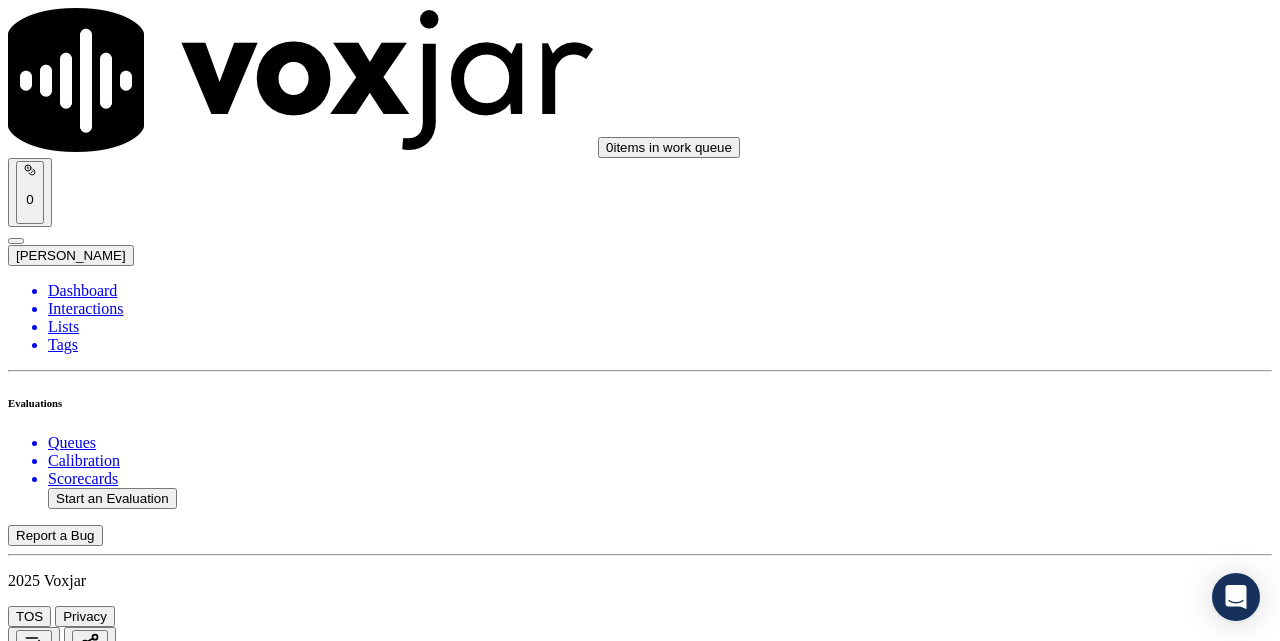 scroll, scrollTop: 2740, scrollLeft: 0, axis: vertical 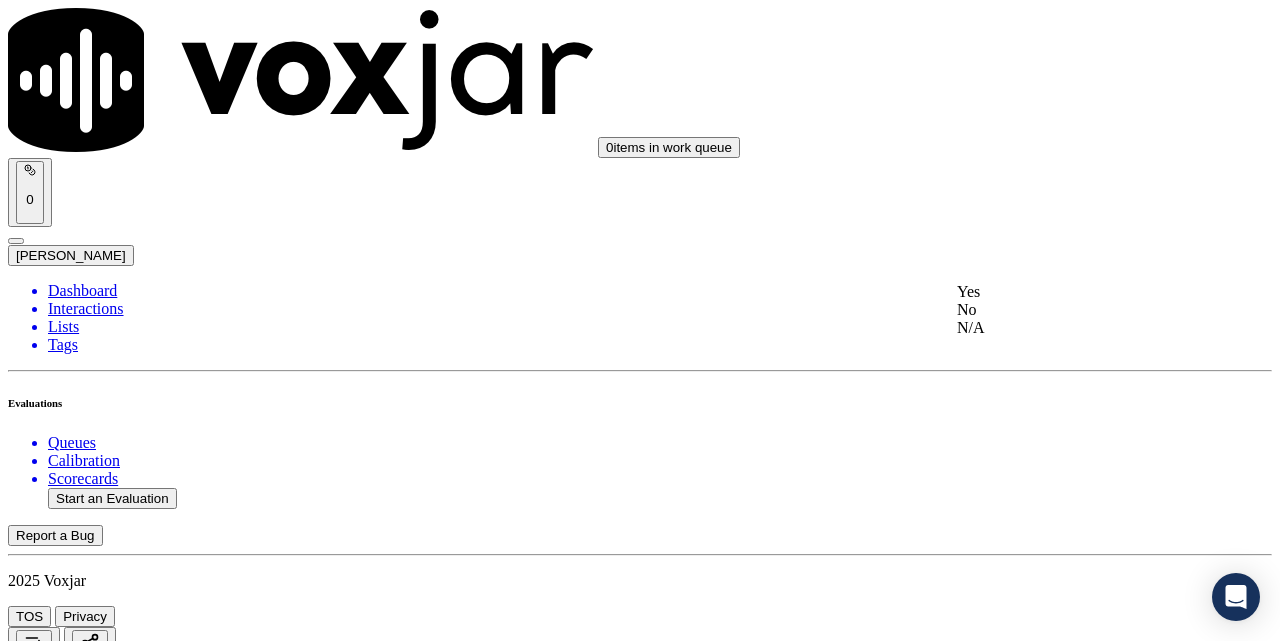 click on "Yes" at bounding box center [1071, 292] 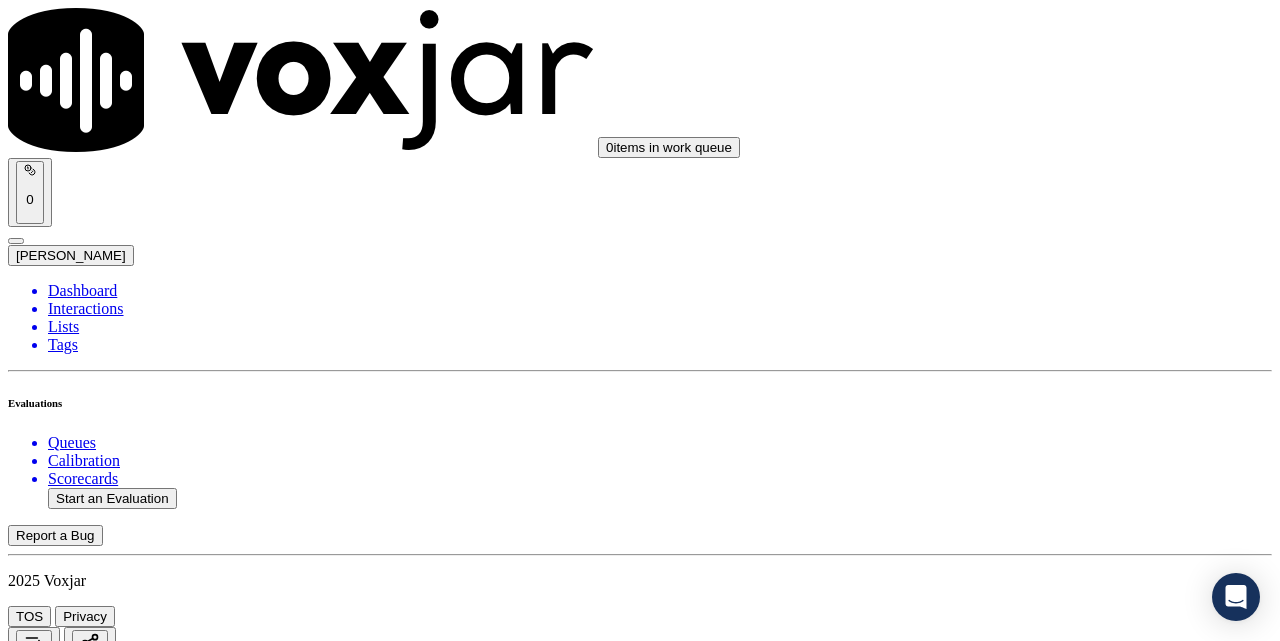 scroll, scrollTop: 3074, scrollLeft: 0, axis: vertical 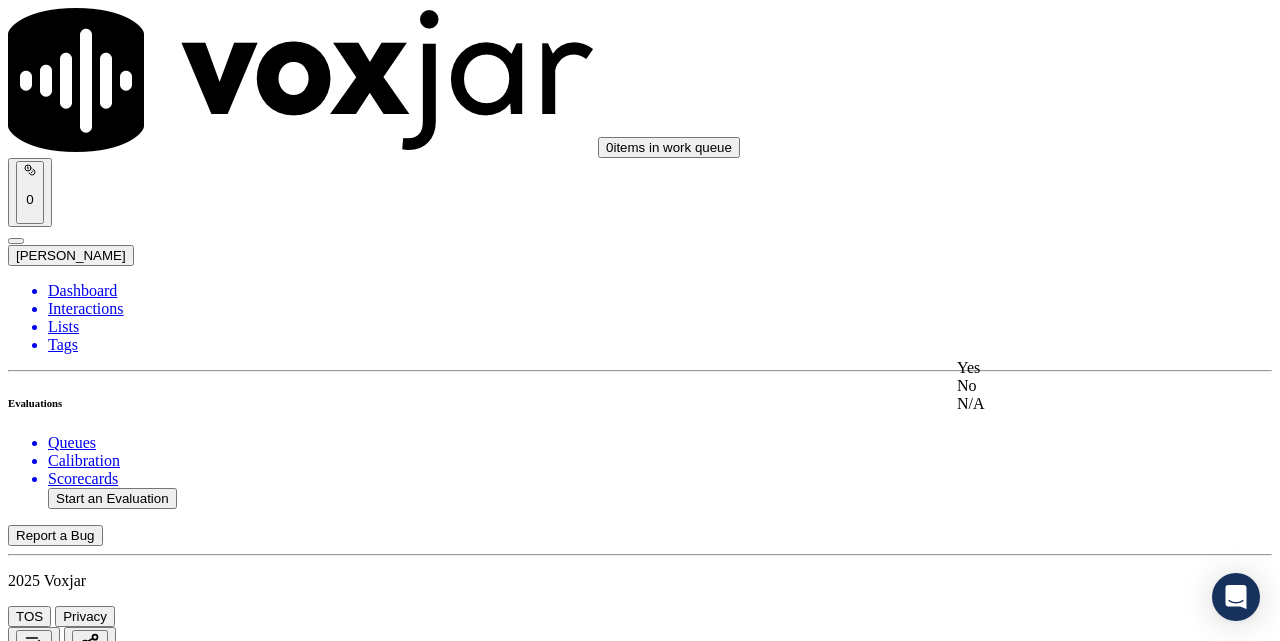 click on "No" 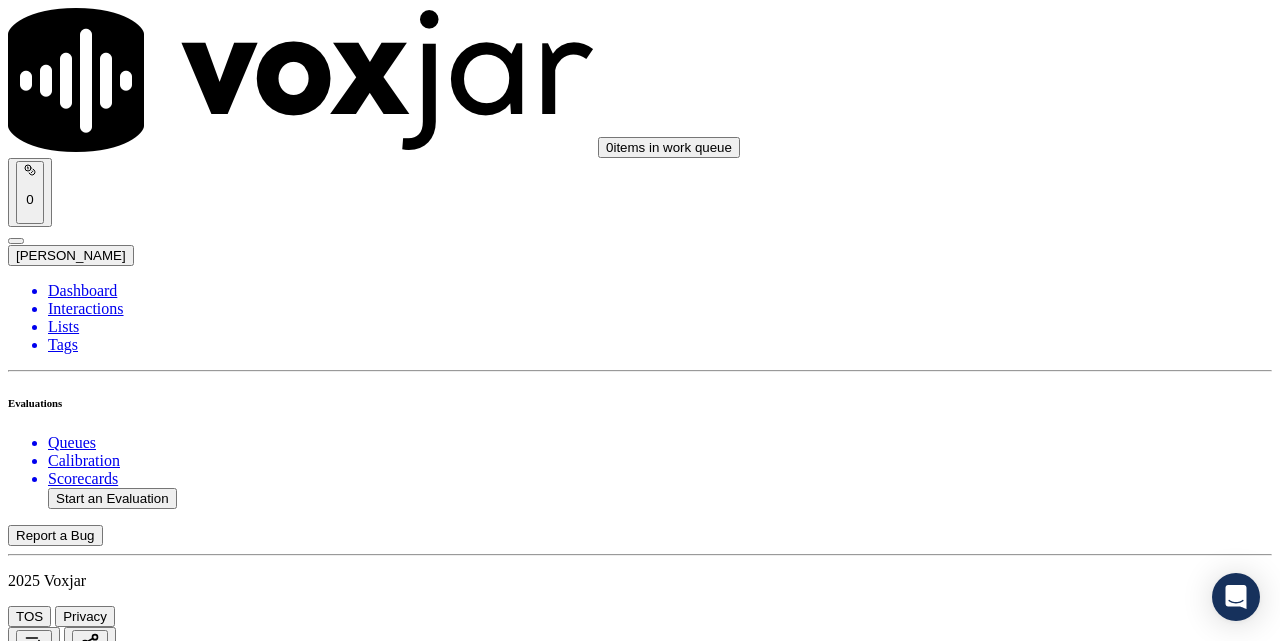 click 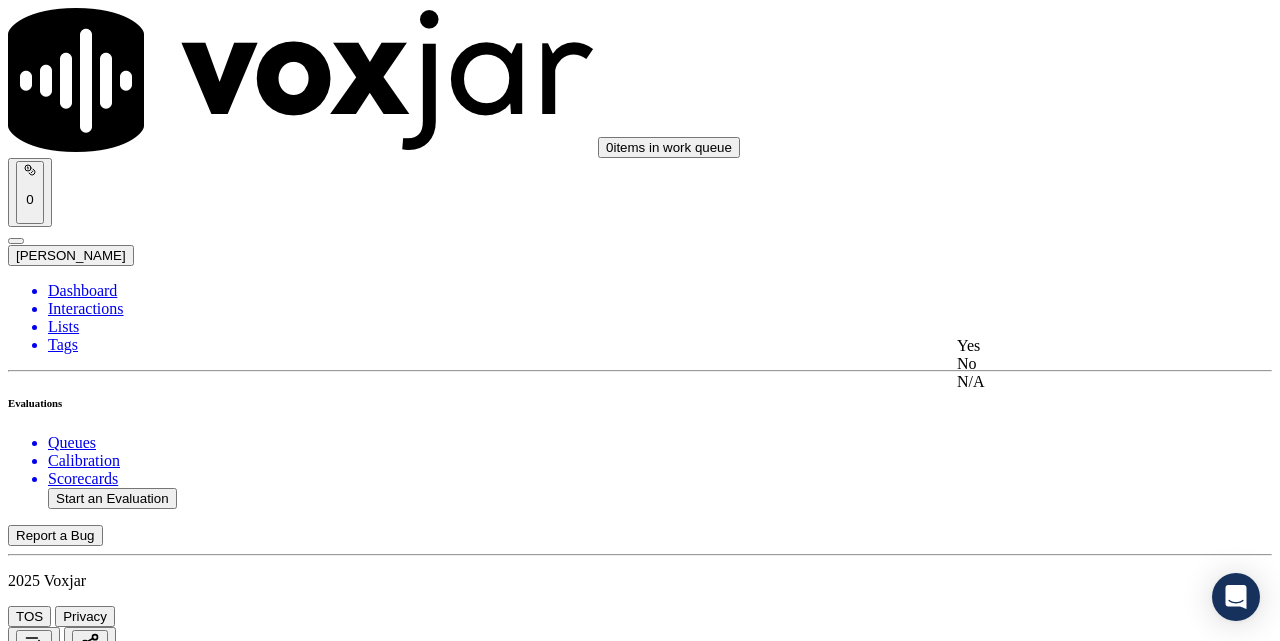 click on "Yes" at bounding box center (1071, 346) 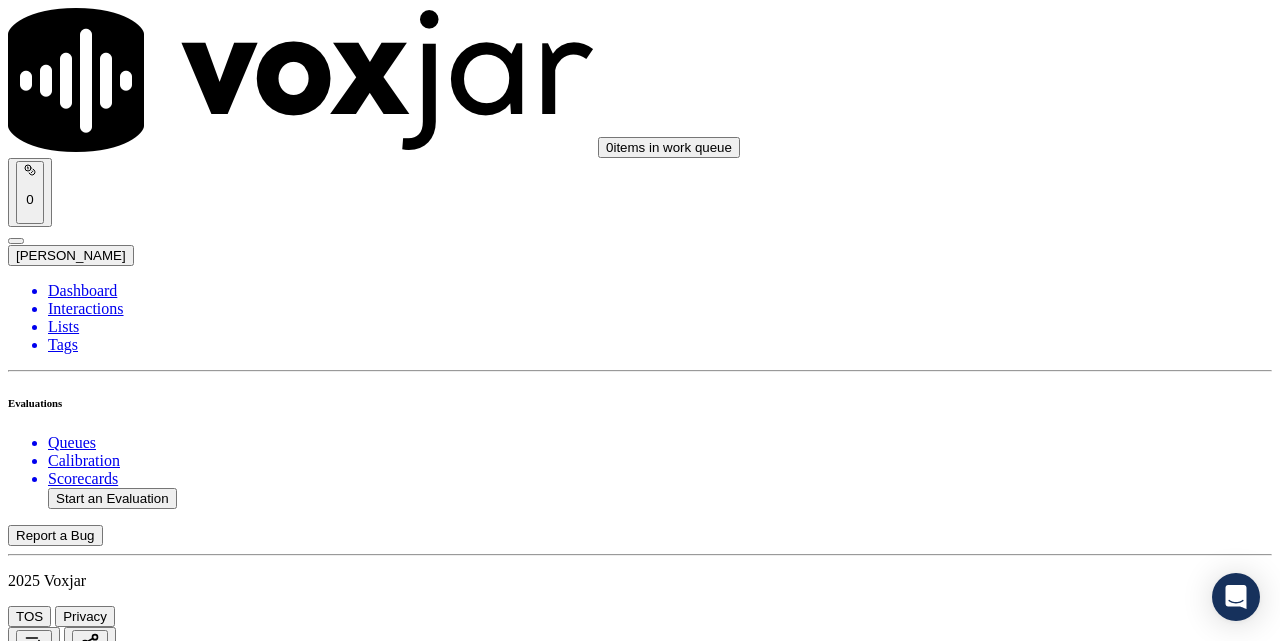 scroll, scrollTop: 3740, scrollLeft: 0, axis: vertical 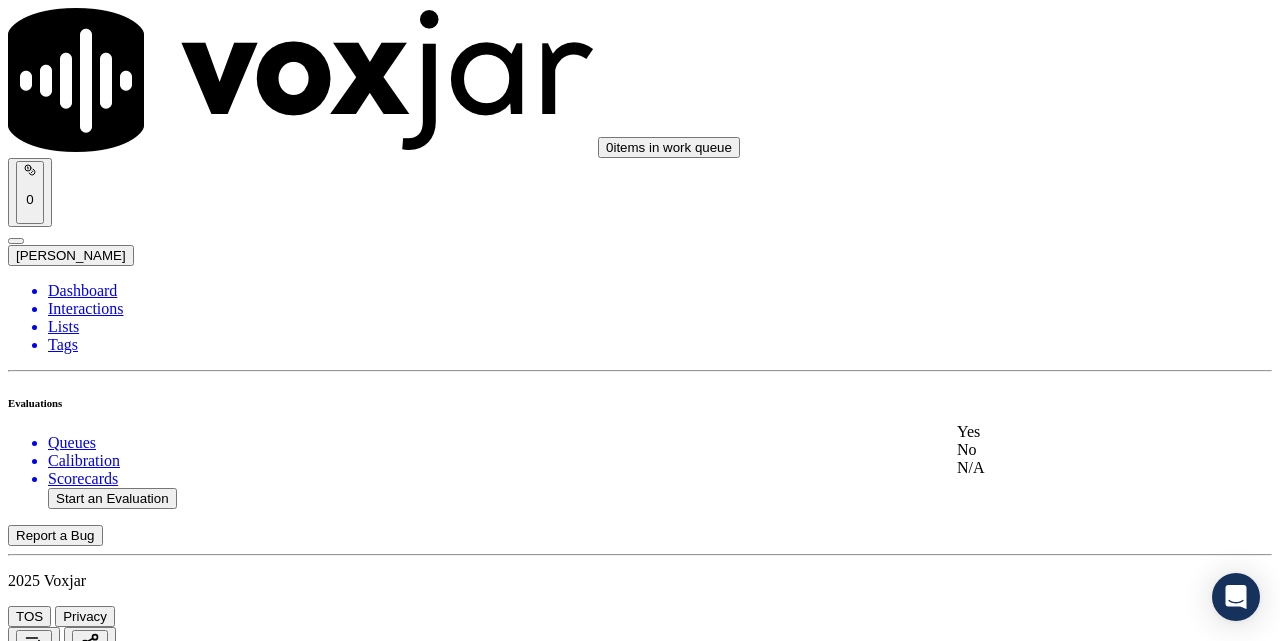 drag, startPoint x: 1009, startPoint y: 438, endPoint x: 1018, endPoint y: 345, distance: 93.43447 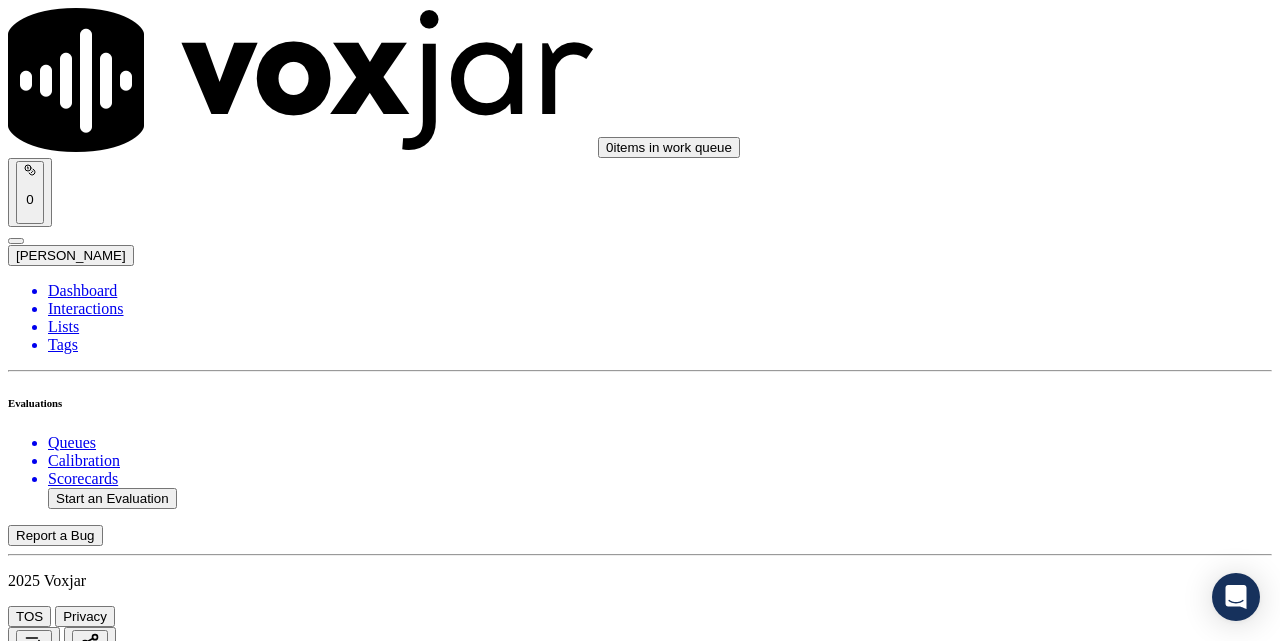 scroll, scrollTop: 4240, scrollLeft: 0, axis: vertical 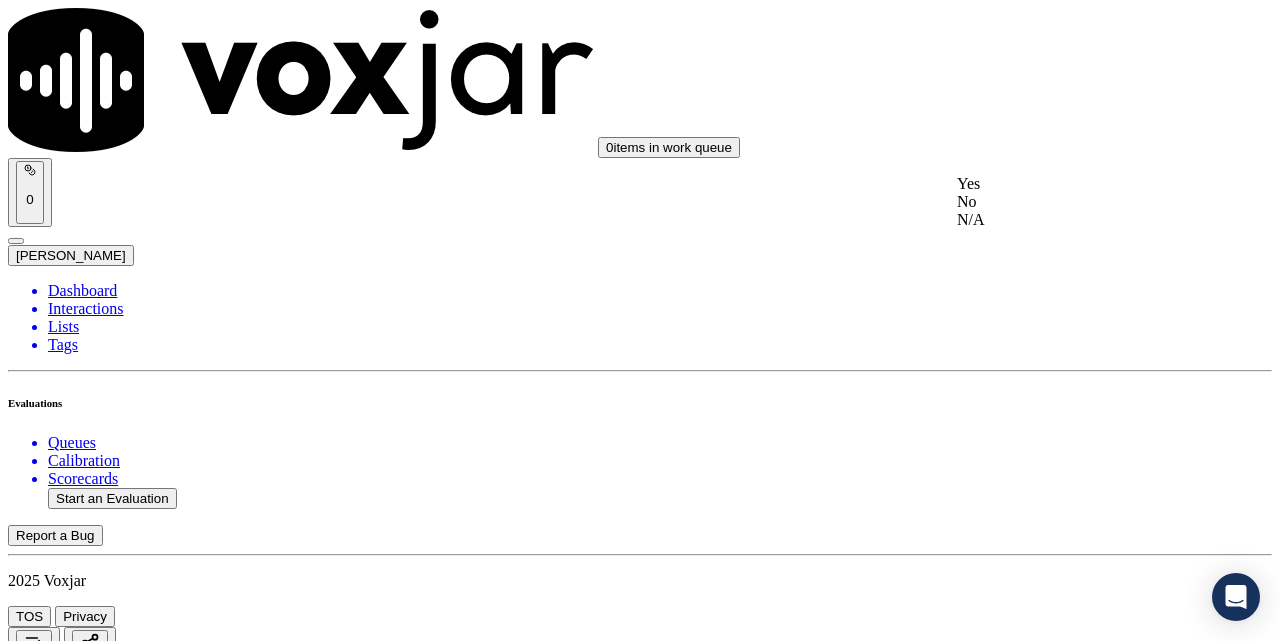 click on "No" 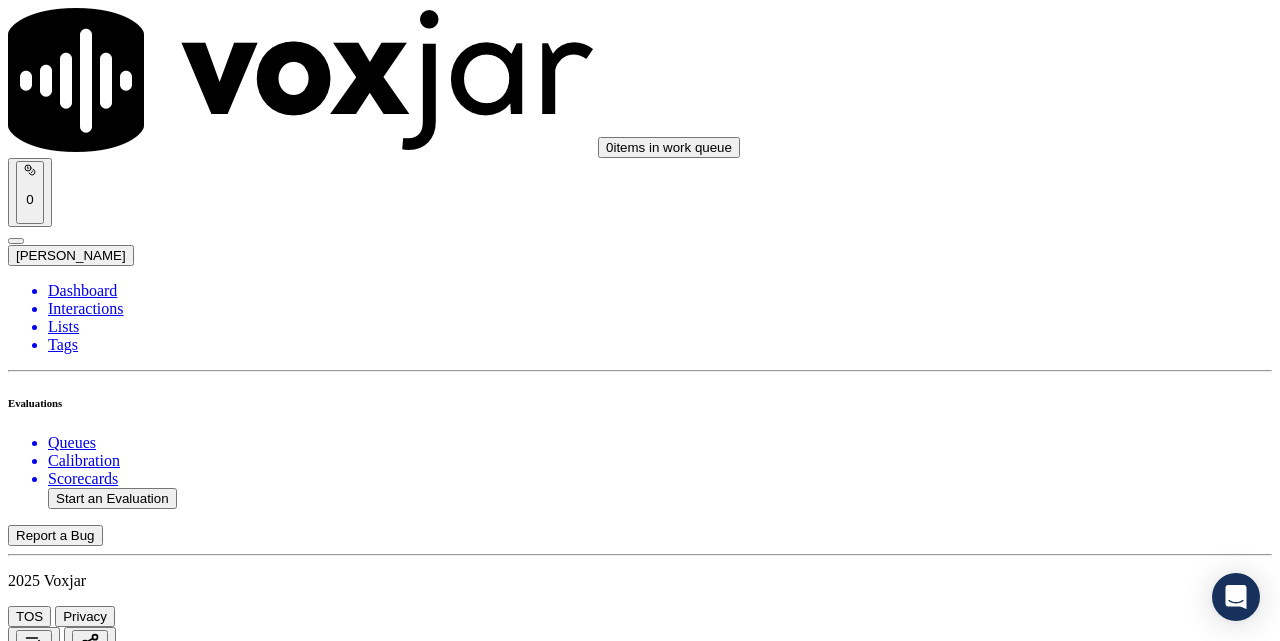 click on "No" at bounding box center [28, 5677] 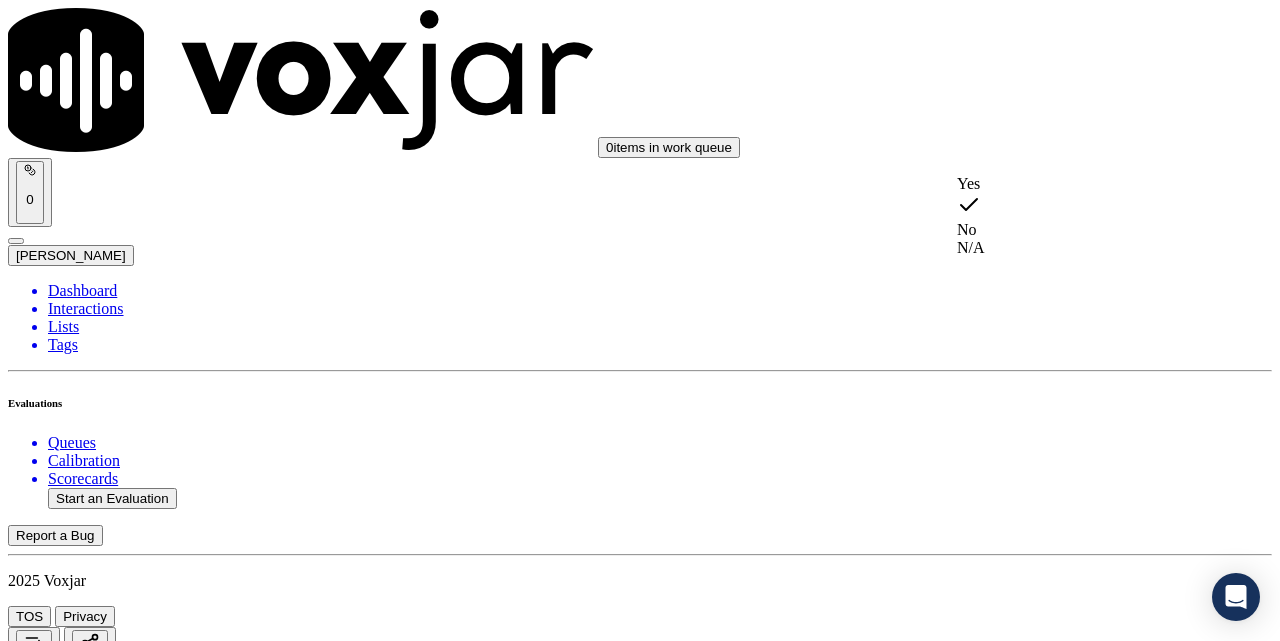 click on "Yes" at bounding box center (1071, 184) 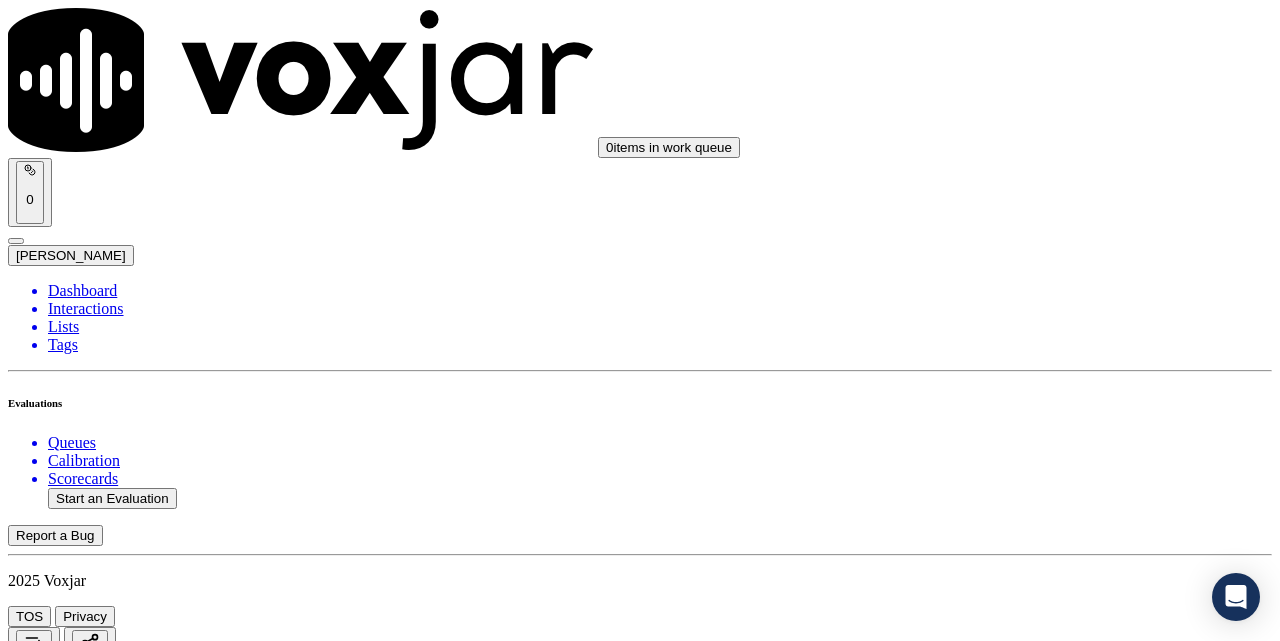 scroll, scrollTop: 4407, scrollLeft: 0, axis: vertical 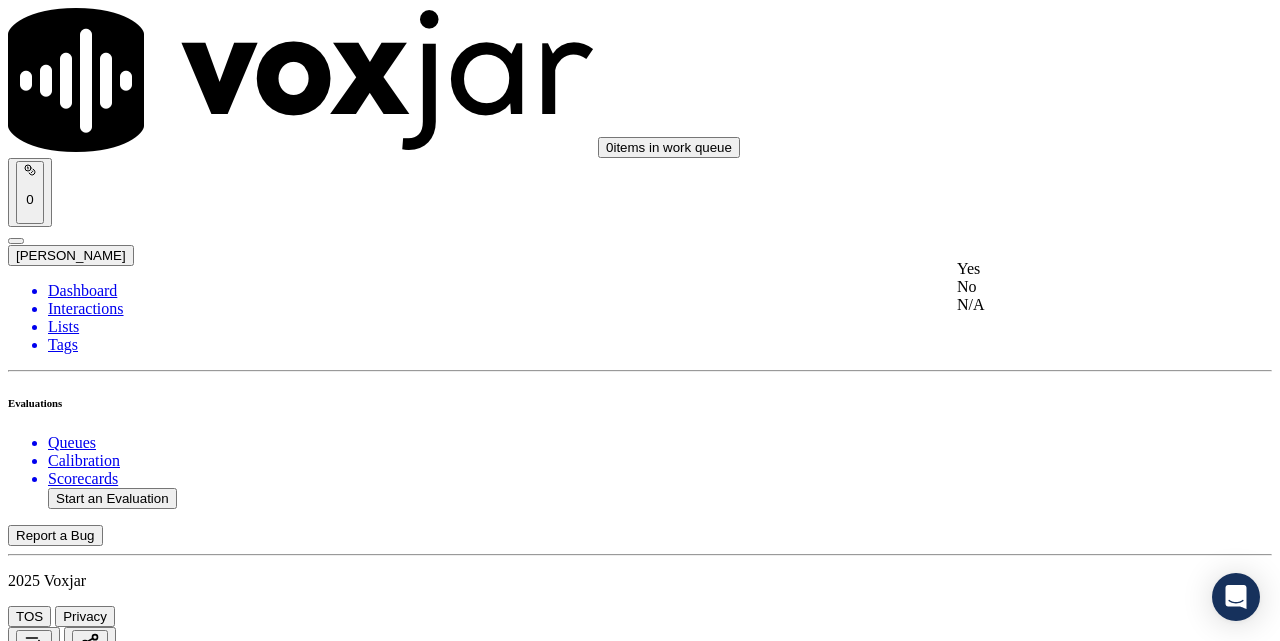 click on "Yes" at bounding box center (1071, 269) 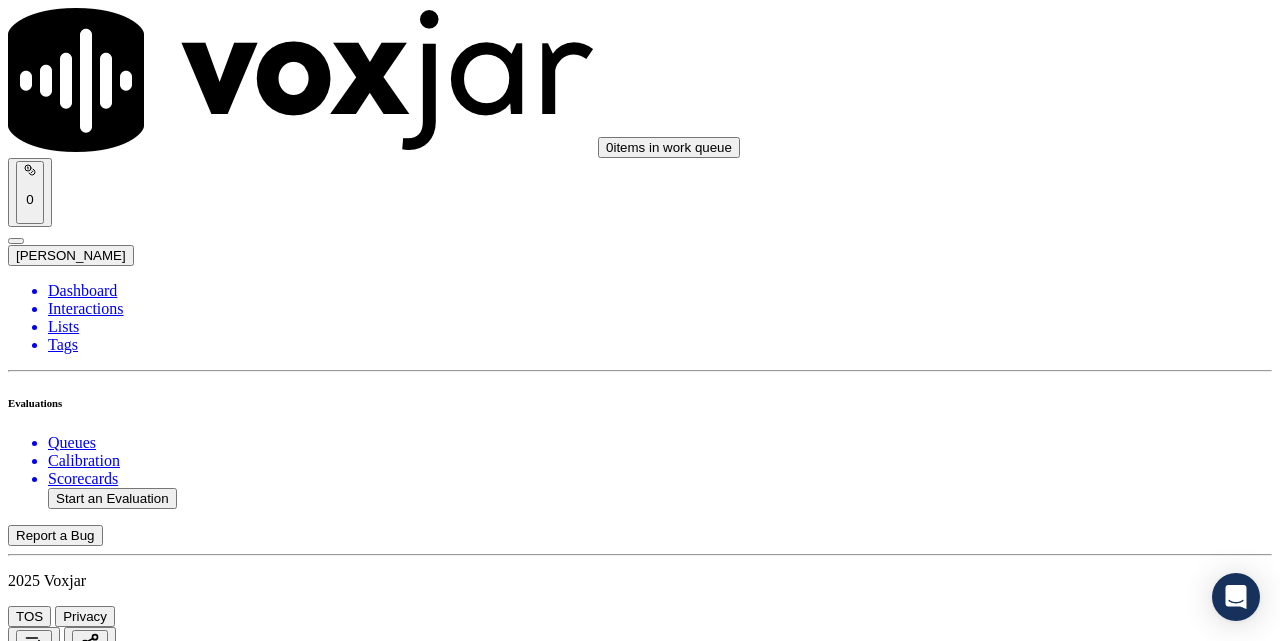 scroll, scrollTop: 4907, scrollLeft: 0, axis: vertical 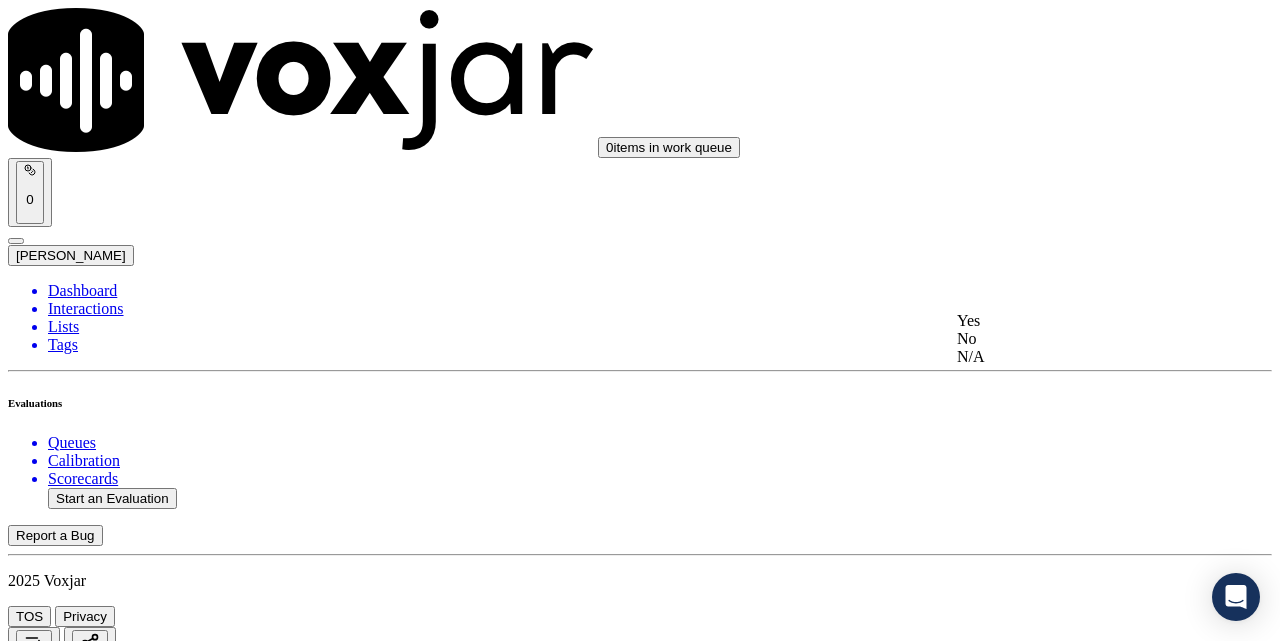 click on "Yes" at bounding box center [1071, 321] 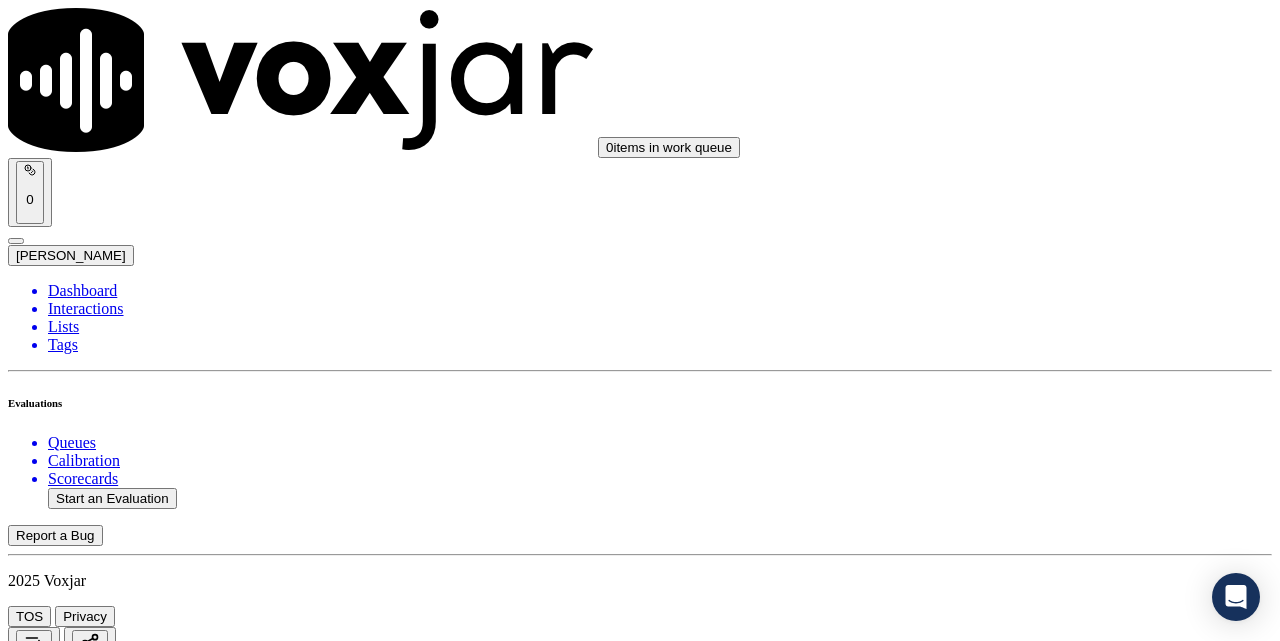 scroll, scrollTop: 5240, scrollLeft: 0, axis: vertical 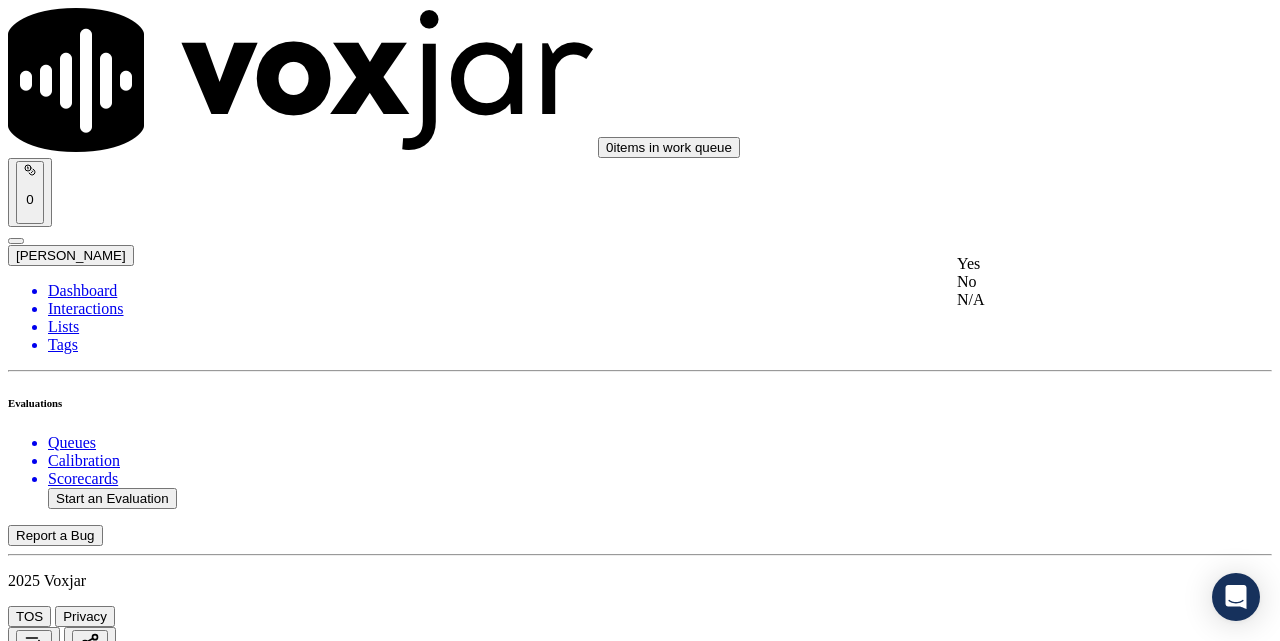 click on "Yes" at bounding box center (1071, 264) 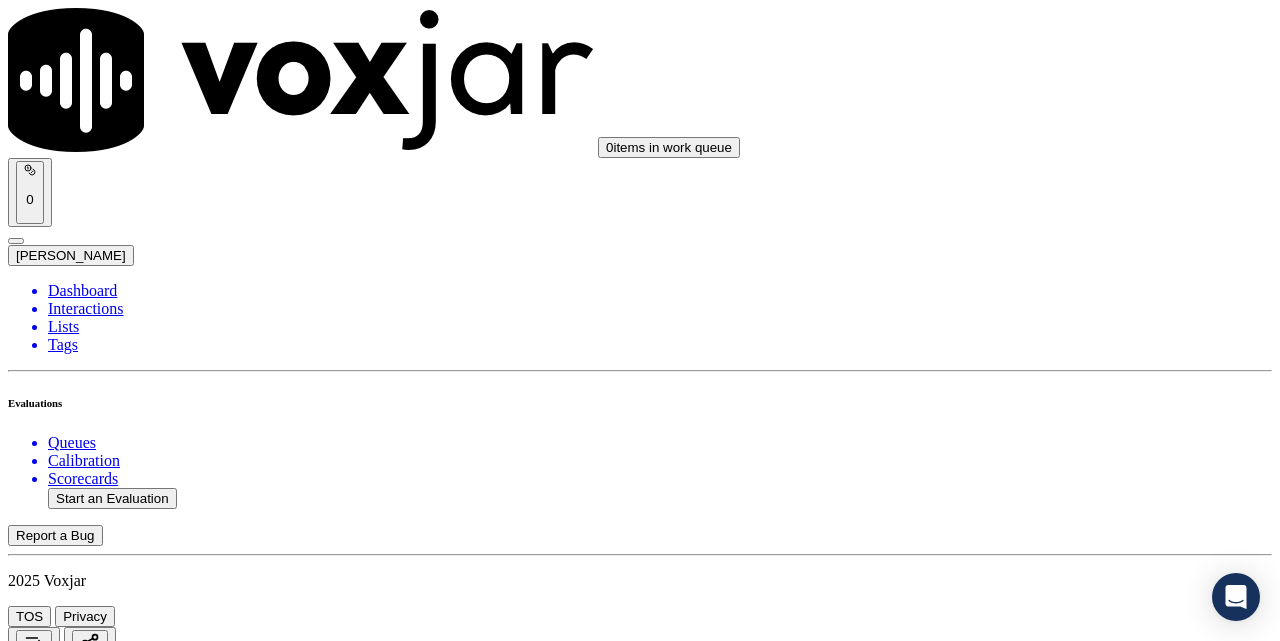 scroll, scrollTop: 5574, scrollLeft: 0, axis: vertical 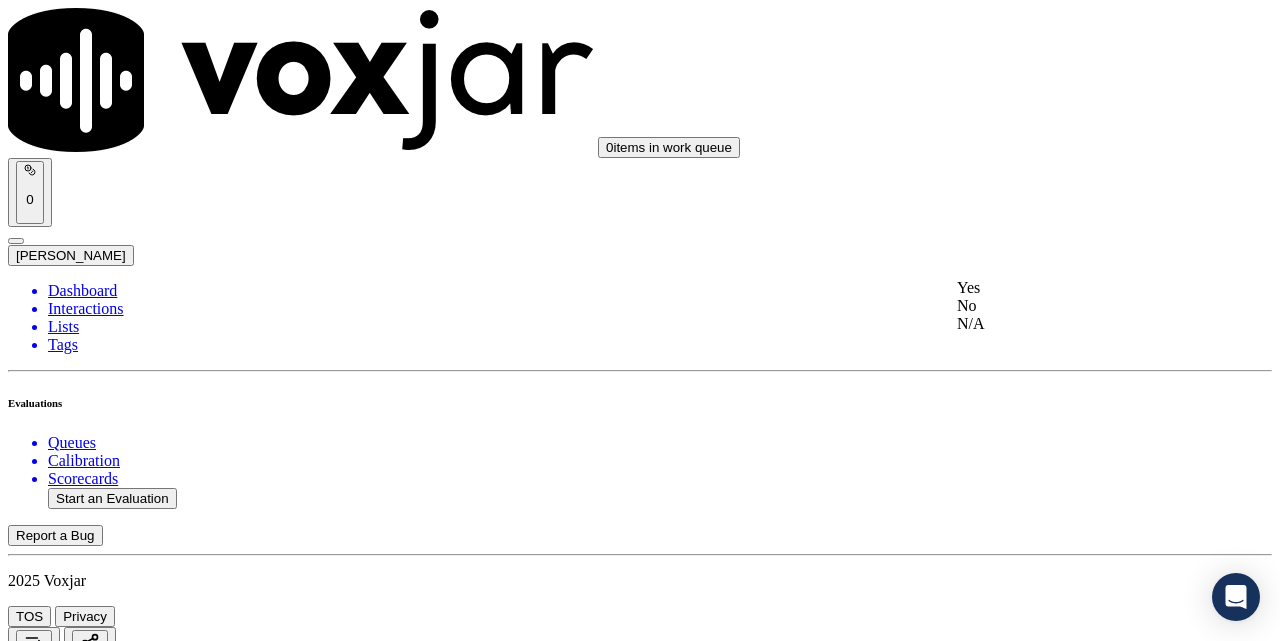 click on "Yes" at bounding box center (1071, 288) 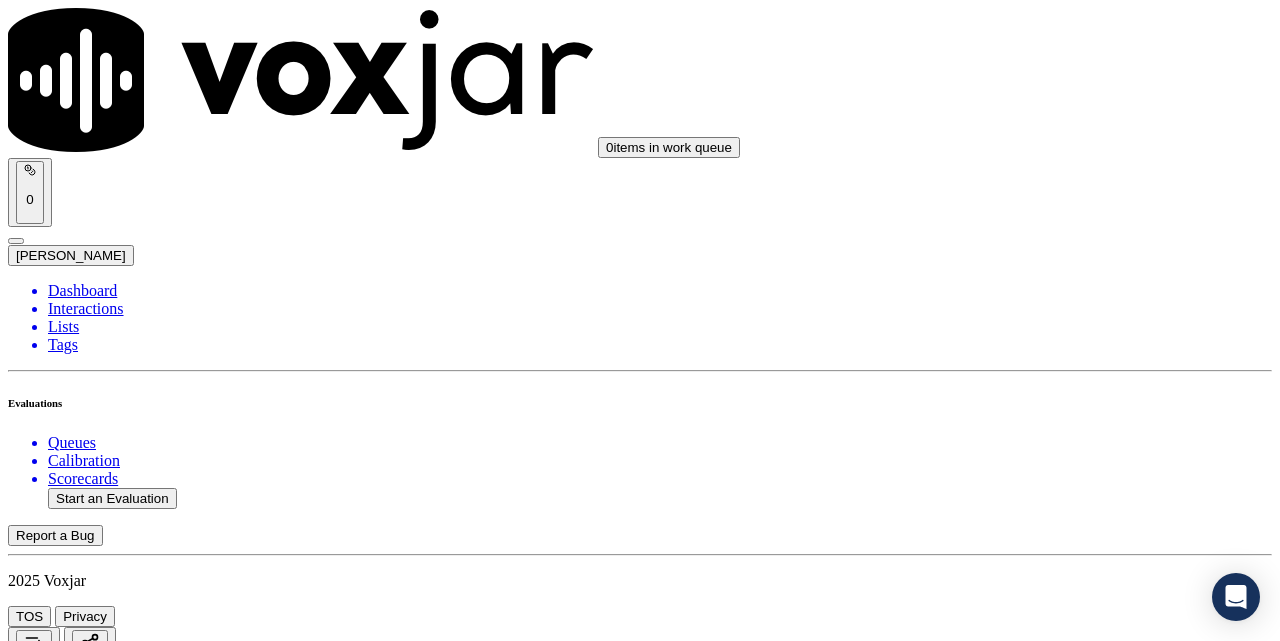 scroll, scrollTop: 5907, scrollLeft: 0, axis: vertical 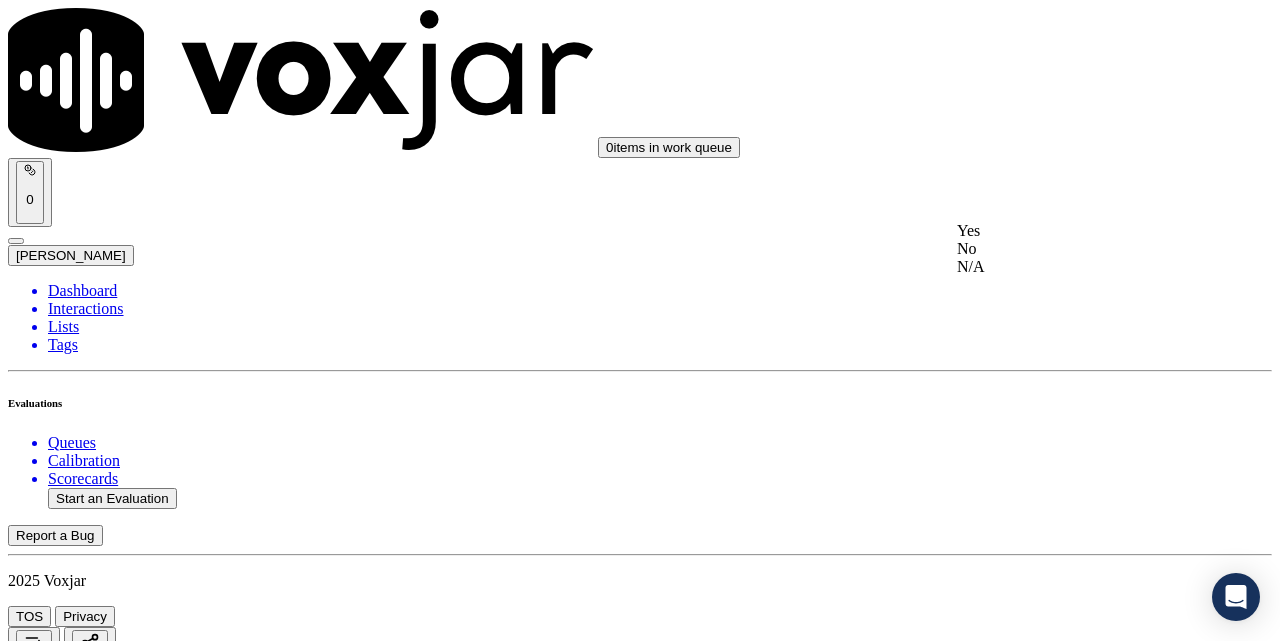 click on "Yes" at bounding box center (1071, 231) 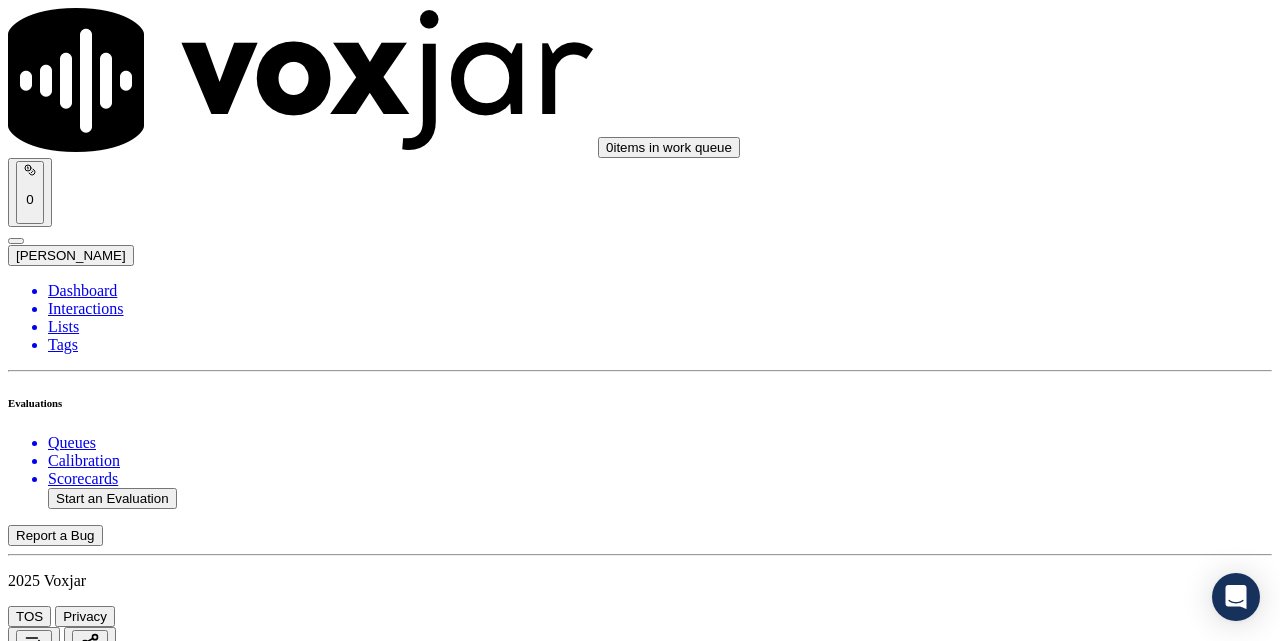 scroll, scrollTop: 5994, scrollLeft: 0, axis: vertical 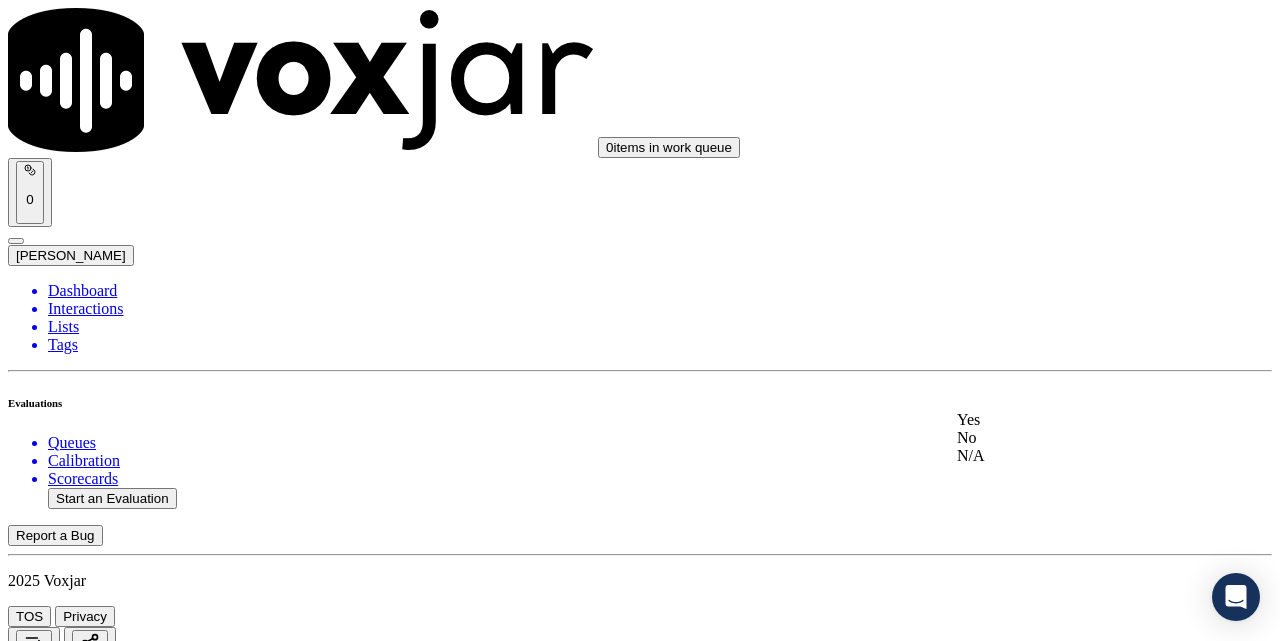 click on "Yes" at bounding box center [1071, 420] 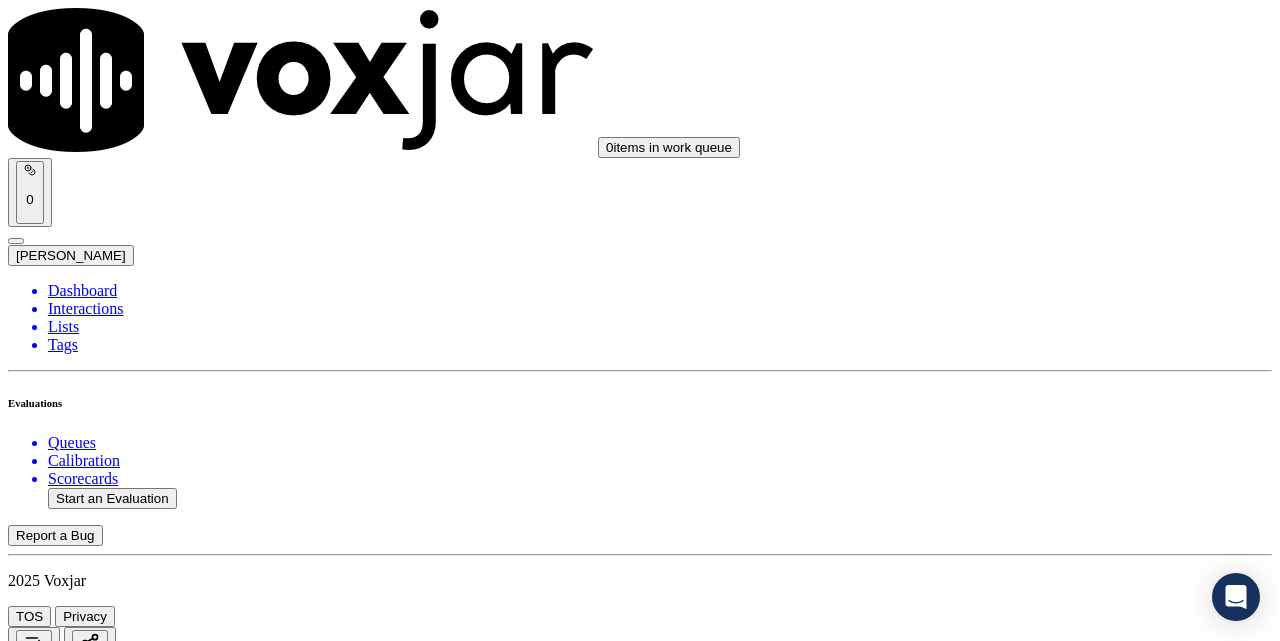 click on "Submit Scores" at bounding box center (59, 7468) 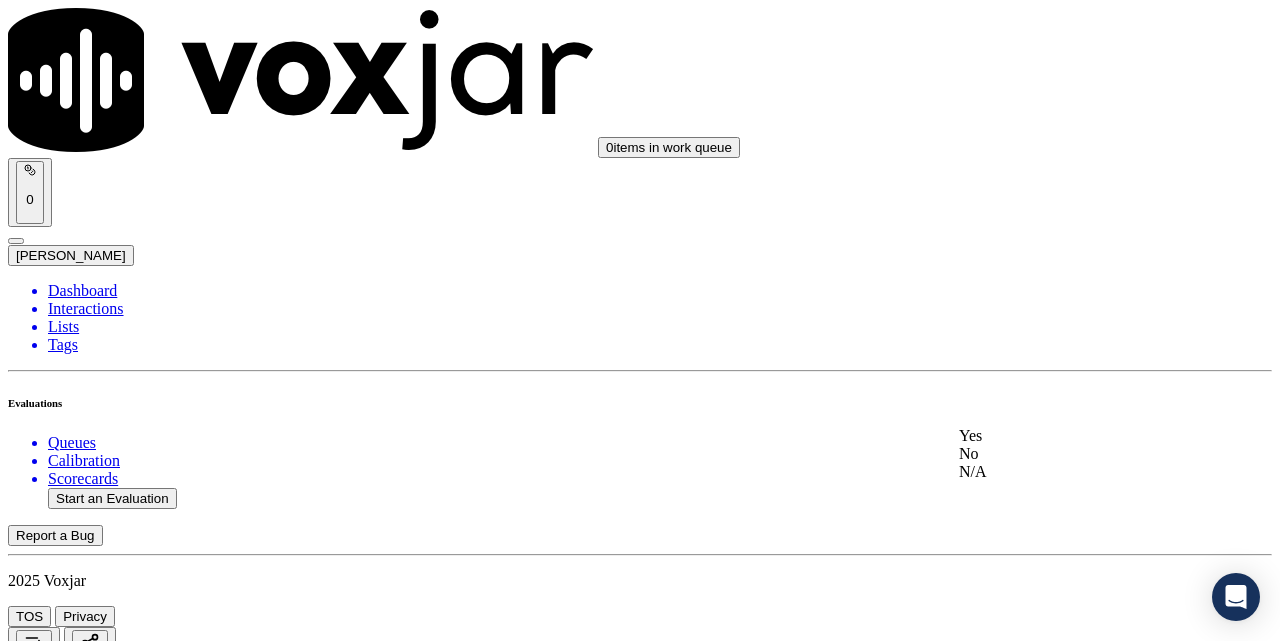 click on "Yes" at bounding box center [1071, 436] 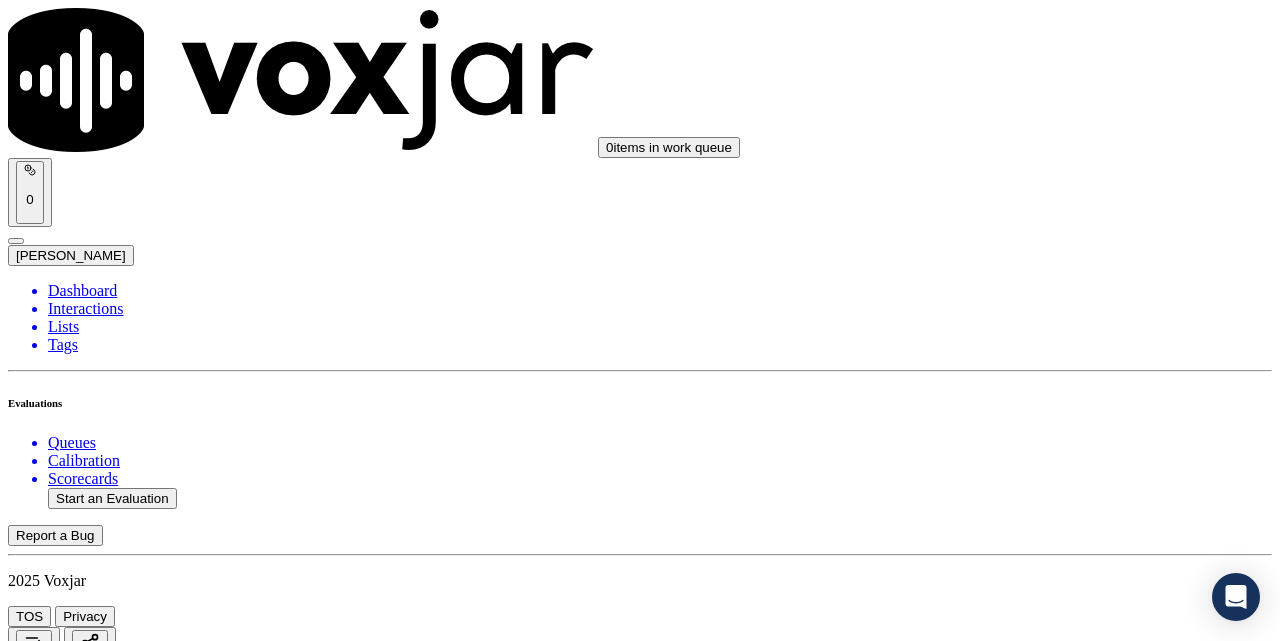 scroll, scrollTop: 5994, scrollLeft: 0, axis: vertical 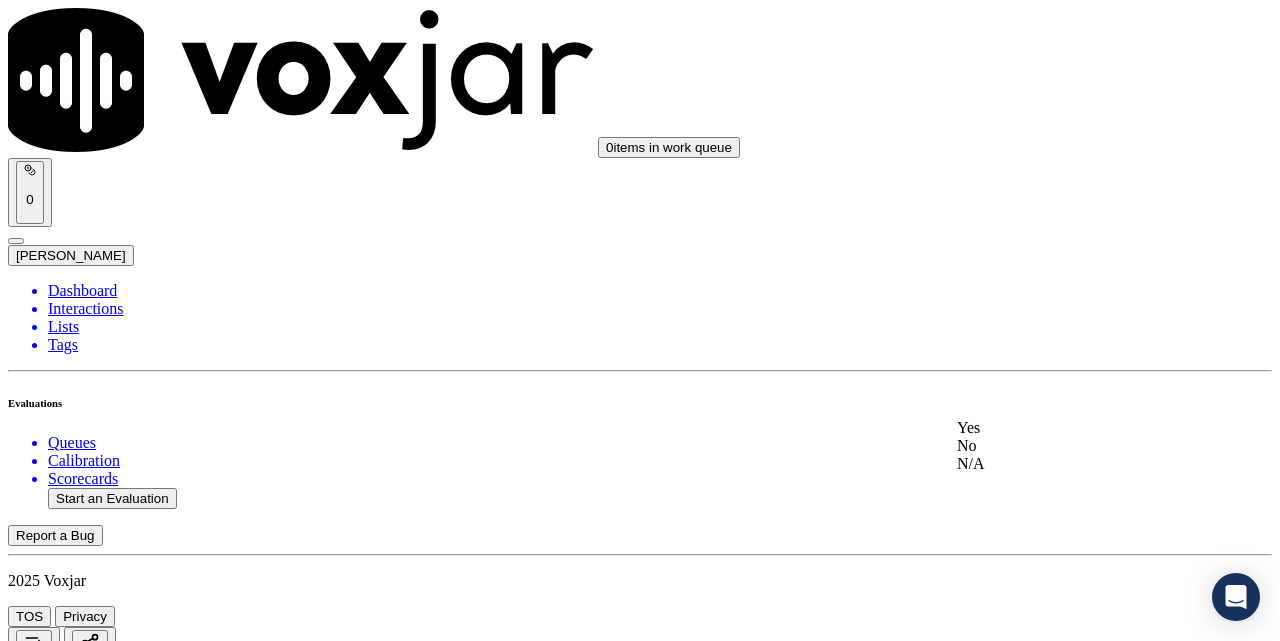 click on "No" 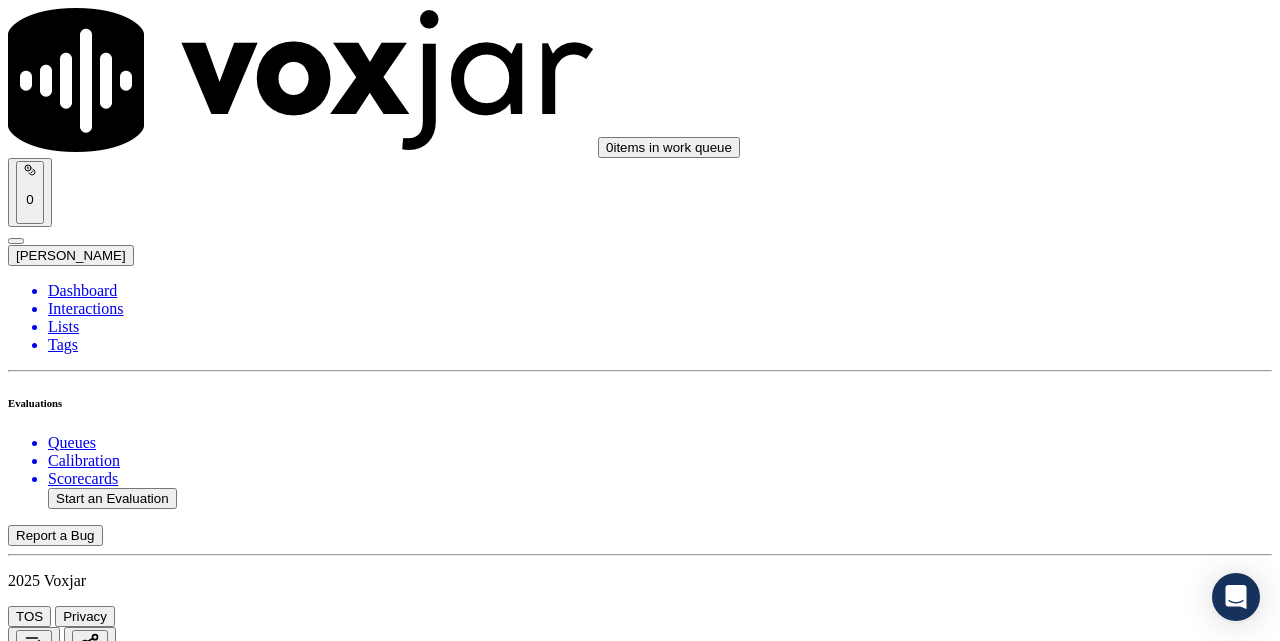 click on "No" at bounding box center [28, 2402] 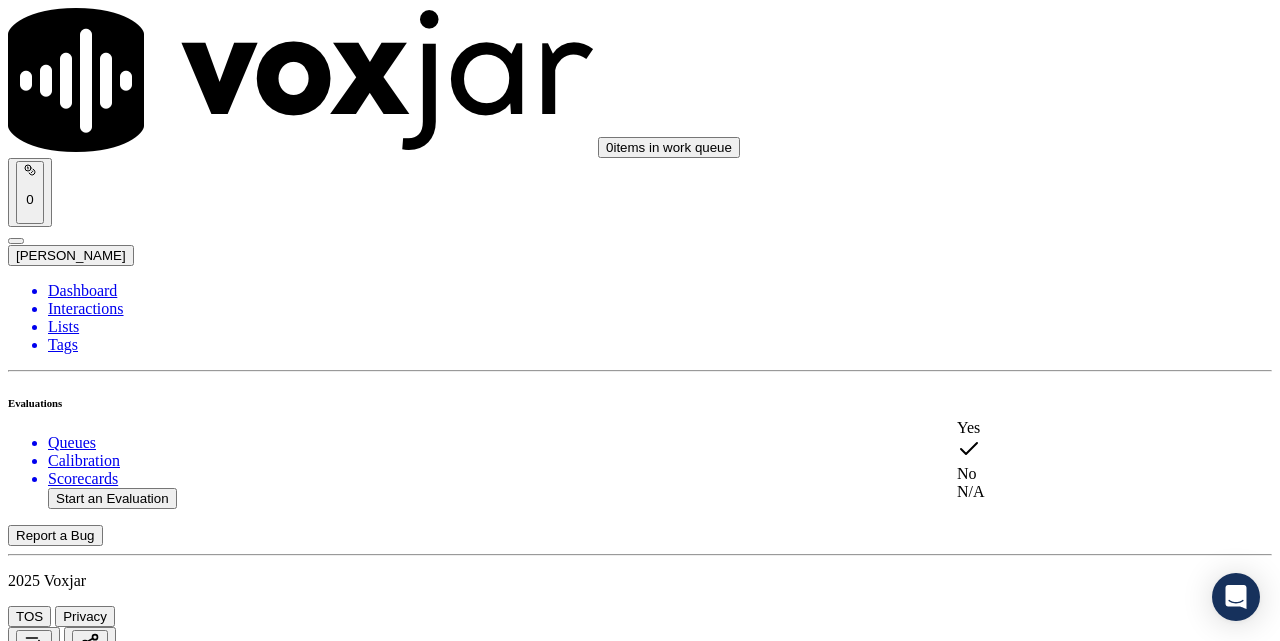 click on "Yes" at bounding box center [1071, 428] 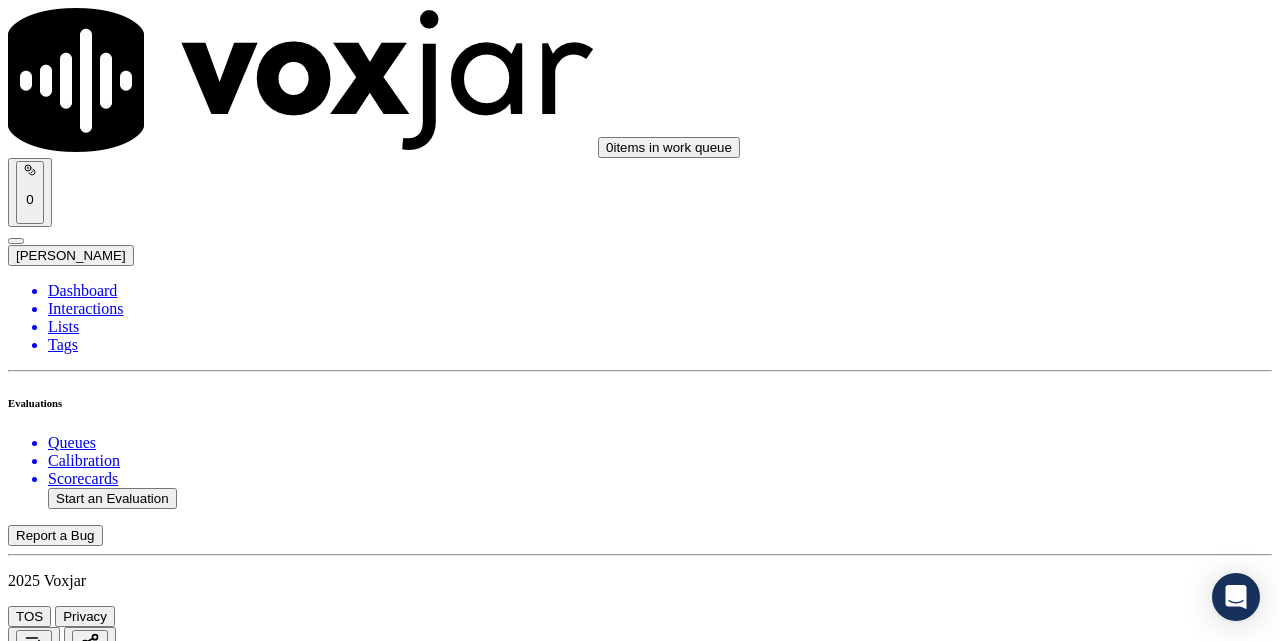 scroll, scrollTop: 500, scrollLeft: 0, axis: vertical 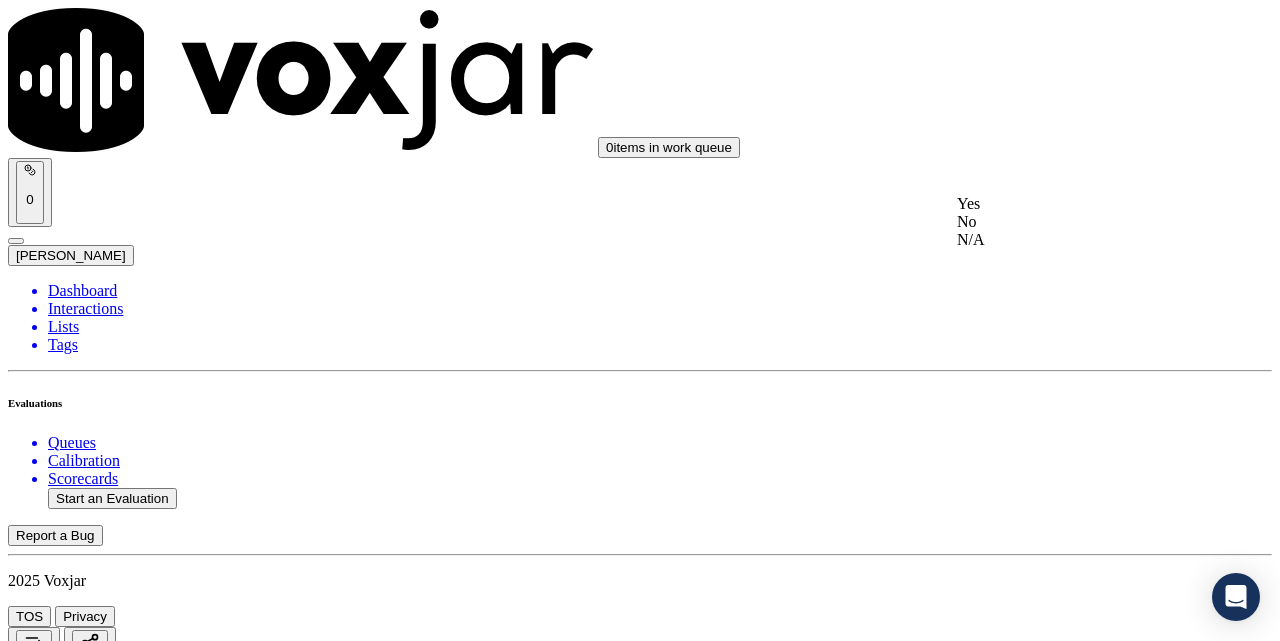 click on "Yes" at bounding box center (1071, 204) 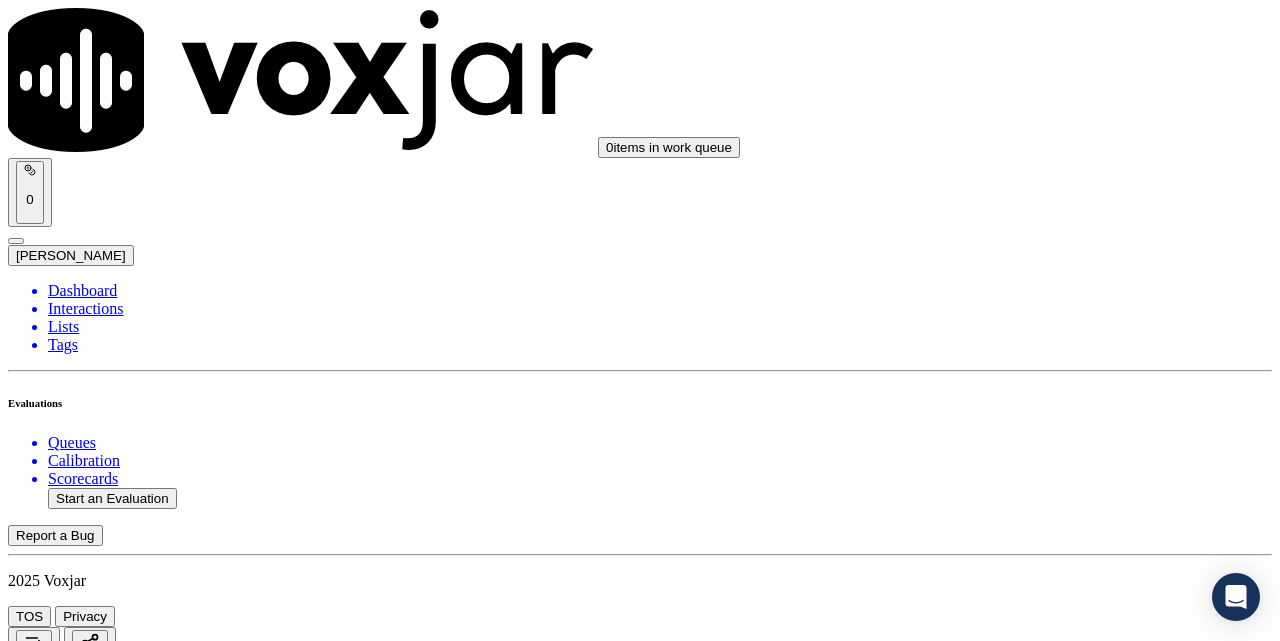 click on "Select an answer" at bounding box center [67, 2861] 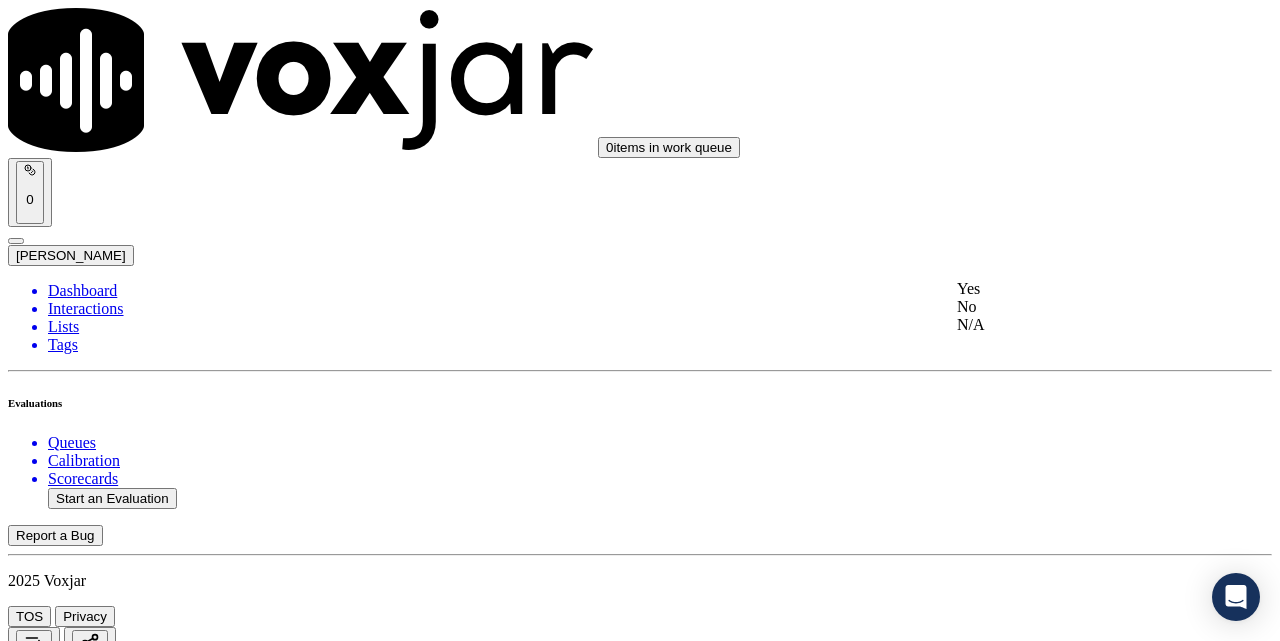 click on "Yes" at bounding box center [1071, 289] 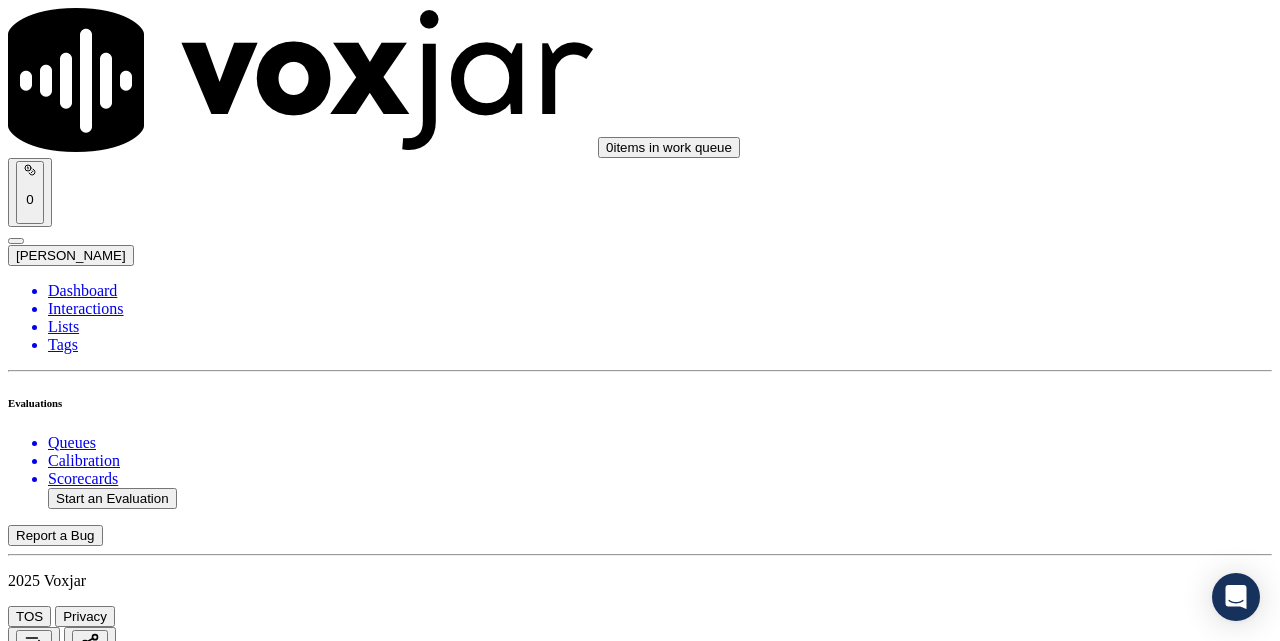 scroll, scrollTop: 1000, scrollLeft: 0, axis: vertical 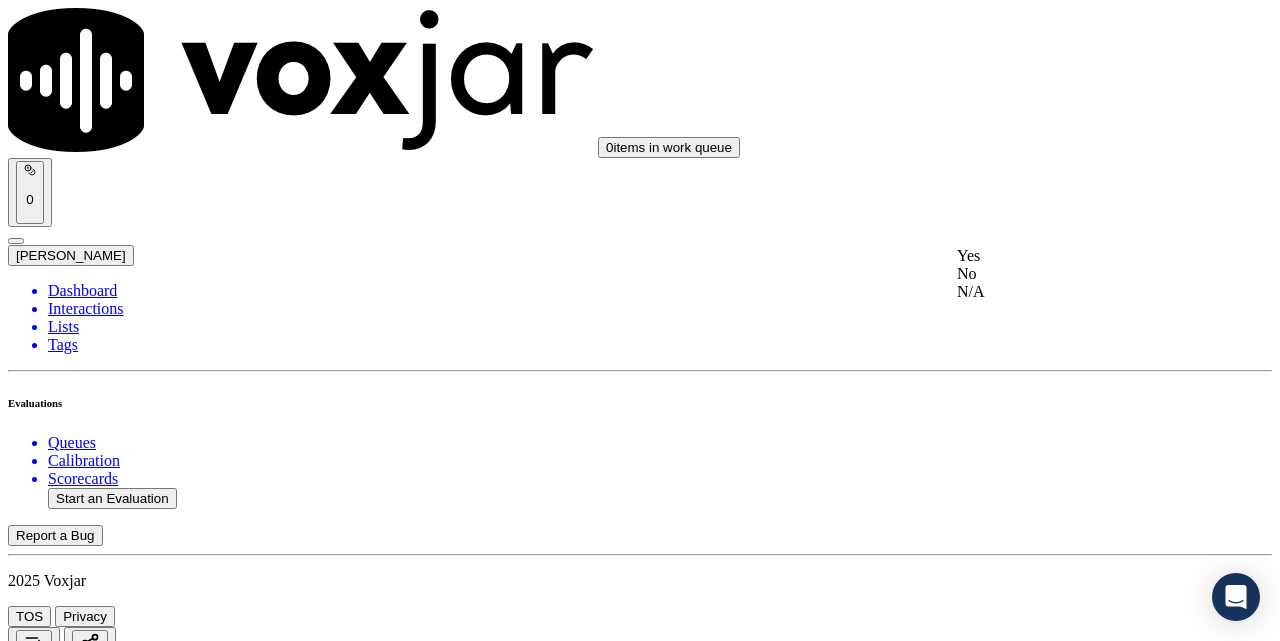 click on "N/A" 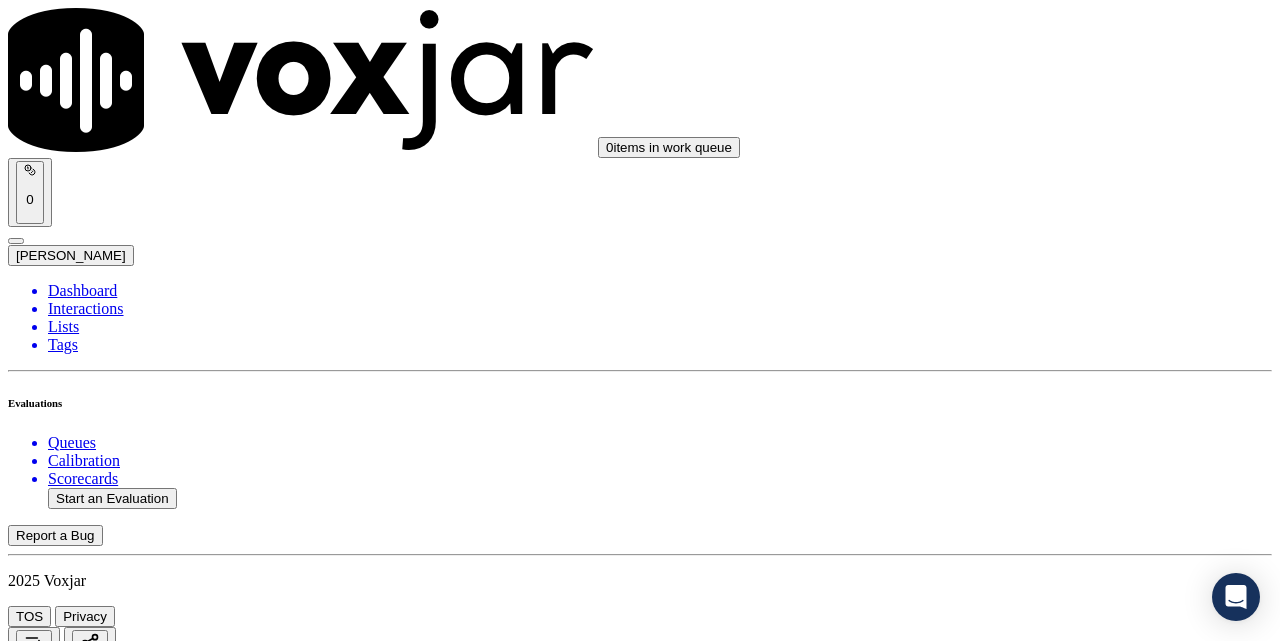 scroll, scrollTop: 1333, scrollLeft: 0, axis: vertical 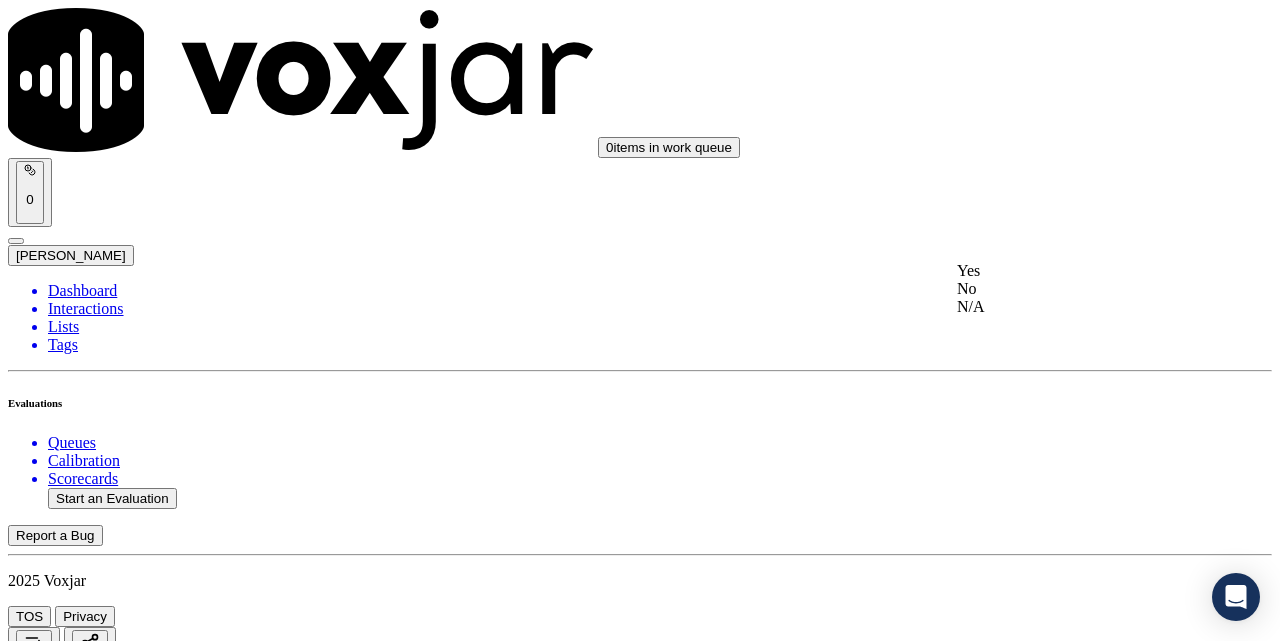 click on "Yes   No     N/A" at bounding box center [1071, 289] 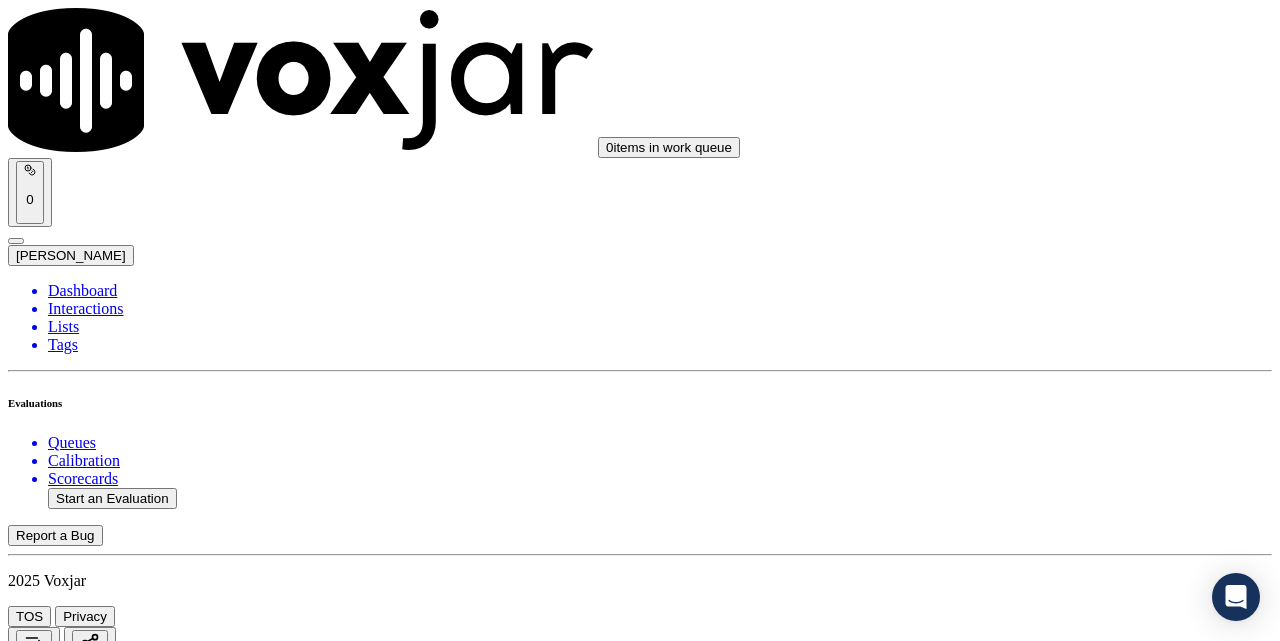 scroll, scrollTop: 1500, scrollLeft: 0, axis: vertical 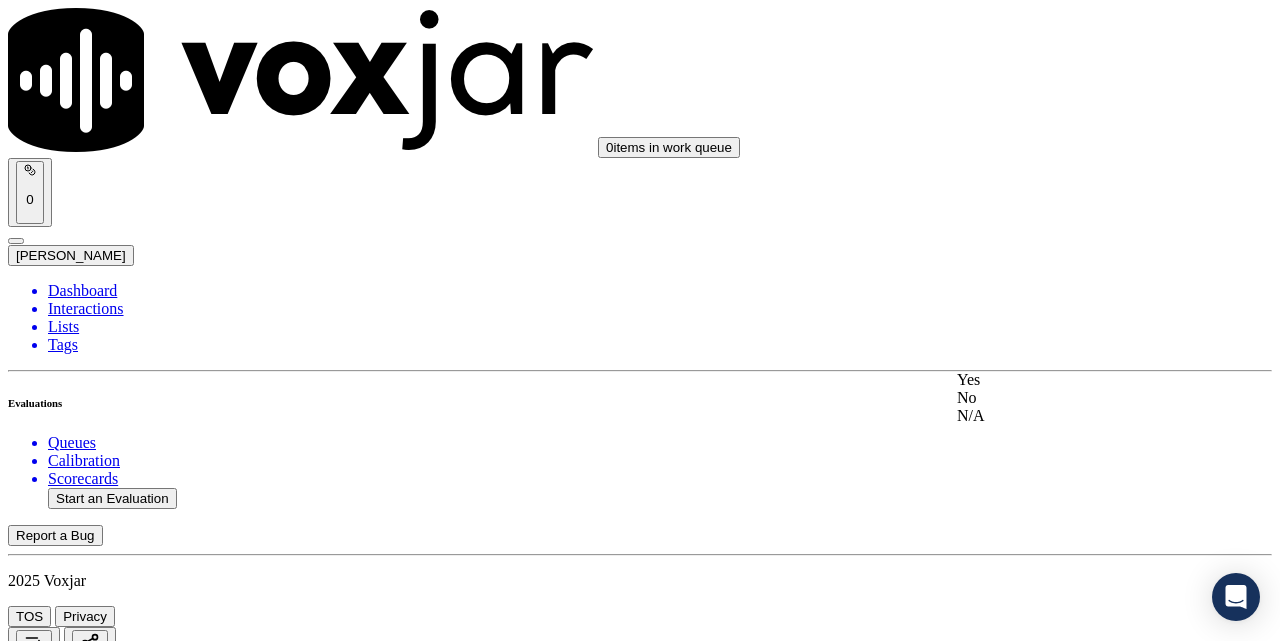 click on "Yes" at bounding box center [1071, 380] 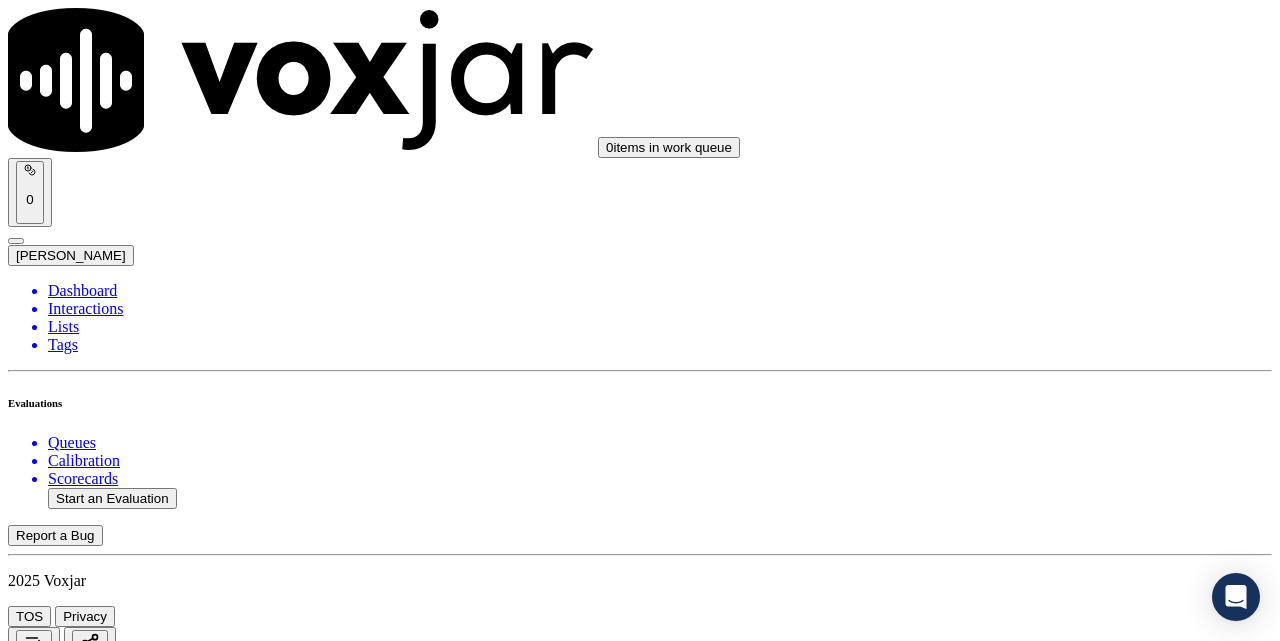 scroll, scrollTop: 1667, scrollLeft: 0, axis: vertical 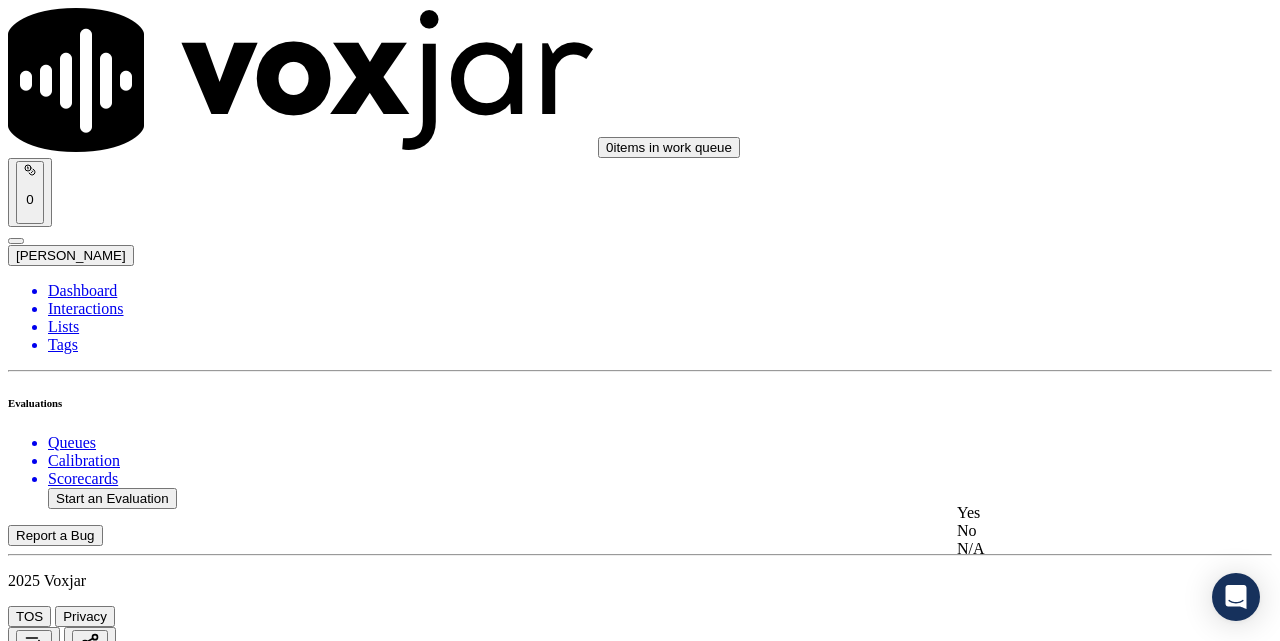 click on "Yes" at bounding box center (1071, 513) 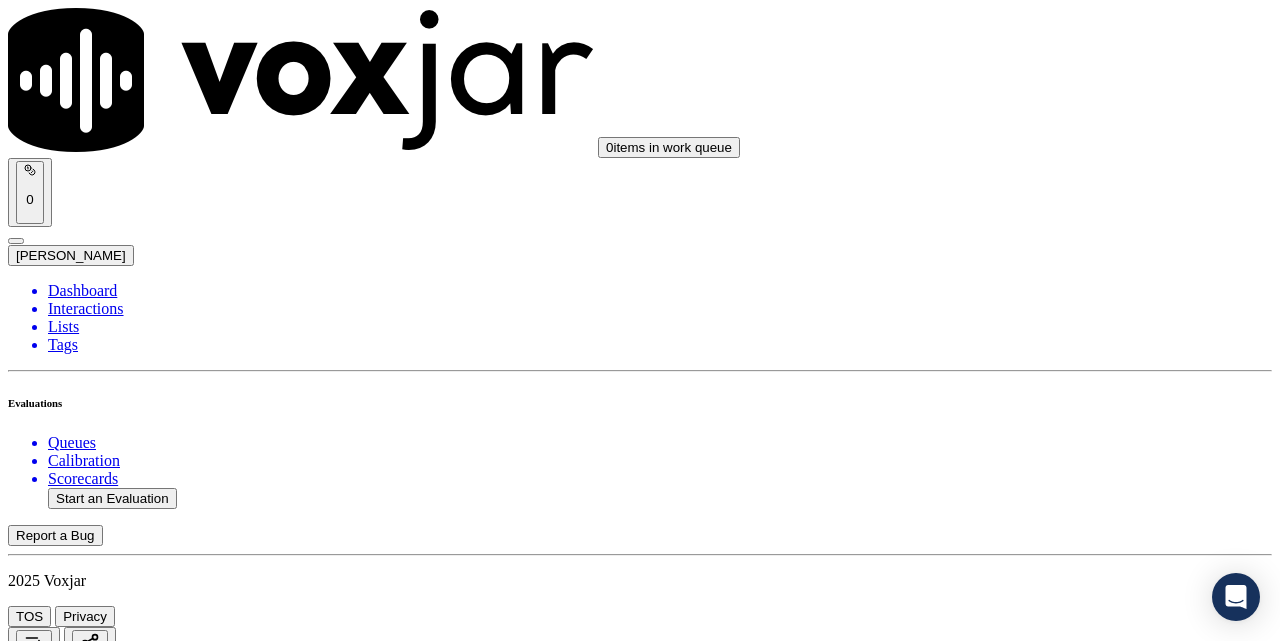 scroll, scrollTop: 2167, scrollLeft: 0, axis: vertical 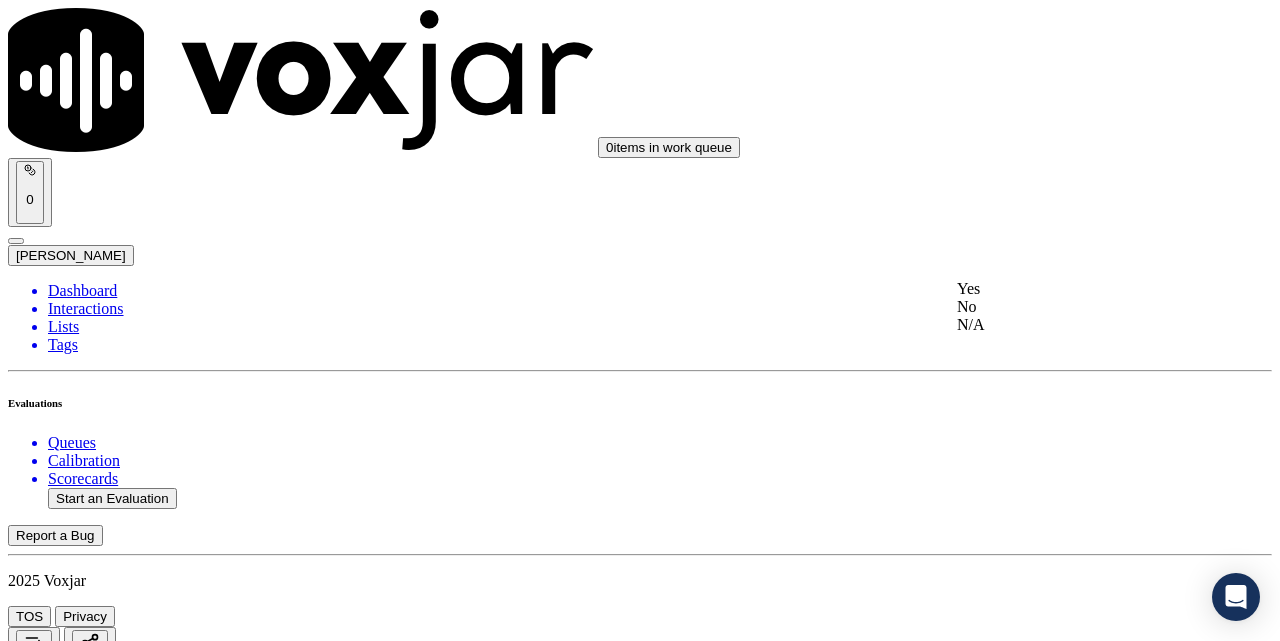 click on "Yes" at bounding box center (1071, 289) 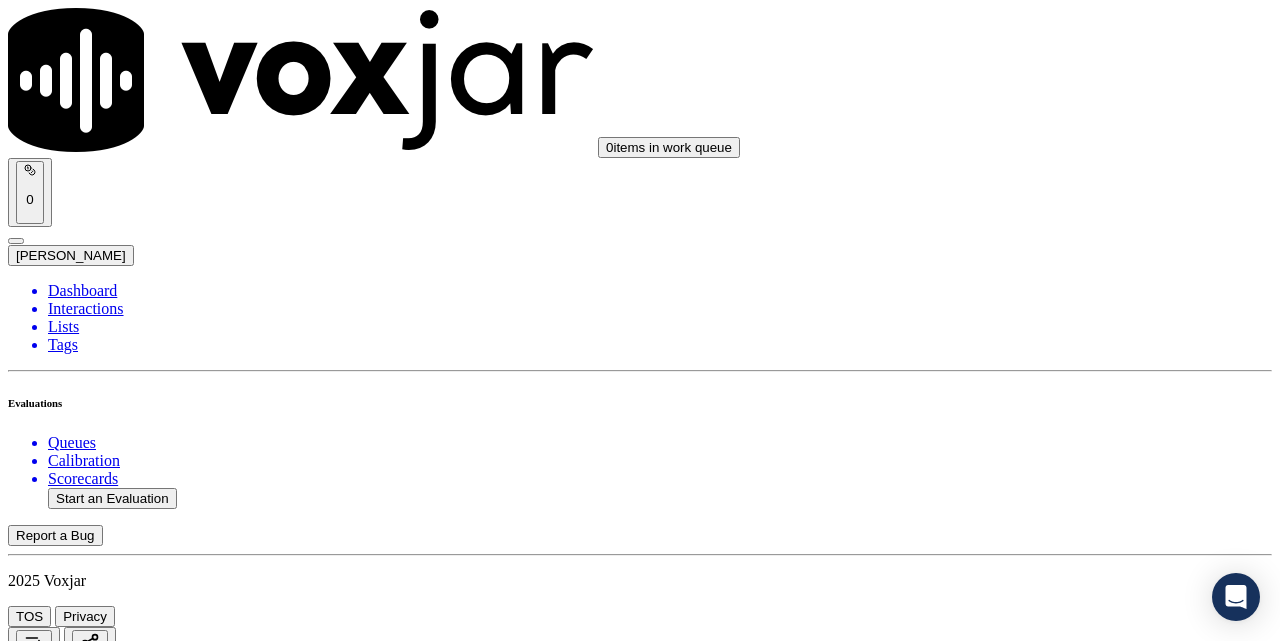 scroll, scrollTop: 2333, scrollLeft: 0, axis: vertical 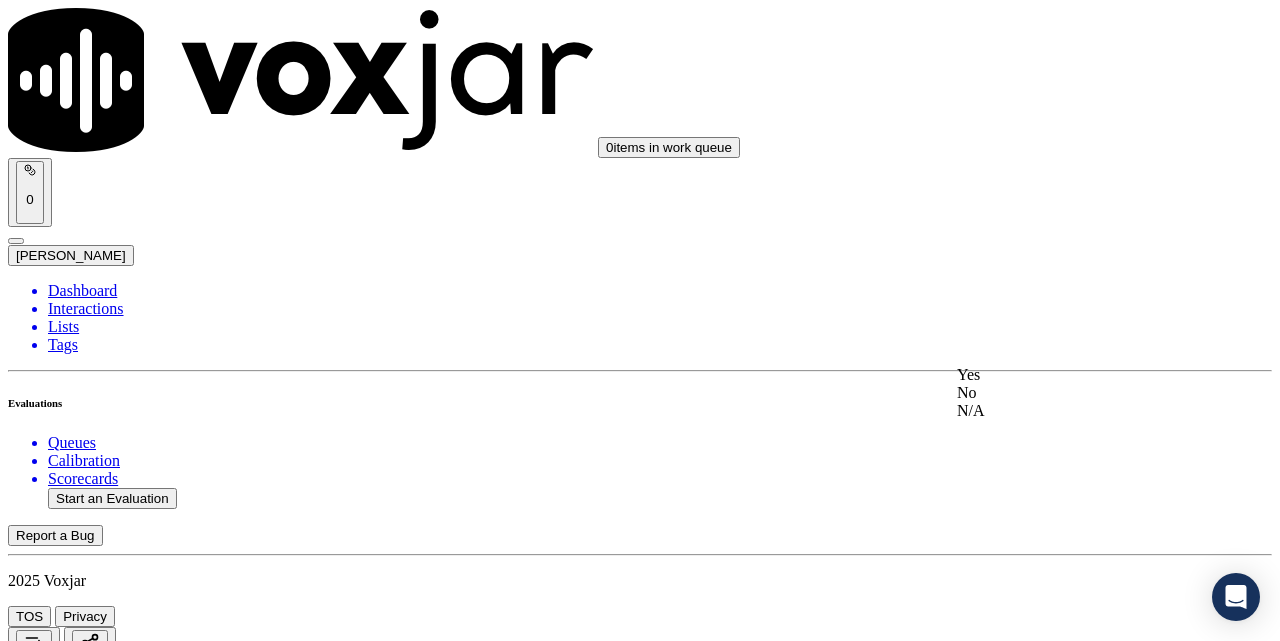 click on "N/A" 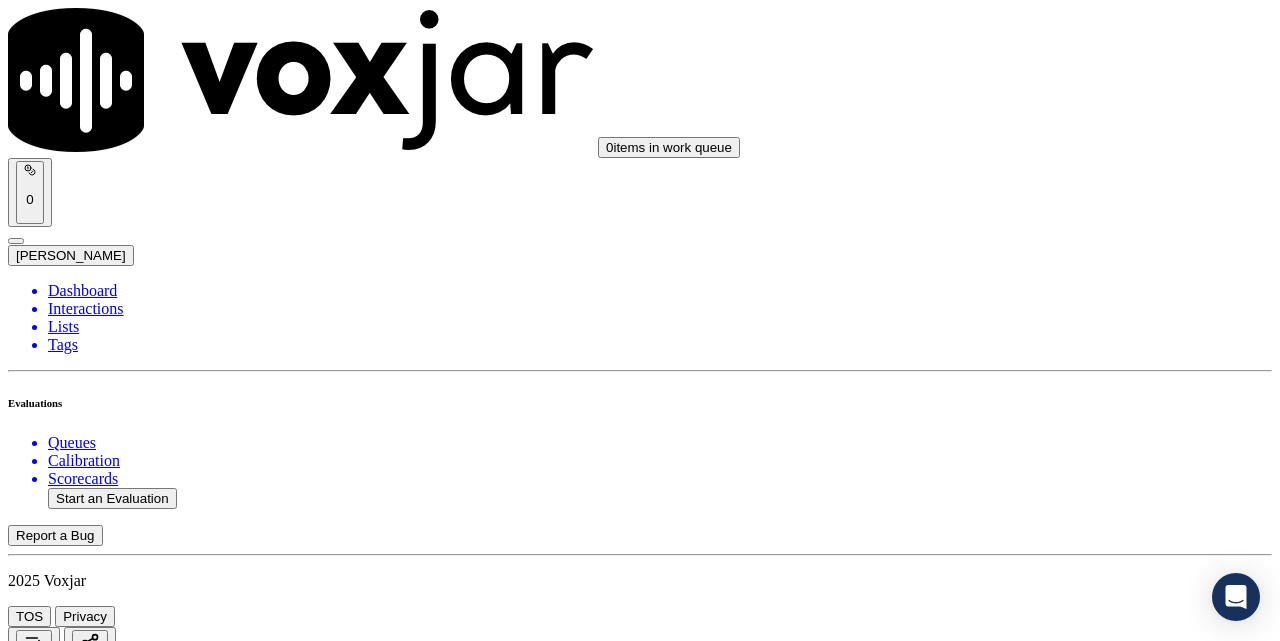scroll, scrollTop: 2667, scrollLeft: 0, axis: vertical 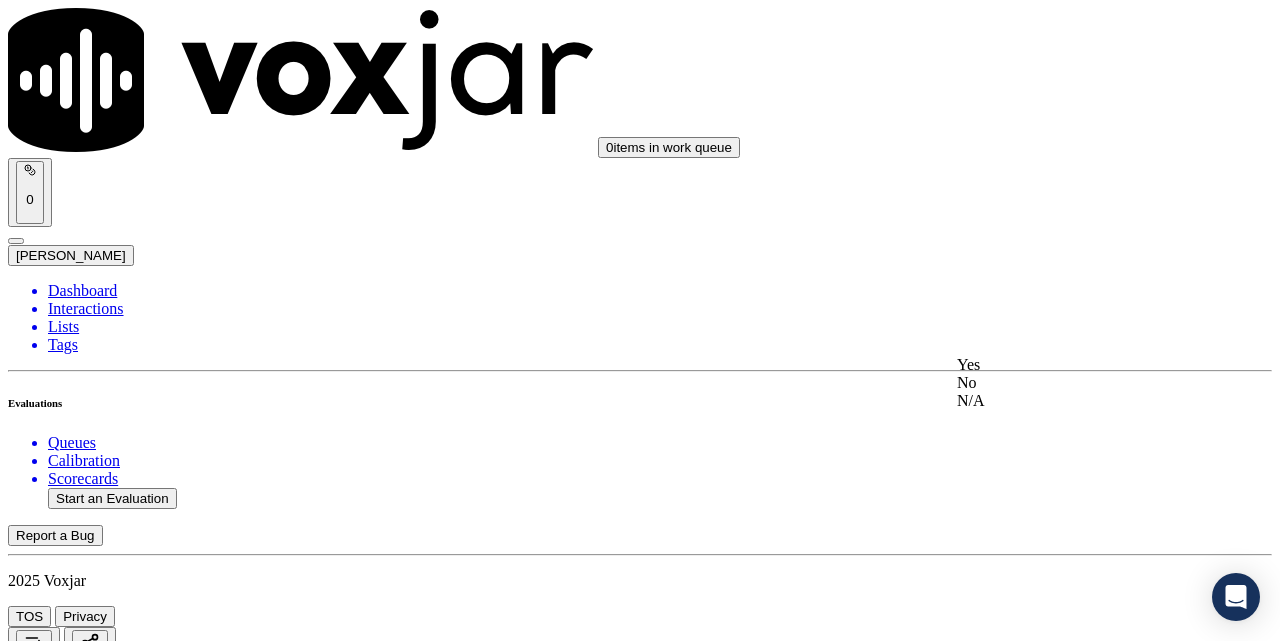 click on "Yes" at bounding box center (1071, 365) 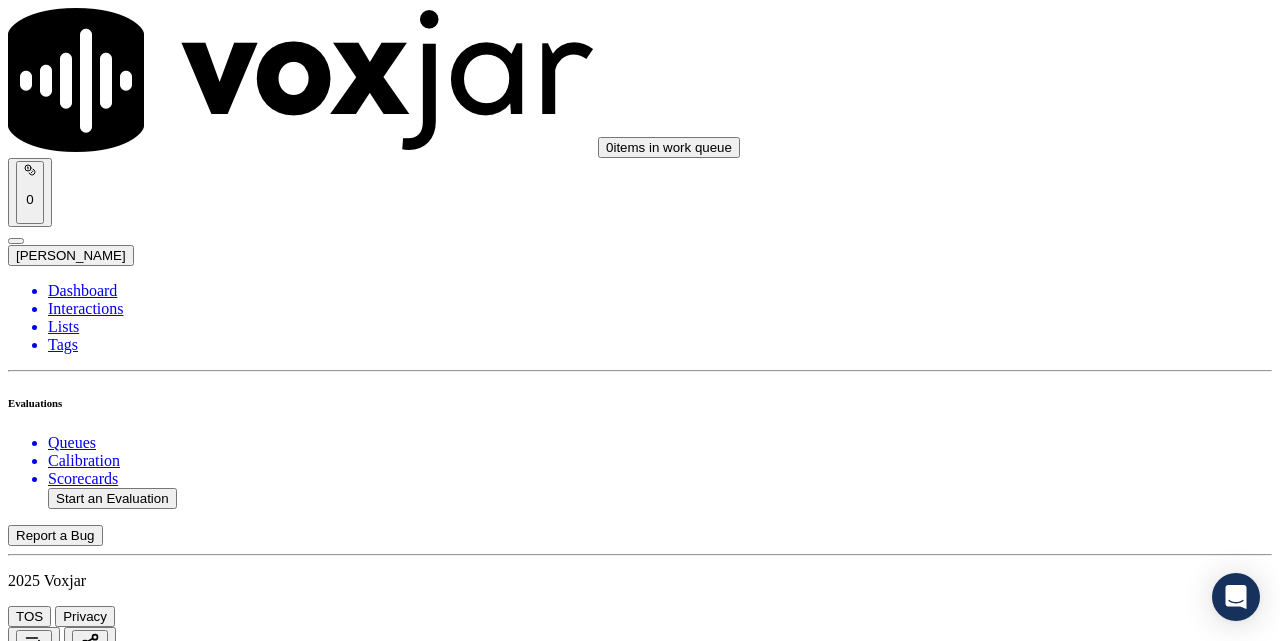 scroll, scrollTop: 3000, scrollLeft: 0, axis: vertical 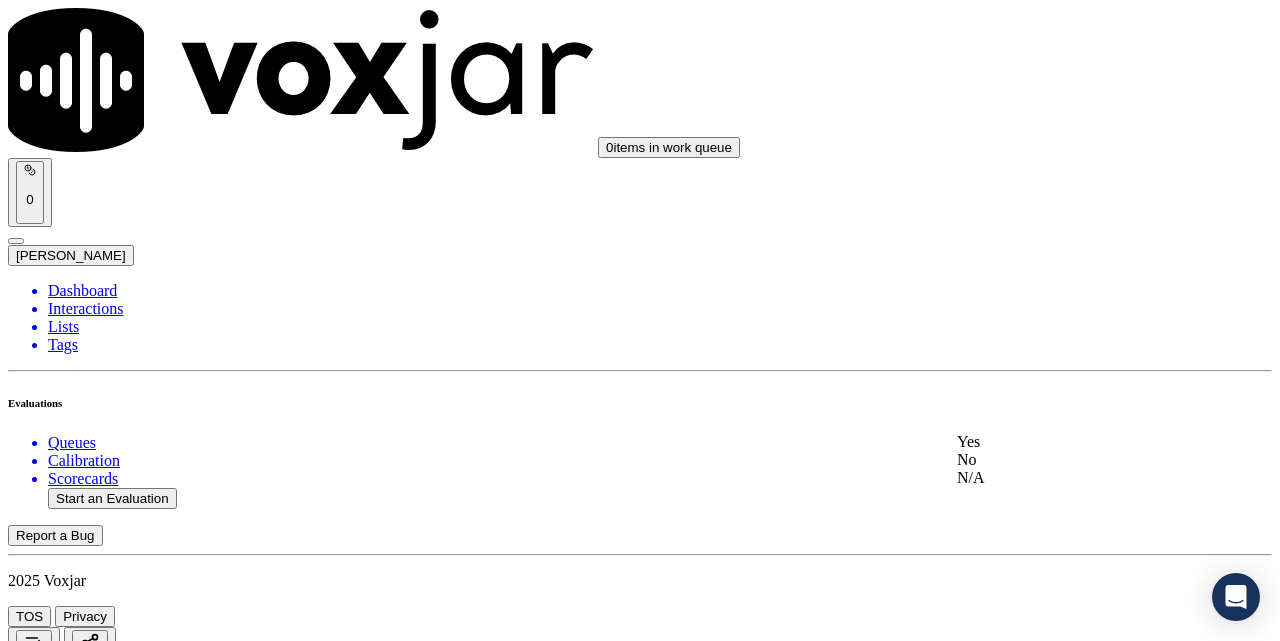 click on "Yes" at bounding box center (1071, 442) 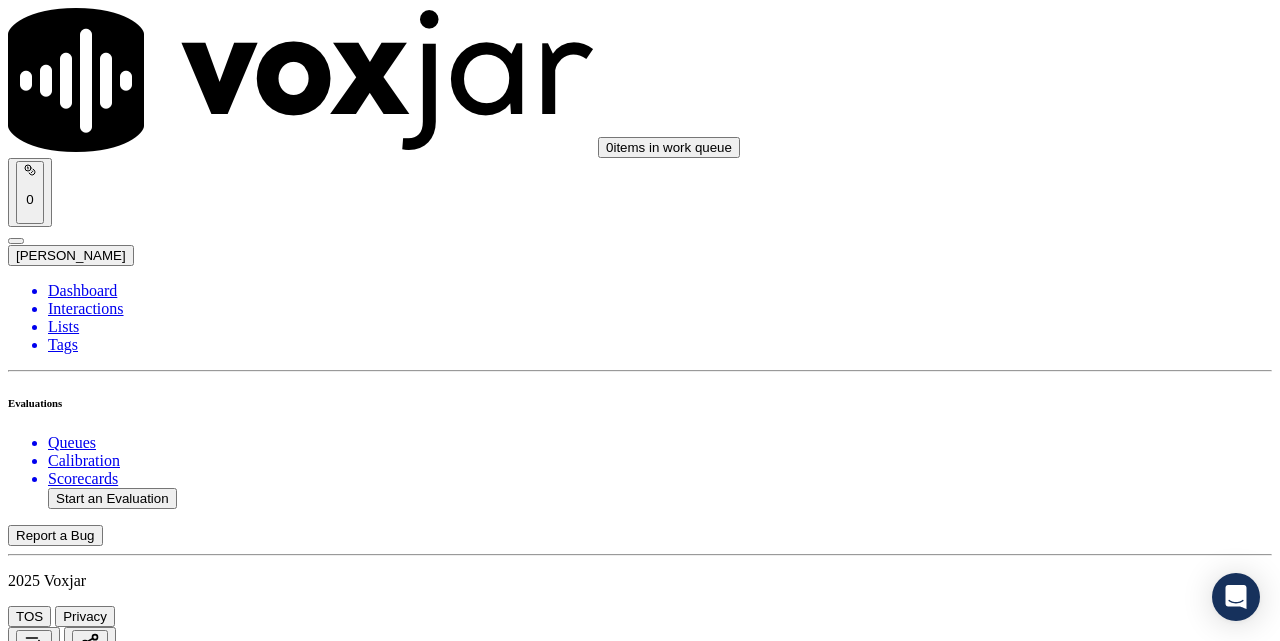 scroll, scrollTop: 3333, scrollLeft: 0, axis: vertical 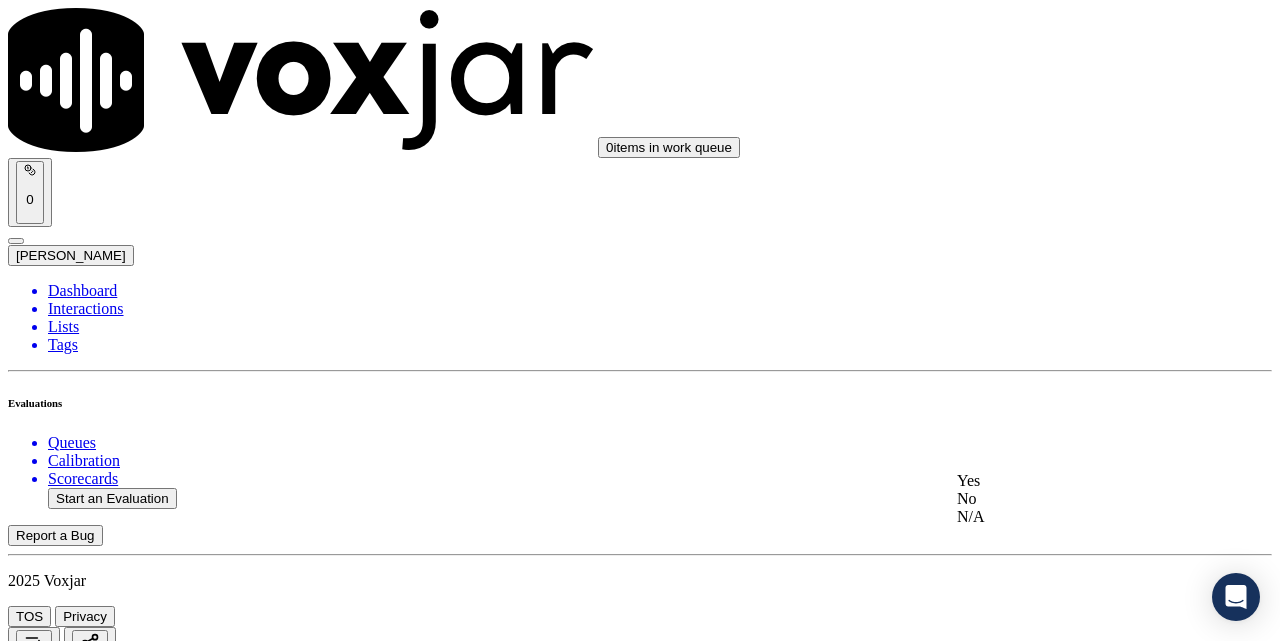 click on "Yes" at bounding box center (1071, 481) 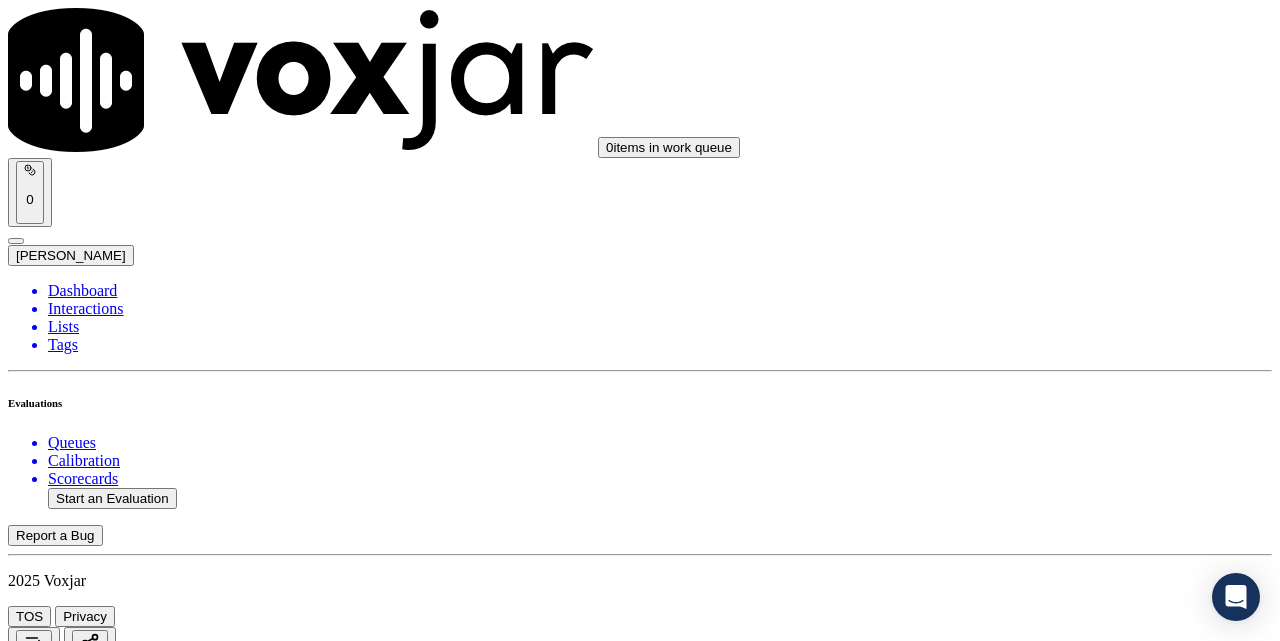 scroll, scrollTop: 3833, scrollLeft: 0, axis: vertical 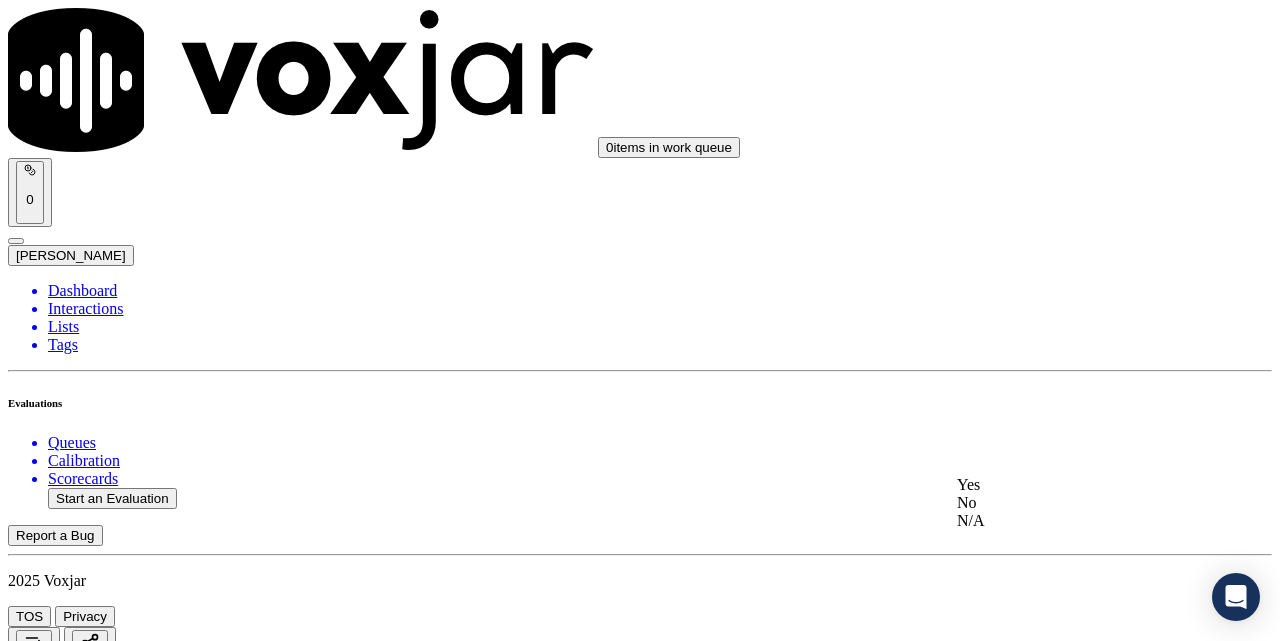 click on "Yes" at bounding box center [1071, 485] 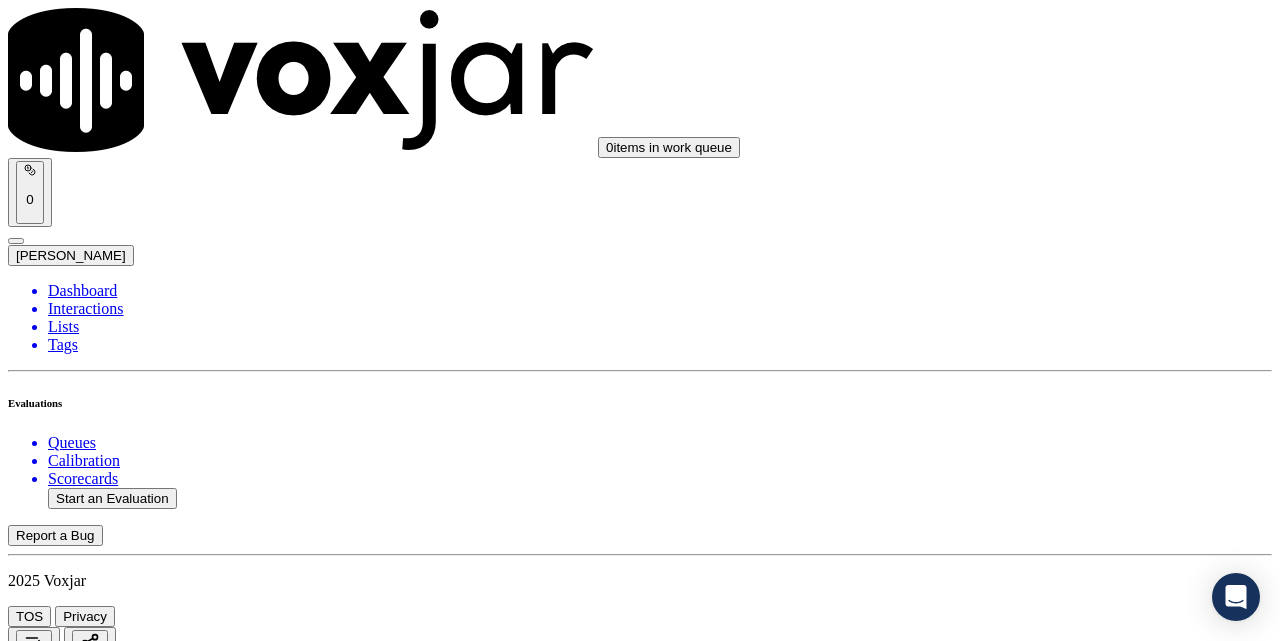 click on "Select an answer" at bounding box center (67, 5303) 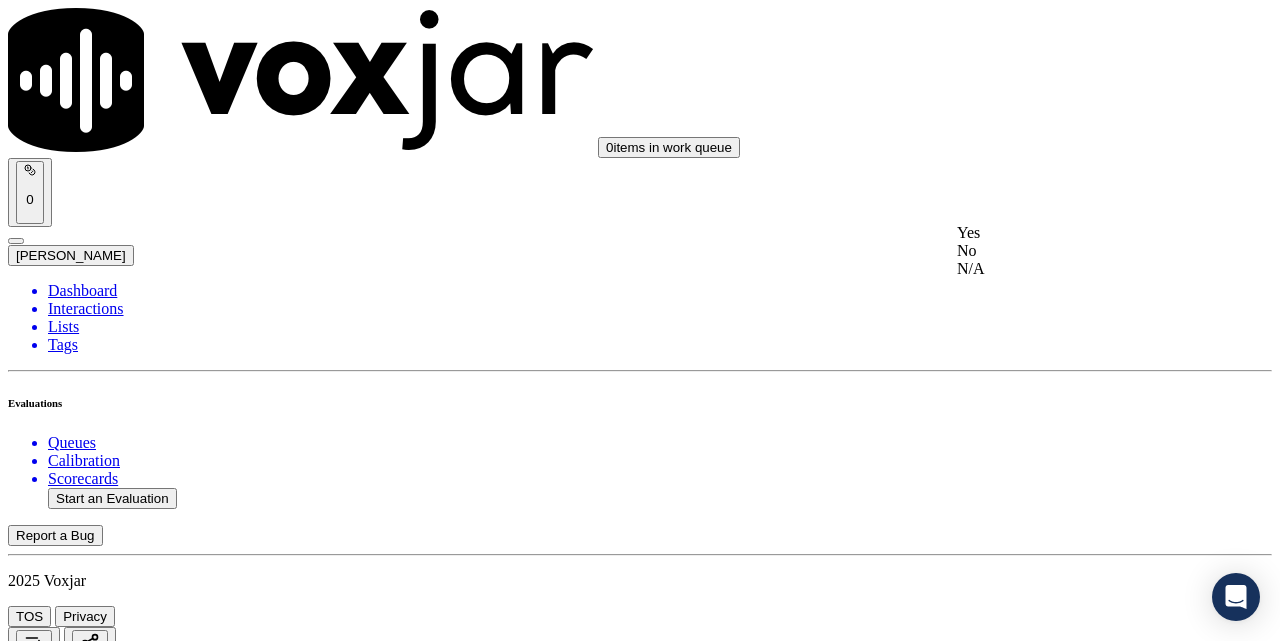 click on "Yes" at bounding box center [1071, 233] 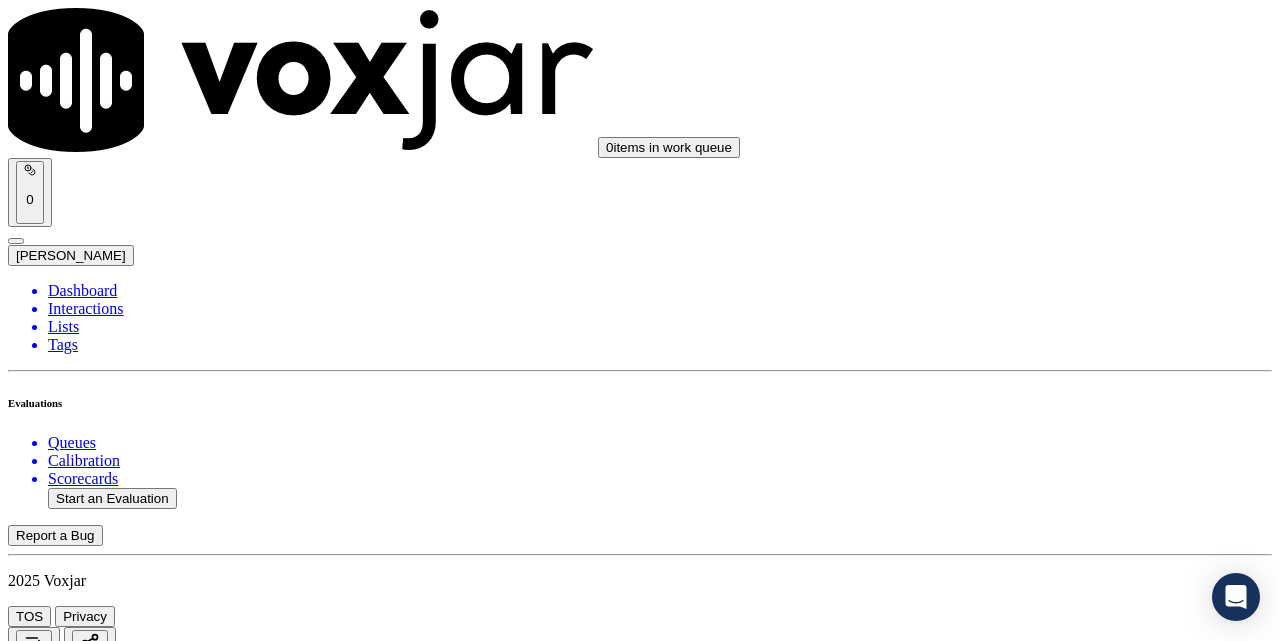 scroll, scrollTop: 4333, scrollLeft: 0, axis: vertical 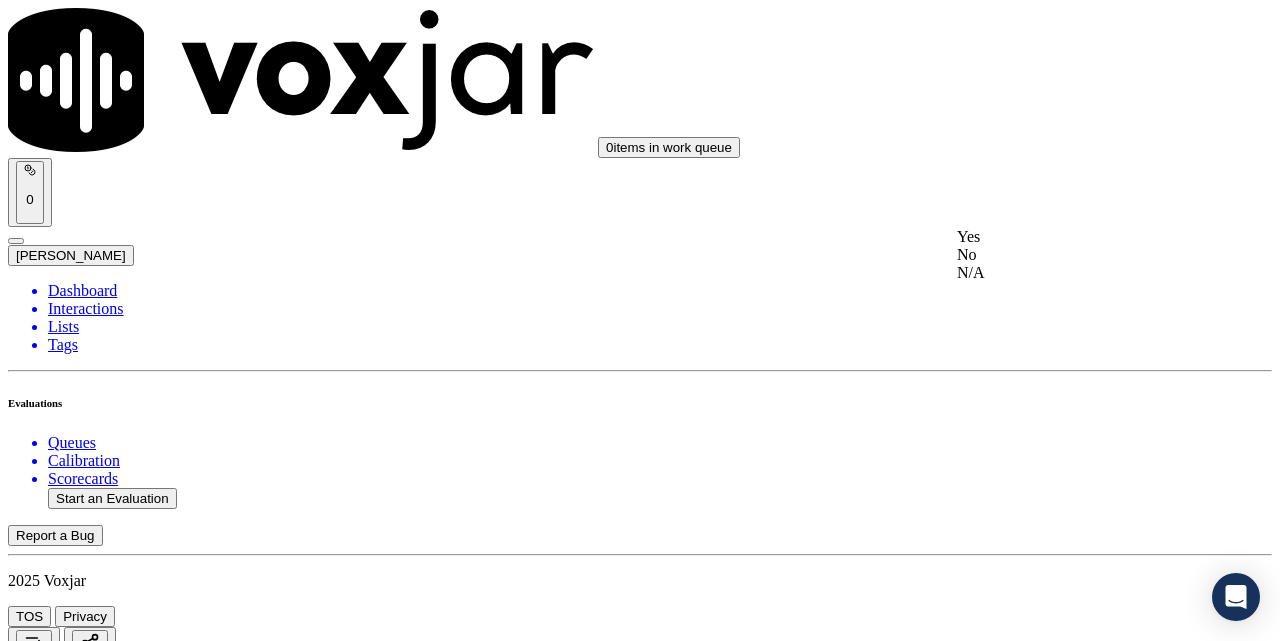 click on "Yes" at bounding box center (1071, 237) 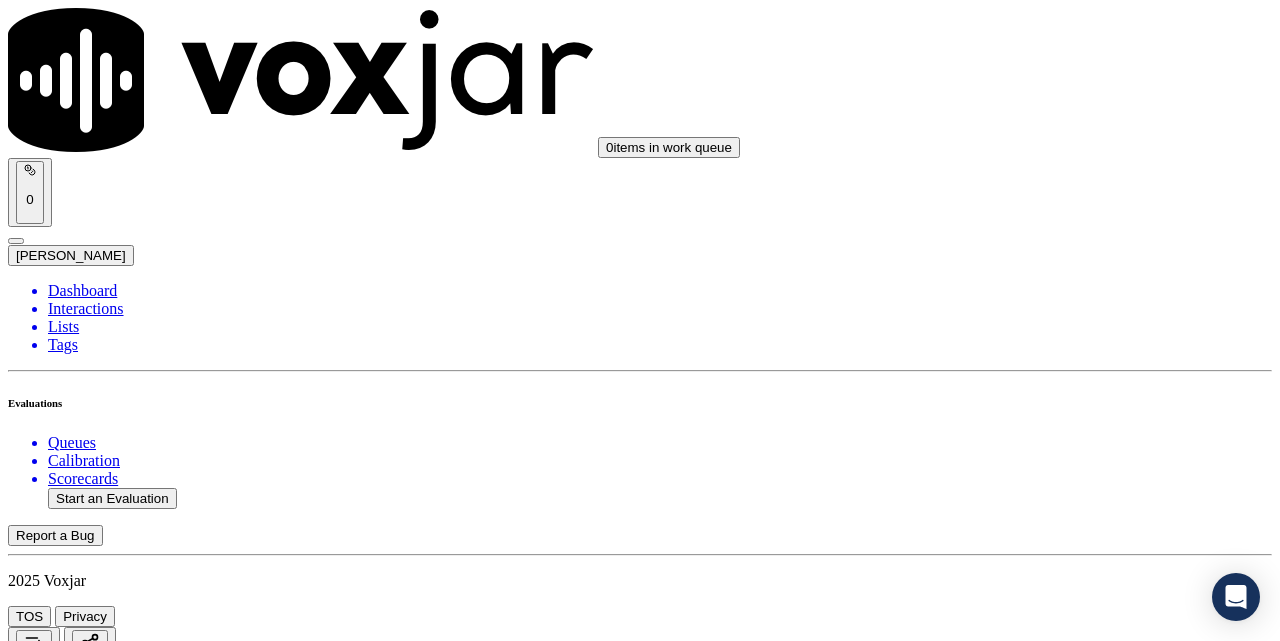 scroll, scrollTop: 4500, scrollLeft: 0, axis: vertical 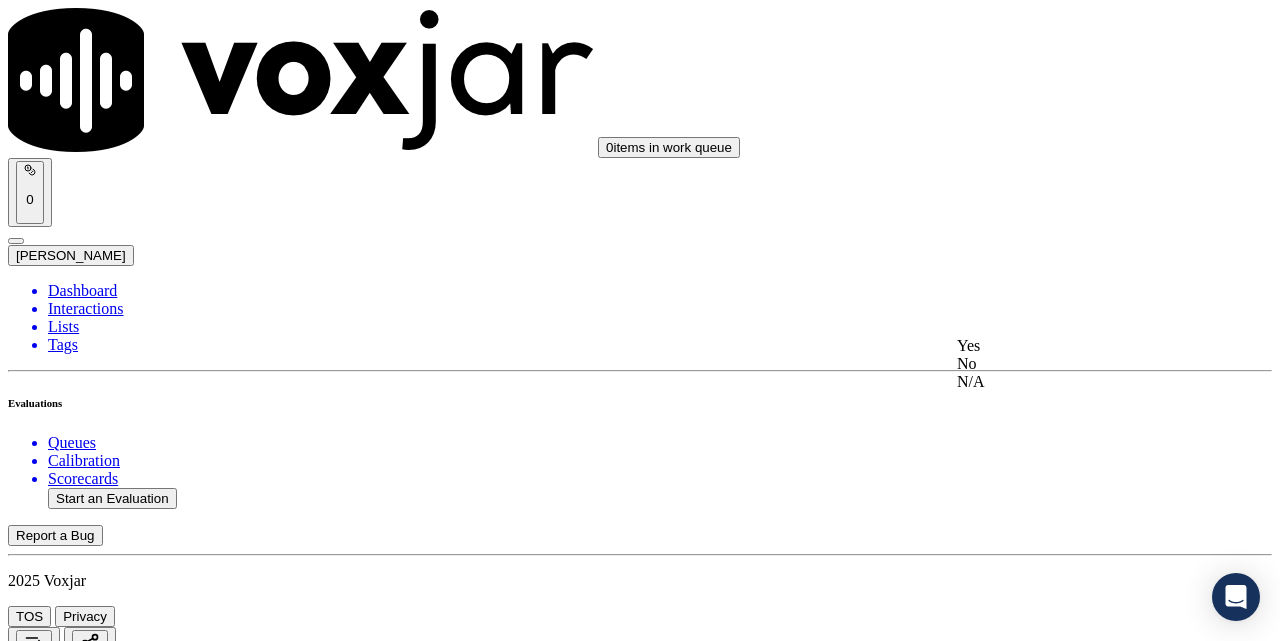 click on "No" 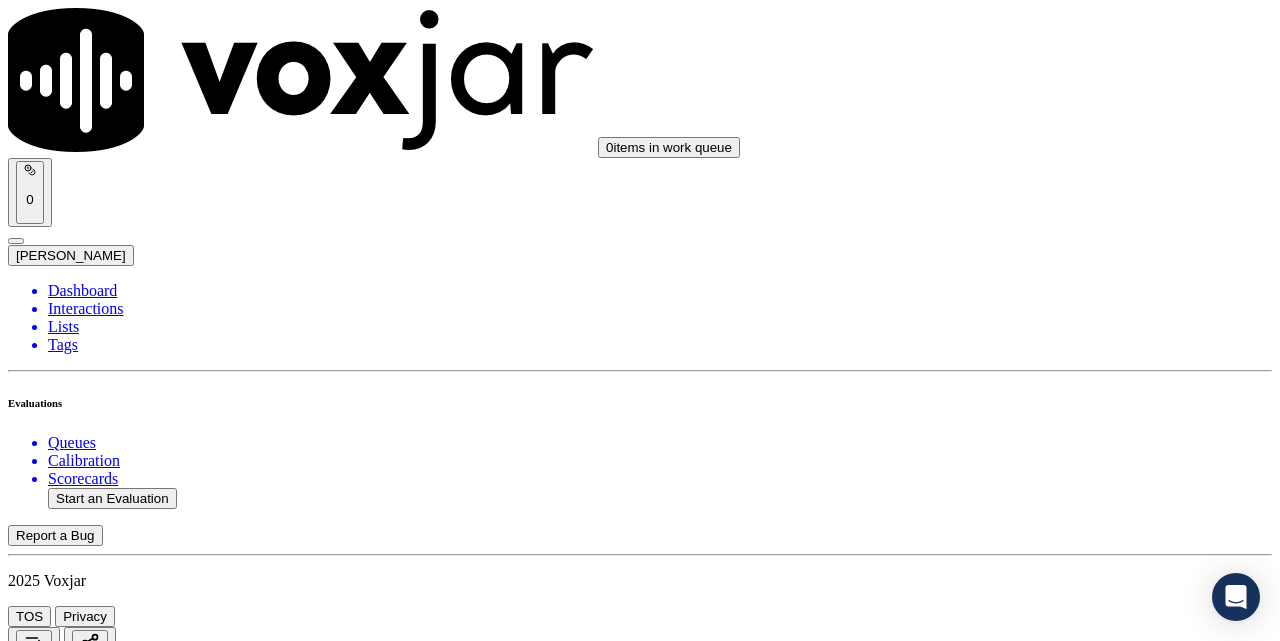 click on "No" at bounding box center (28, 6067) 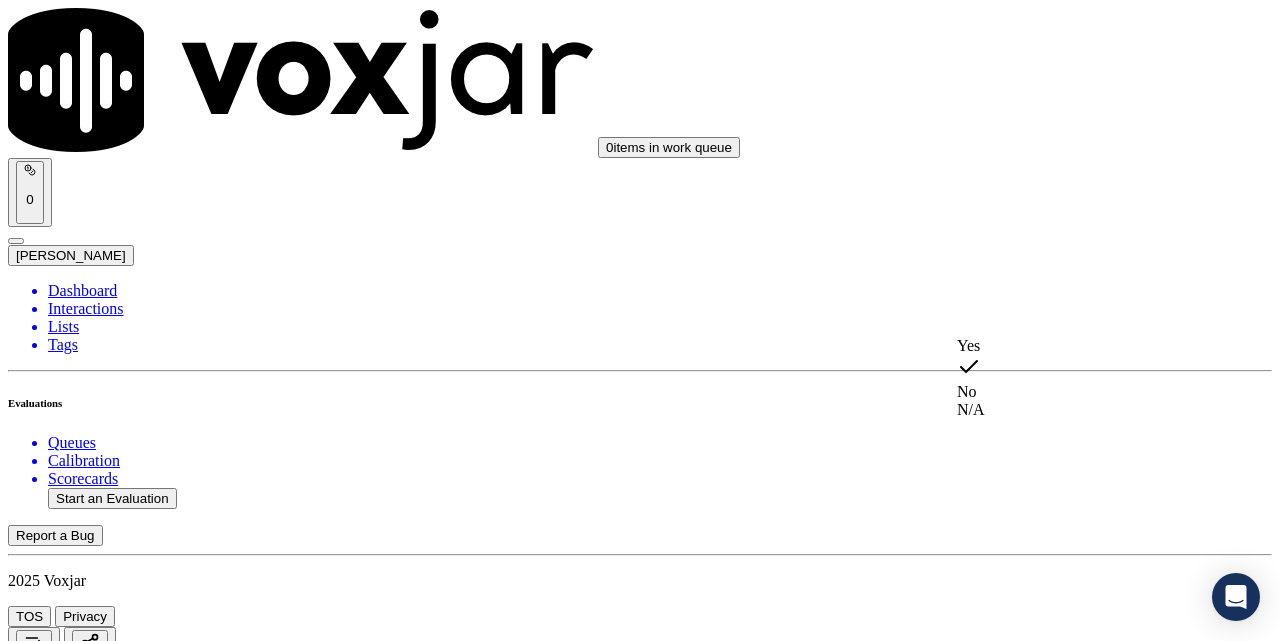 click on "Yes" at bounding box center (1071, 346) 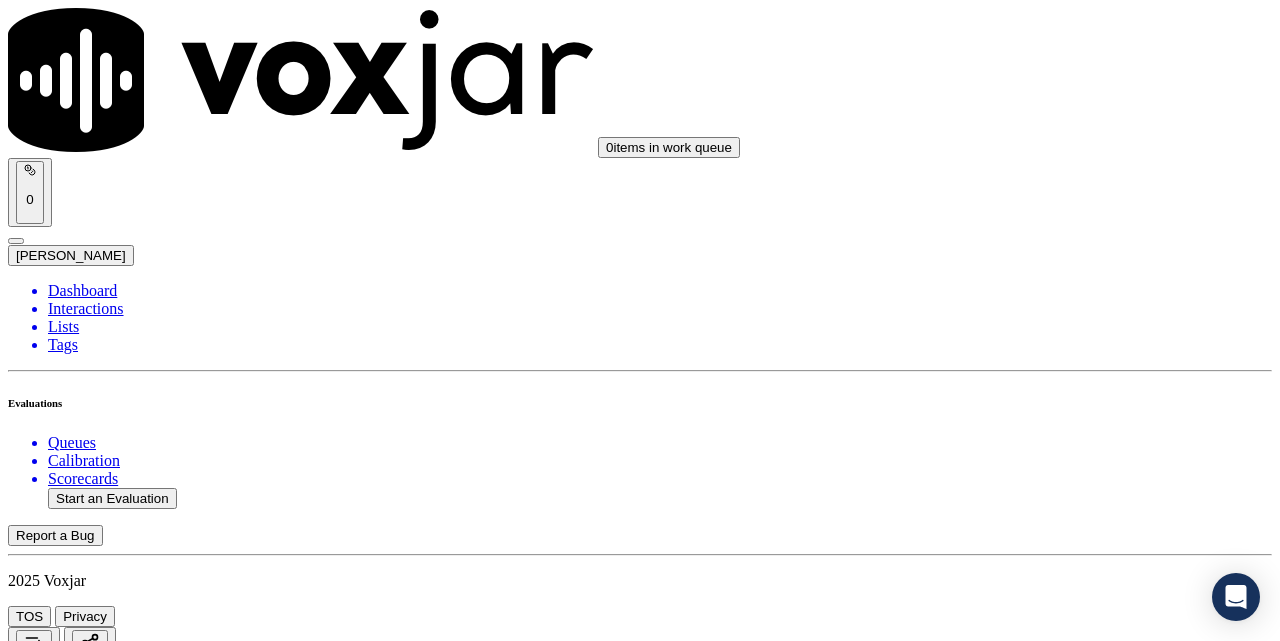 click on "Select an answer" at bounding box center (67, 6249) 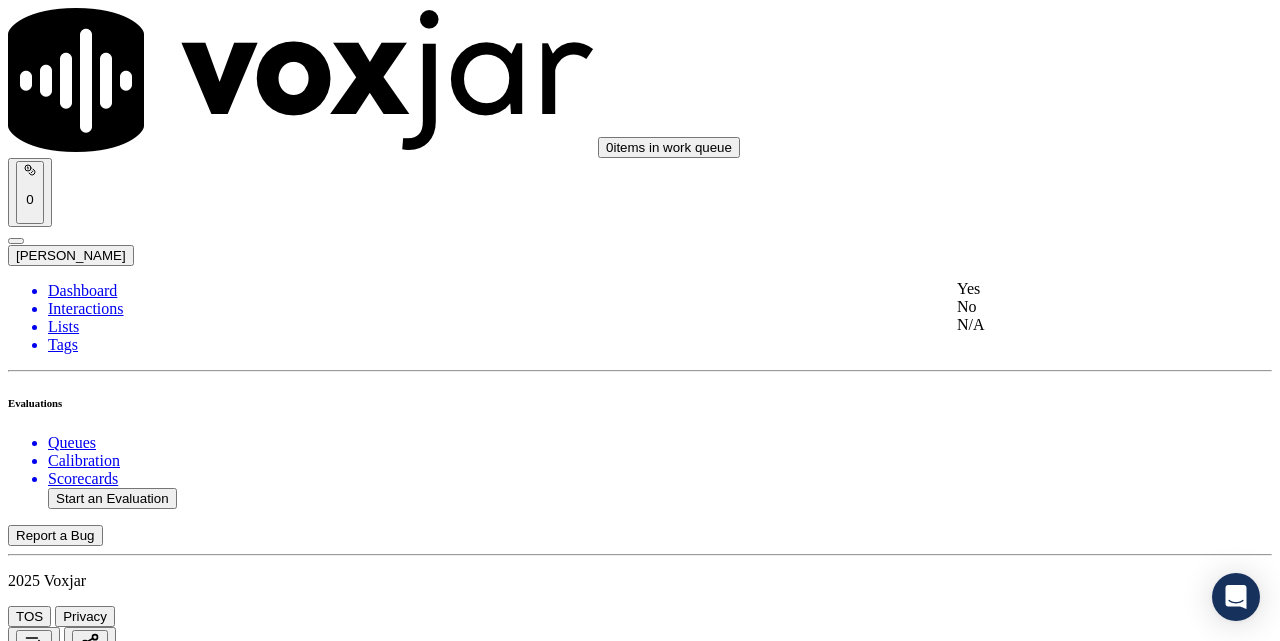 click on "Yes" at bounding box center (1071, 289) 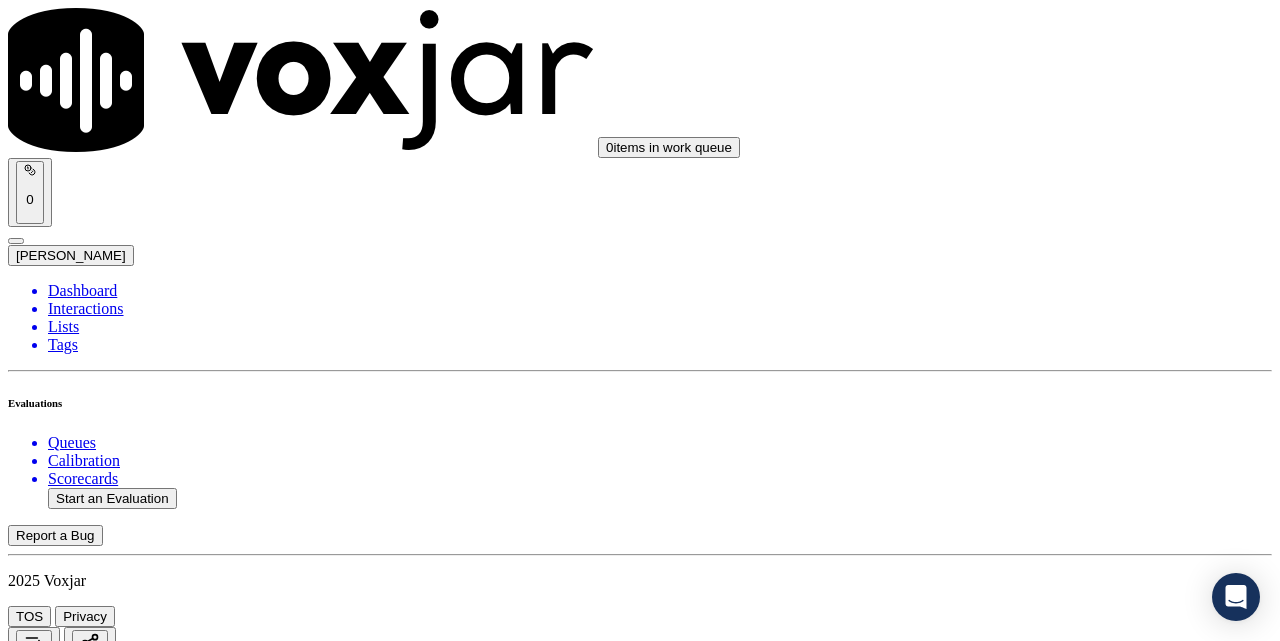 scroll, scrollTop: 5167, scrollLeft: 0, axis: vertical 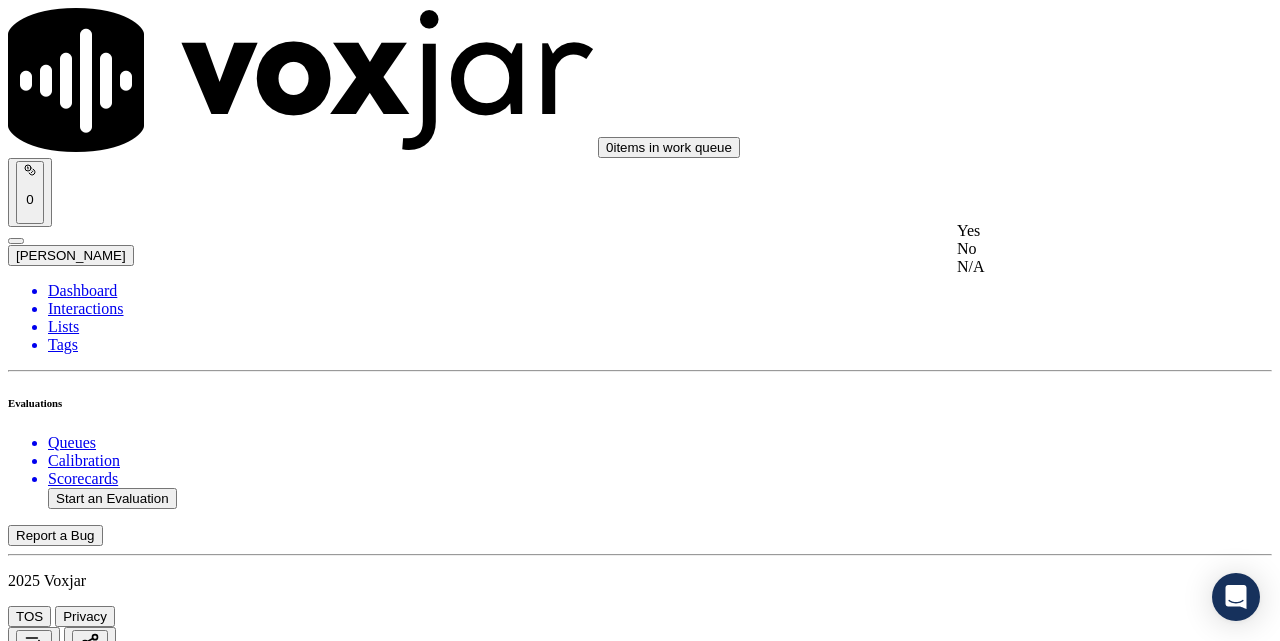click on "Yes" at bounding box center [1071, 231] 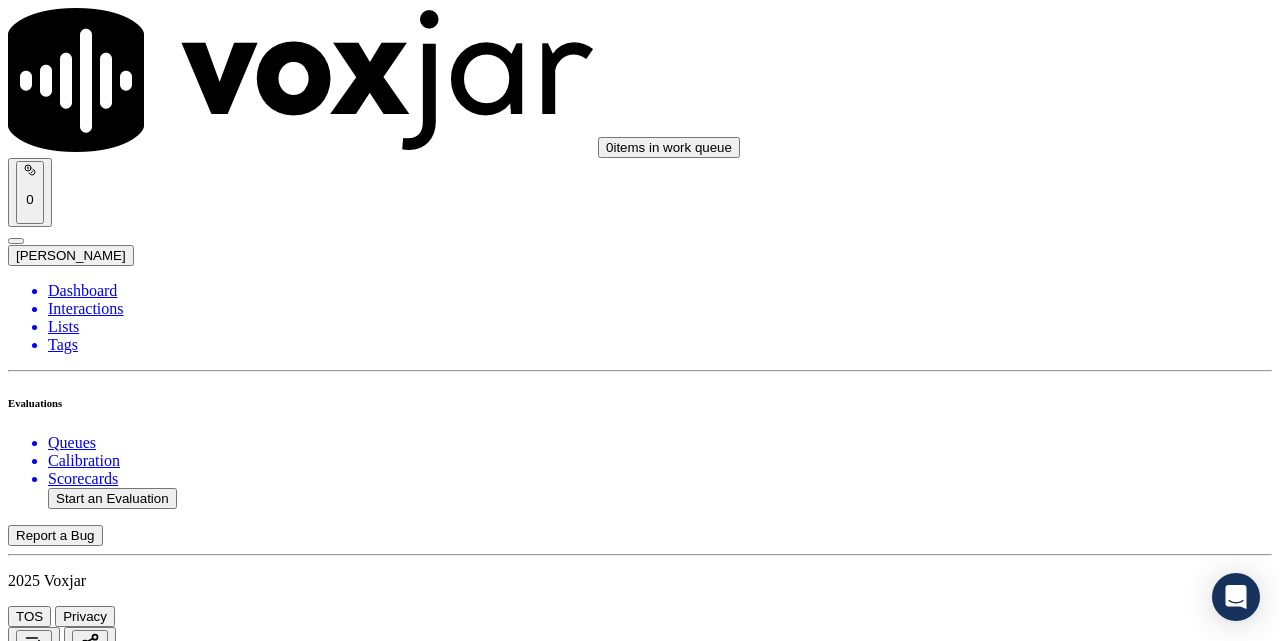 scroll, scrollTop: 5500, scrollLeft: 0, axis: vertical 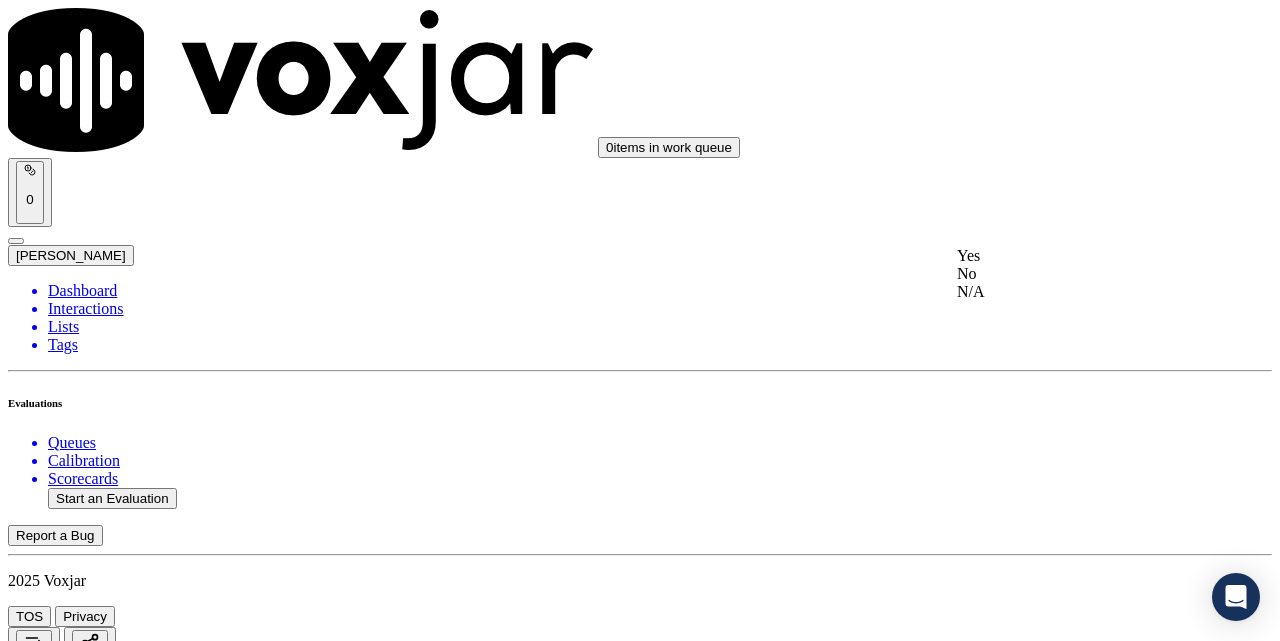 click on "Yes" at bounding box center [1071, 256] 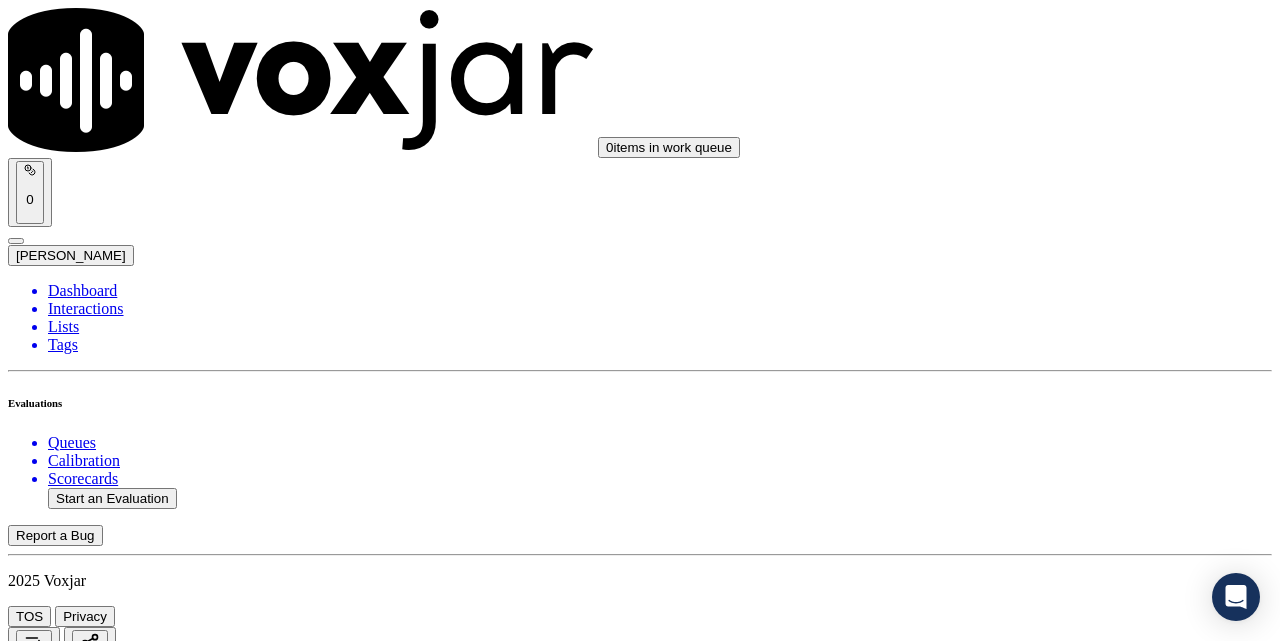 scroll, scrollTop: 5667, scrollLeft: 0, axis: vertical 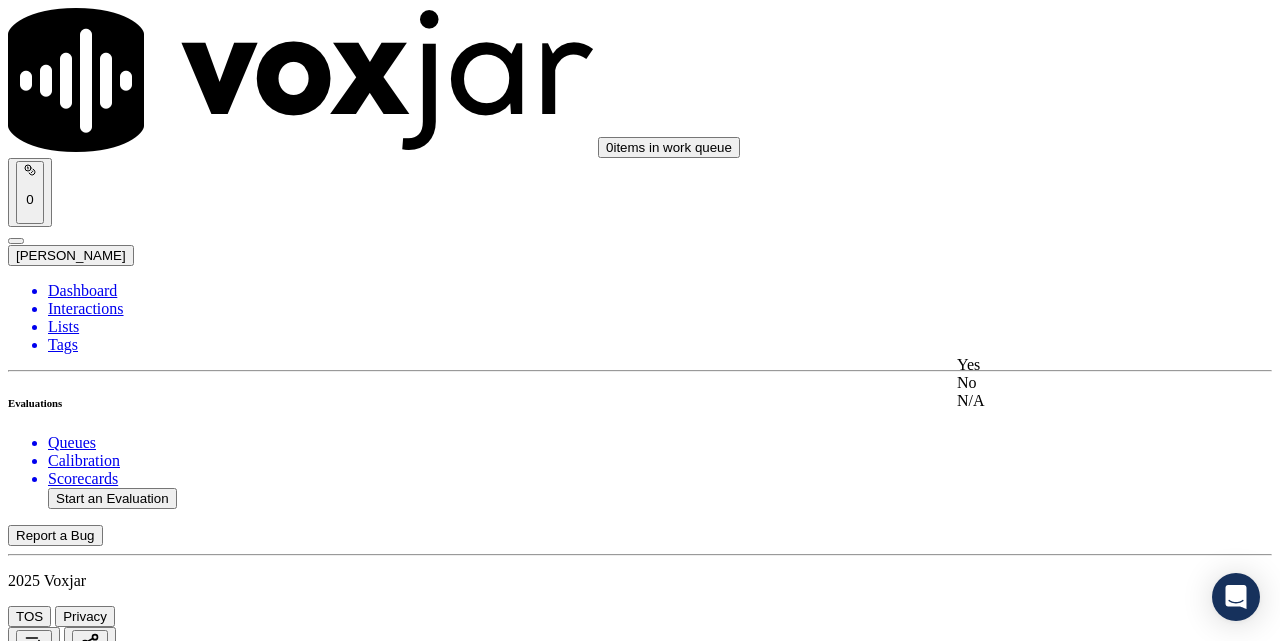 click on "Yes" at bounding box center (1071, 365) 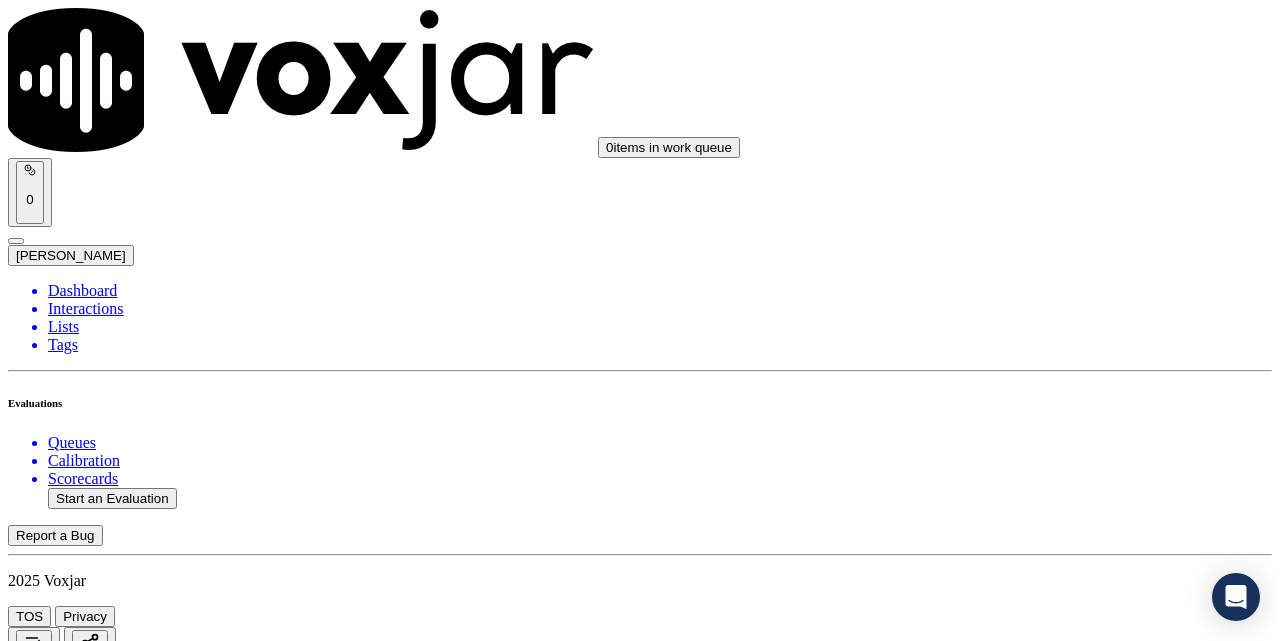 scroll, scrollTop: 5833, scrollLeft: 0, axis: vertical 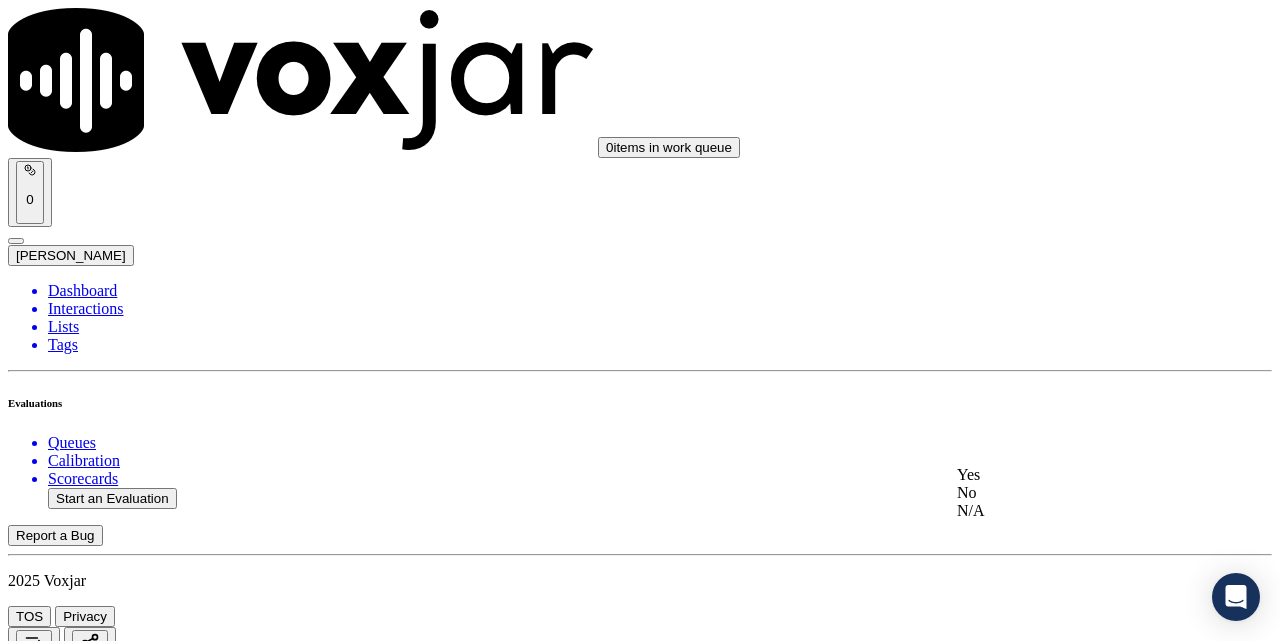 click on "Yes" at bounding box center [1071, 475] 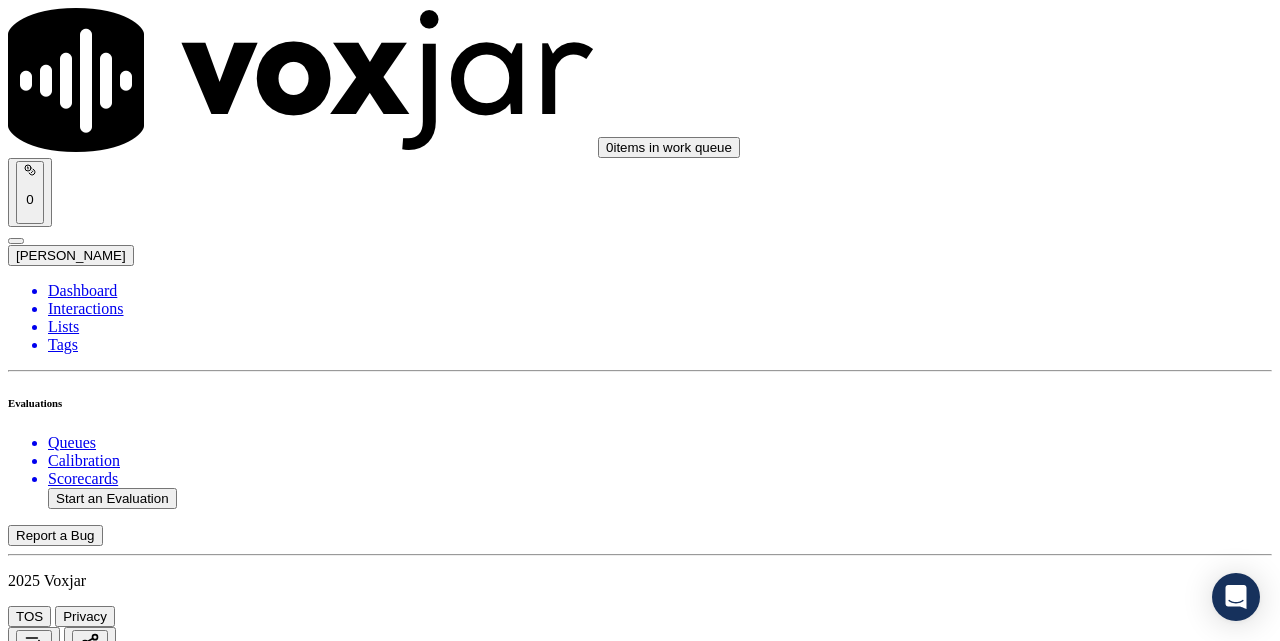 scroll, scrollTop: 5888, scrollLeft: 0, axis: vertical 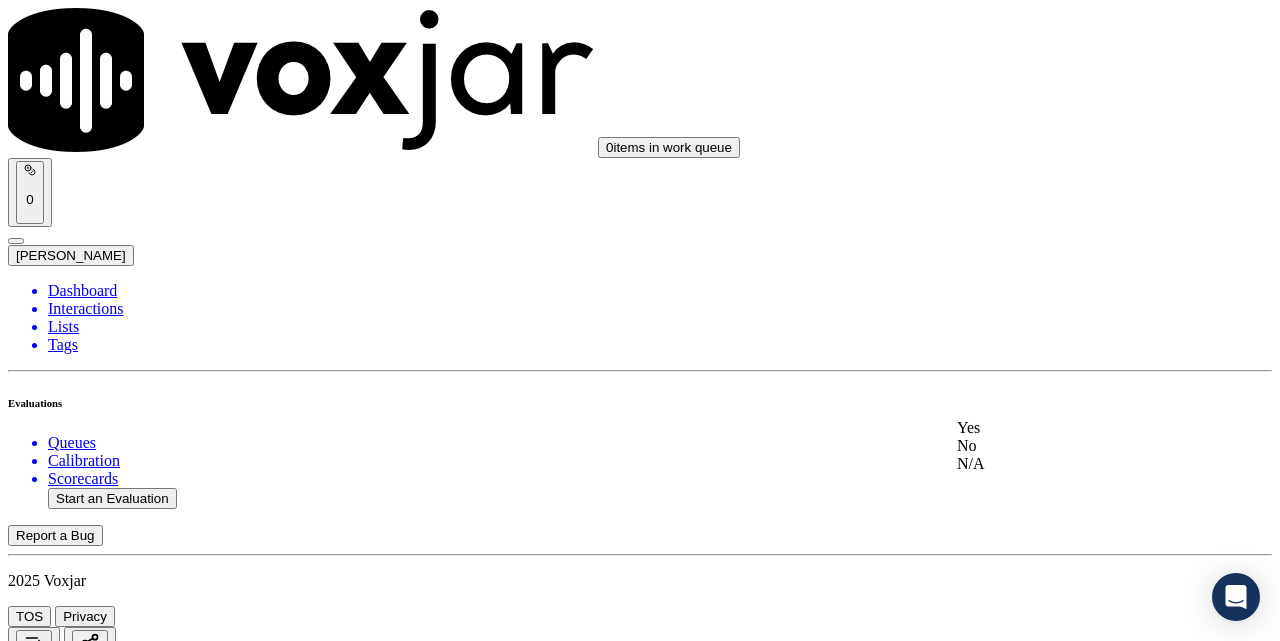click on "Yes" at bounding box center [1071, 428] 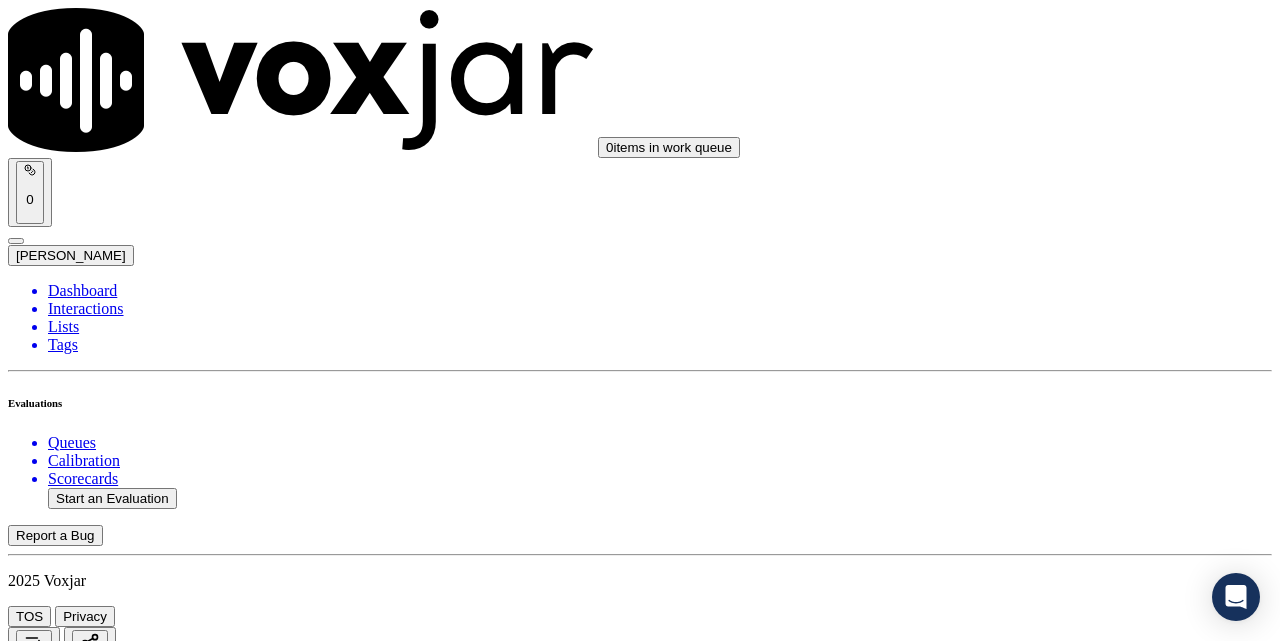 scroll, scrollTop: 333, scrollLeft: 0, axis: vertical 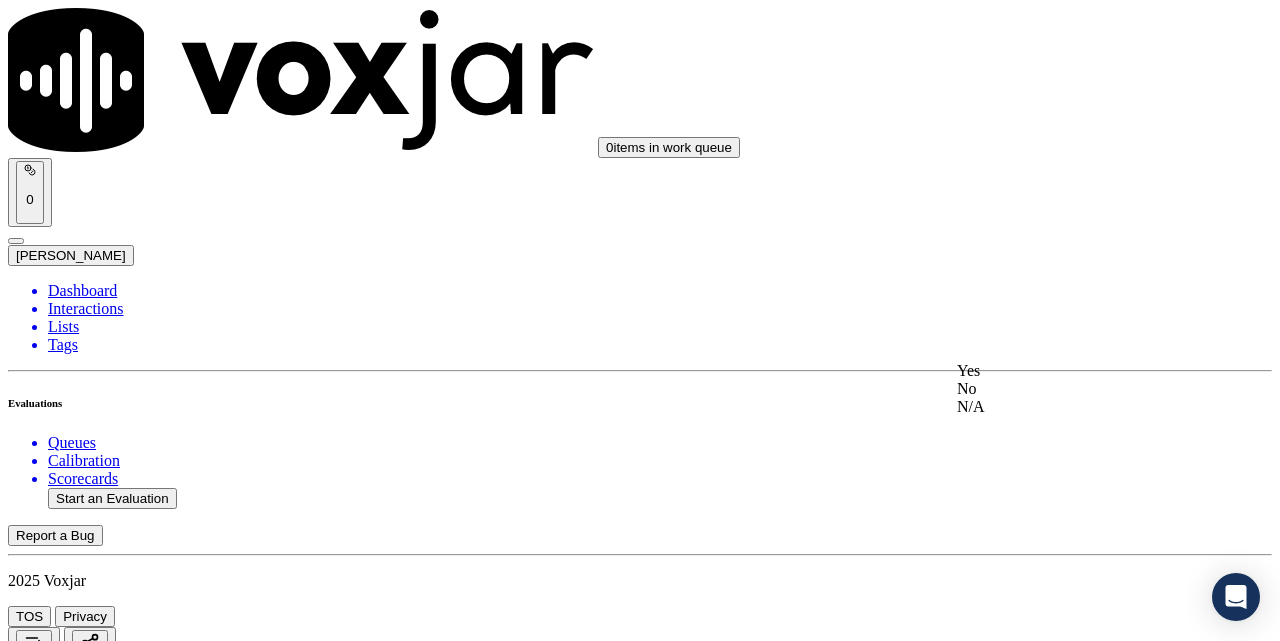 click on "Yes" at bounding box center [1071, 371] 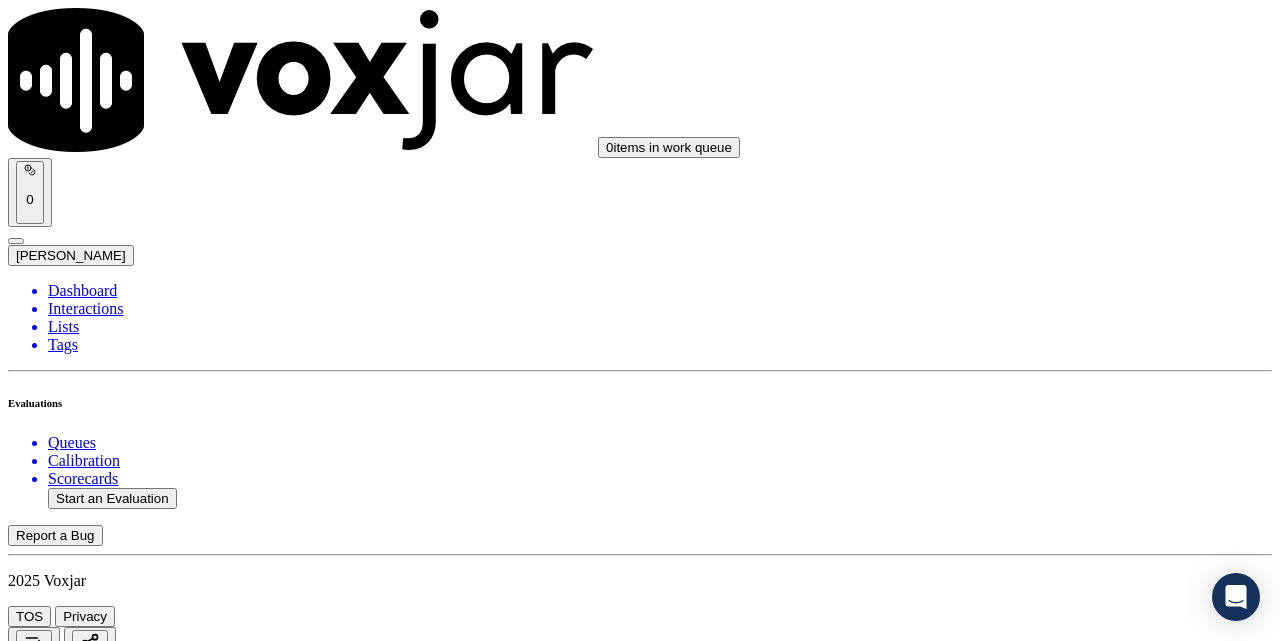 scroll, scrollTop: 667, scrollLeft: 0, axis: vertical 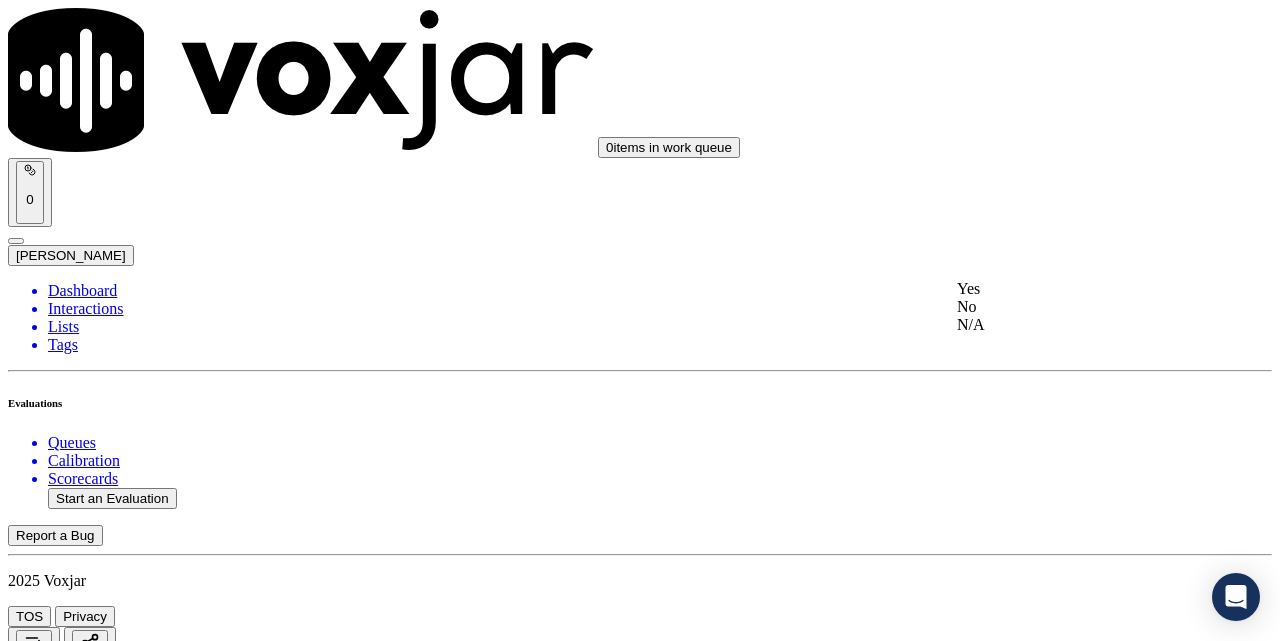 click on "Yes" at bounding box center (1071, 289) 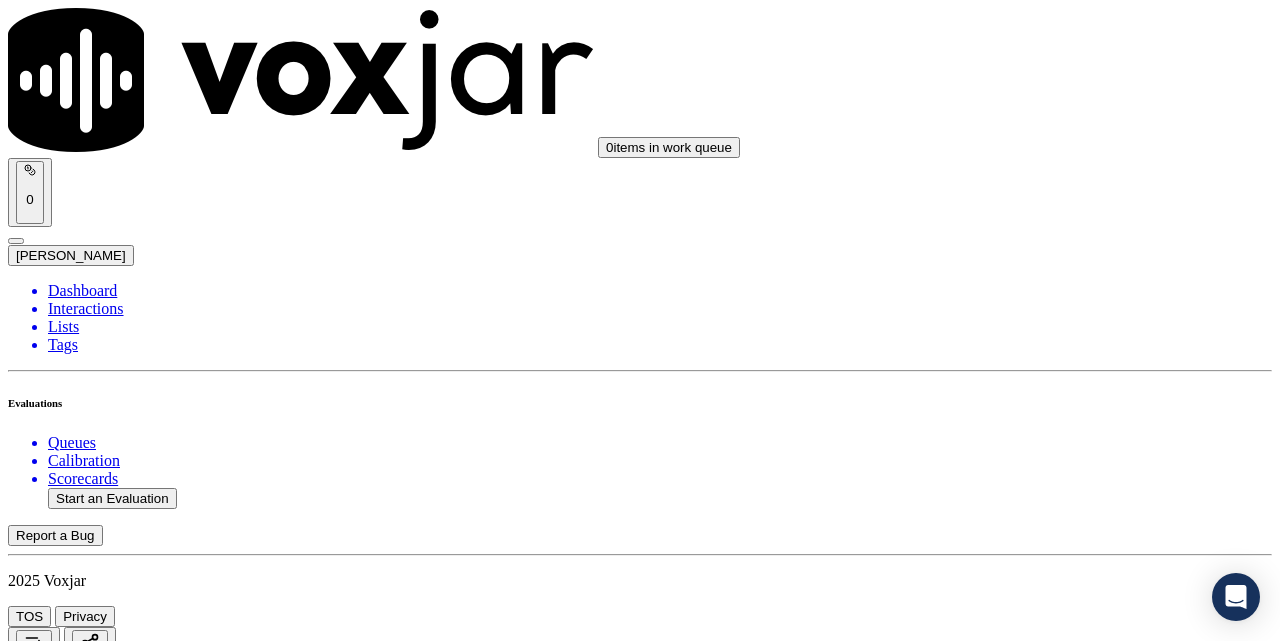 scroll, scrollTop: 833, scrollLeft: 0, axis: vertical 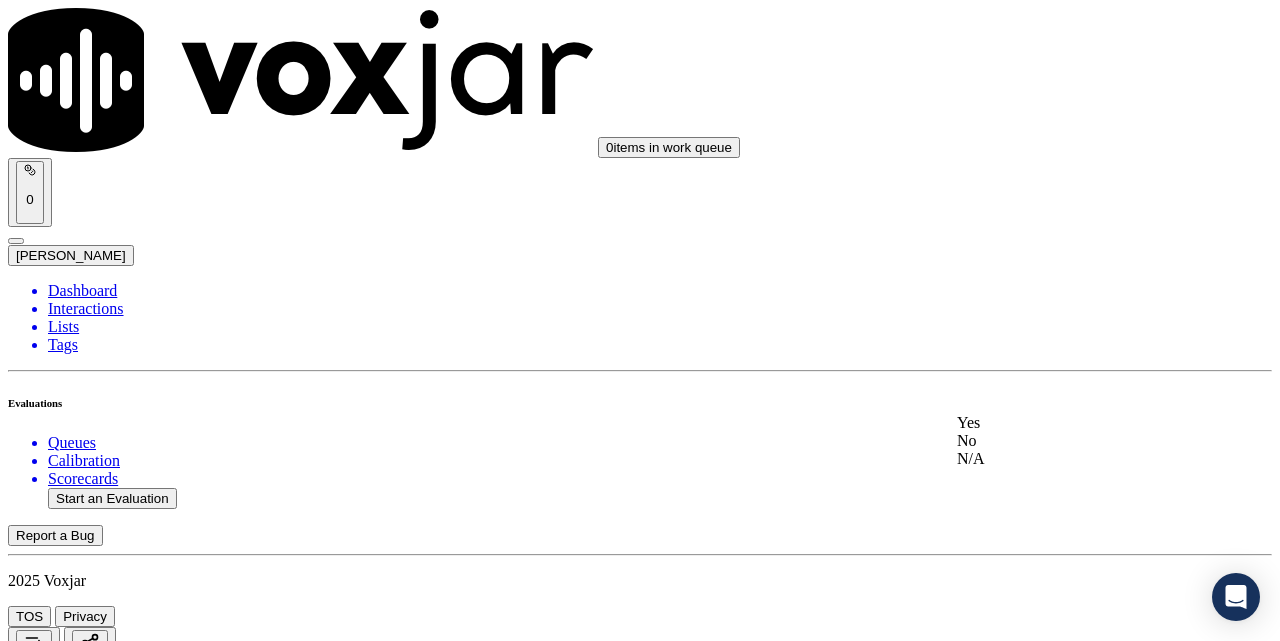drag, startPoint x: 1009, startPoint y: 501, endPoint x: 1028, endPoint y: 402, distance: 100.80675 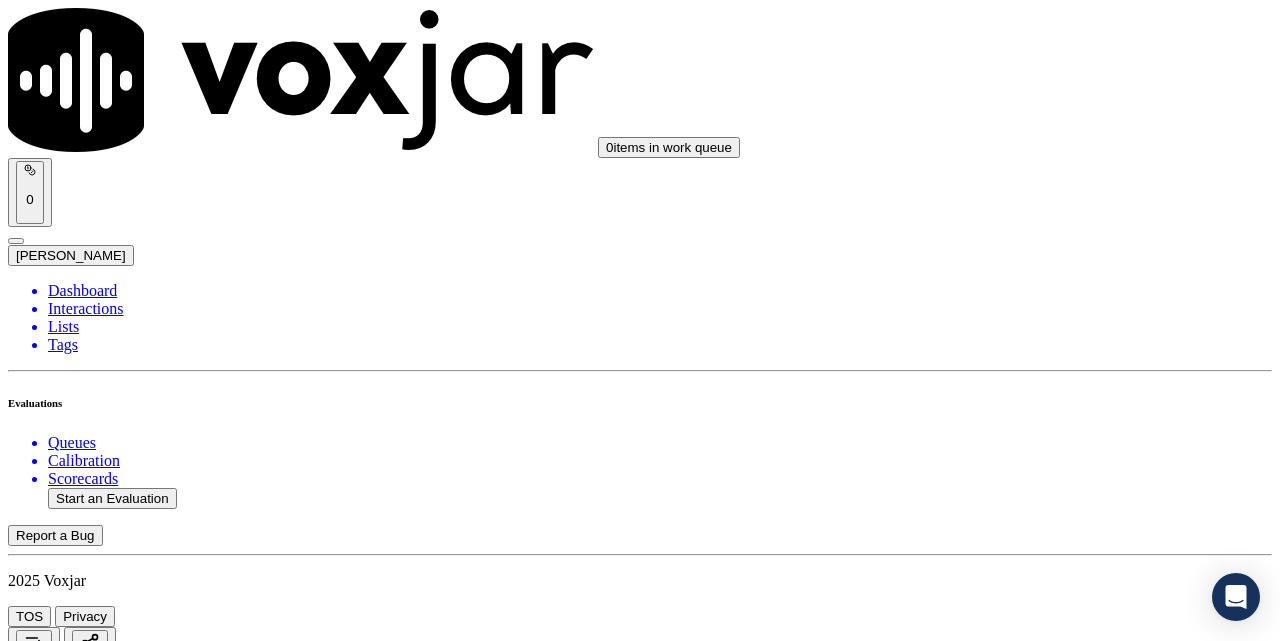 scroll, scrollTop: 1333, scrollLeft: 0, axis: vertical 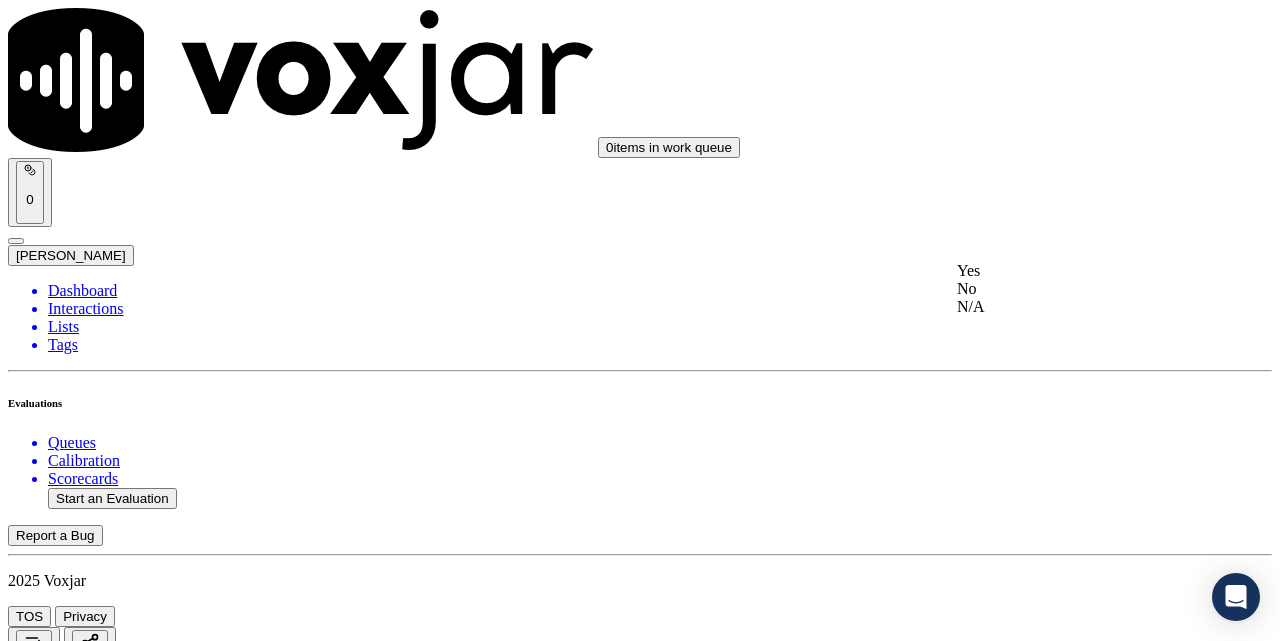 click on "N/A" 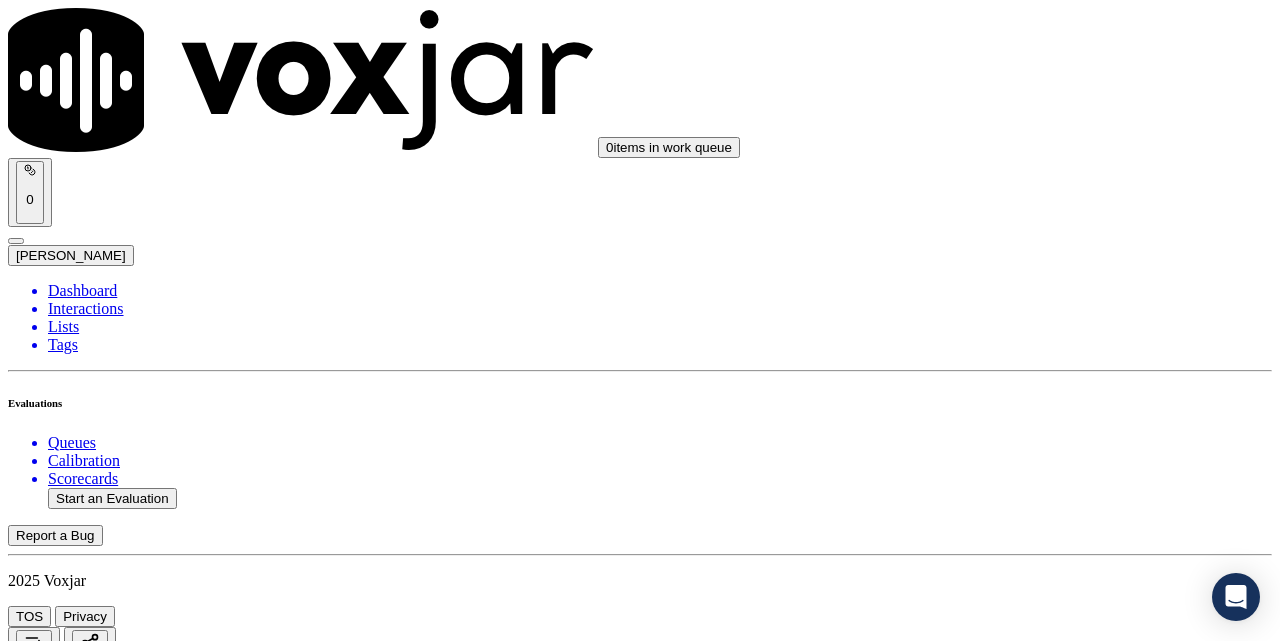 scroll, scrollTop: 1667, scrollLeft: 0, axis: vertical 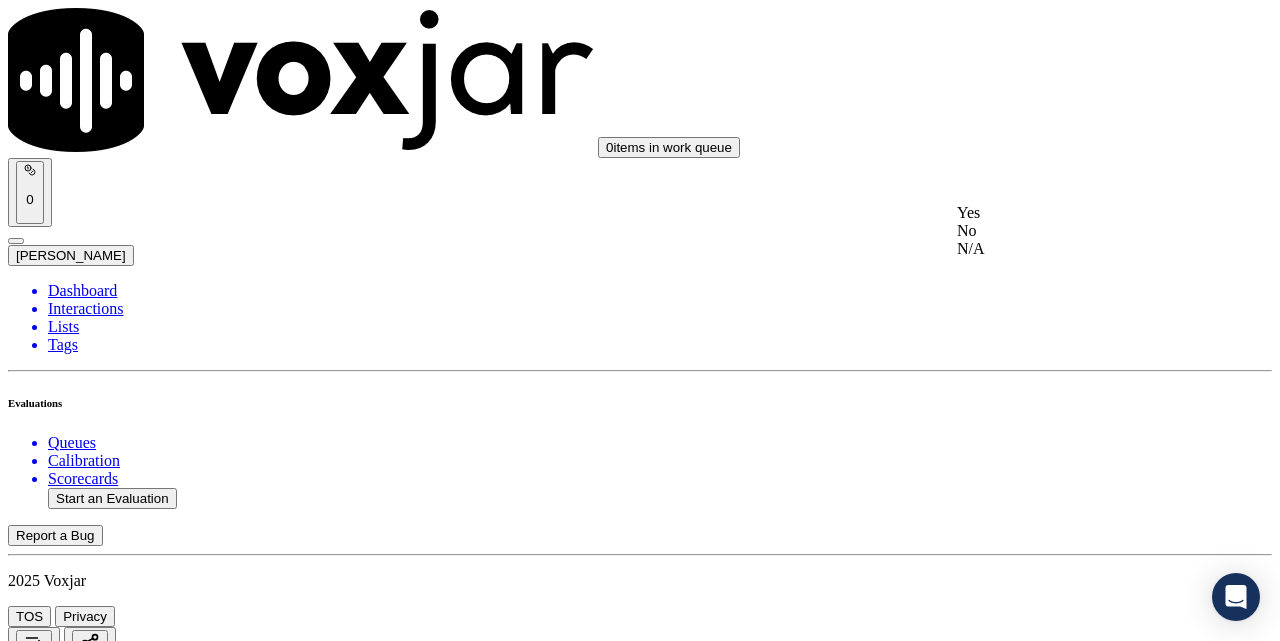 click on "Yes" at bounding box center [1071, 213] 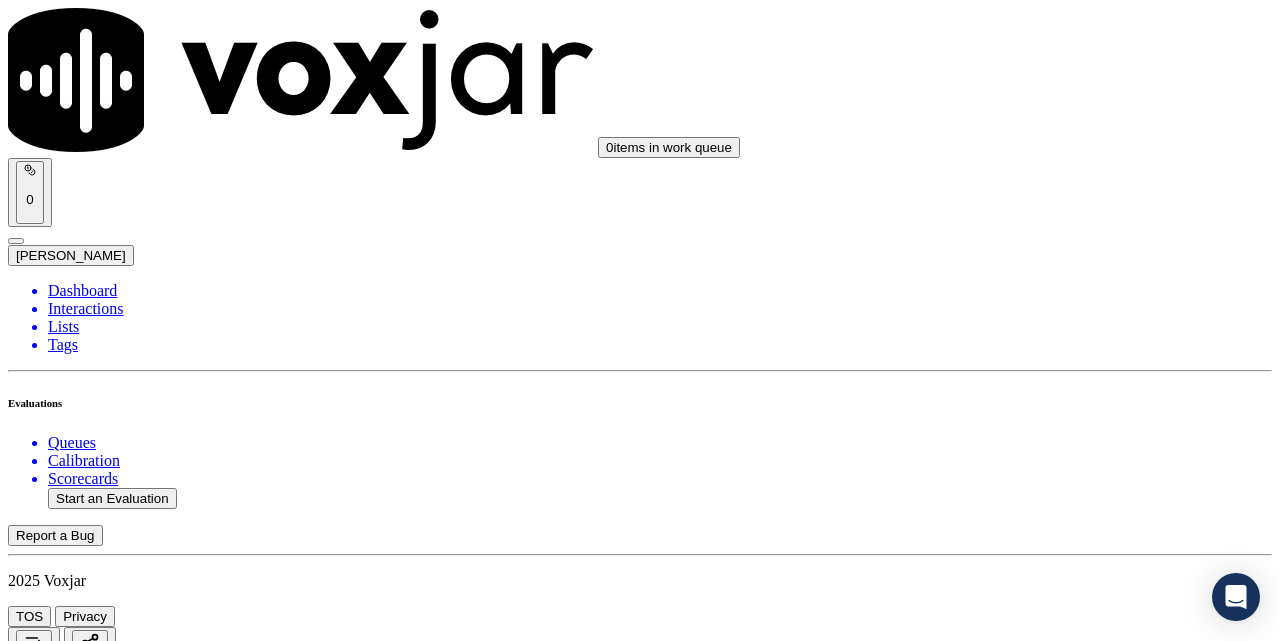 scroll, scrollTop: 2000, scrollLeft: 0, axis: vertical 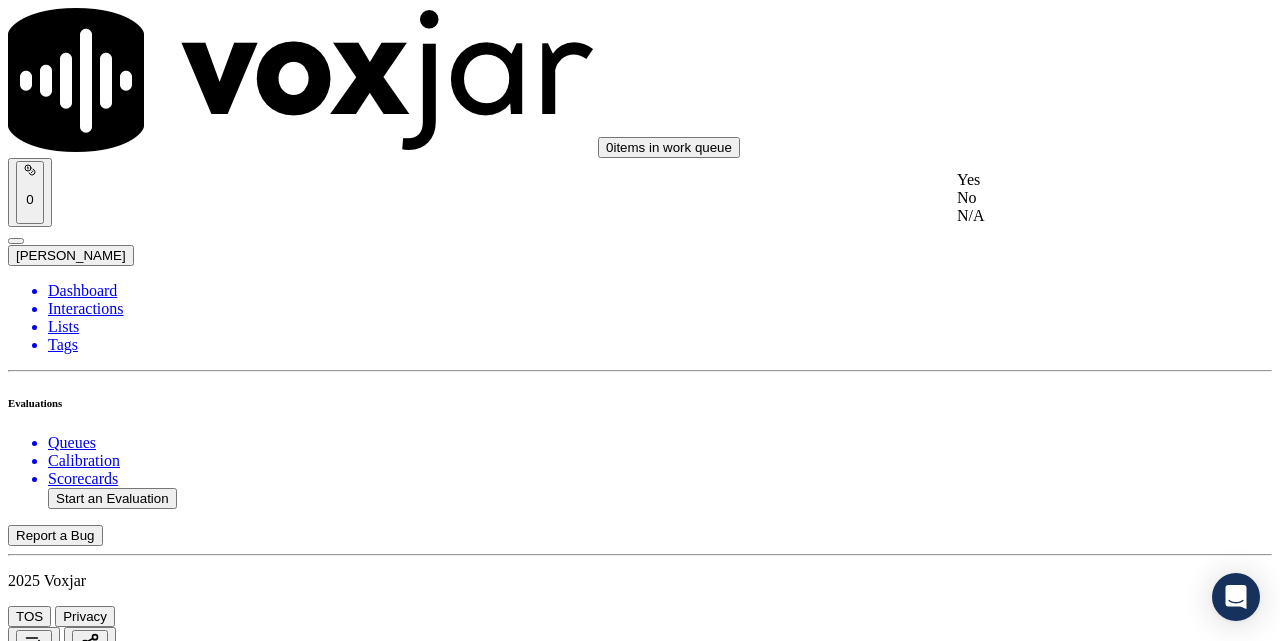 click on "Yes" at bounding box center [1071, 180] 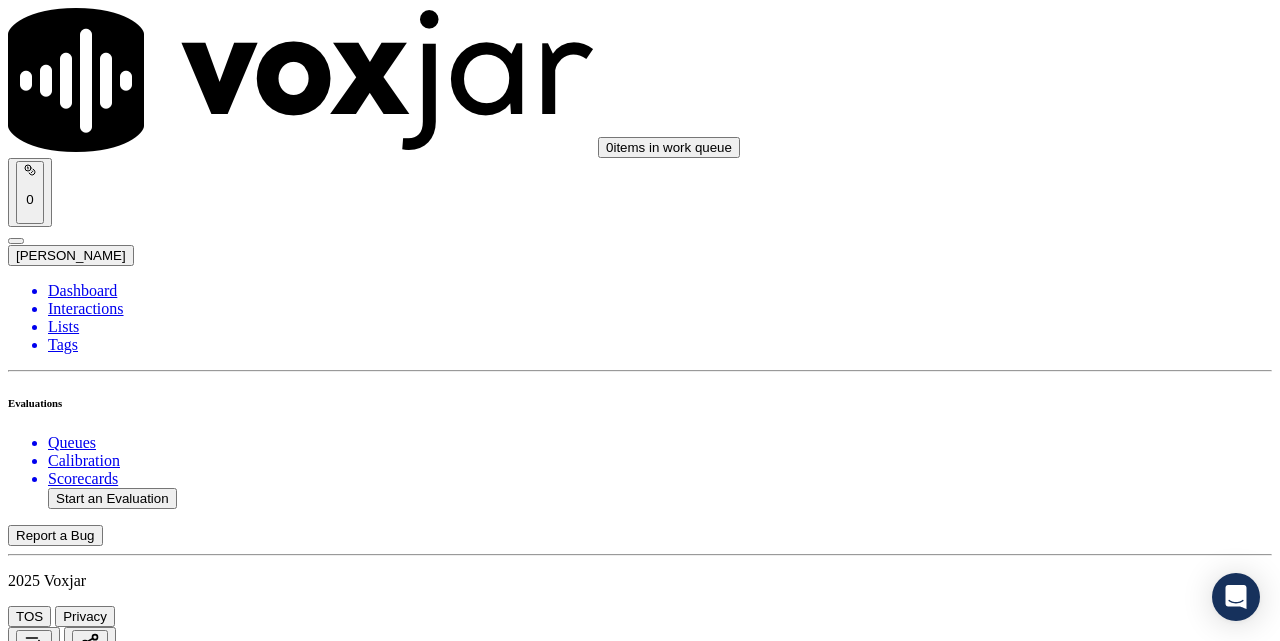 scroll, scrollTop: 2167, scrollLeft: 0, axis: vertical 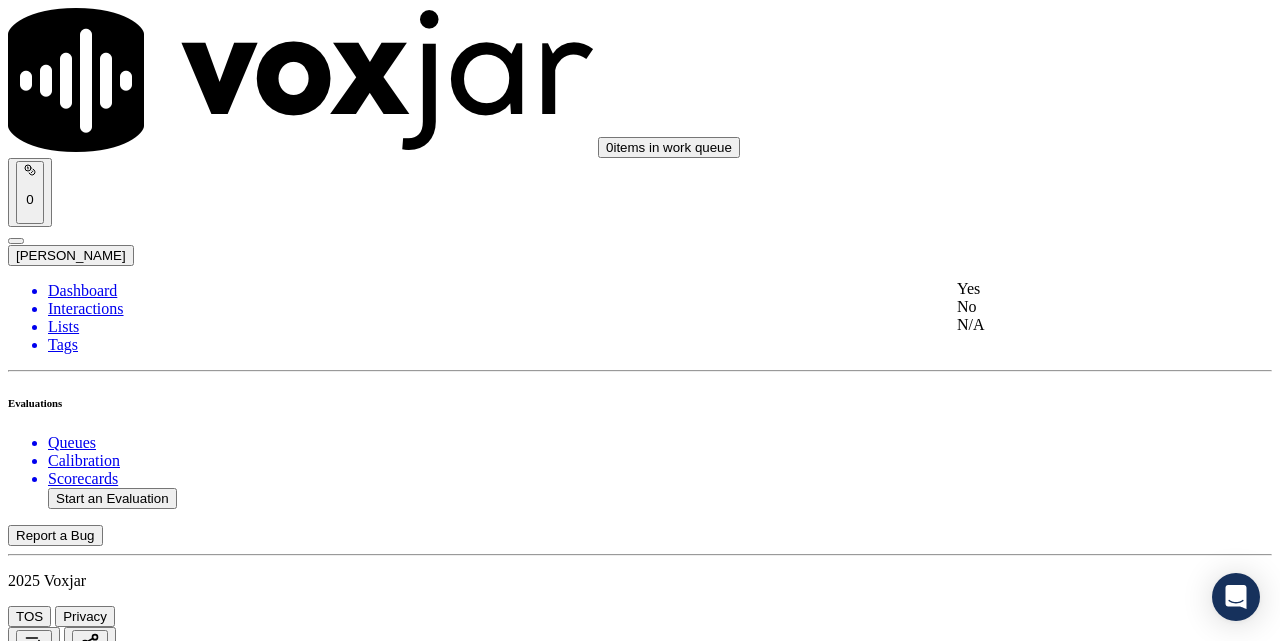 click on "Yes" at bounding box center [1071, 289] 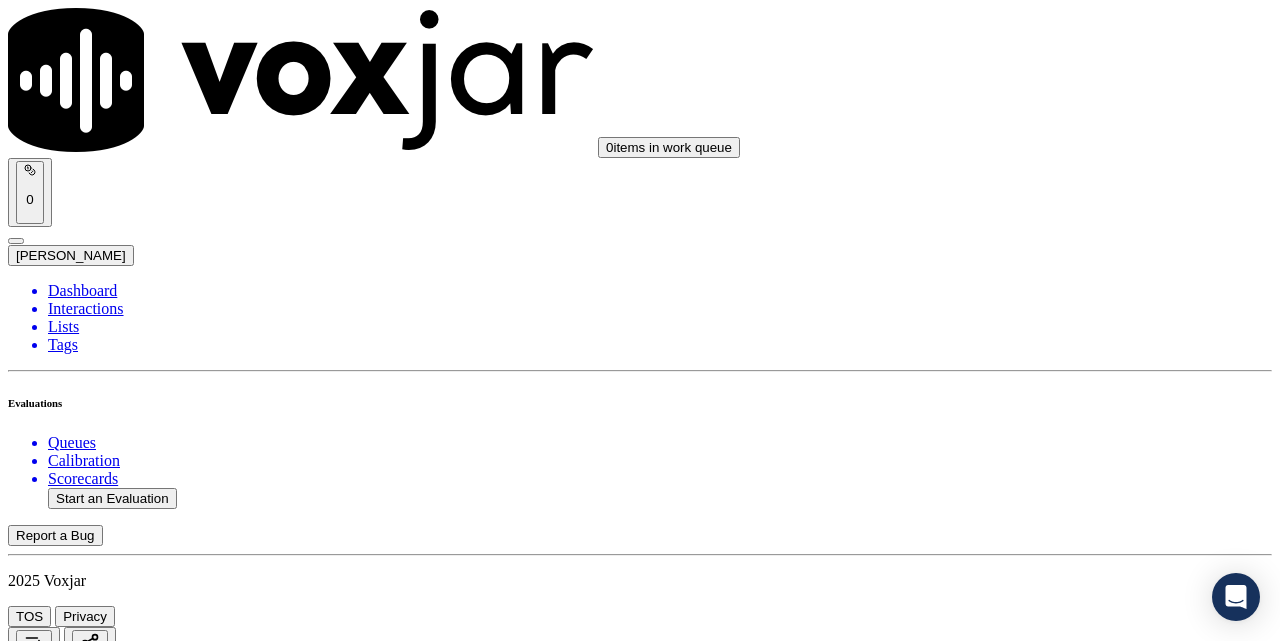 scroll, scrollTop: 2500, scrollLeft: 0, axis: vertical 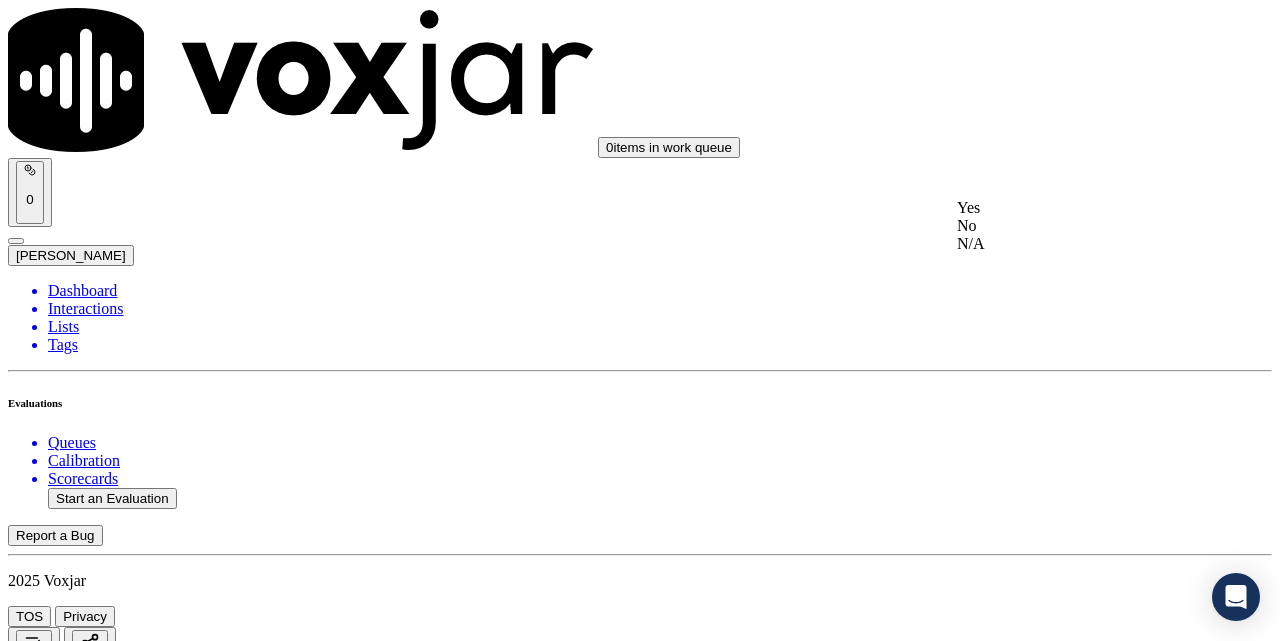 click on "N/A" 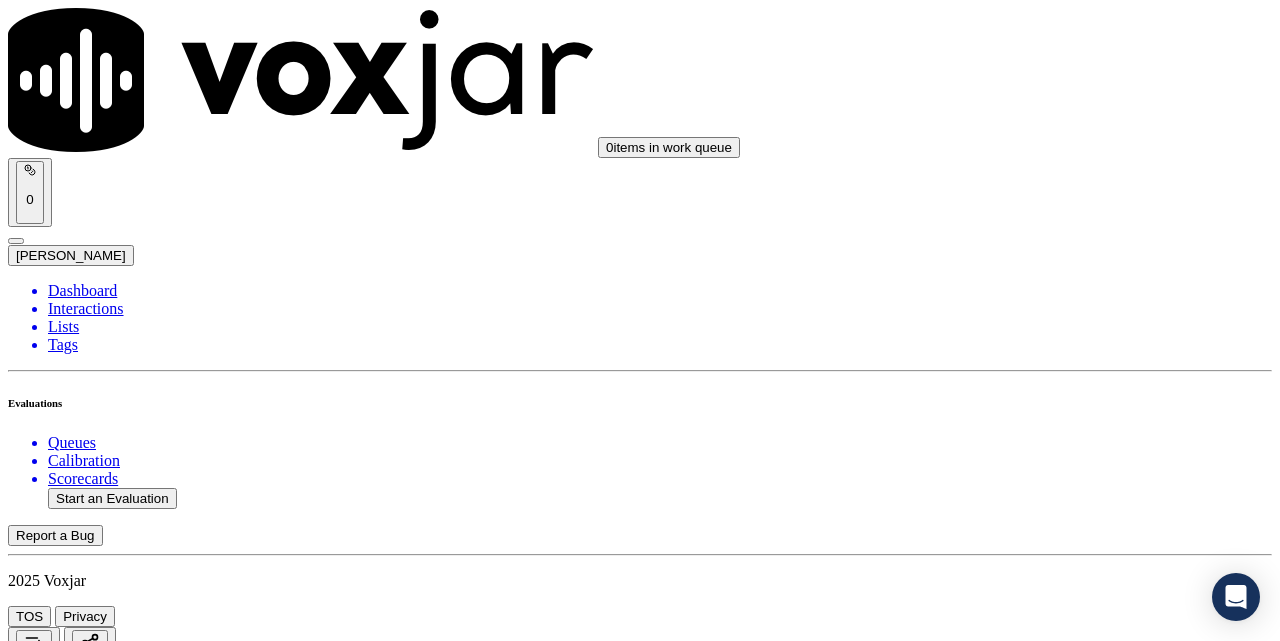 scroll, scrollTop: 2833, scrollLeft: 0, axis: vertical 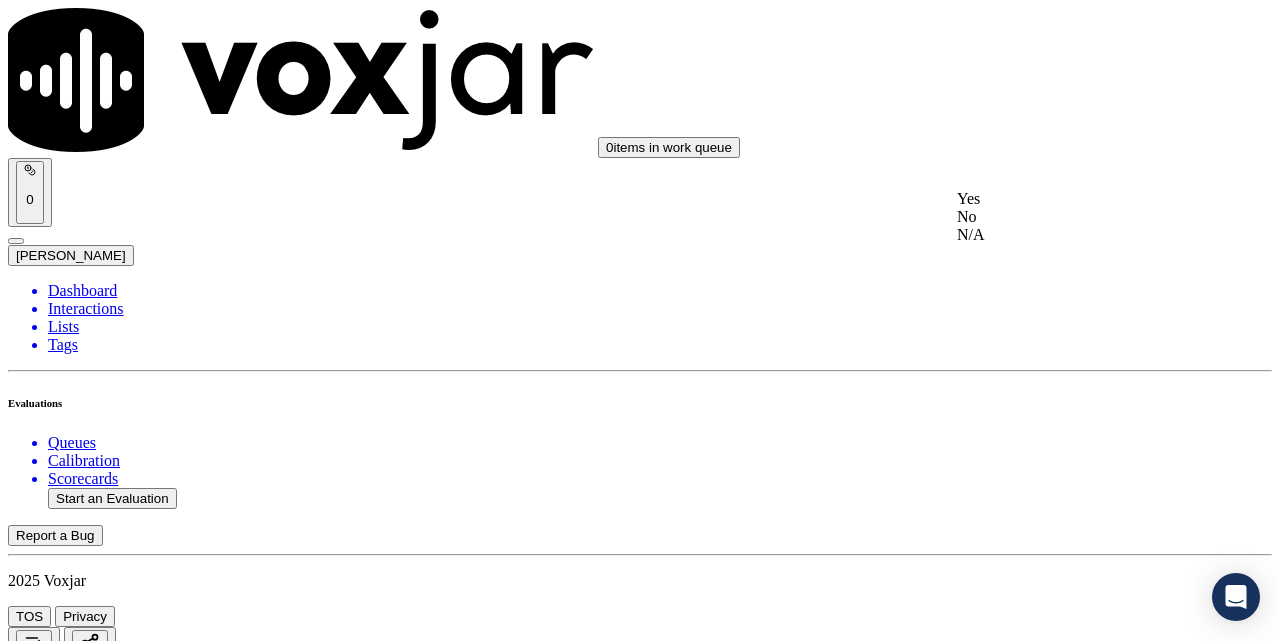 click on "Yes" at bounding box center [1071, 199] 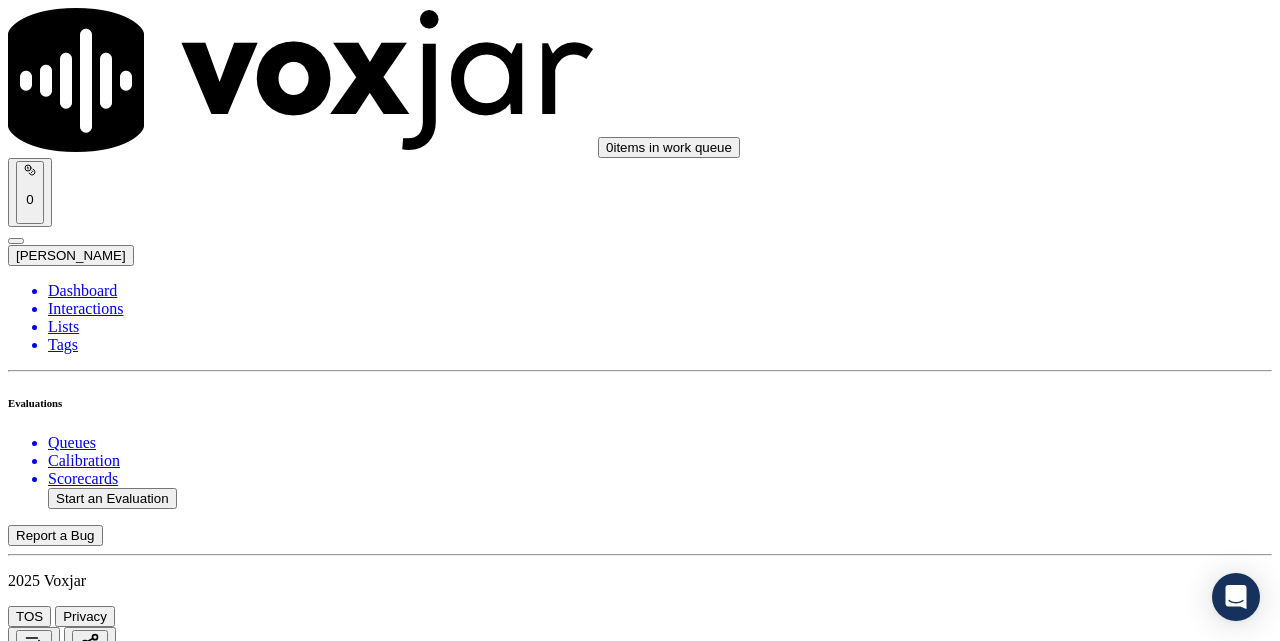 scroll, scrollTop: 3167, scrollLeft: 0, axis: vertical 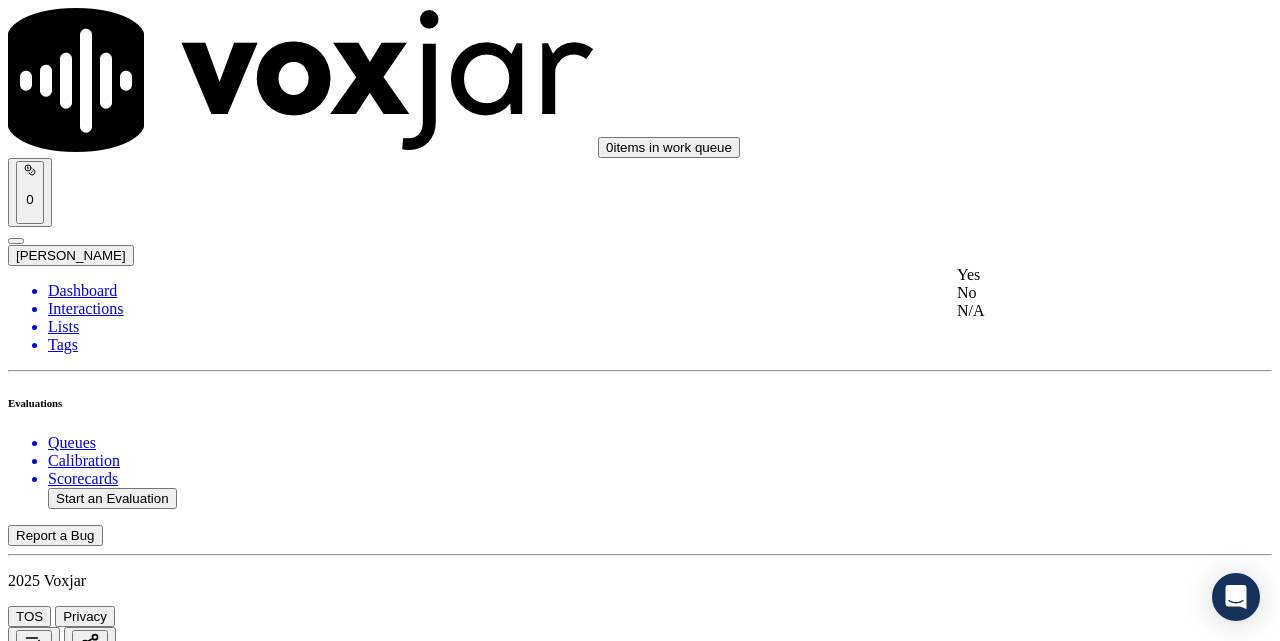 click on "Yes" at bounding box center (1071, 275) 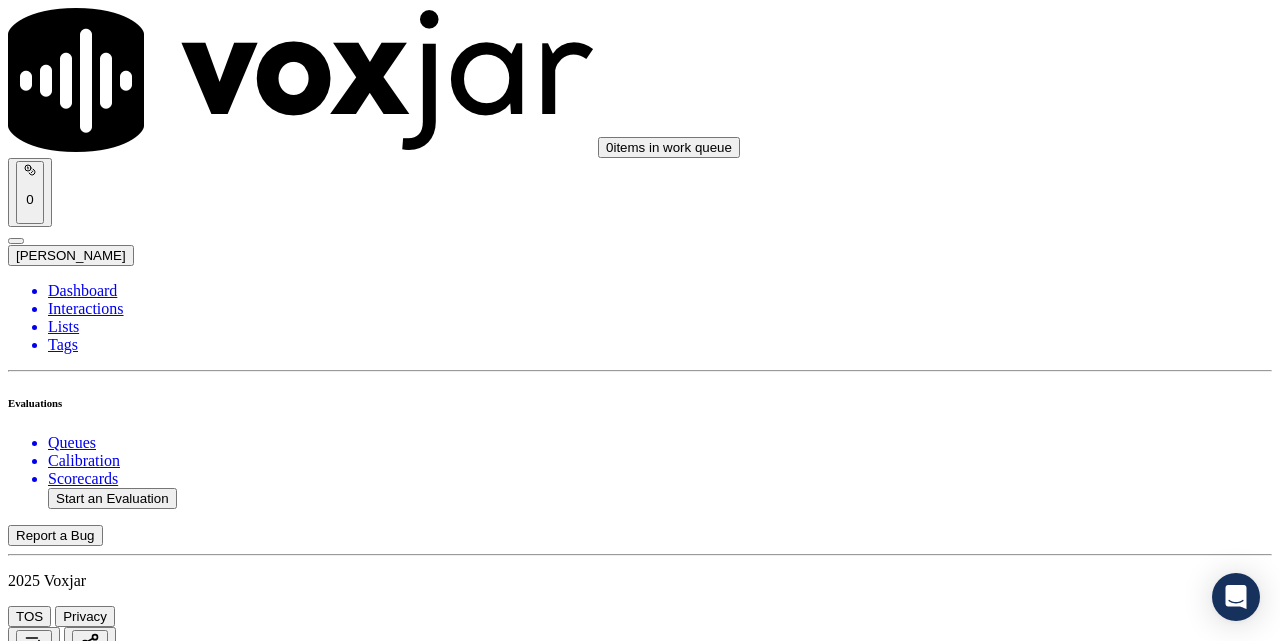 scroll, scrollTop: 3500, scrollLeft: 0, axis: vertical 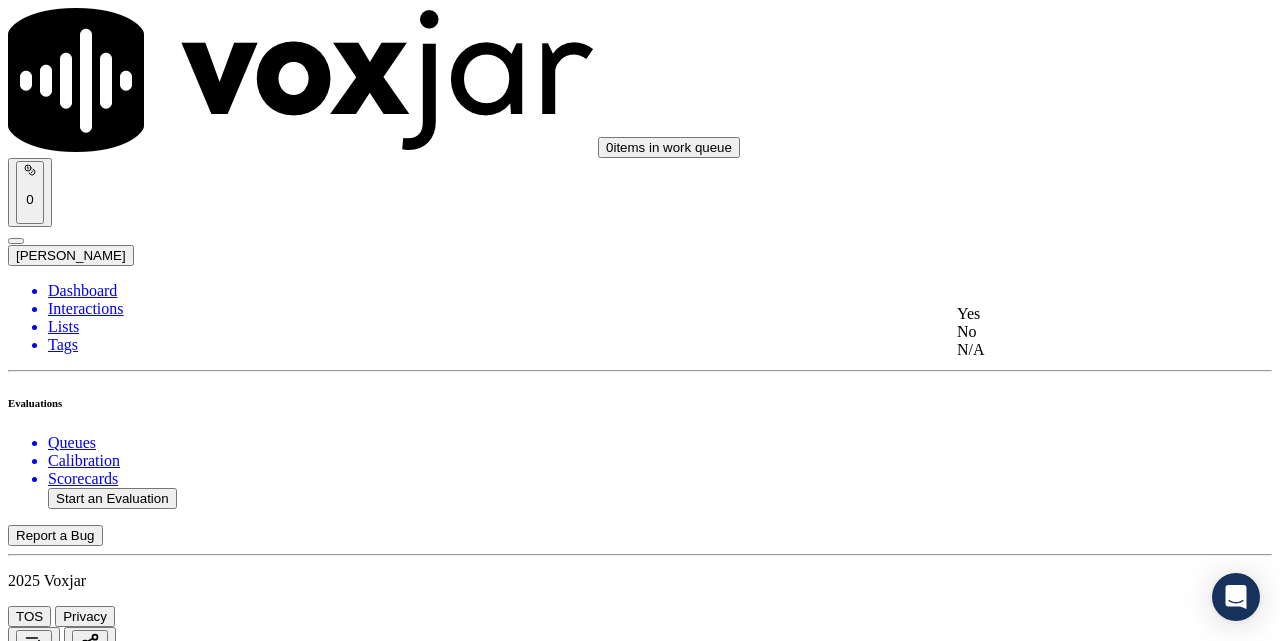 click on "Yes" at bounding box center (1071, 314) 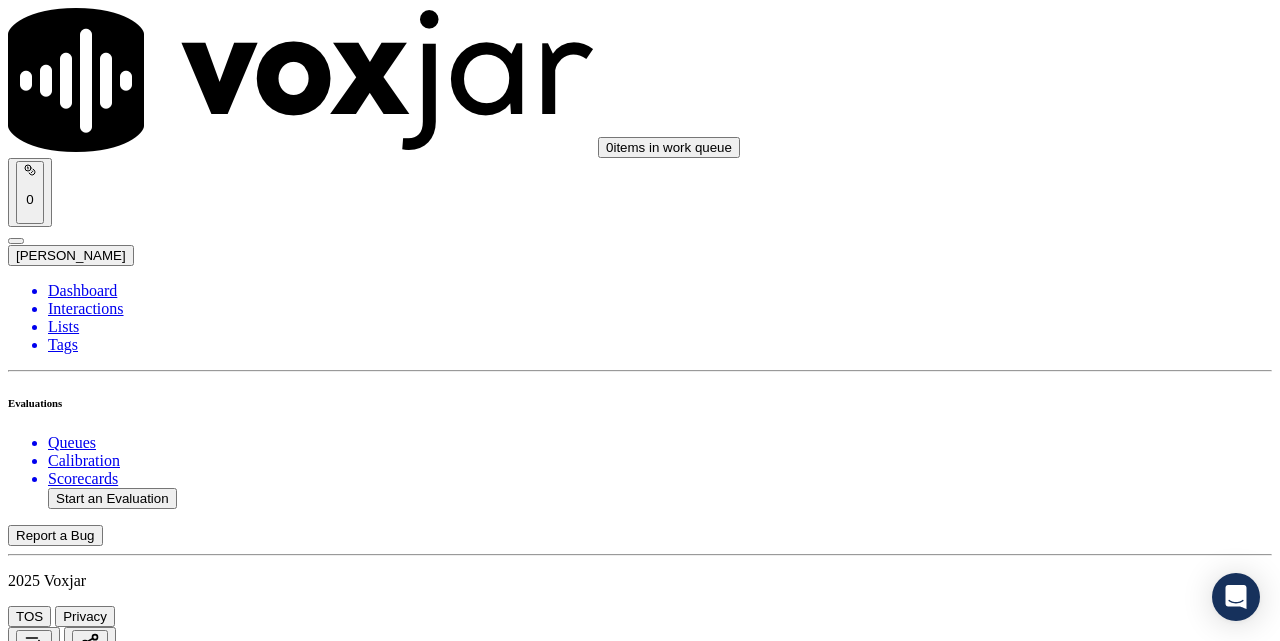 scroll, scrollTop: 3833, scrollLeft: 0, axis: vertical 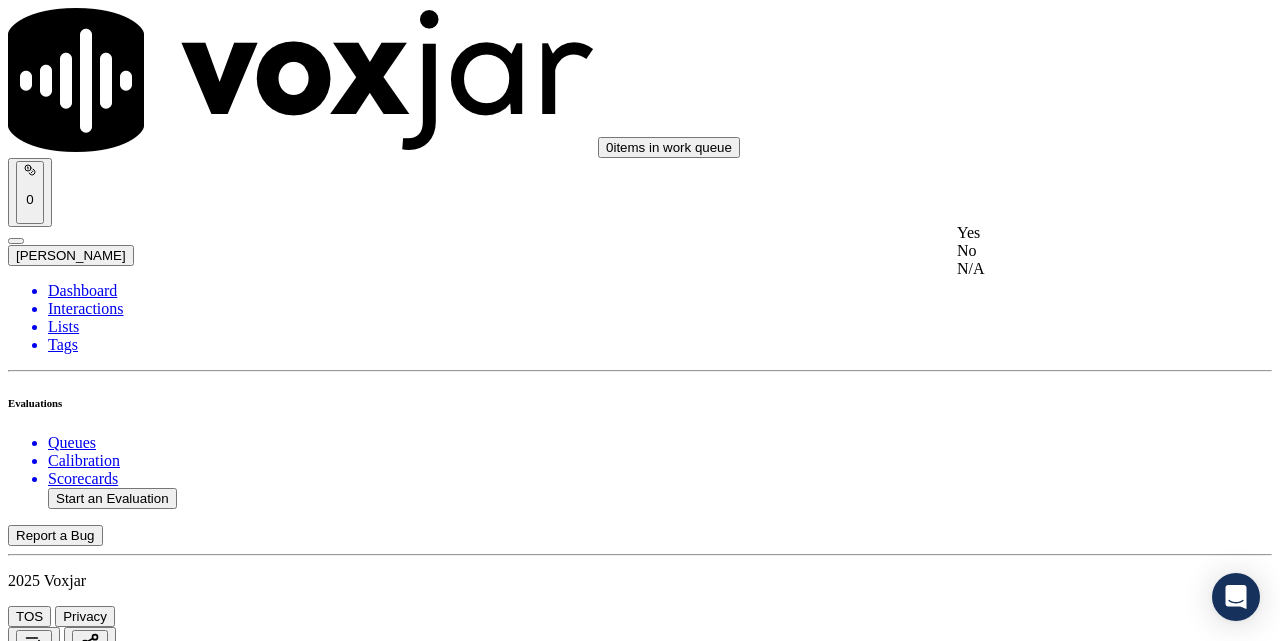 click on "Yes" at bounding box center (1071, 233) 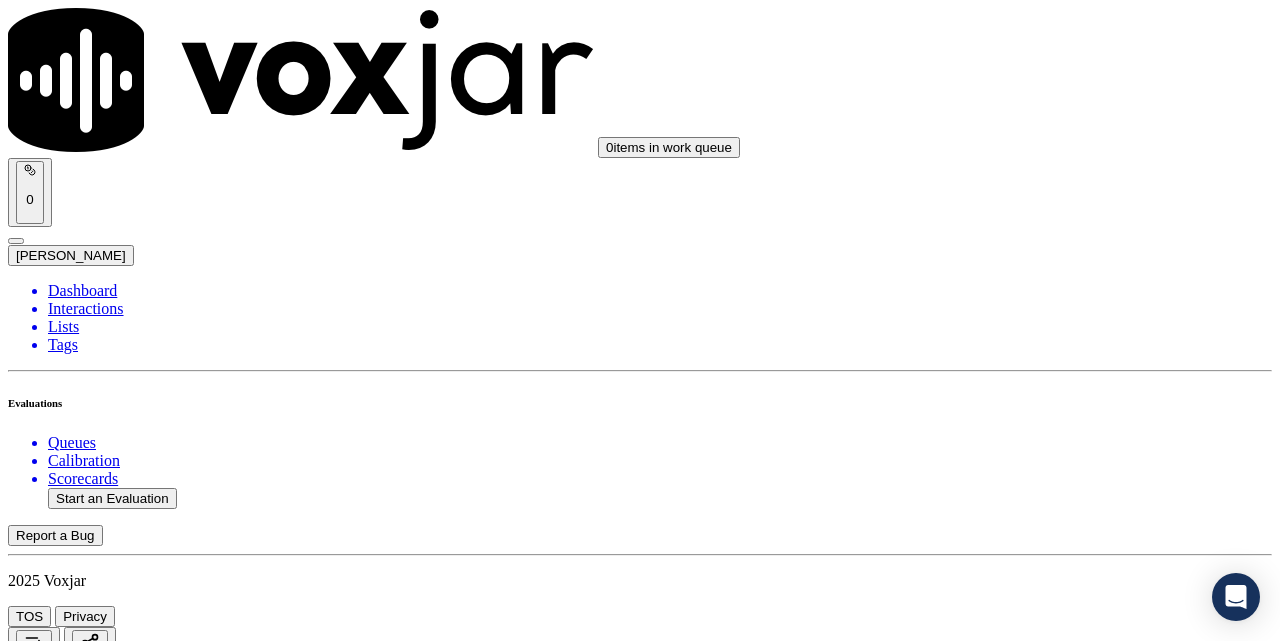 scroll, scrollTop: 4167, scrollLeft: 0, axis: vertical 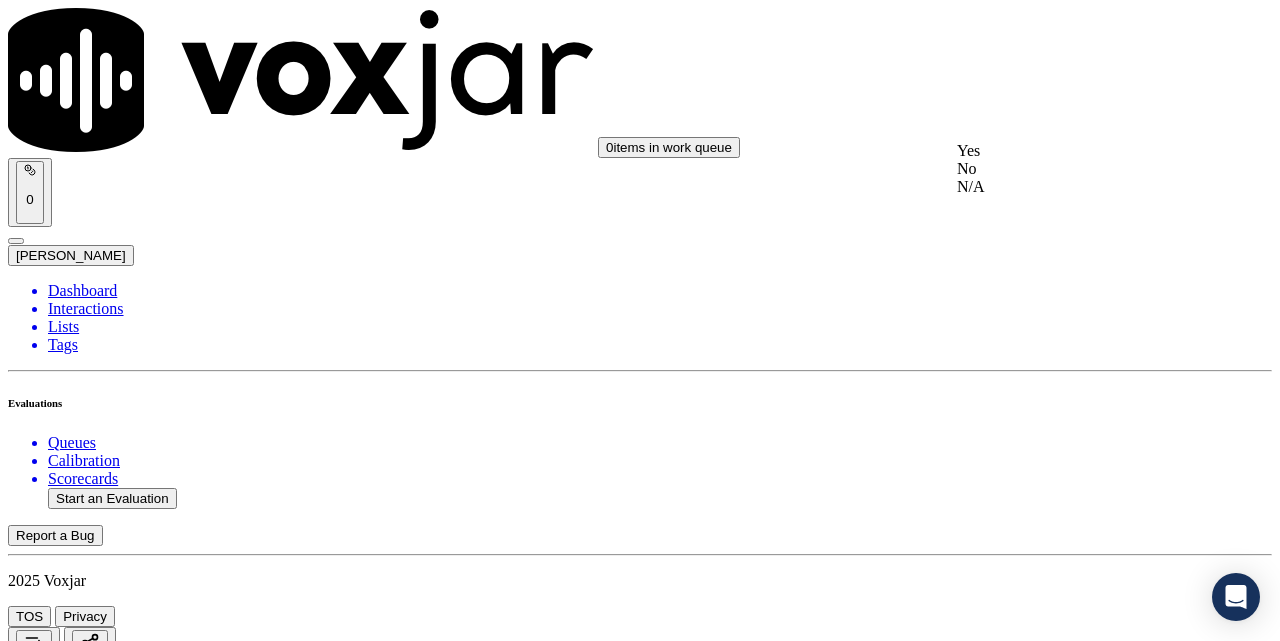 click on "Yes" at bounding box center (1071, 151) 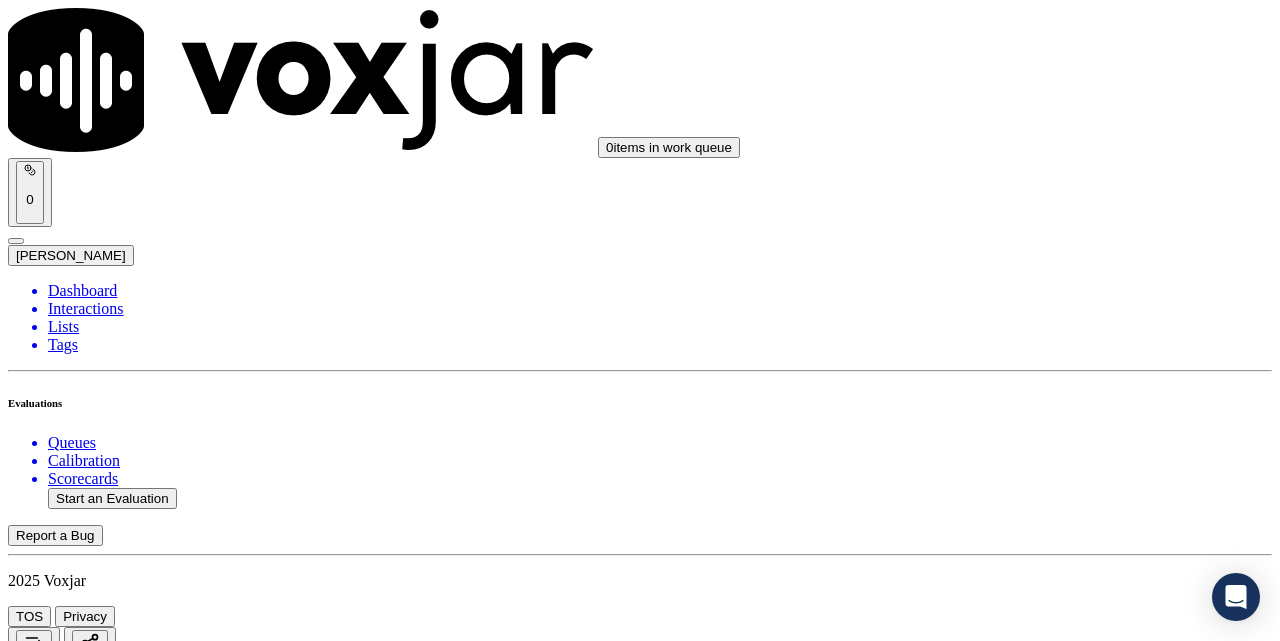 scroll, scrollTop: 4333, scrollLeft: 0, axis: vertical 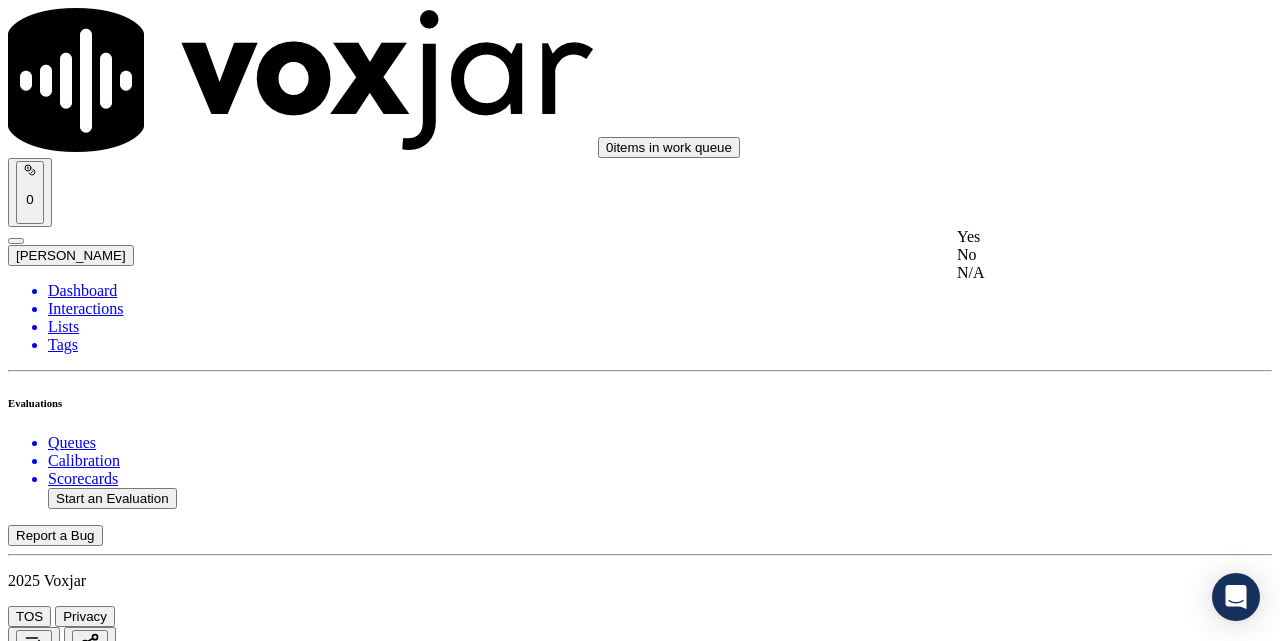click on "Yes" at bounding box center [1071, 237] 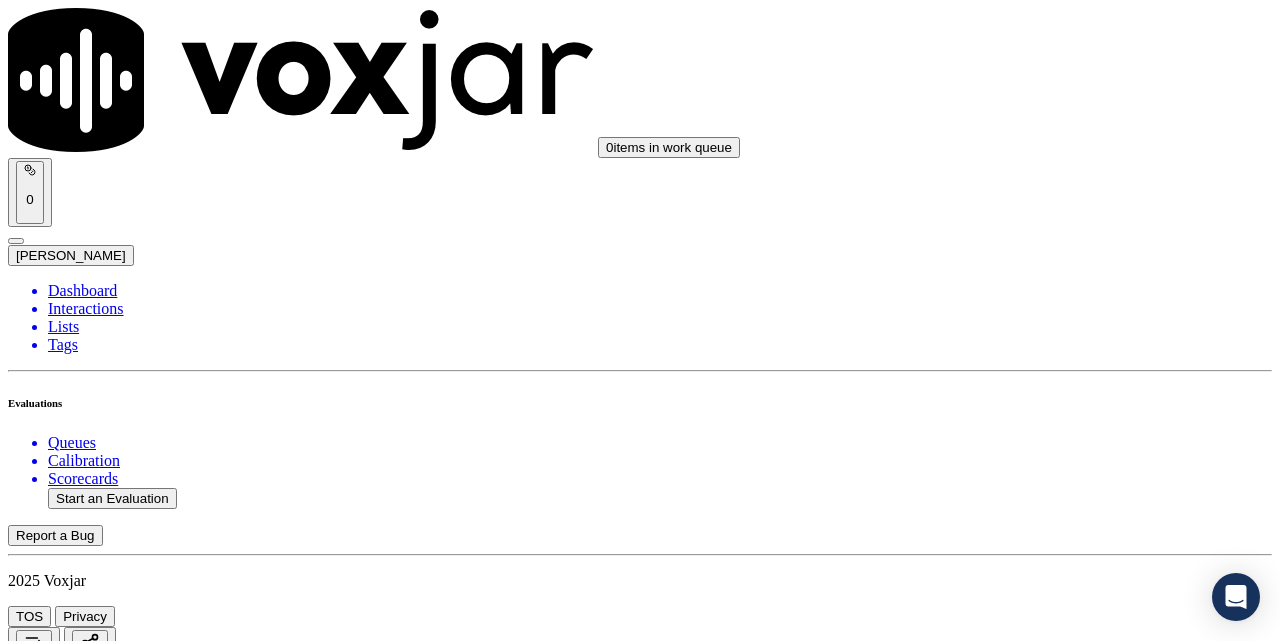 scroll, scrollTop: 4500, scrollLeft: 0, axis: vertical 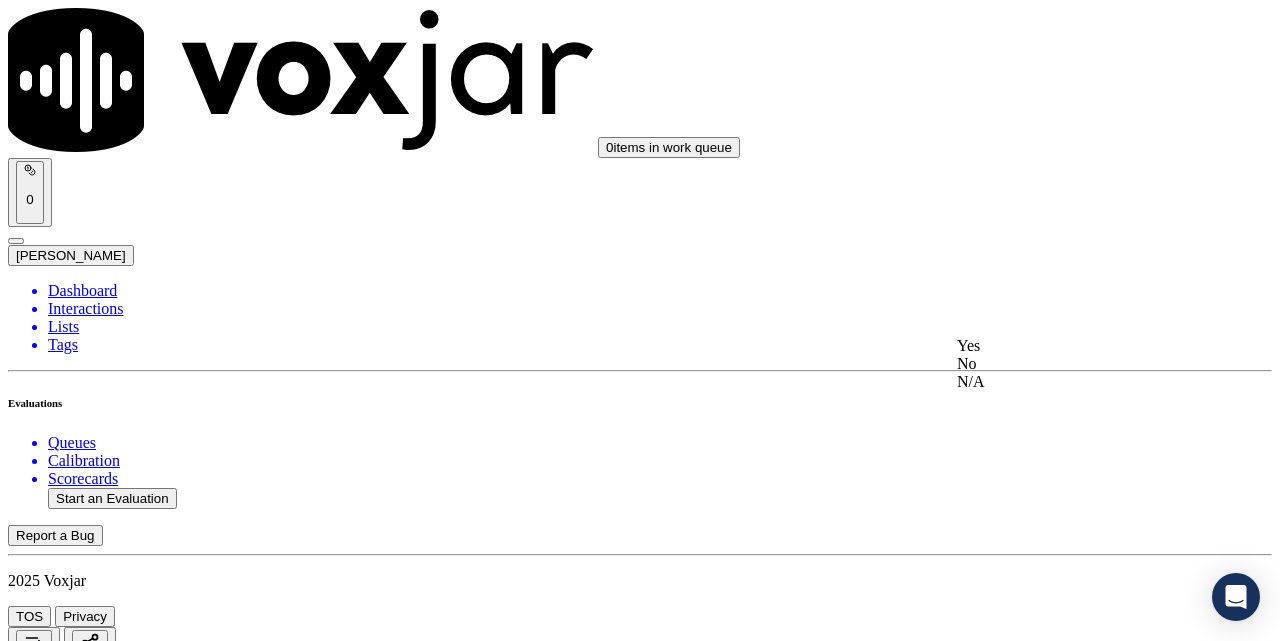 click on "Yes" at bounding box center (1071, 346) 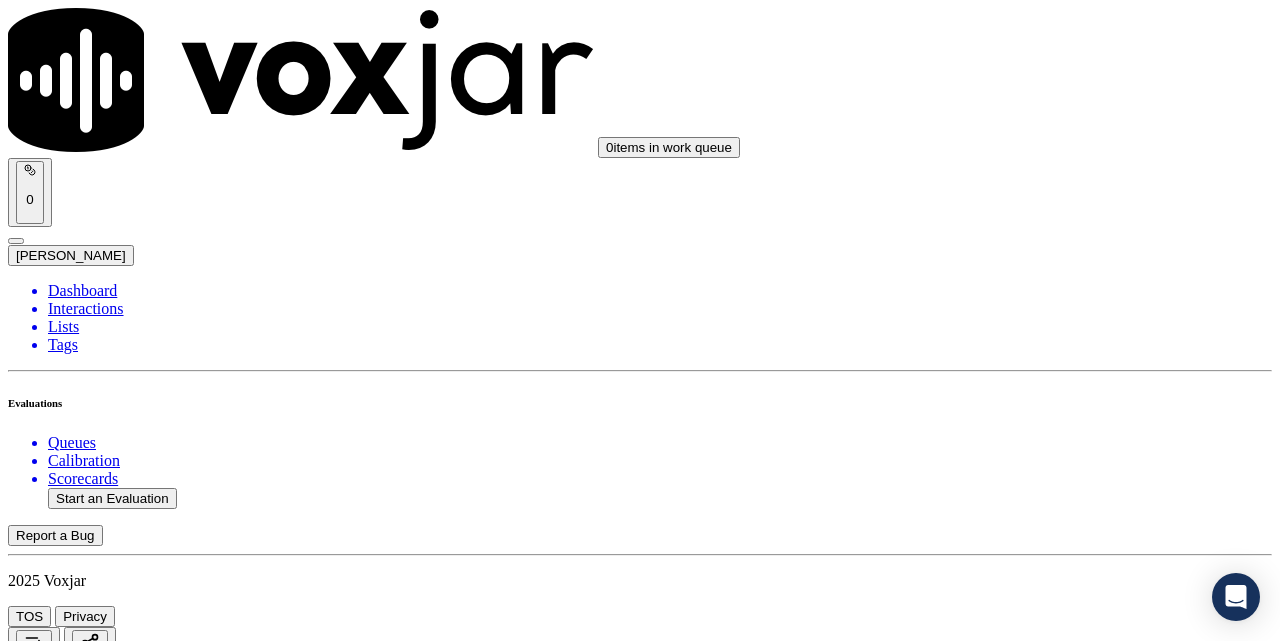 scroll, scrollTop: 4833, scrollLeft: 0, axis: vertical 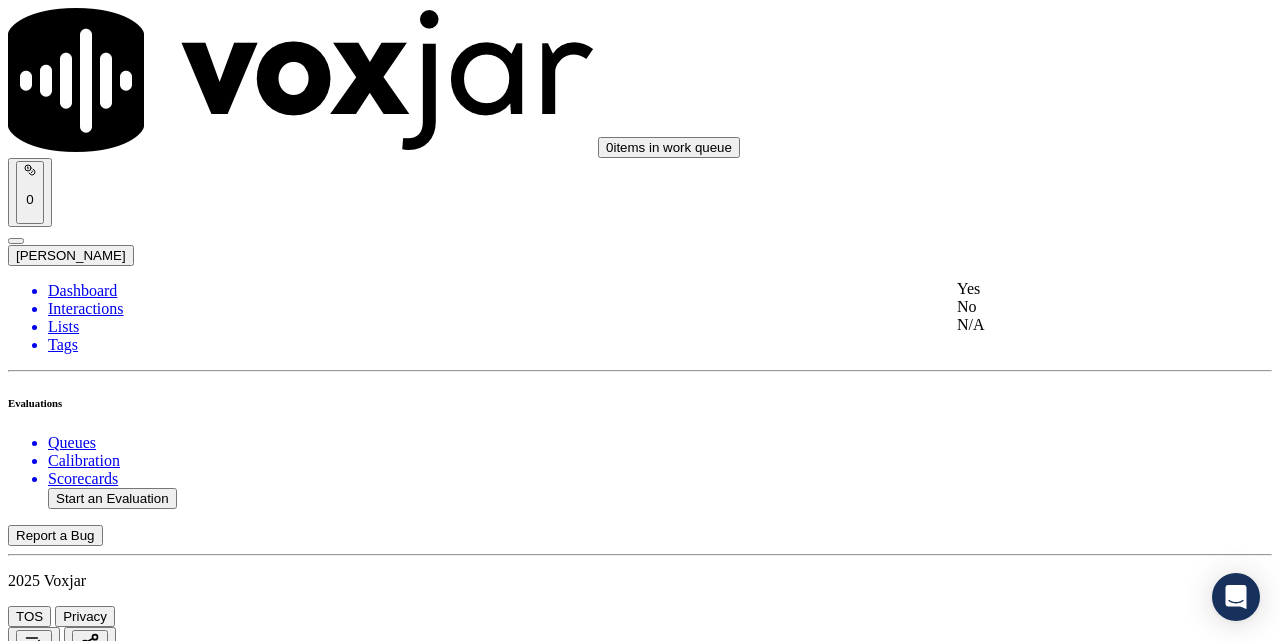 click on "Yes" at bounding box center [1071, 289] 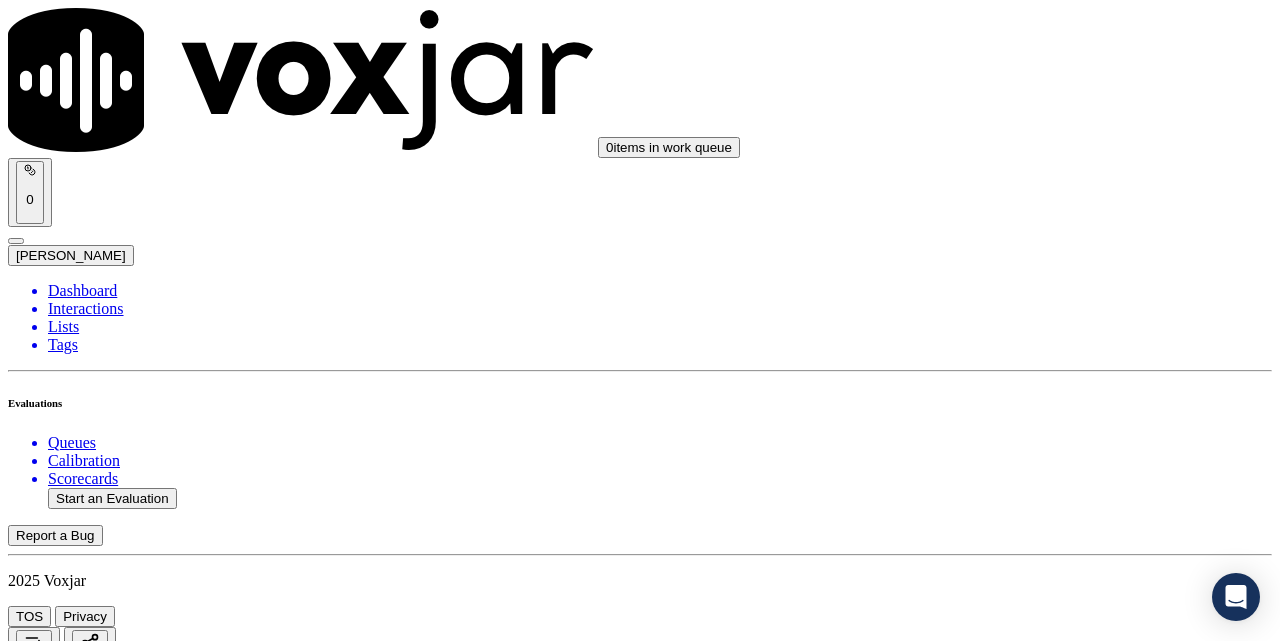 scroll, scrollTop: 5167, scrollLeft: 0, axis: vertical 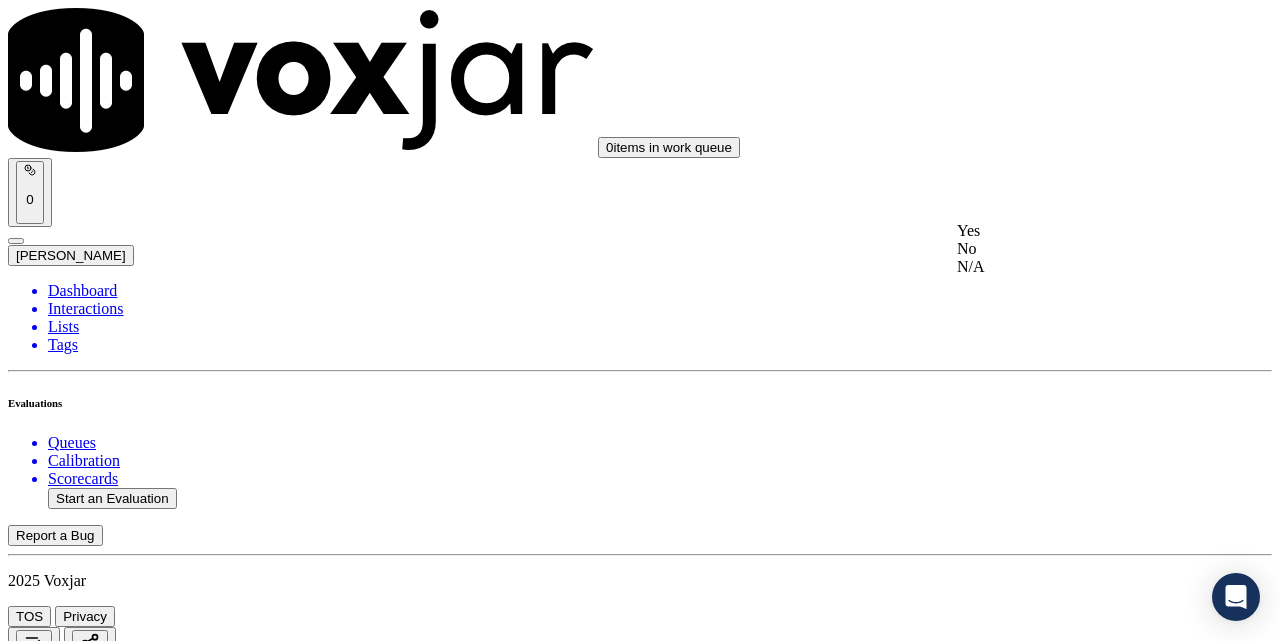 click on "Yes" at bounding box center (1071, 231) 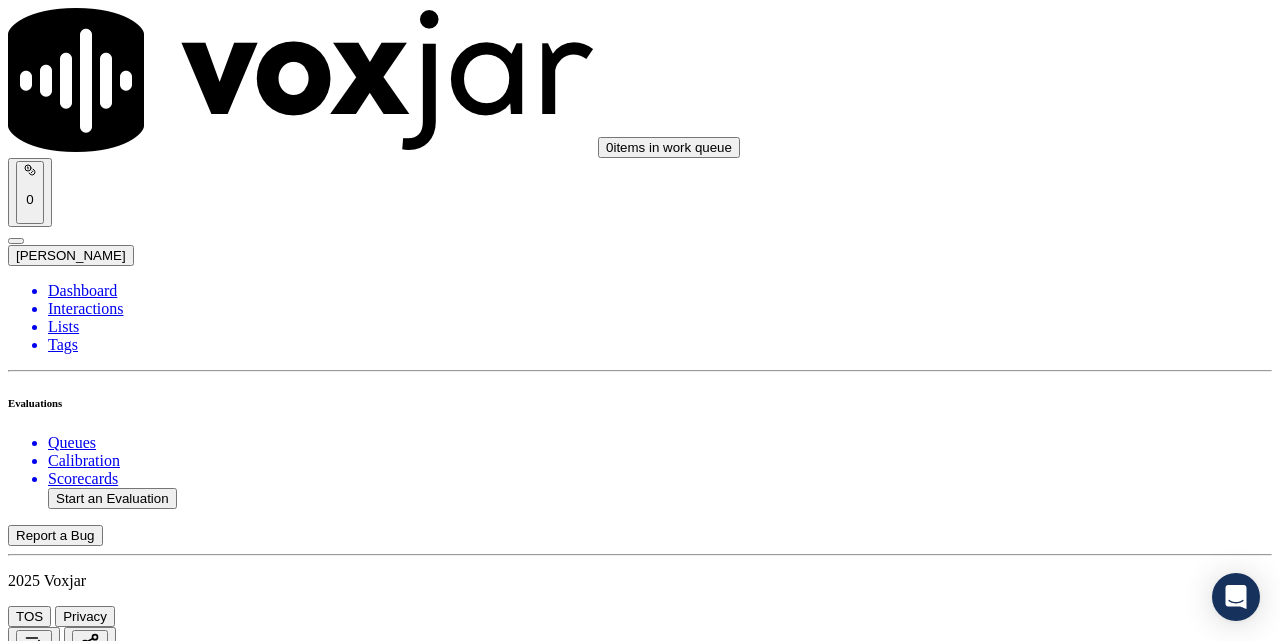 scroll, scrollTop: 5500, scrollLeft: 0, axis: vertical 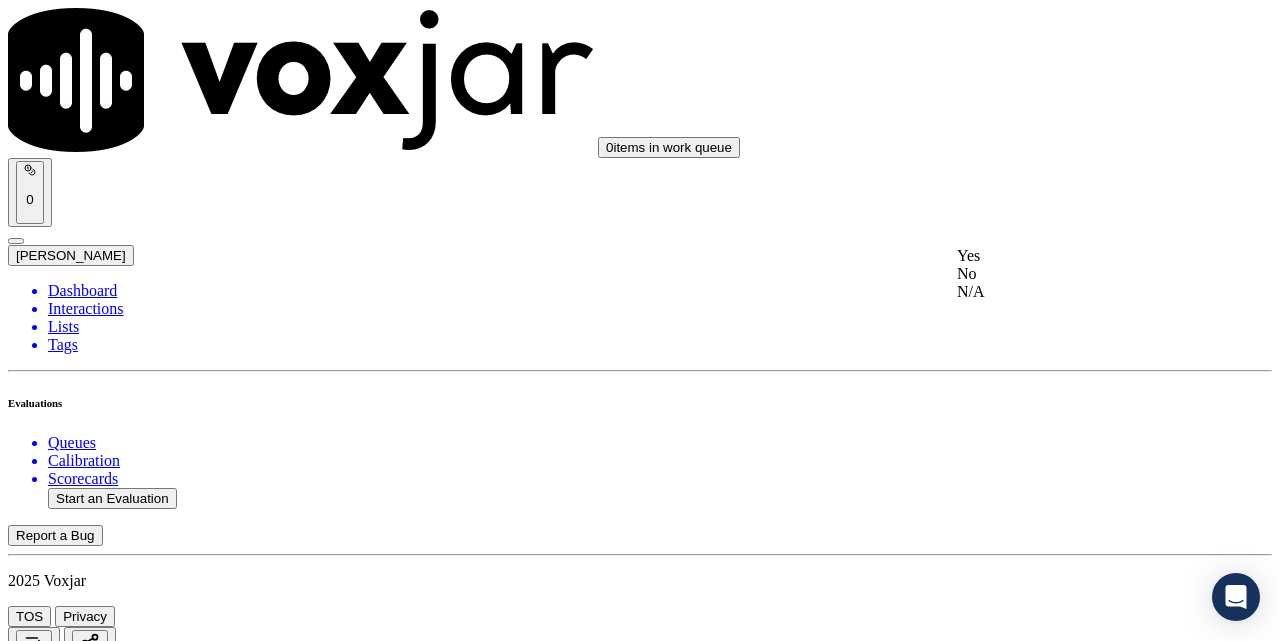 click on "Yes" at bounding box center [1071, 256] 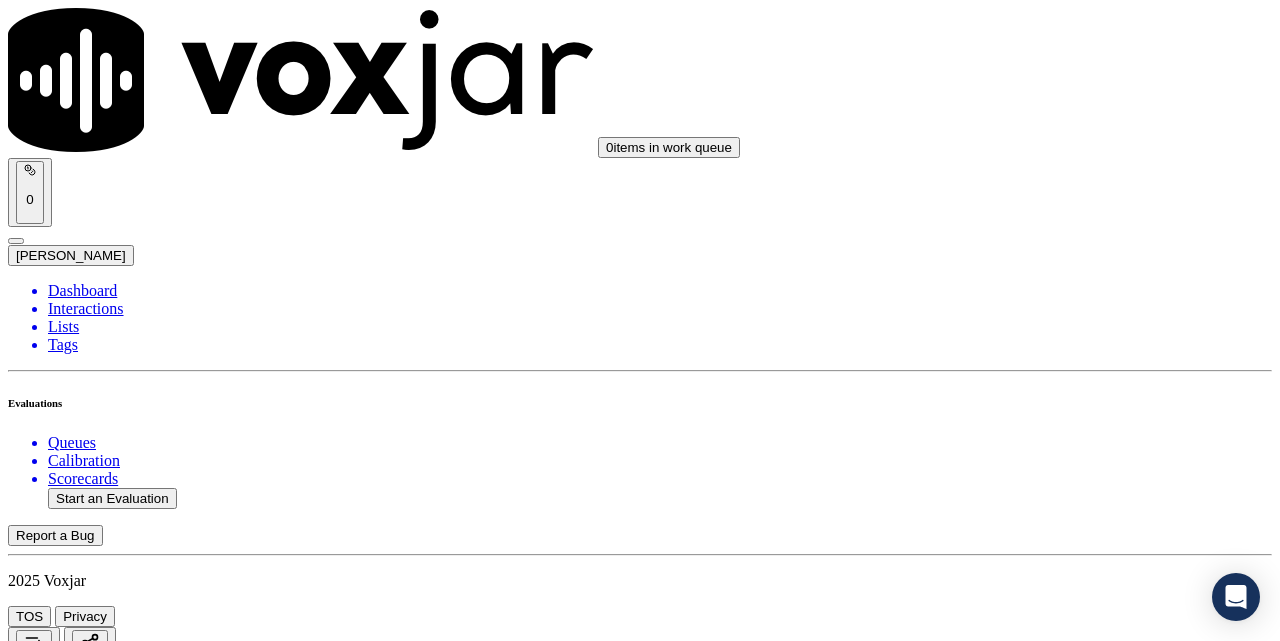 scroll, scrollTop: 5833, scrollLeft: 0, axis: vertical 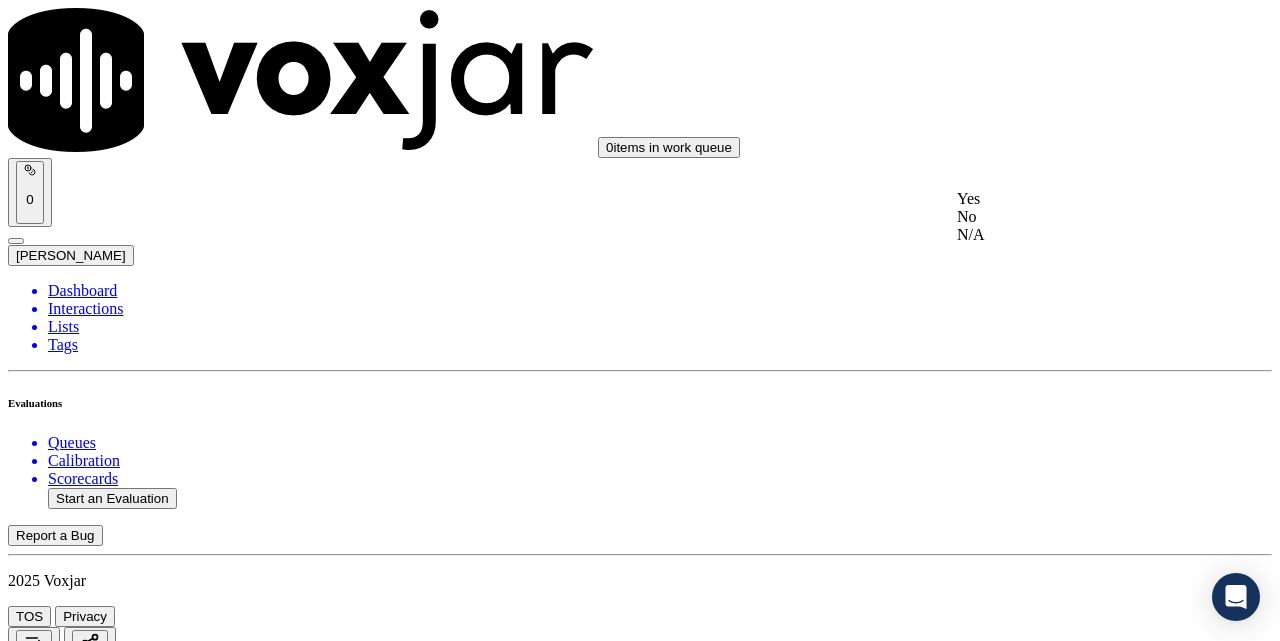 click on "2 .   Did the agent maintain Common Courtesies/Professionalism?   Select an answer" at bounding box center [640, 7016] 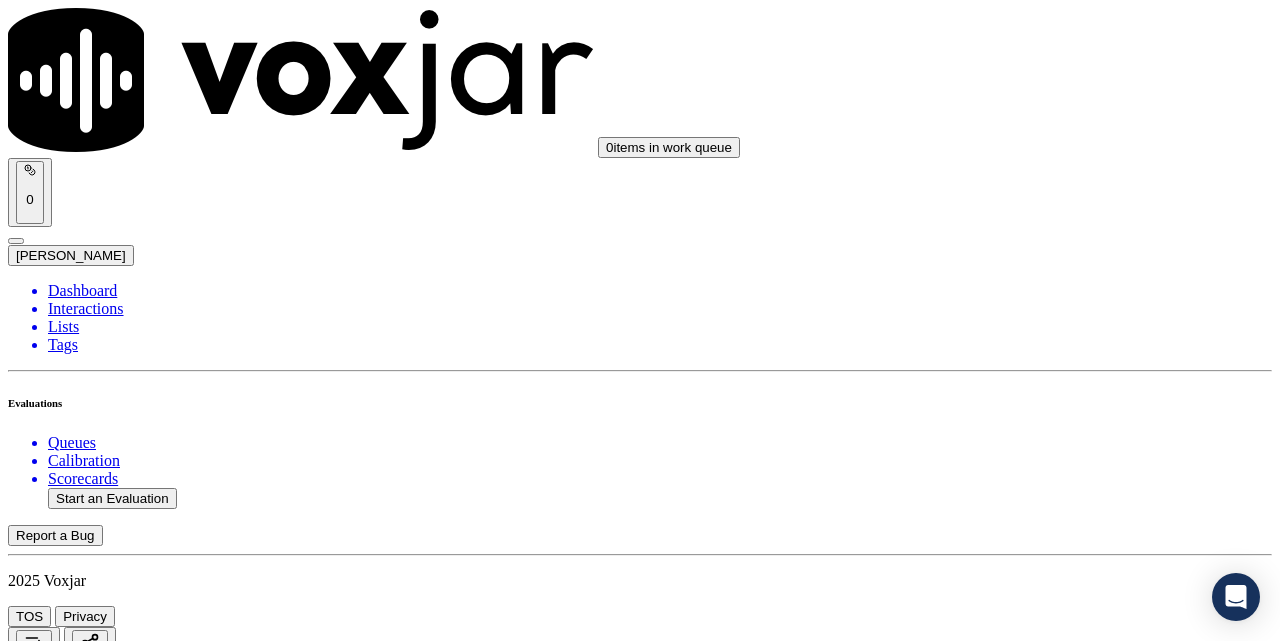 click on "Add Note" at bounding box center [640, 7086] 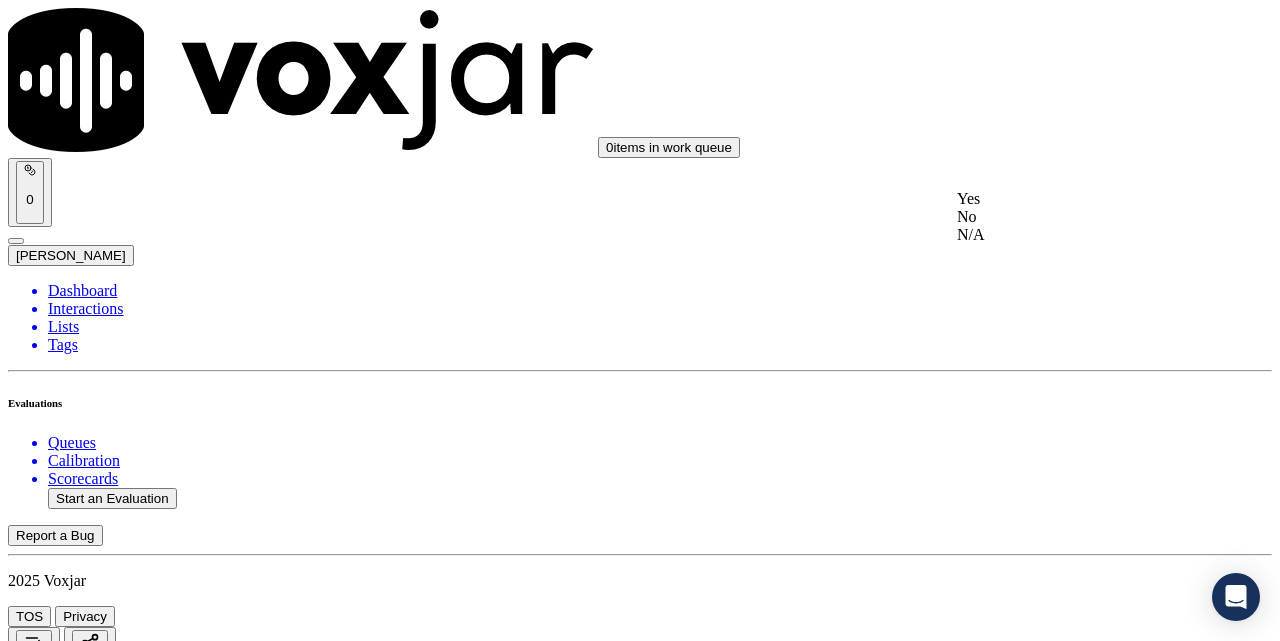 click on "No" 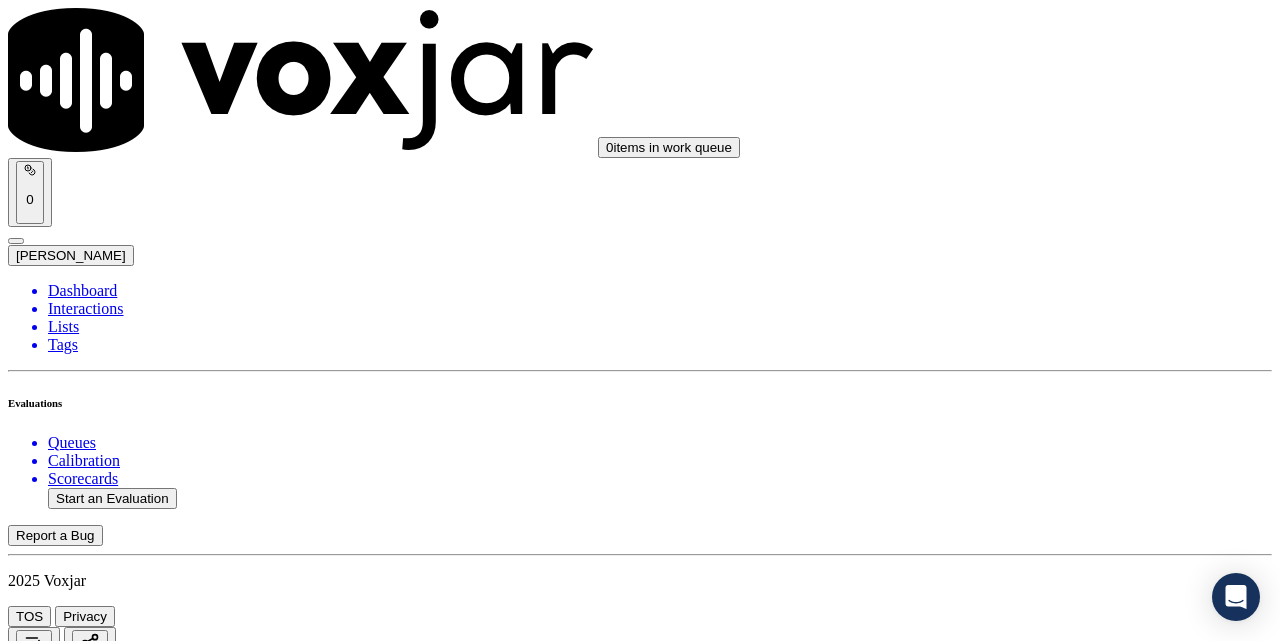 click on "No" at bounding box center [28, 7050] 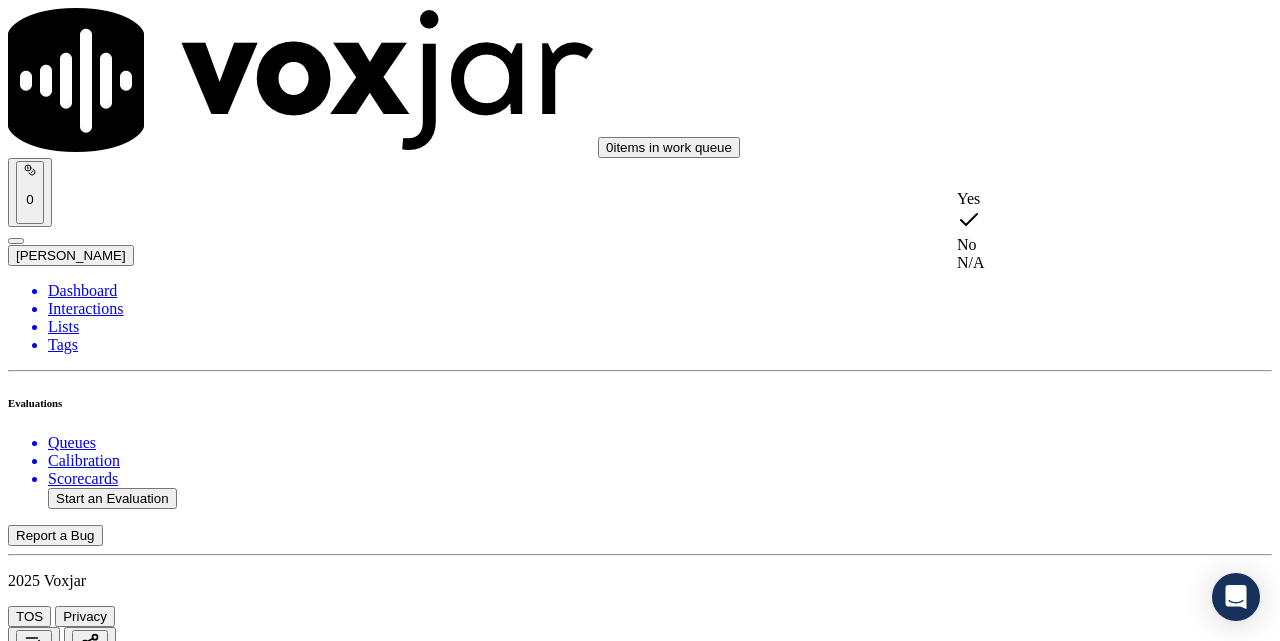click on "Yes" at bounding box center (1071, 199) 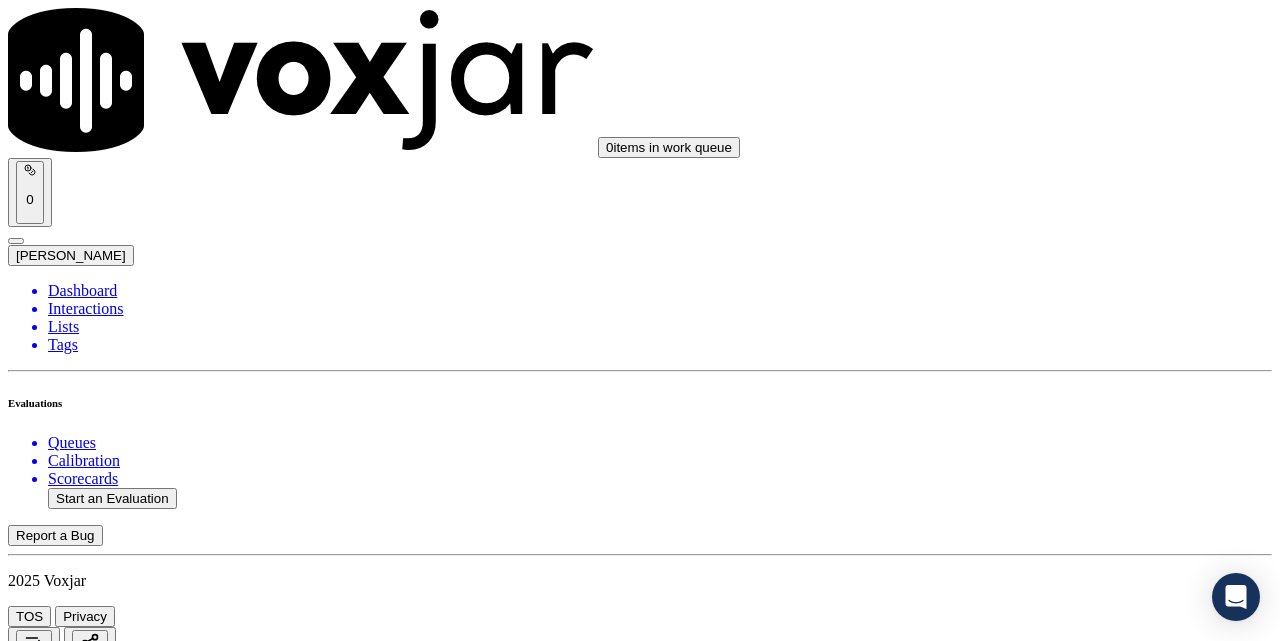 scroll, scrollTop: 5888, scrollLeft: 0, axis: vertical 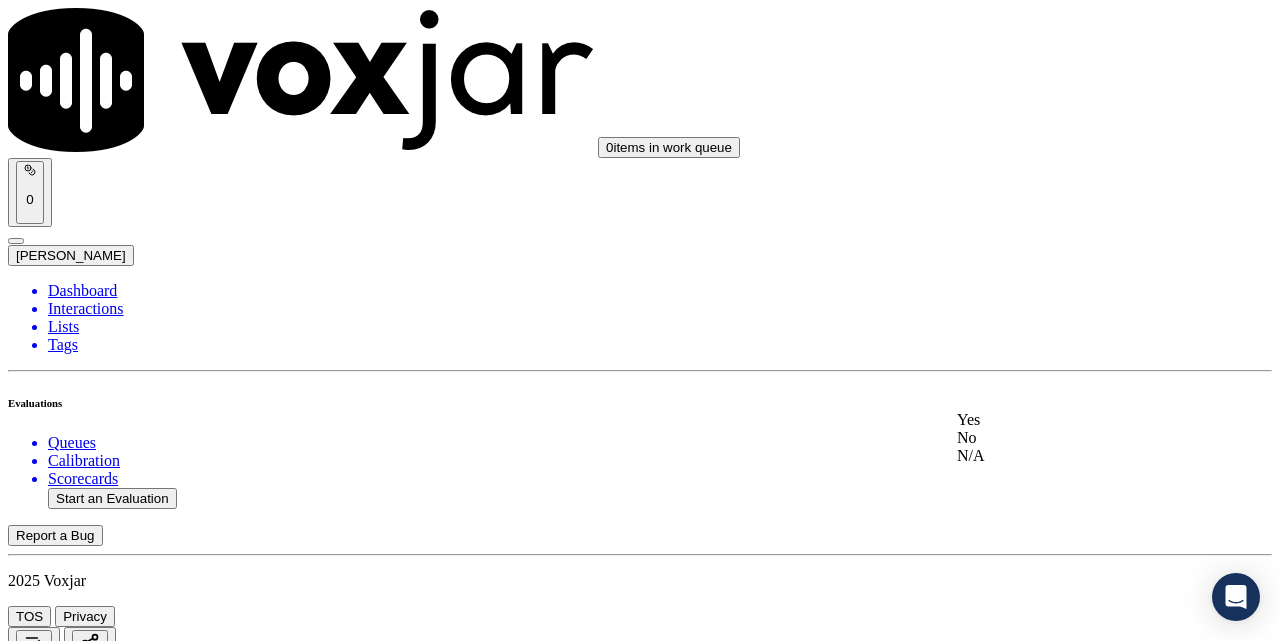 click on "Yes" at bounding box center (1071, 420) 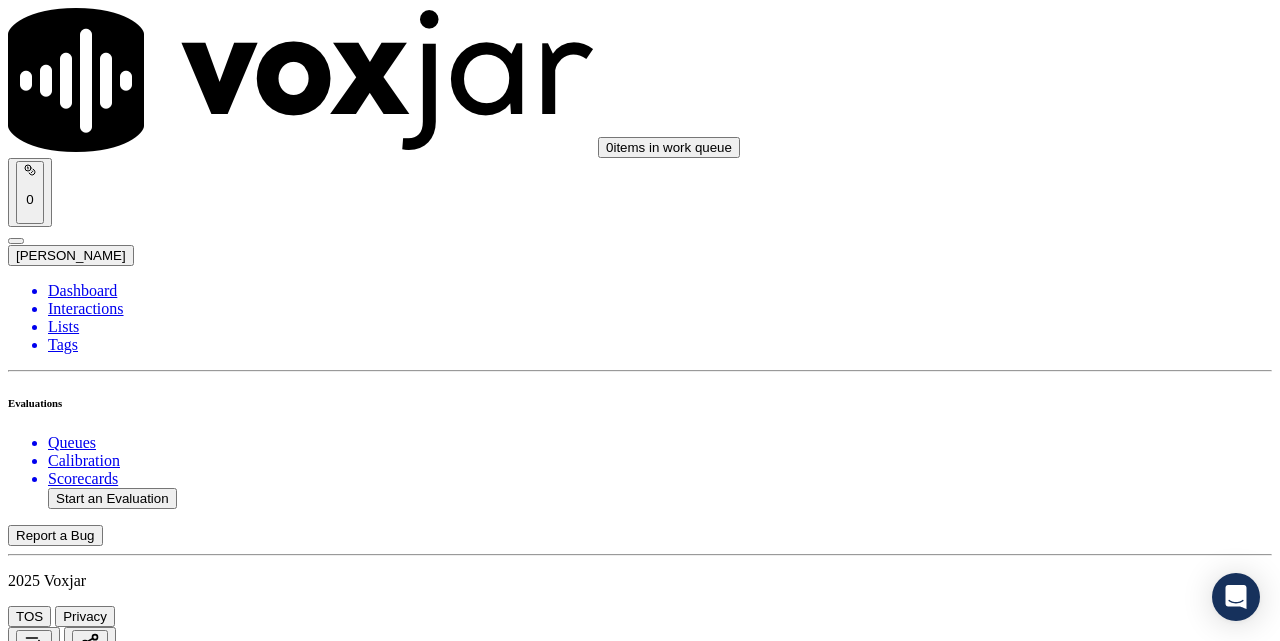 click on "Submit Scores" at bounding box center [59, 7345] 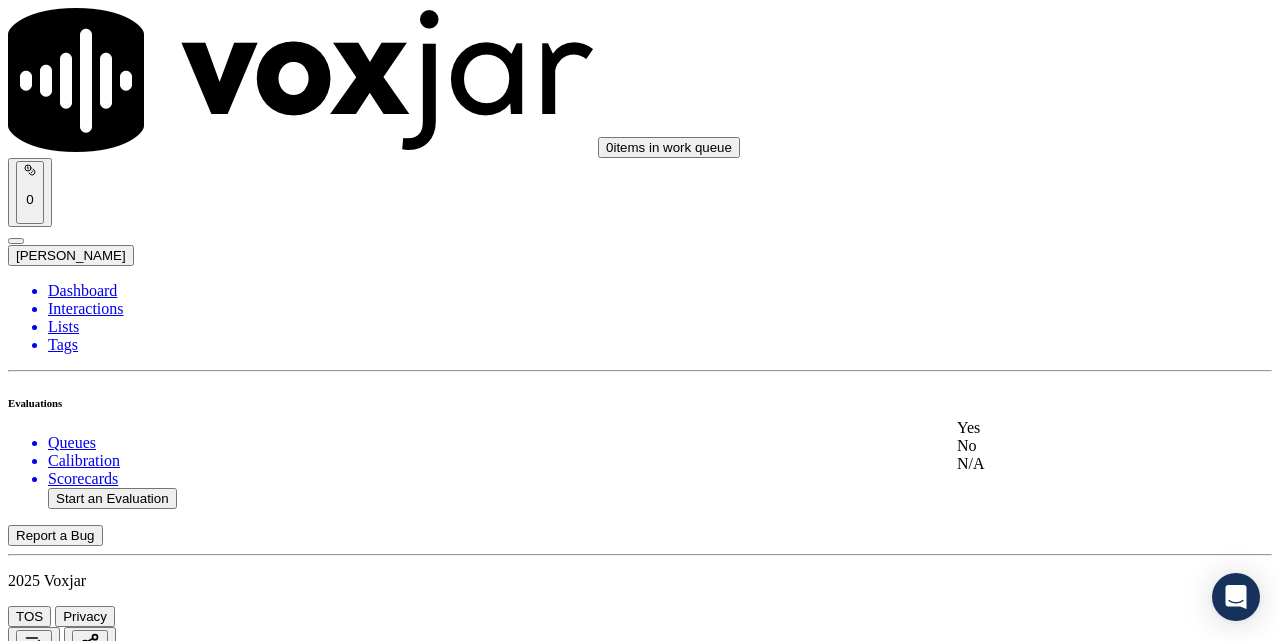 click on "Yes" at bounding box center (1071, 428) 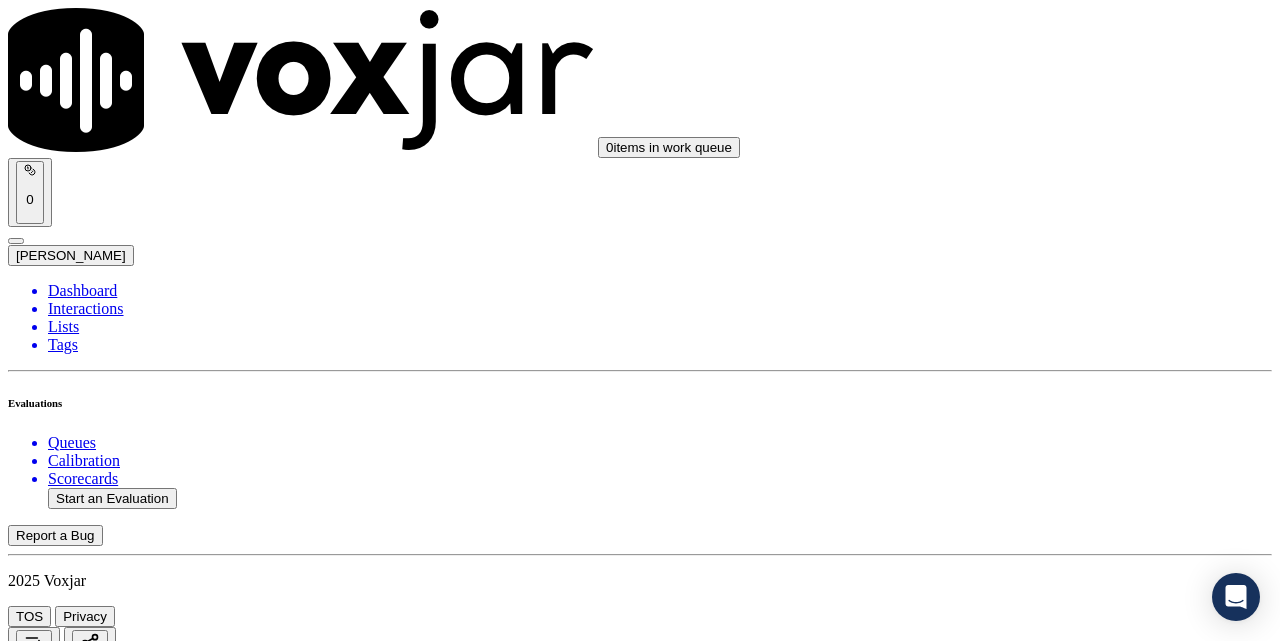 click on "Select an answer" at bounding box center [67, 2625] 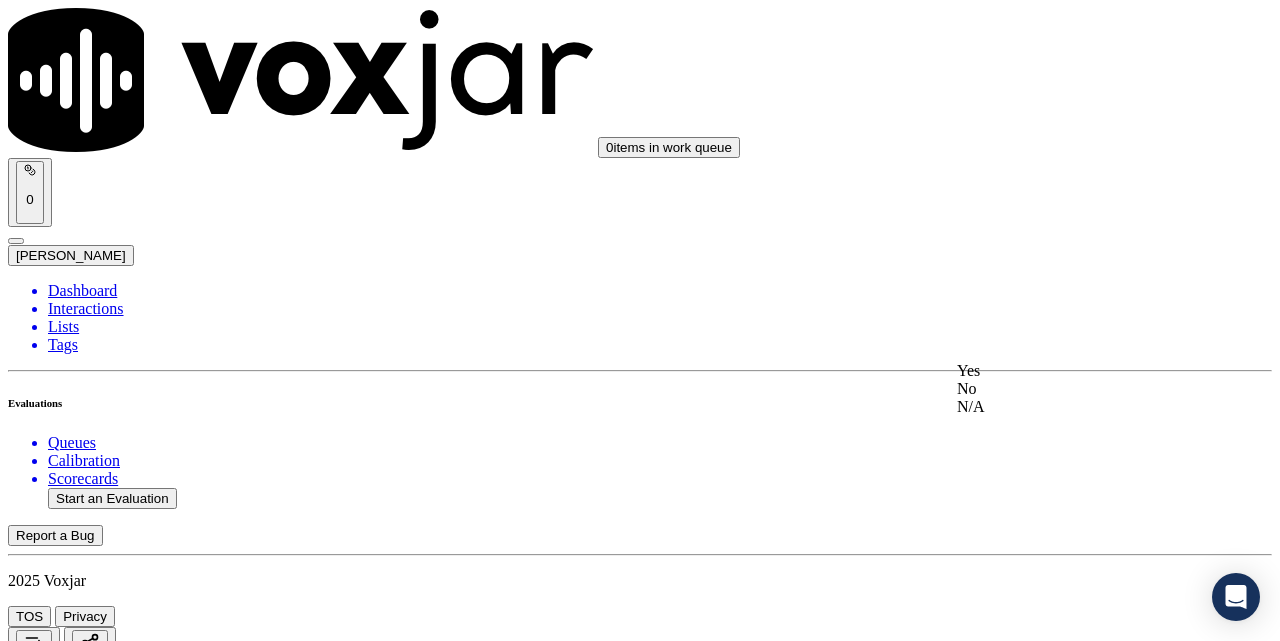 click on "Yes" at bounding box center (1071, 371) 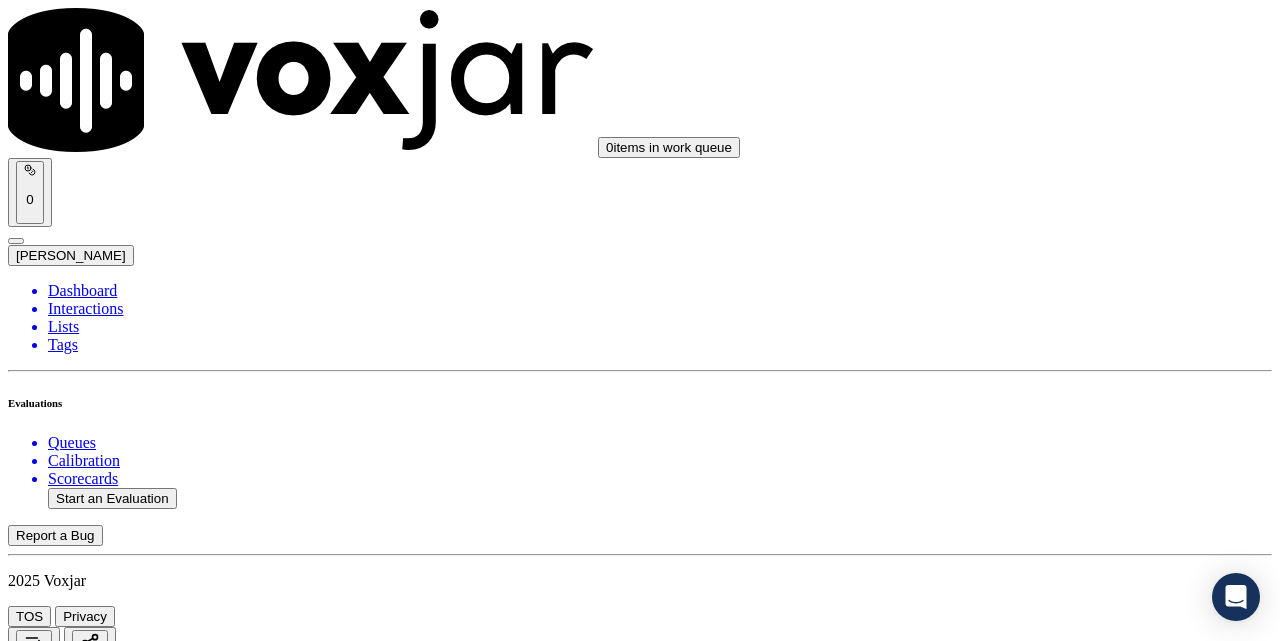 scroll, scrollTop: 667, scrollLeft: 0, axis: vertical 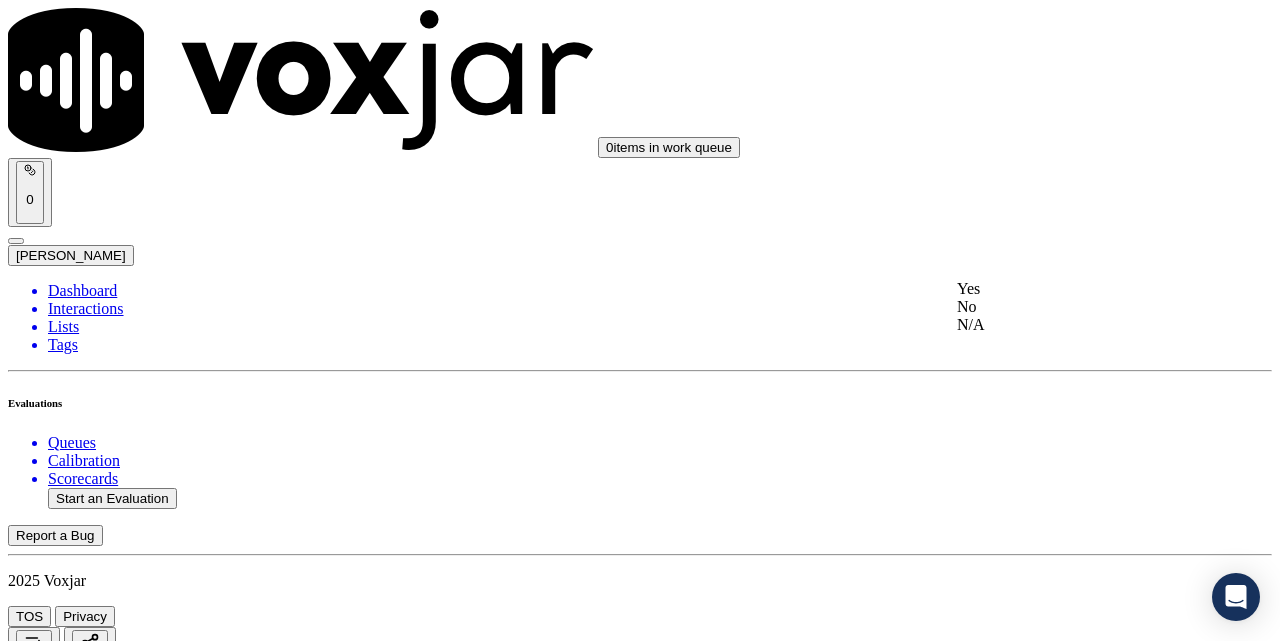 click on "Yes   No     N/A" at bounding box center (1071, 307) 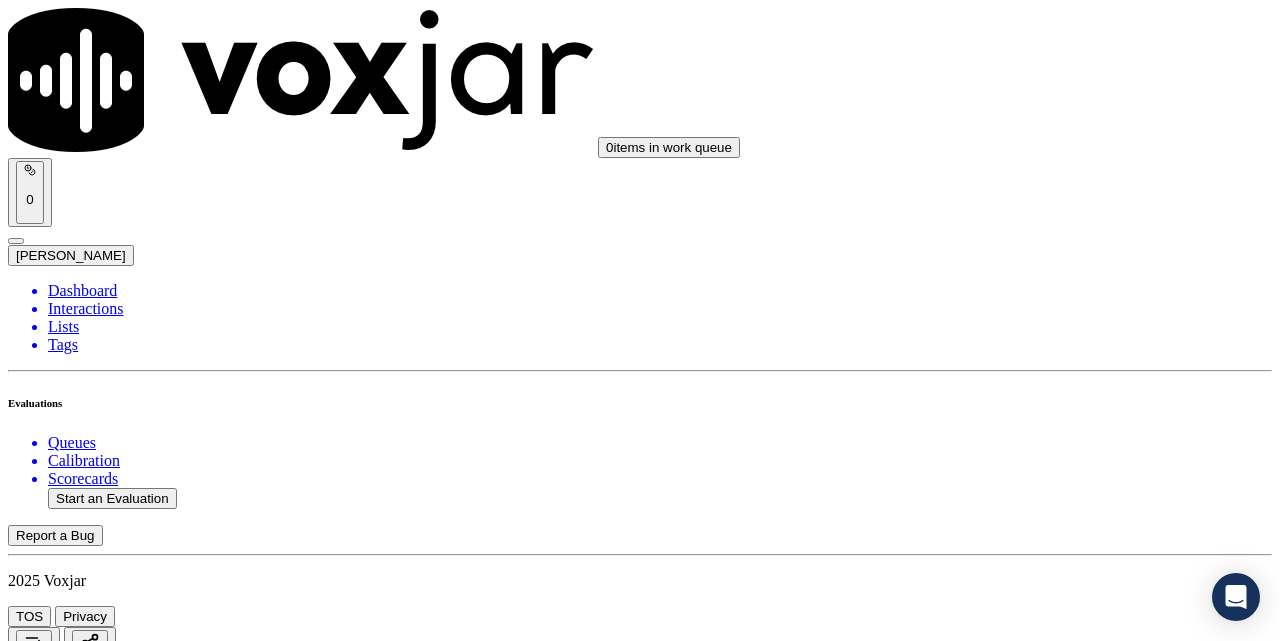 scroll, scrollTop: 1000, scrollLeft: 0, axis: vertical 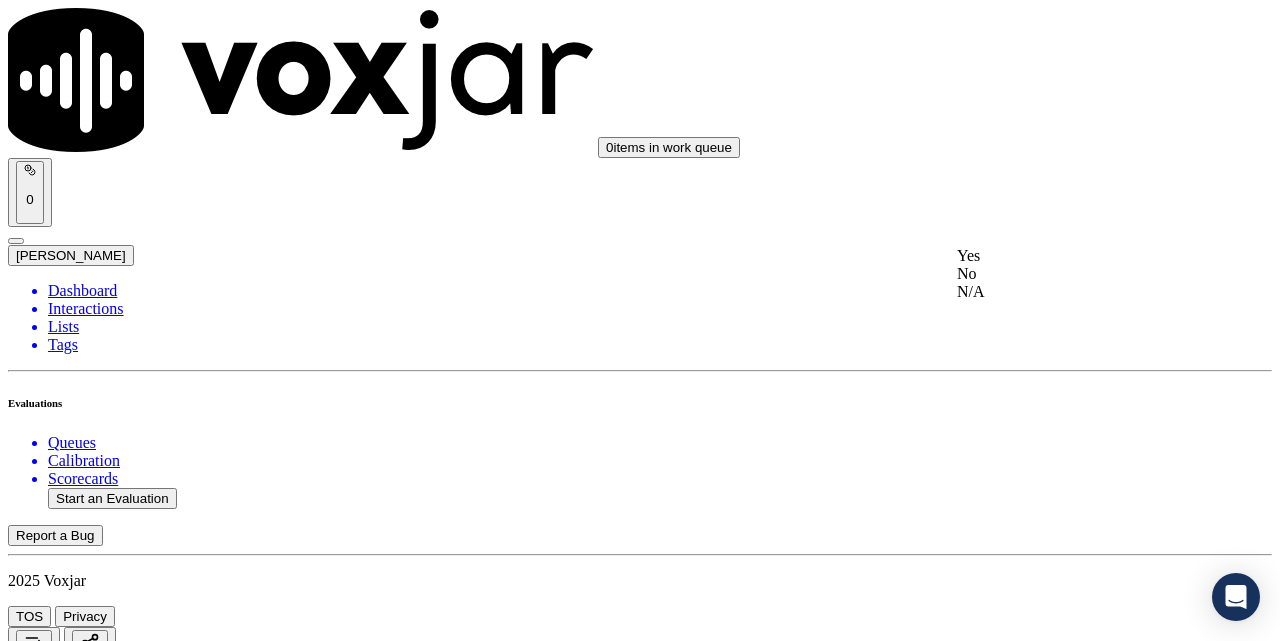 click on "N/A" 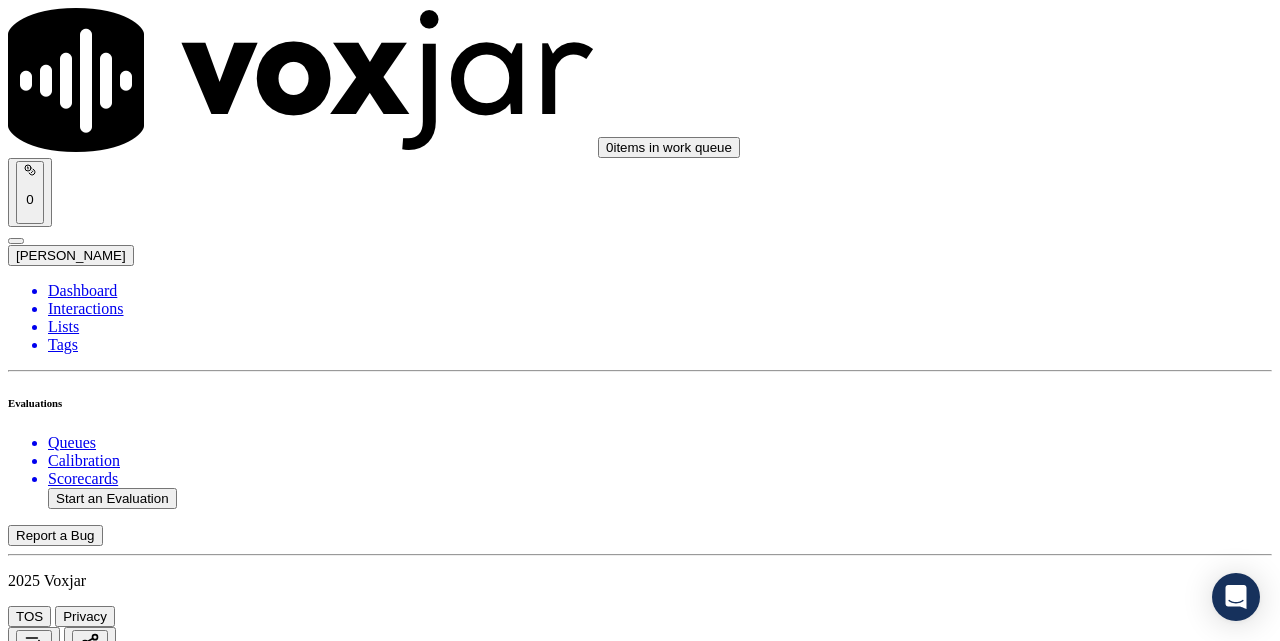 scroll, scrollTop: 1333, scrollLeft: 0, axis: vertical 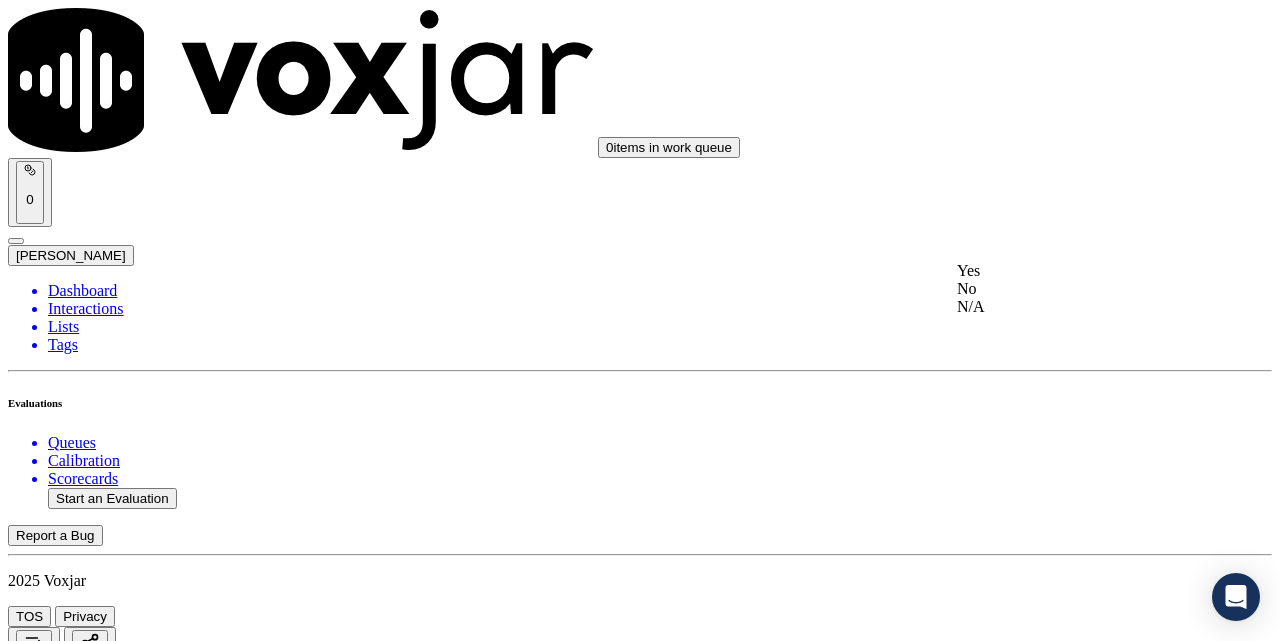 click on "Yes" at bounding box center [1071, 271] 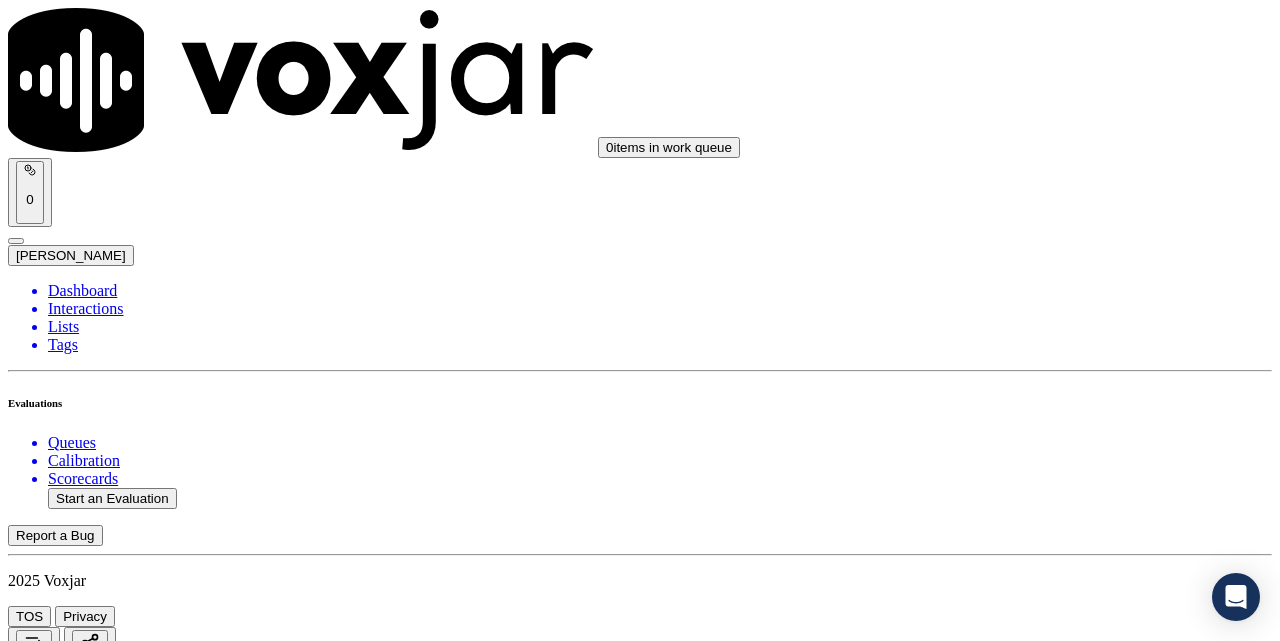 click on "Yes" at bounding box center [28, 3348] 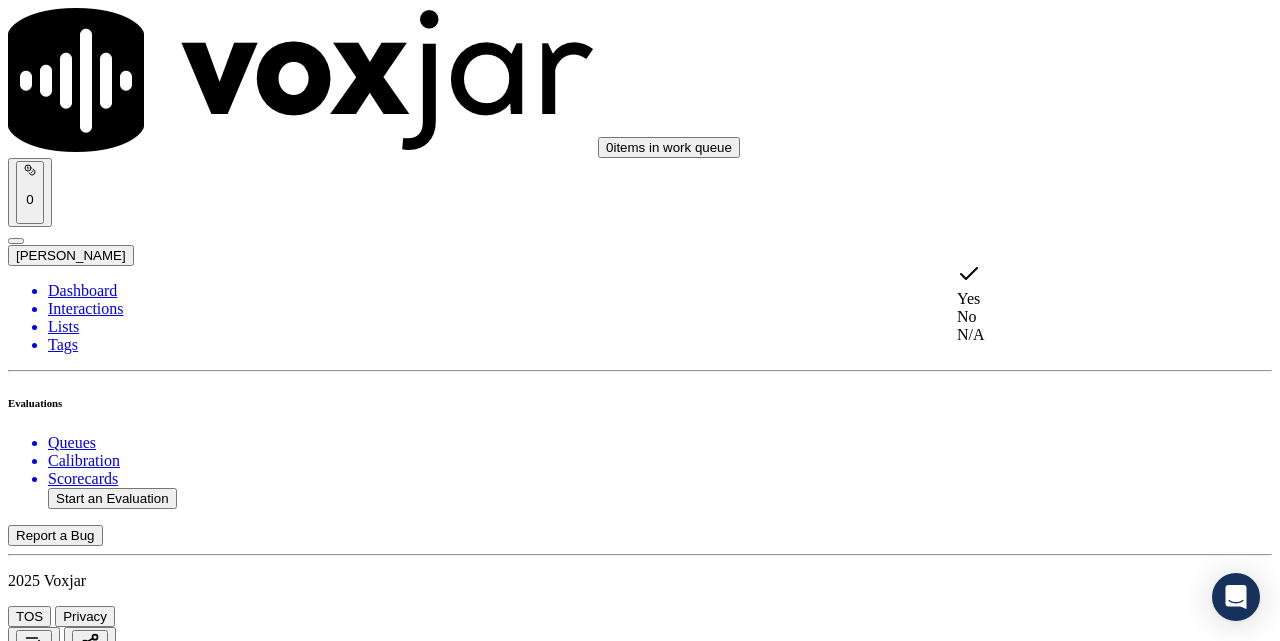 click on "N/A" 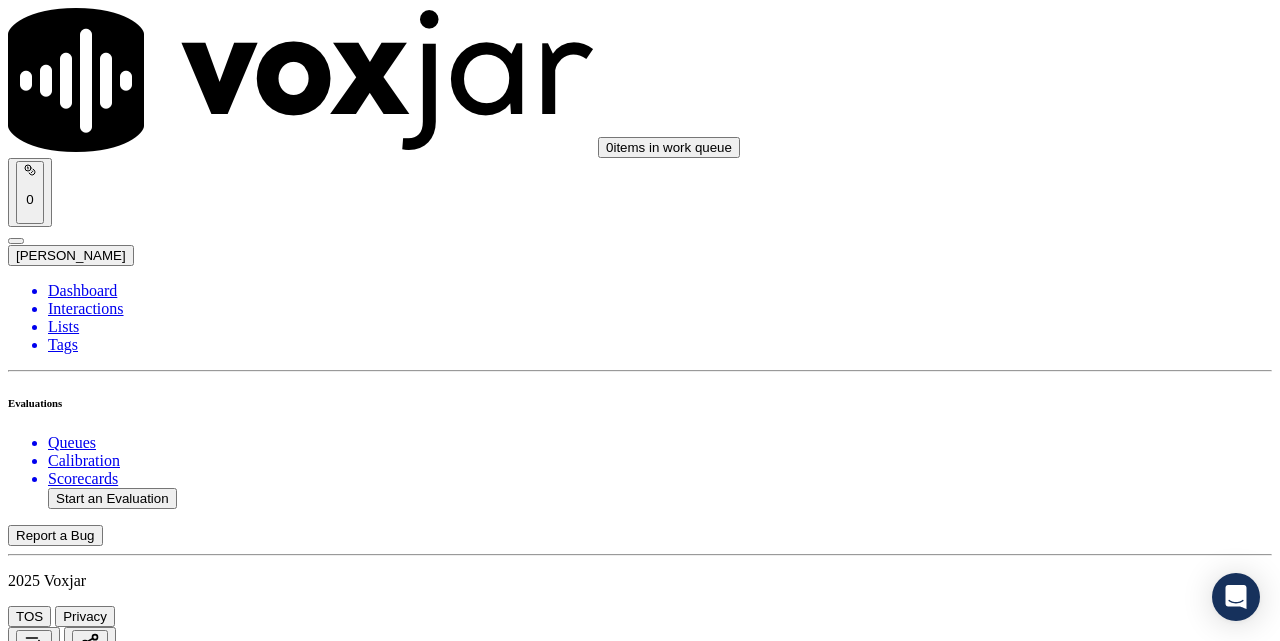 scroll, scrollTop: 1500, scrollLeft: 0, axis: vertical 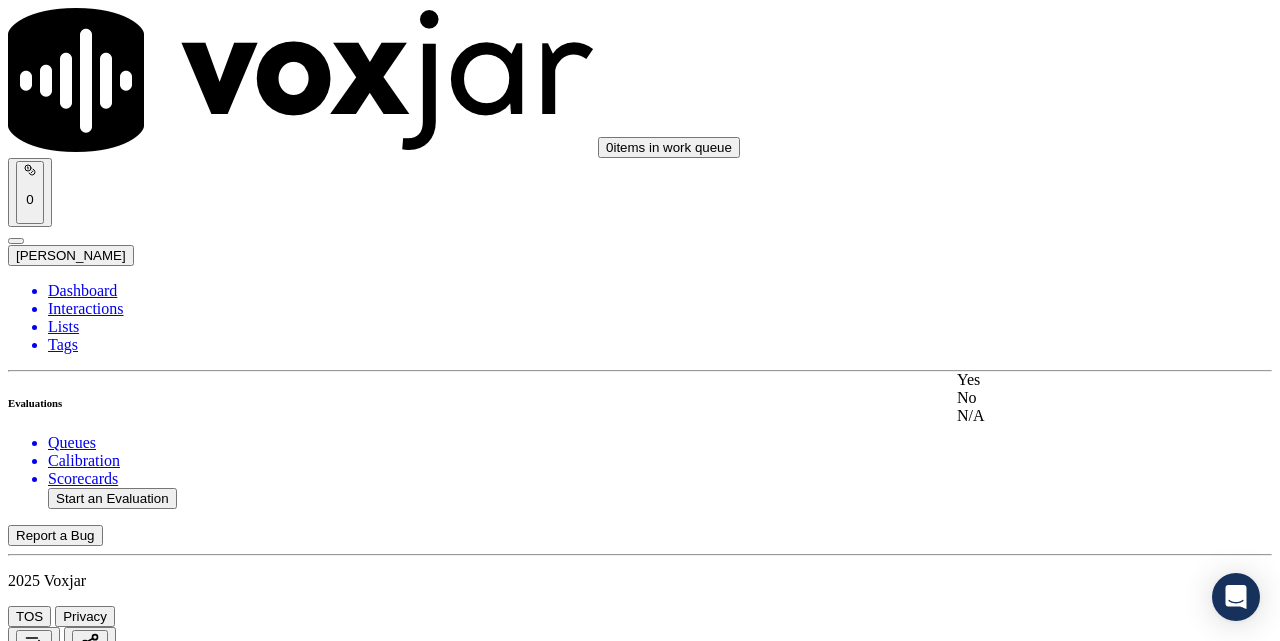 click on "Yes" at bounding box center [1071, 380] 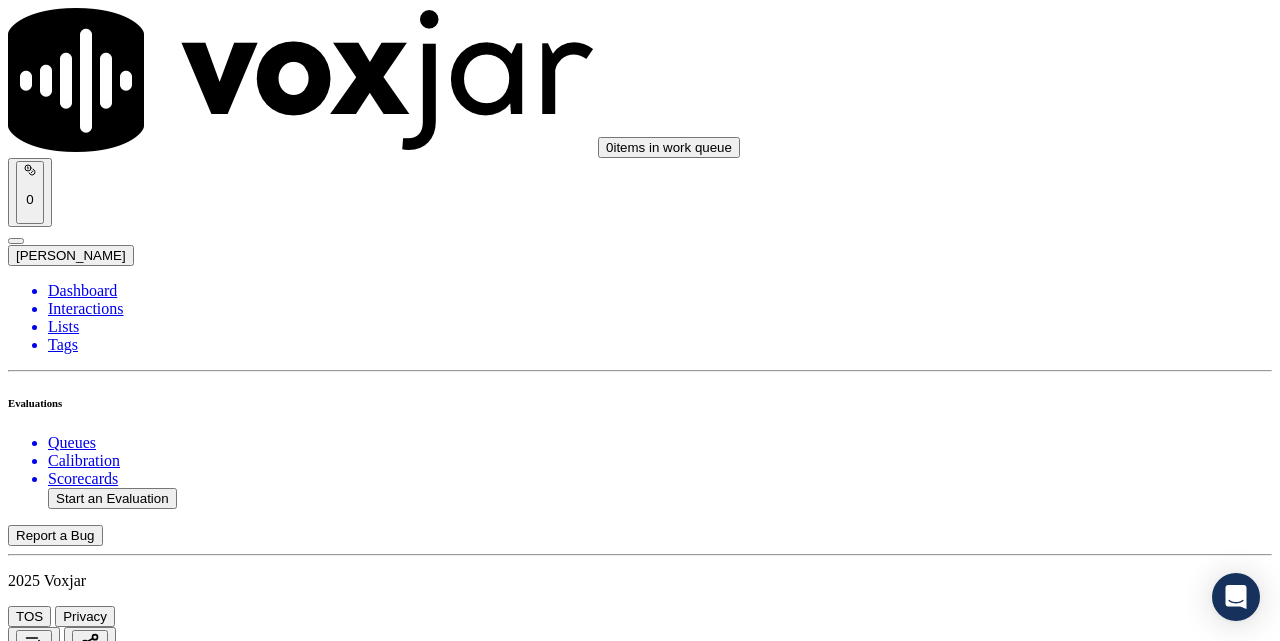 scroll, scrollTop: 2000, scrollLeft: 0, axis: vertical 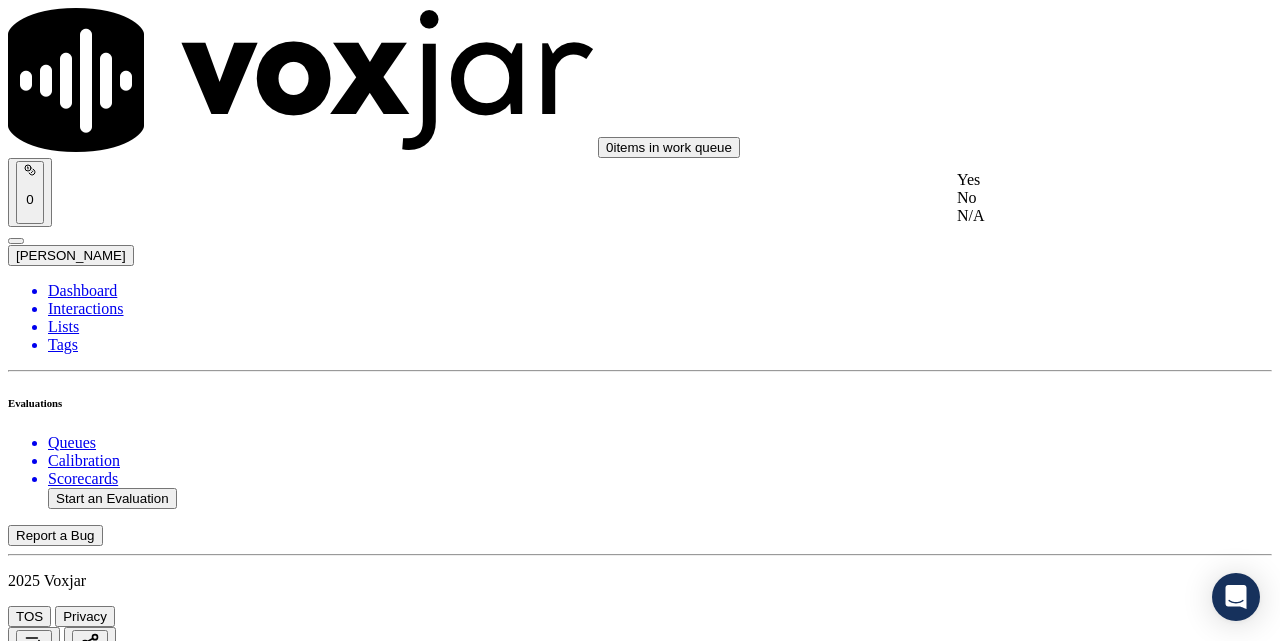 click on "Yes" at bounding box center [1071, 180] 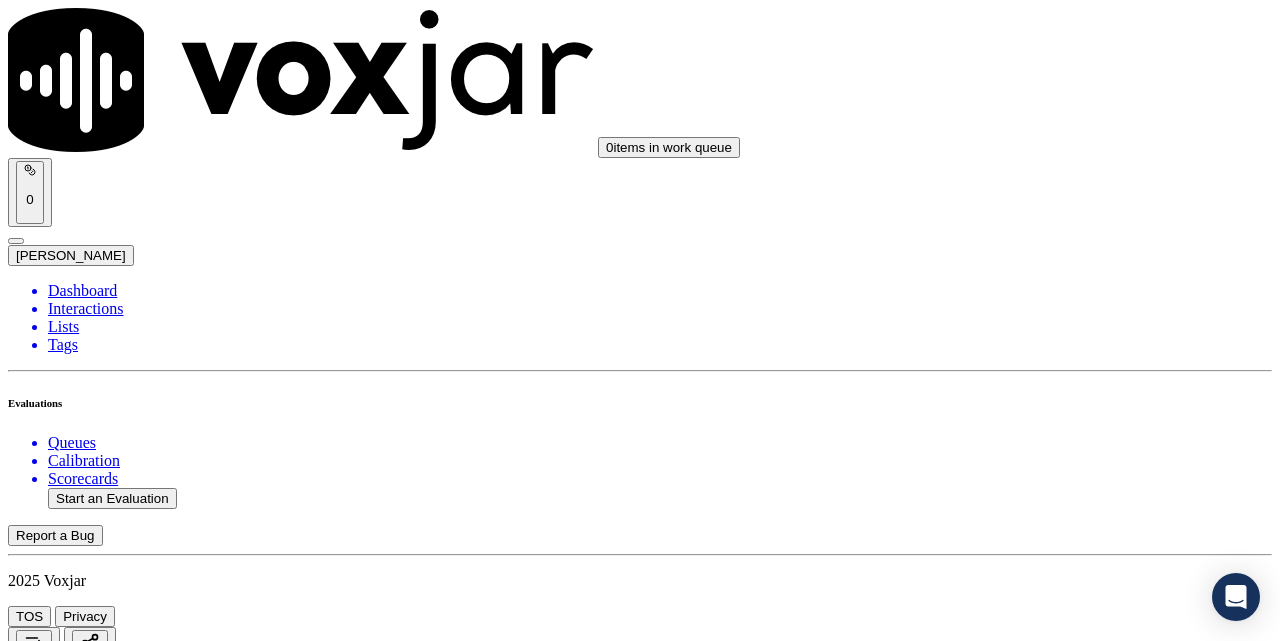 scroll, scrollTop: 2167, scrollLeft: 0, axis: vertical 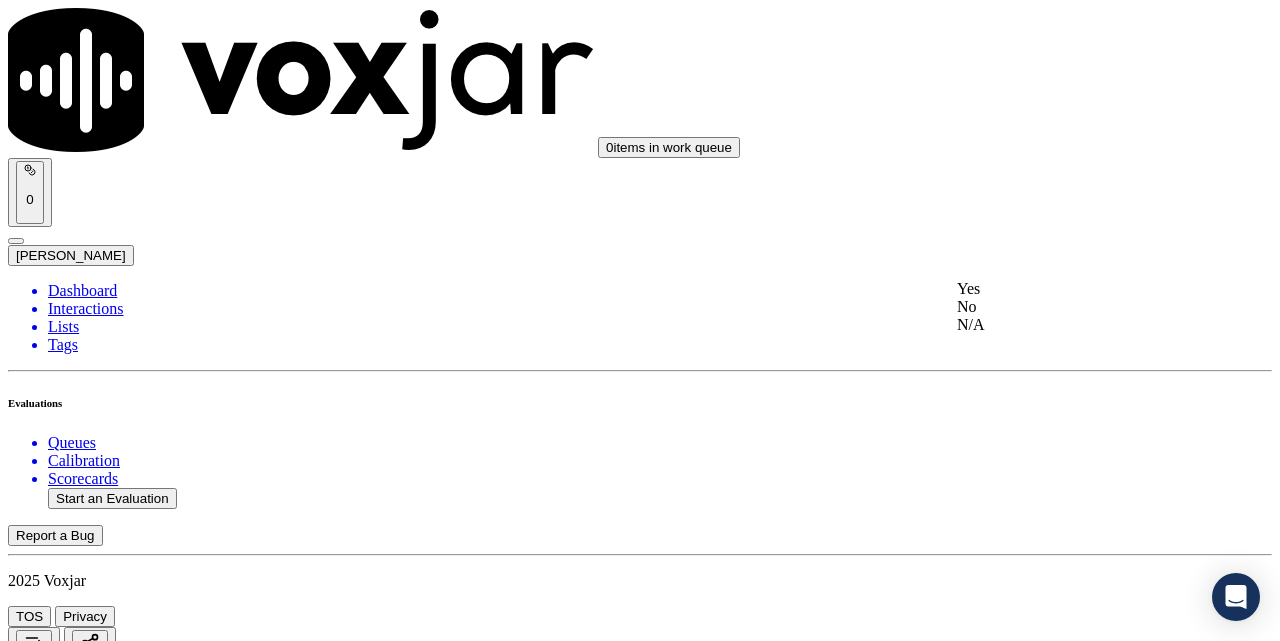 click on "Yes" at bounding box center [1071, 289] 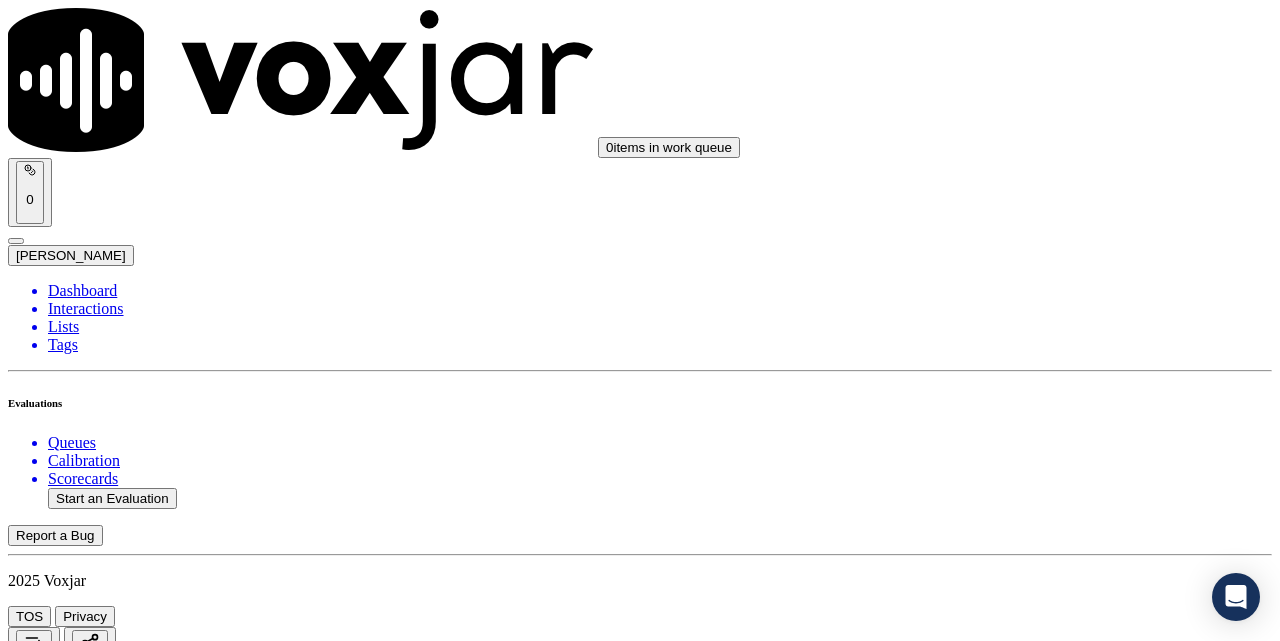 click on "Select an answer" at bounding box center [67, 4280] 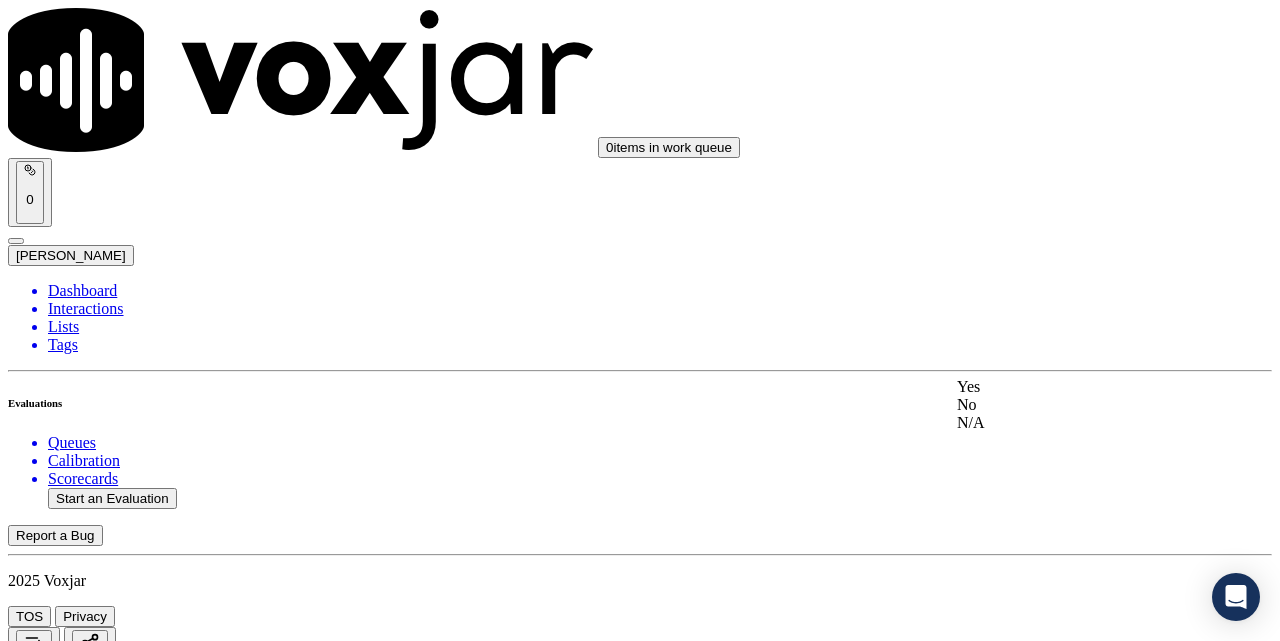 click on "N/A" 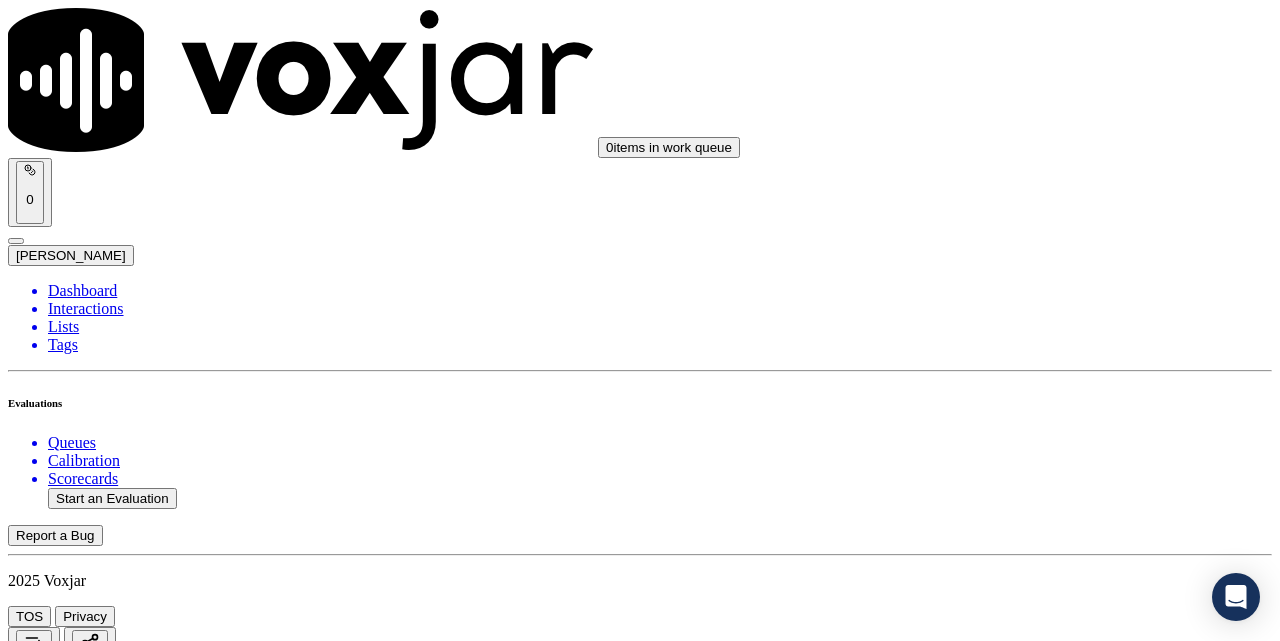 scroll, scrollTop: 2833, scrollLeft: 0, axis: vertical 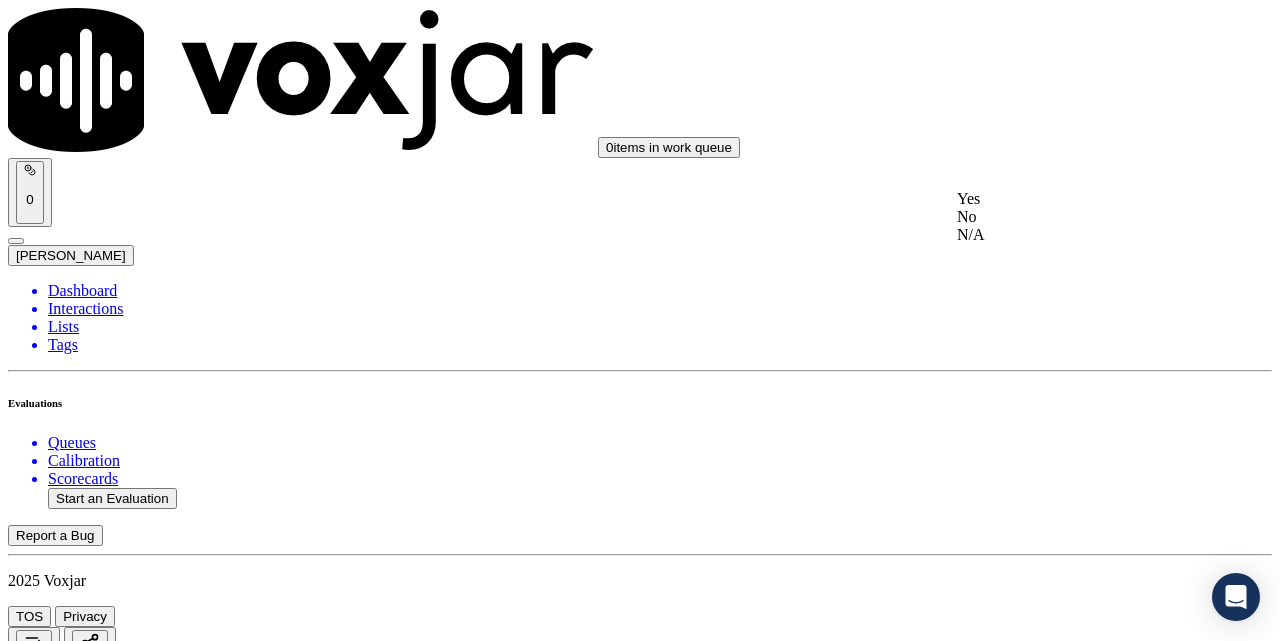 click on "Yes   No     N/A" at bounding box center [1071, 217] 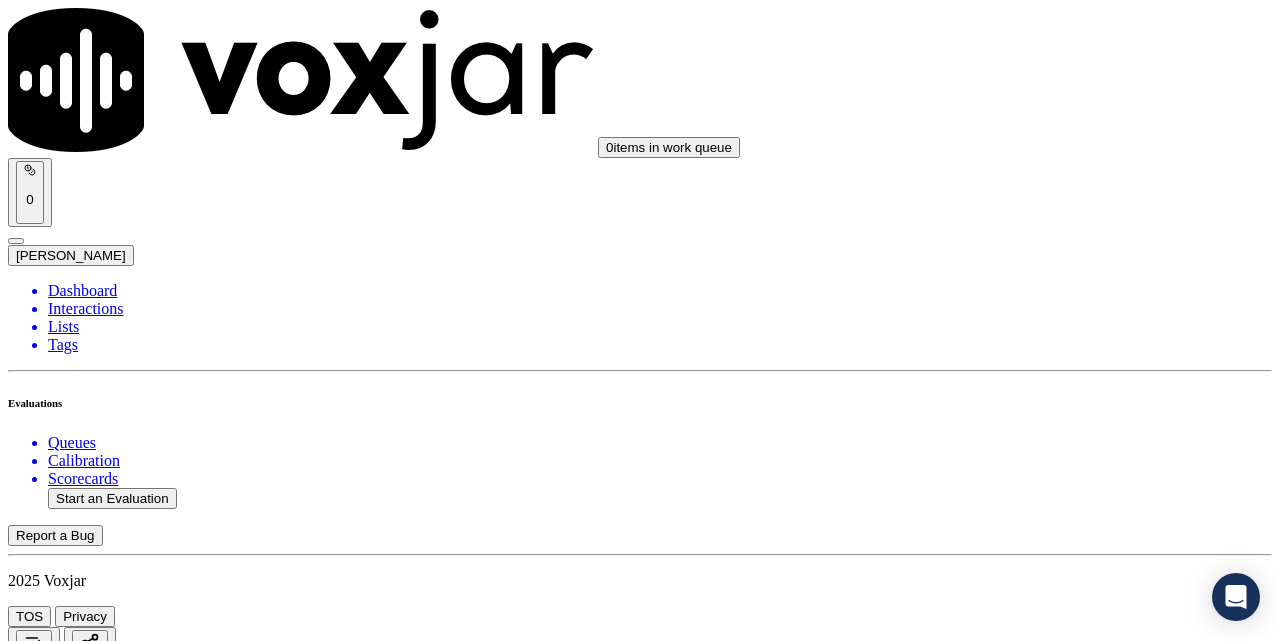 scroll, scrollTop: 3167, scrollLeft: 0, axis: vertical 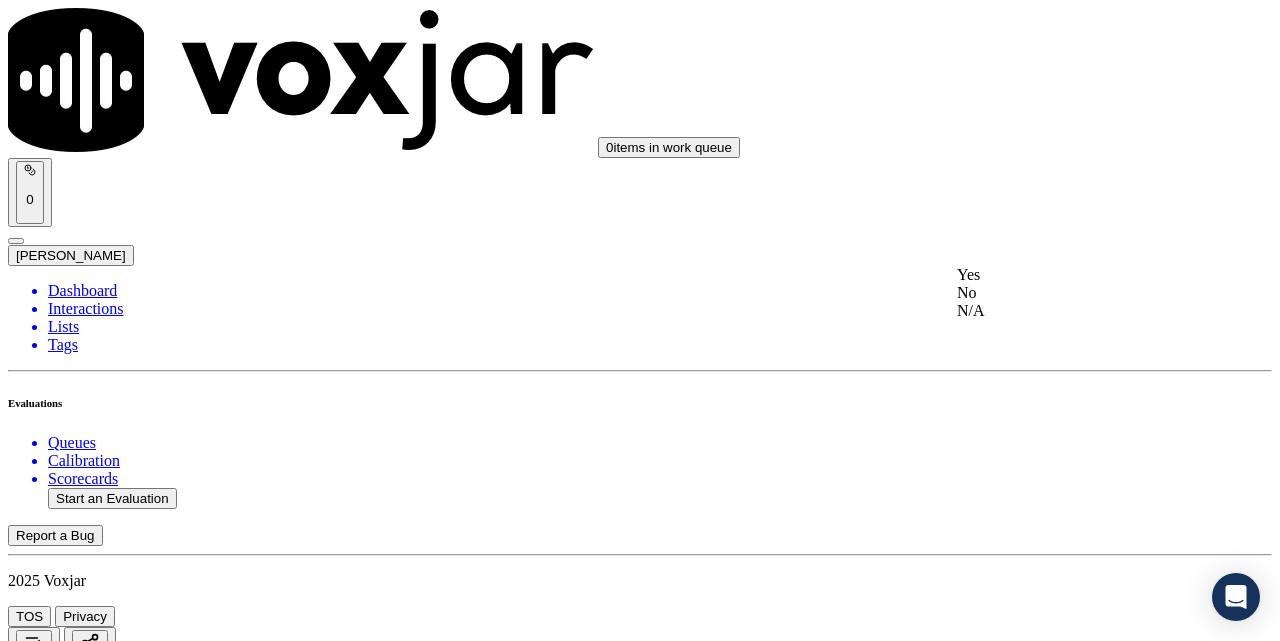 click on "Yes   No     N/A" at bounding box center (1071, 293) 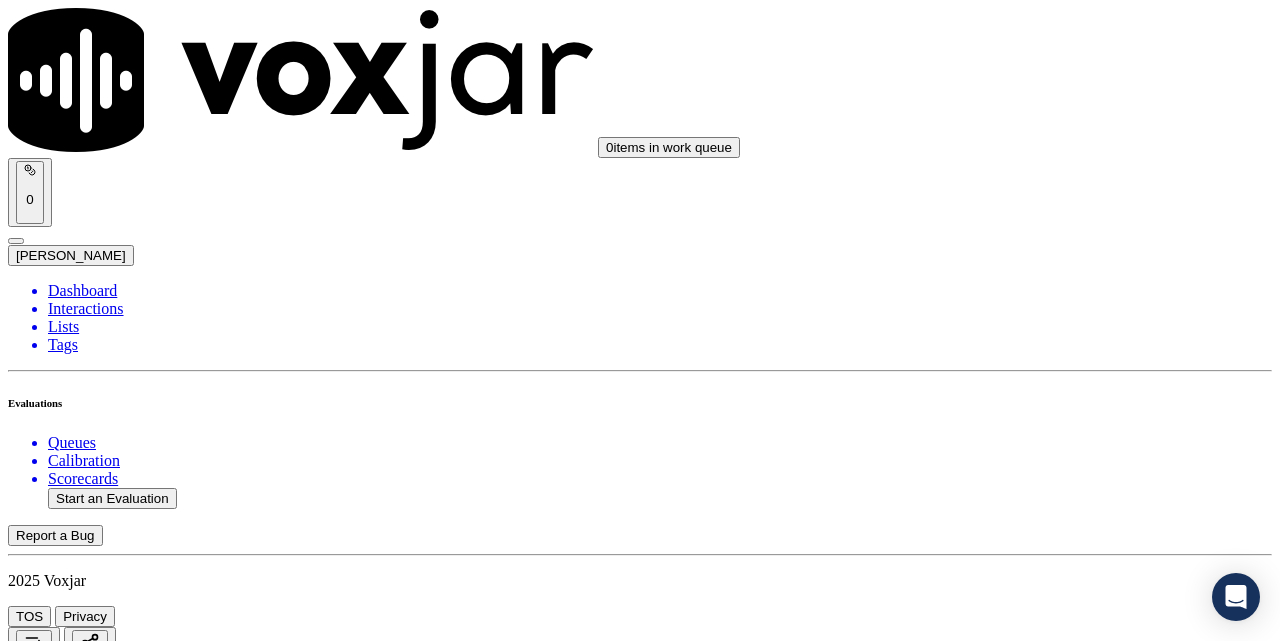 scroll, scrollTop: 3500, scrollLeft: 0, axis: vertical 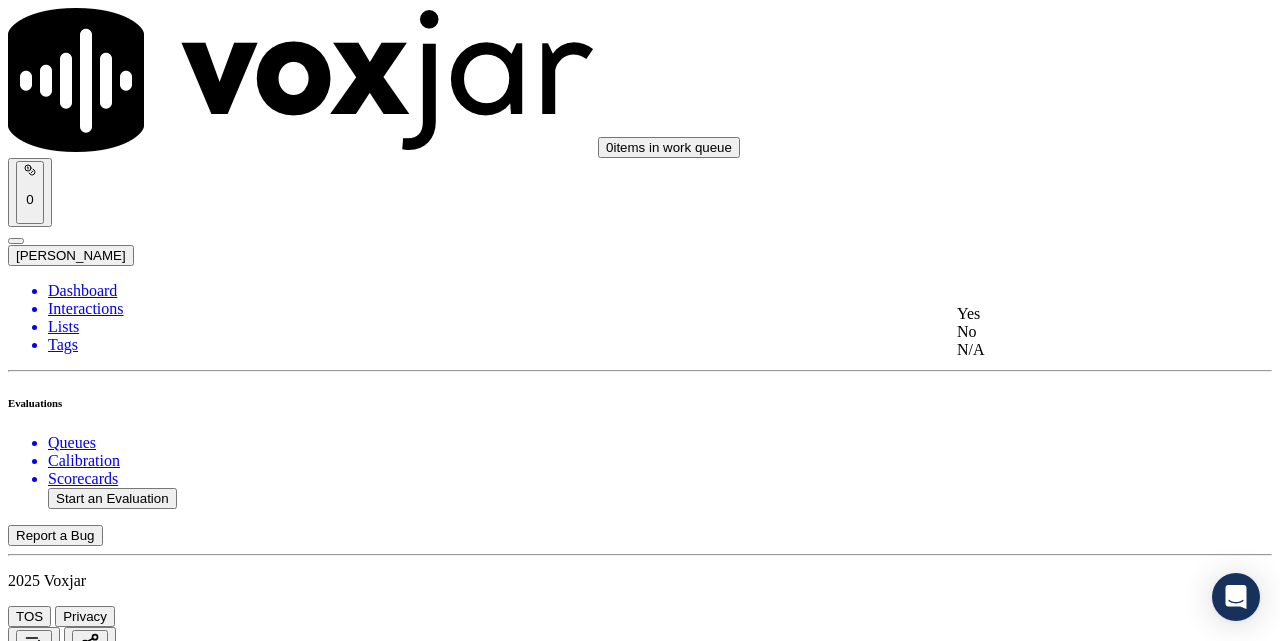 click on "Yes" at bounding box center (1071, 314) 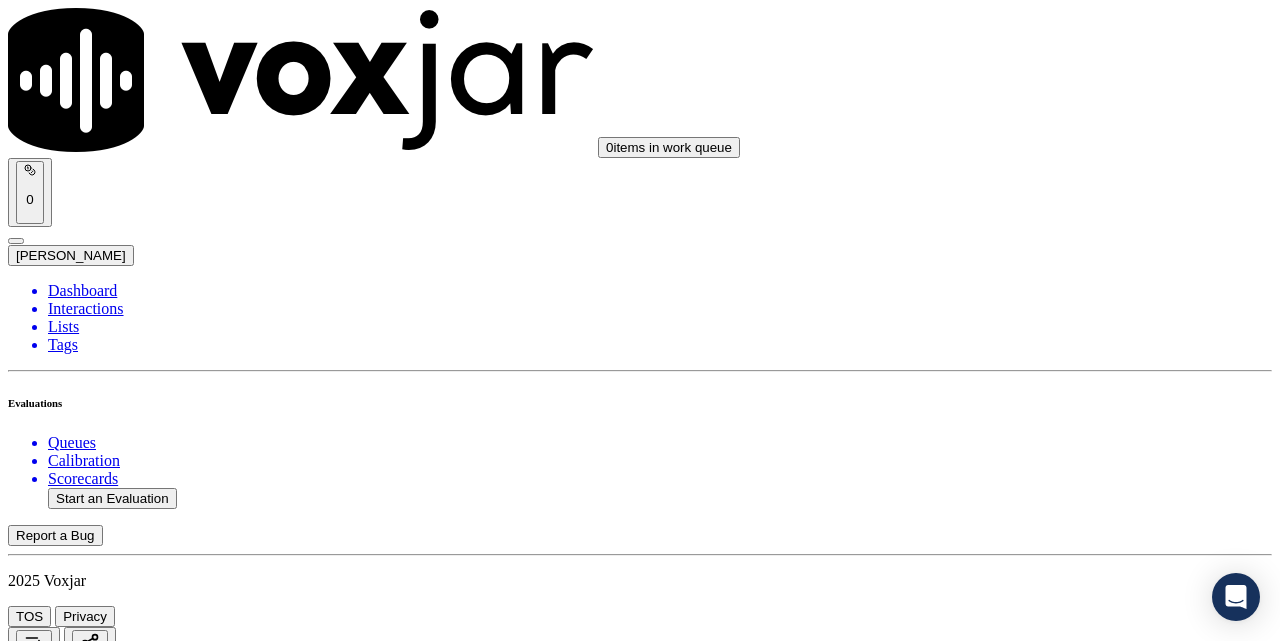 scroll, scrollTop: 3833, scrollLeft: 0, axis: vertical 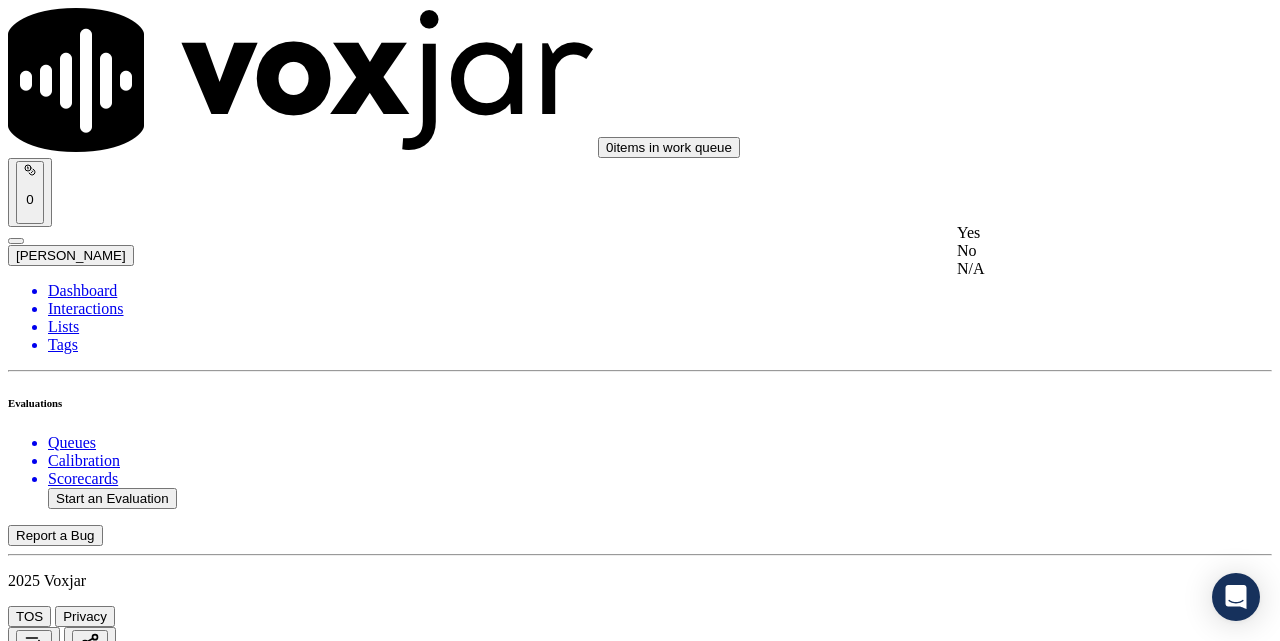 click on "3 .   Did the agent deliver proper rebuttal(s)? (If applicable)
Select an answer" at bounding box center (640, 5283) 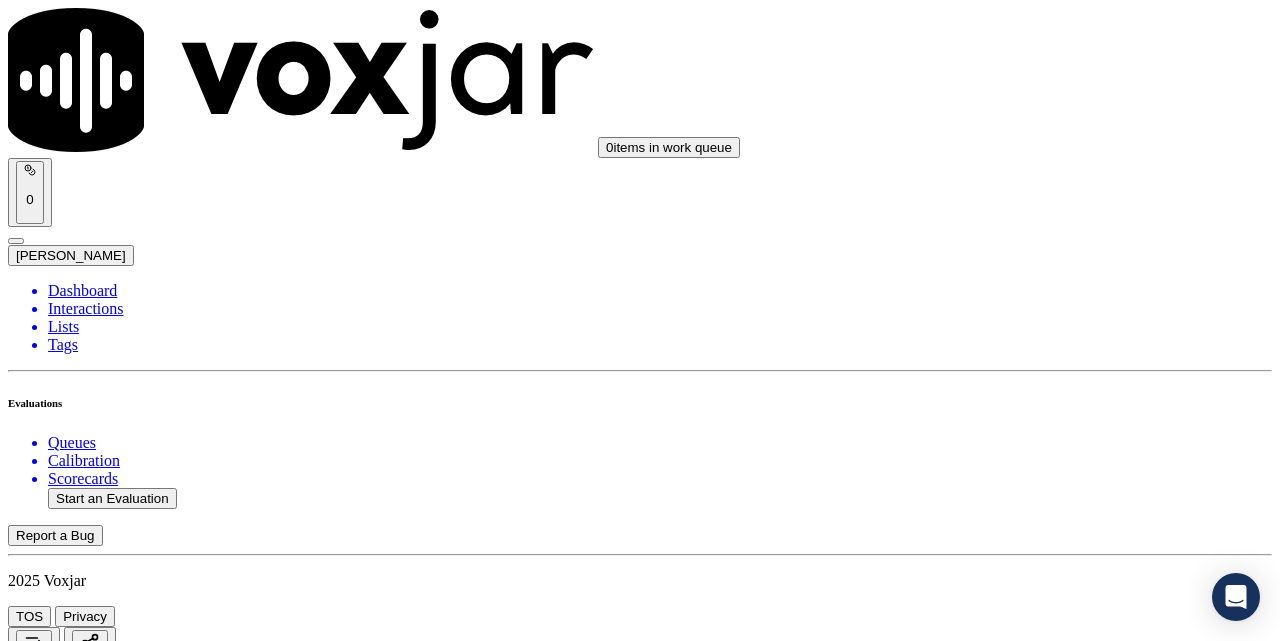 click on "Select an answer" at bounding box center [67, 5317] 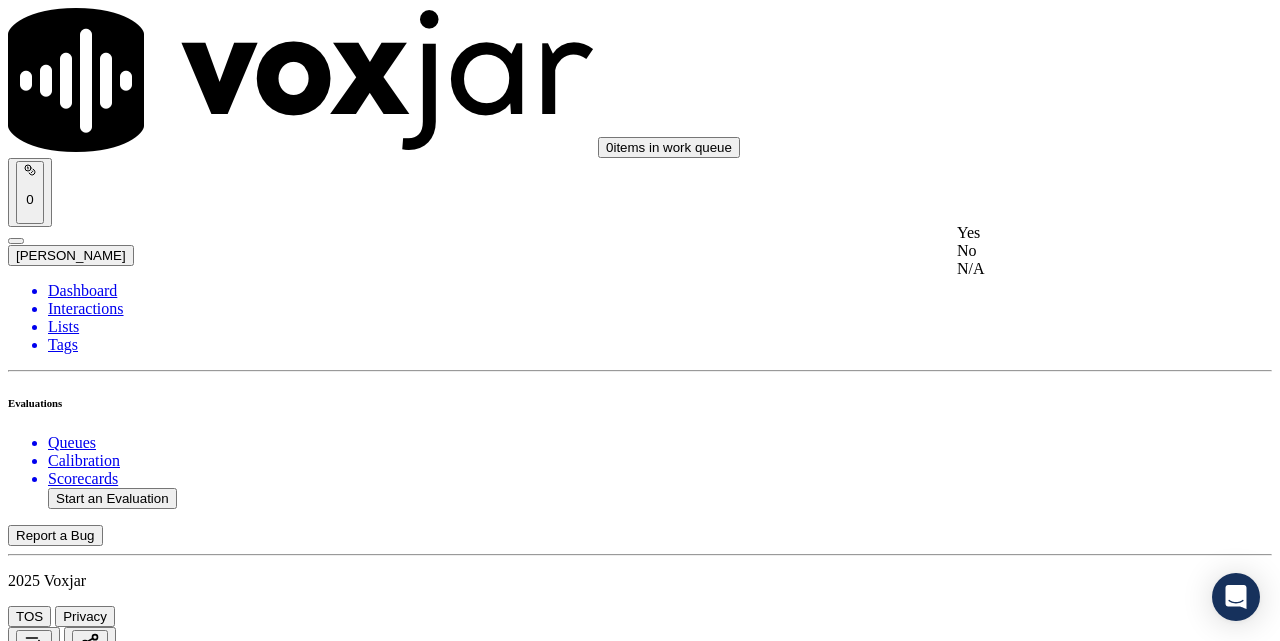 click on "Yes" at bounding box center [1071, 233] 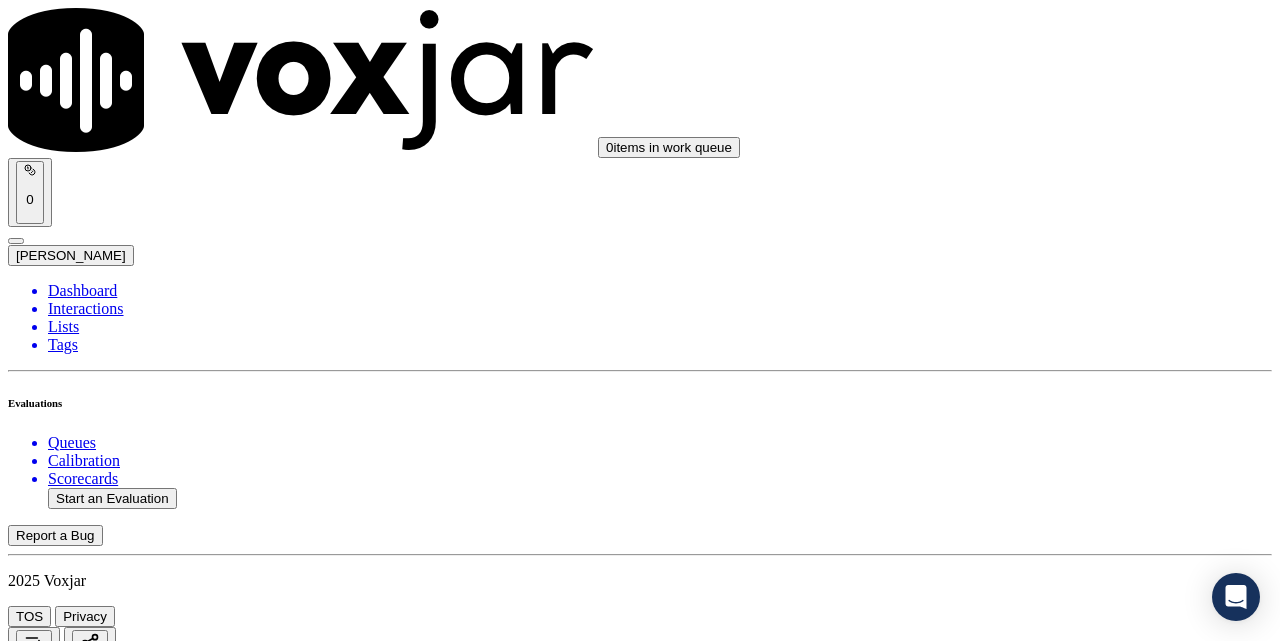 scroll, scrollTop: 4000, scrollLeft: 0, axis: vertical 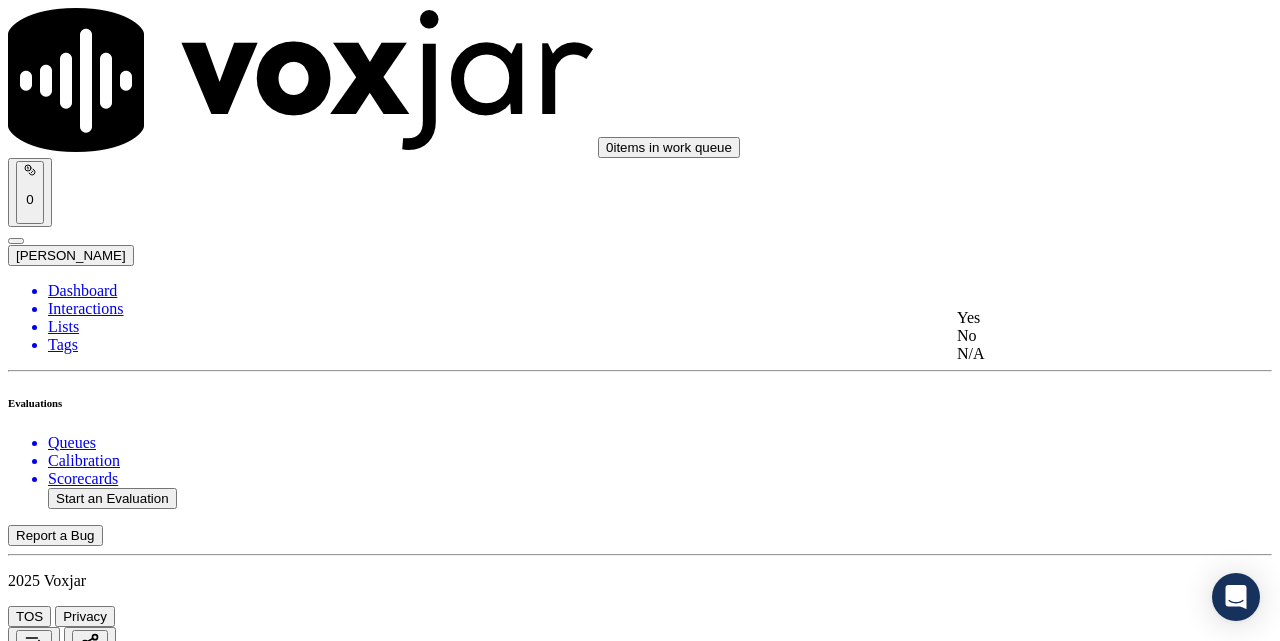click on "Yes" at bounding box center (1071, 318) 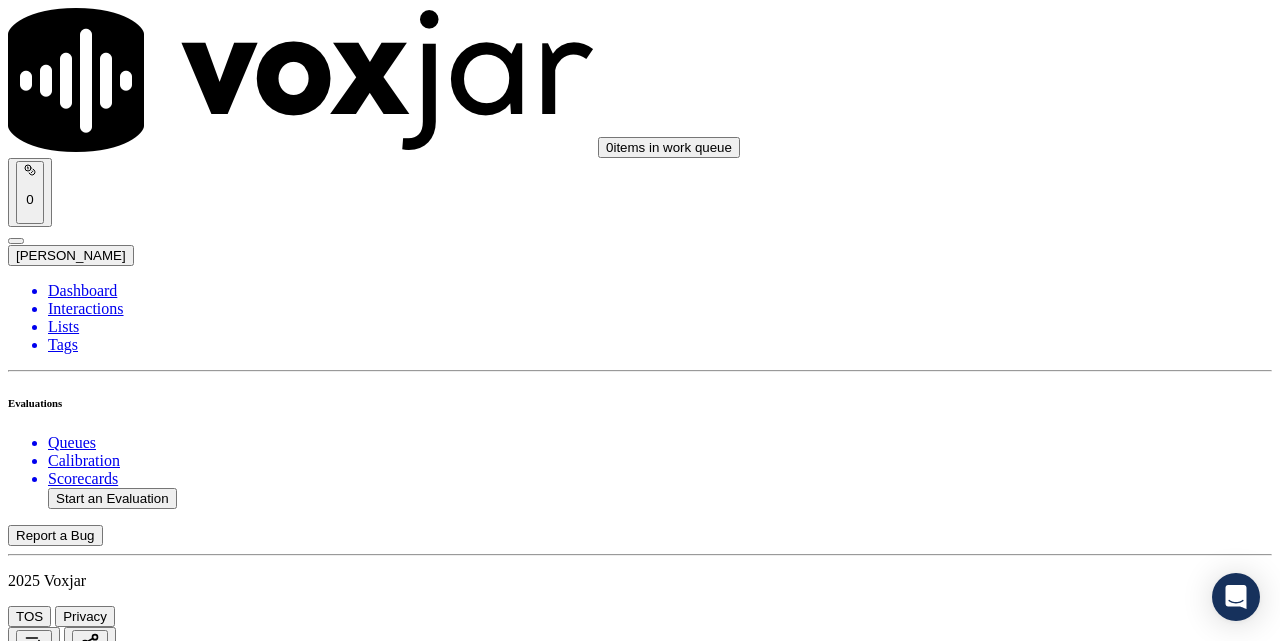 scroll, scrollTop: 4167, scrollLeft: 0, axis: vertical 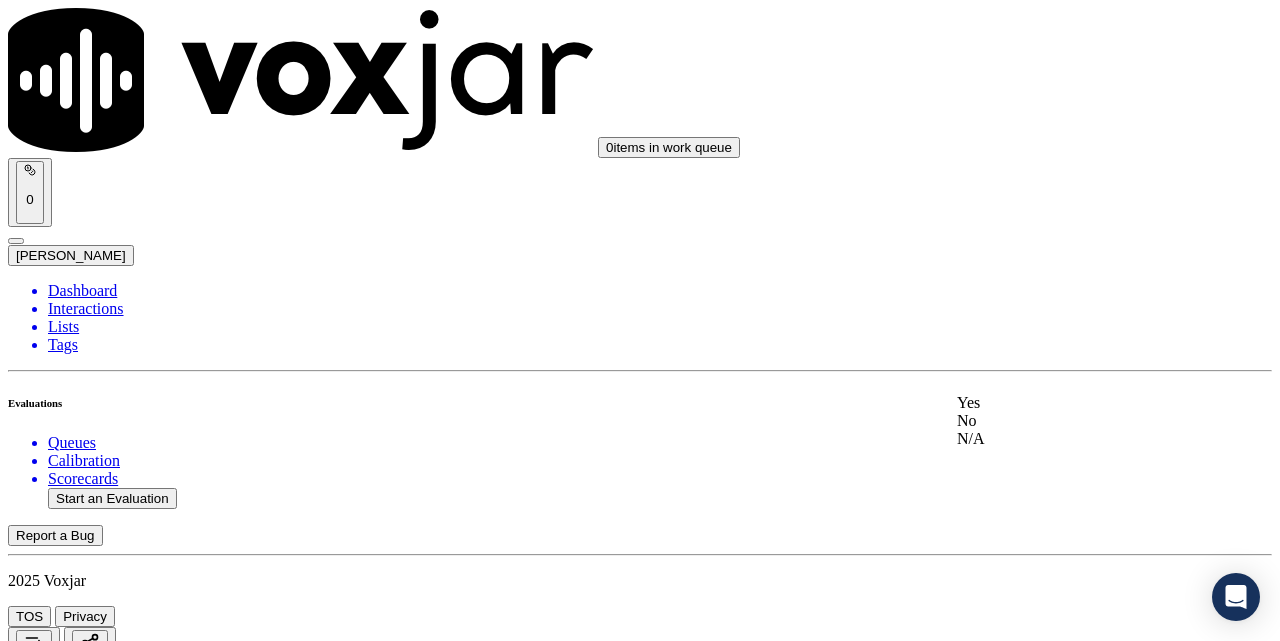 click on "Yes" at bounding box center (1071, 403) 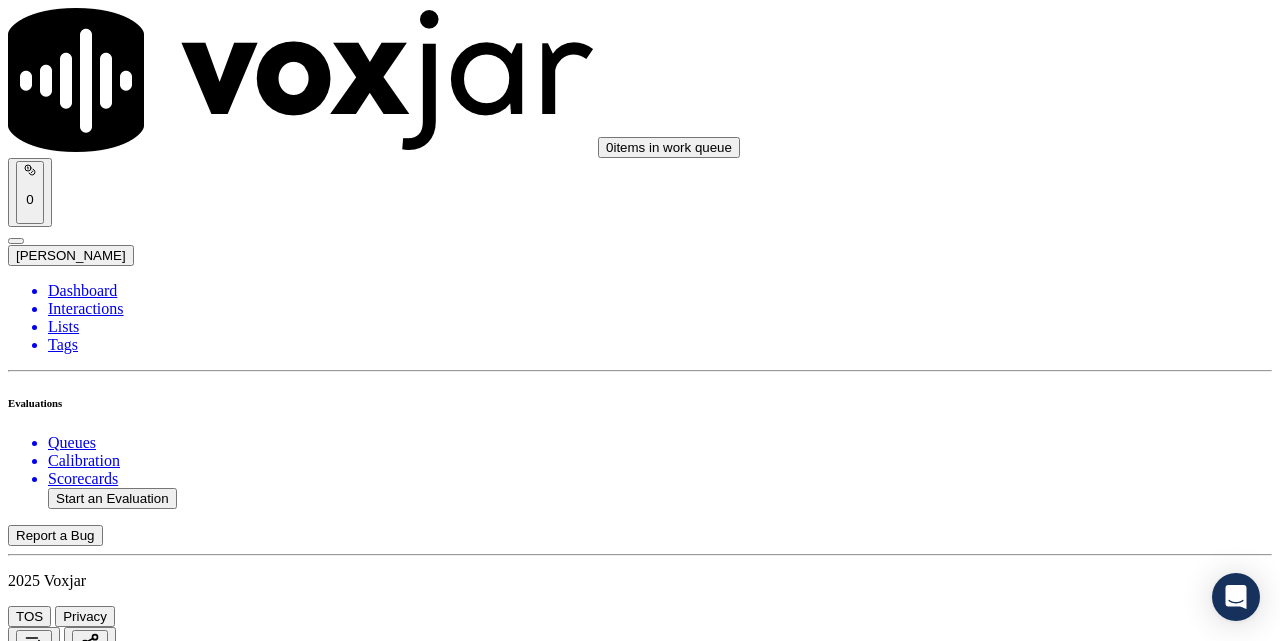 scroll, scrollTop: 4500, scrollLeft: 0, axis: vertical 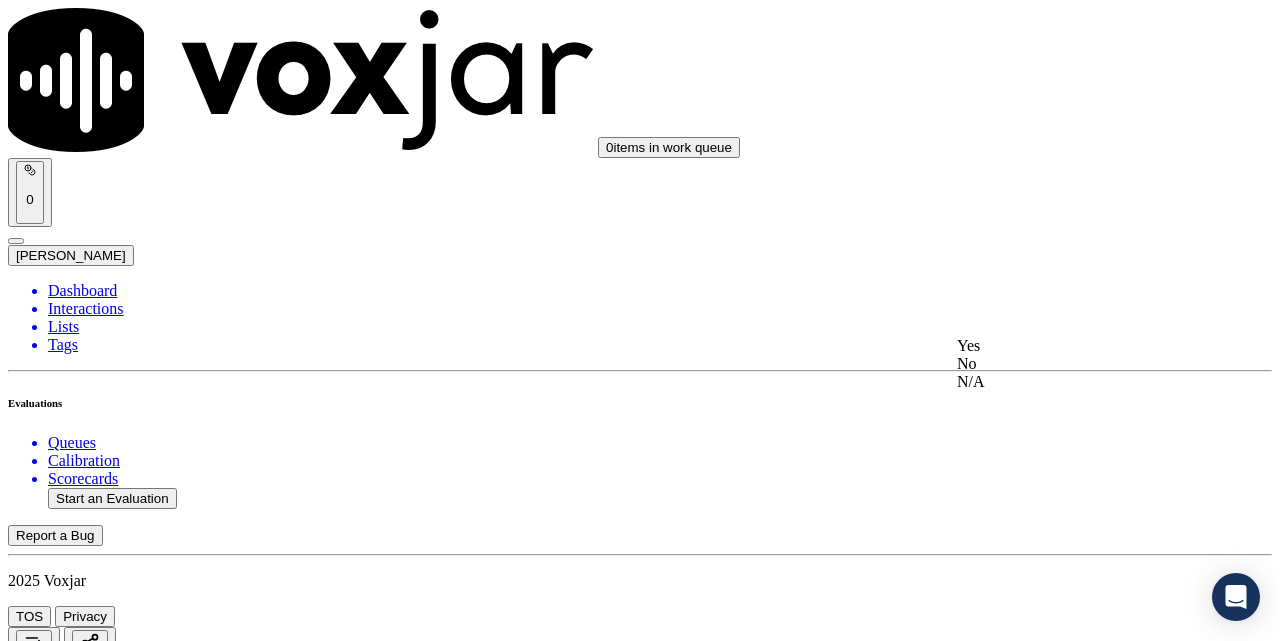 click on "Yes" at bounding box center [1071, 346] 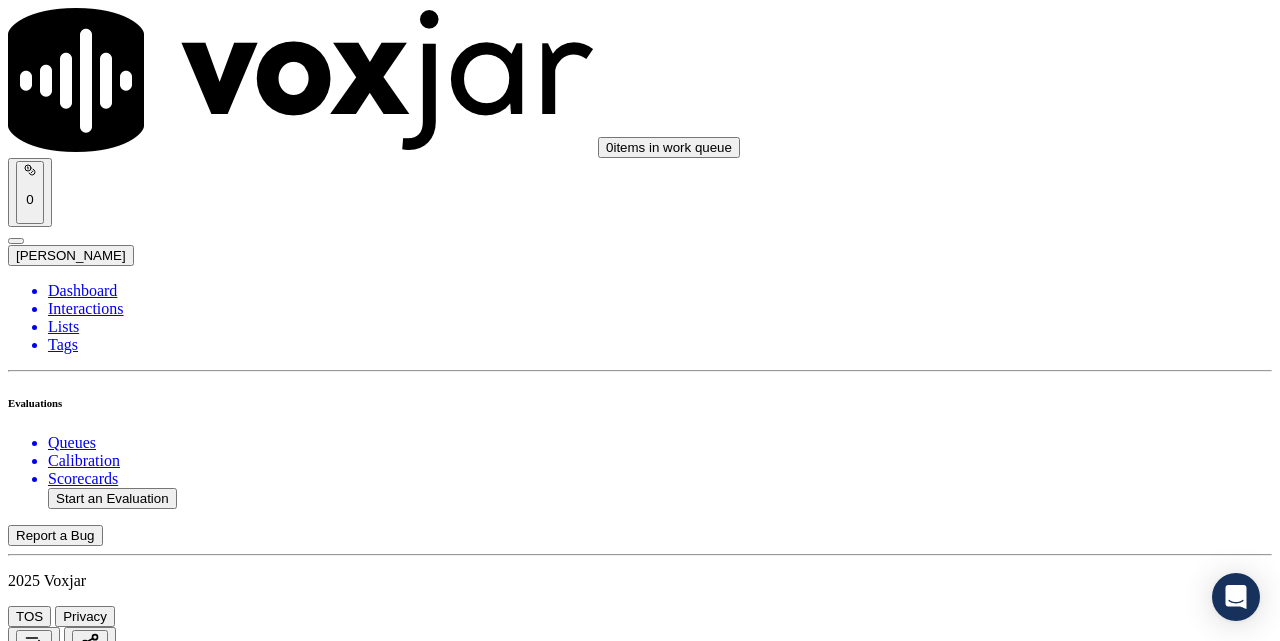scroll, scrollTop: 4833, scrollLeft: 0, axis: vertical 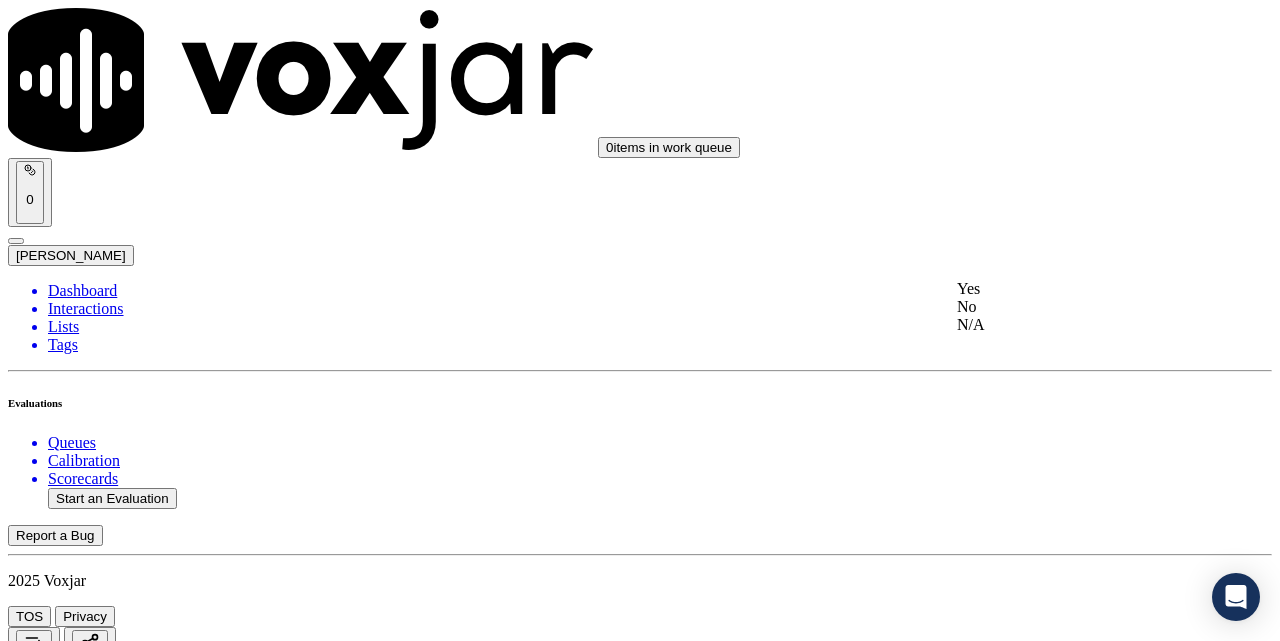 click on "Yes" at bounding box center (1071, 289) 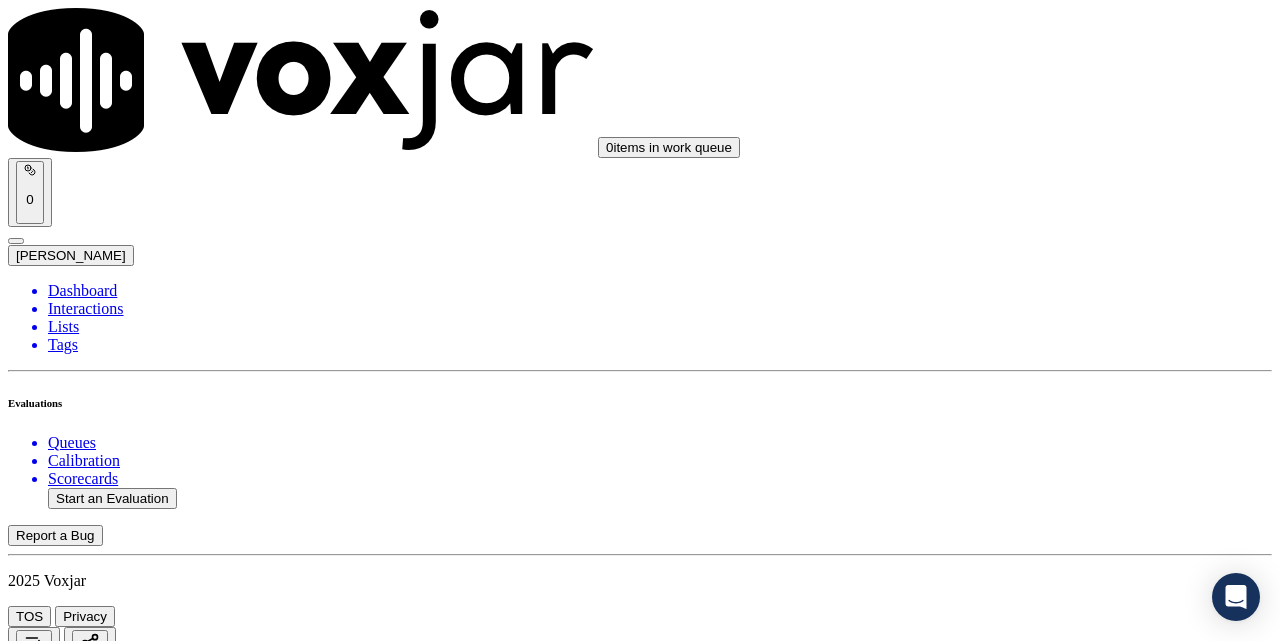 scroll, scrollTop: 5000, scrollLeft: 0, axis: vertical 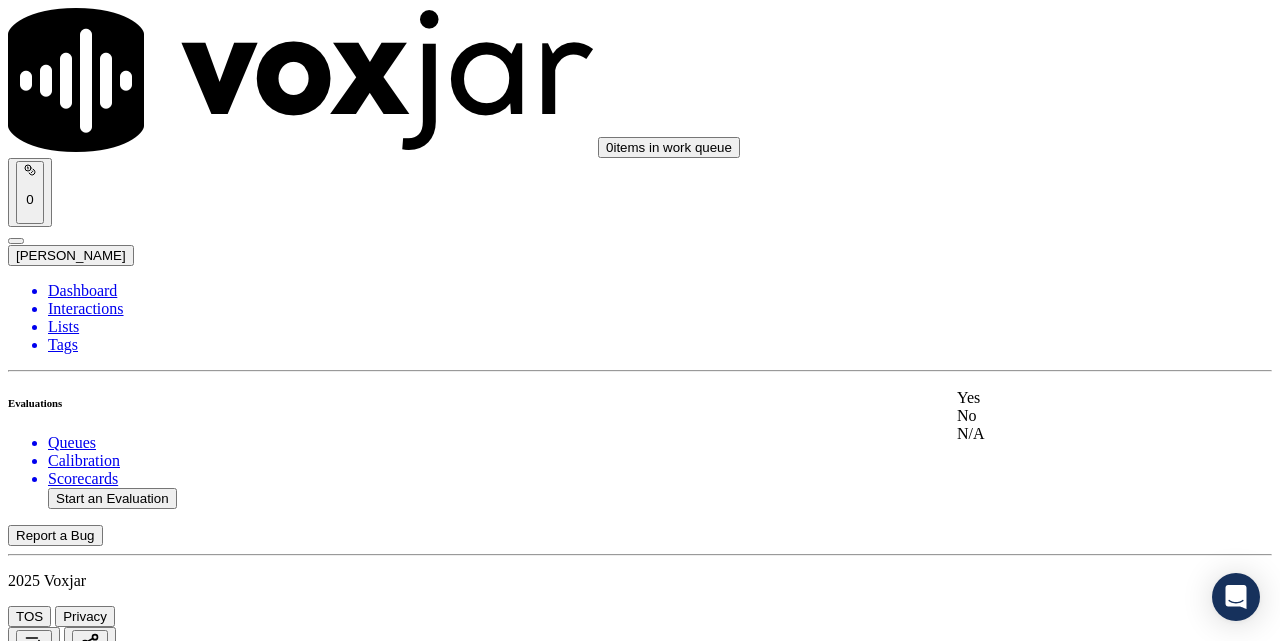 click on "Yes" at bounding box center (1071, 398) 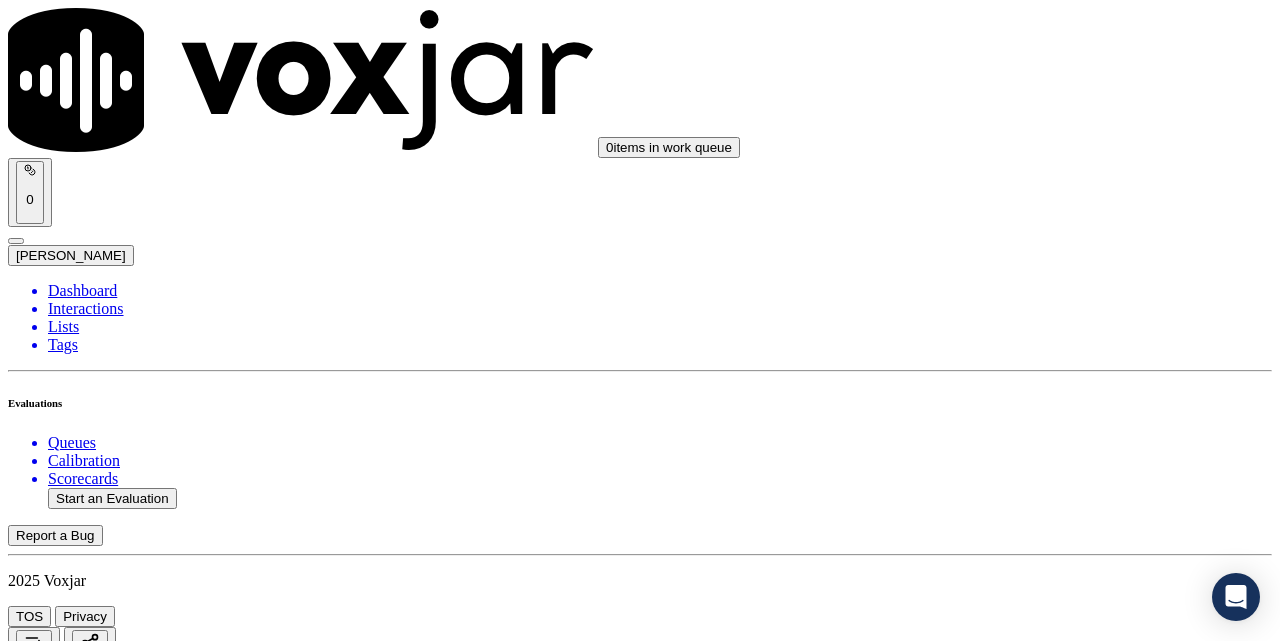 scroll, scrollTop: 5333, scrollLeft: 0, axis: vertical 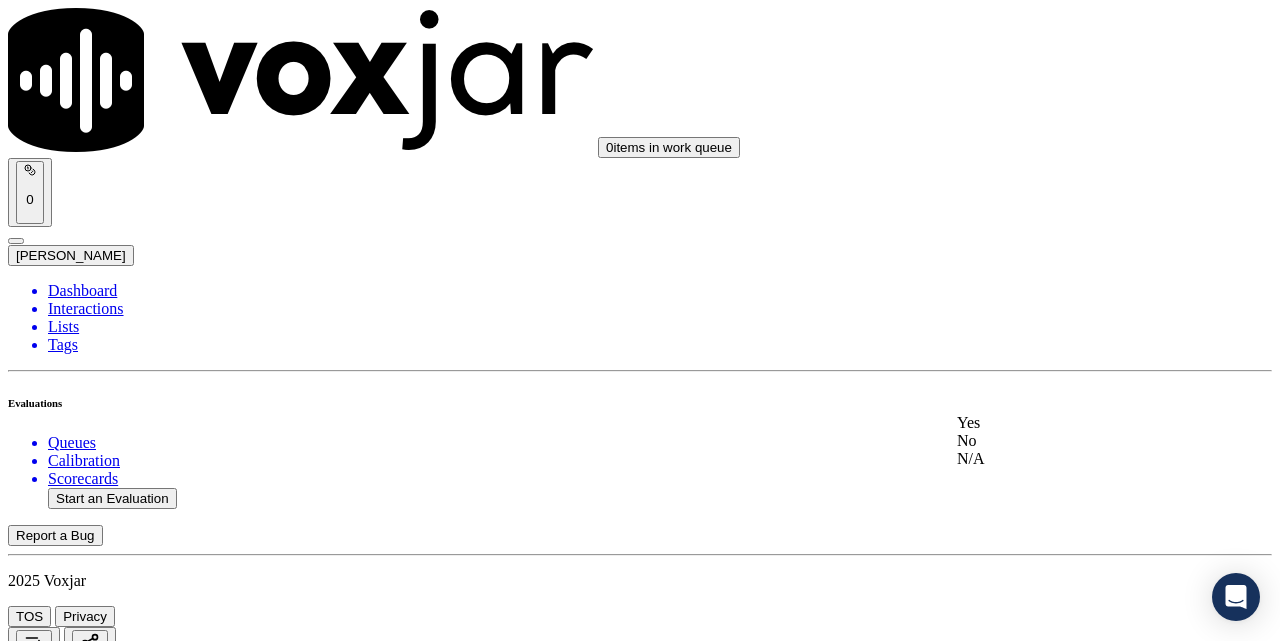 click on "Yes" at bounding box center (1071, 423) 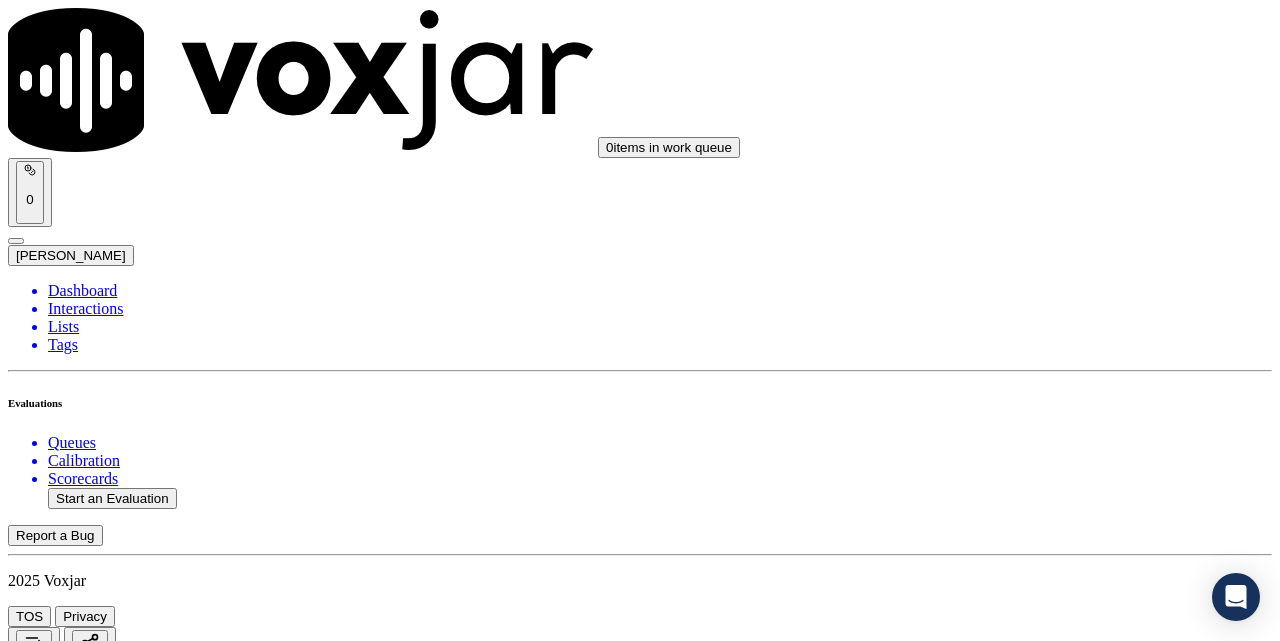 scroll, scrollTop: 5667, scrollLeft: 0, axis: vertical 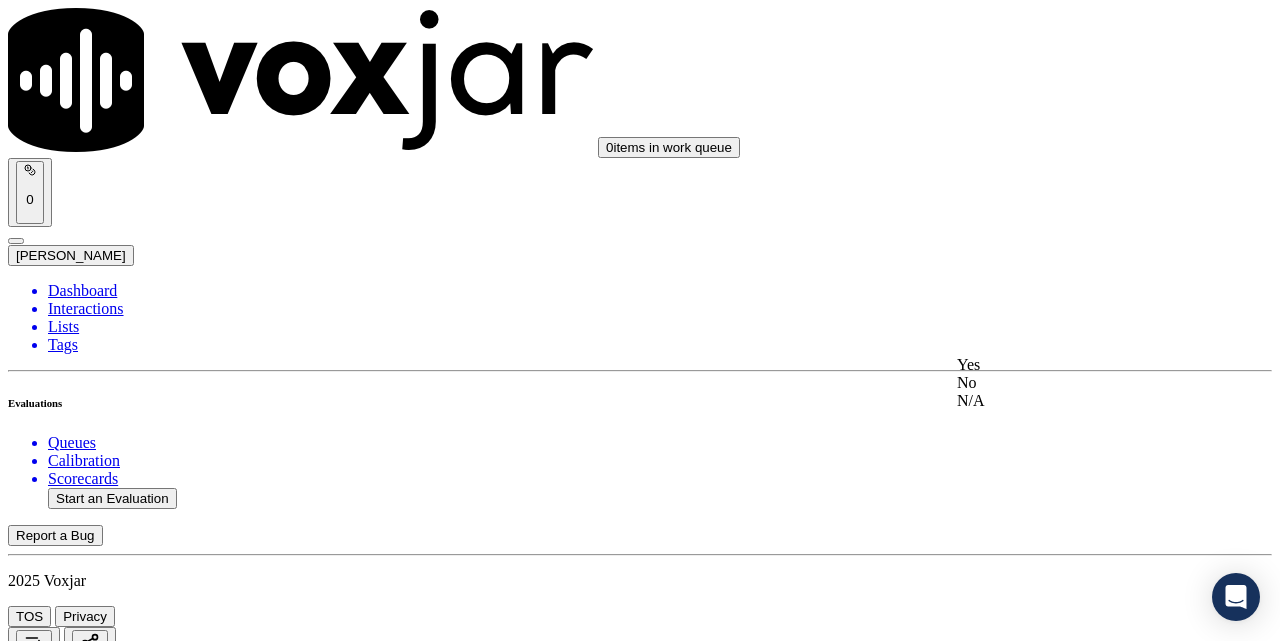 click on "Yes" at bounding box center (1071, 365) 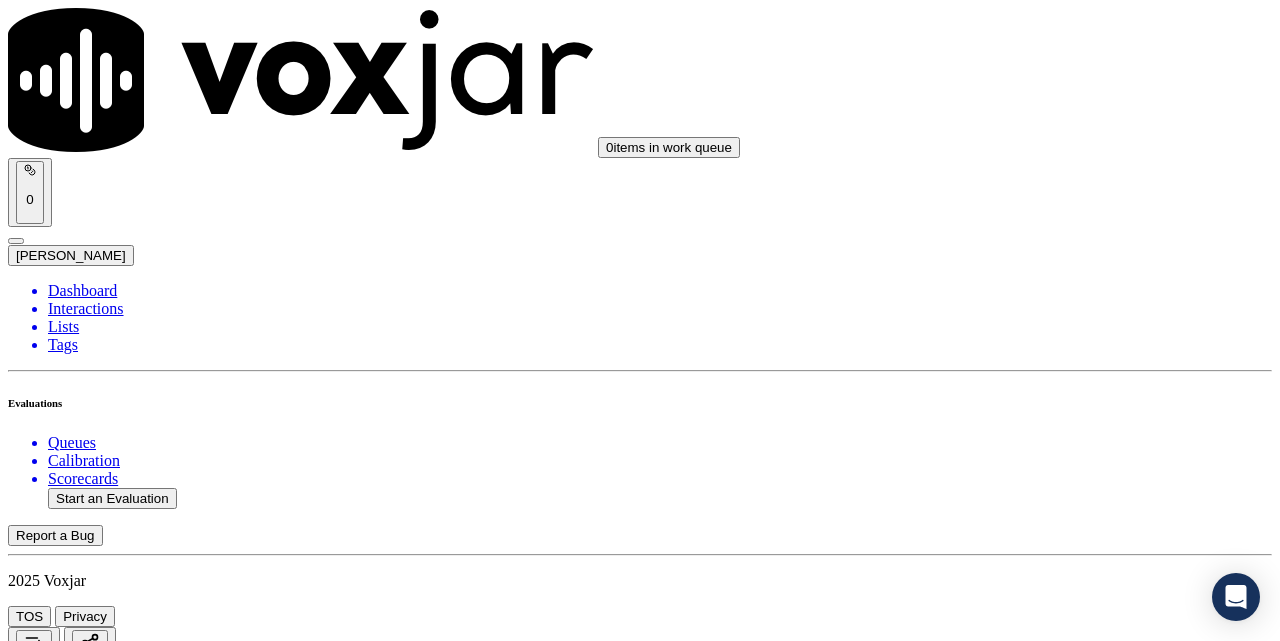 scroll, scrollTop: 5888, scrollLeft: 0, axis: vertical 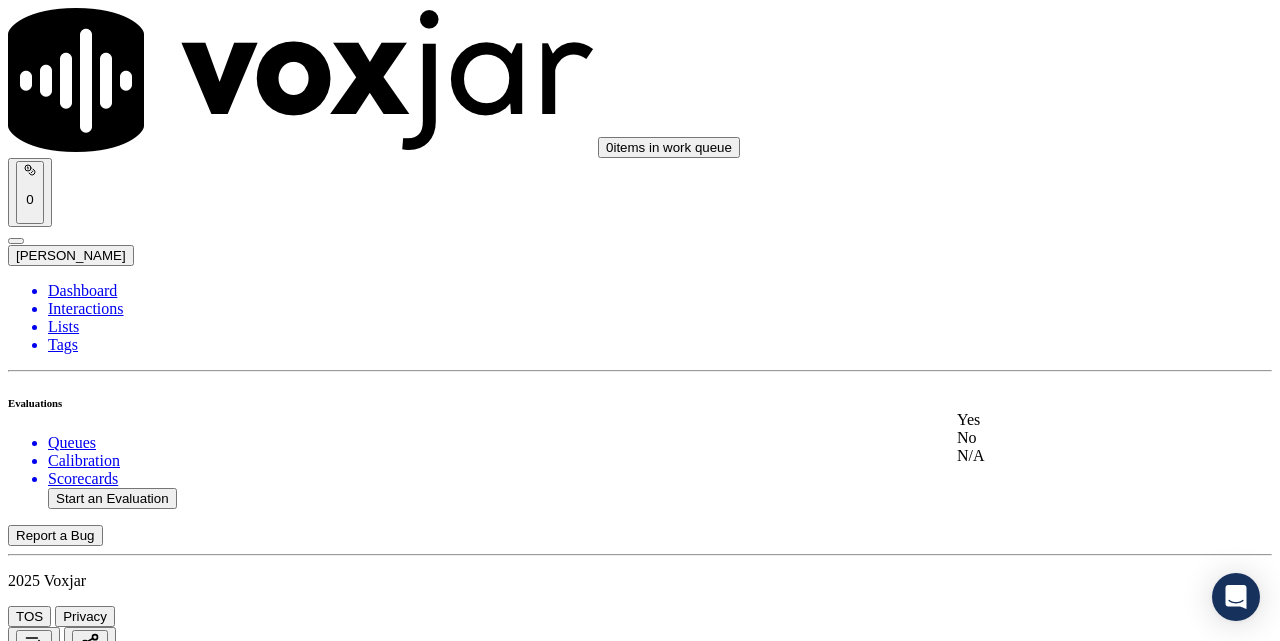 click on "Yes" at bounding box center (1071, 420) 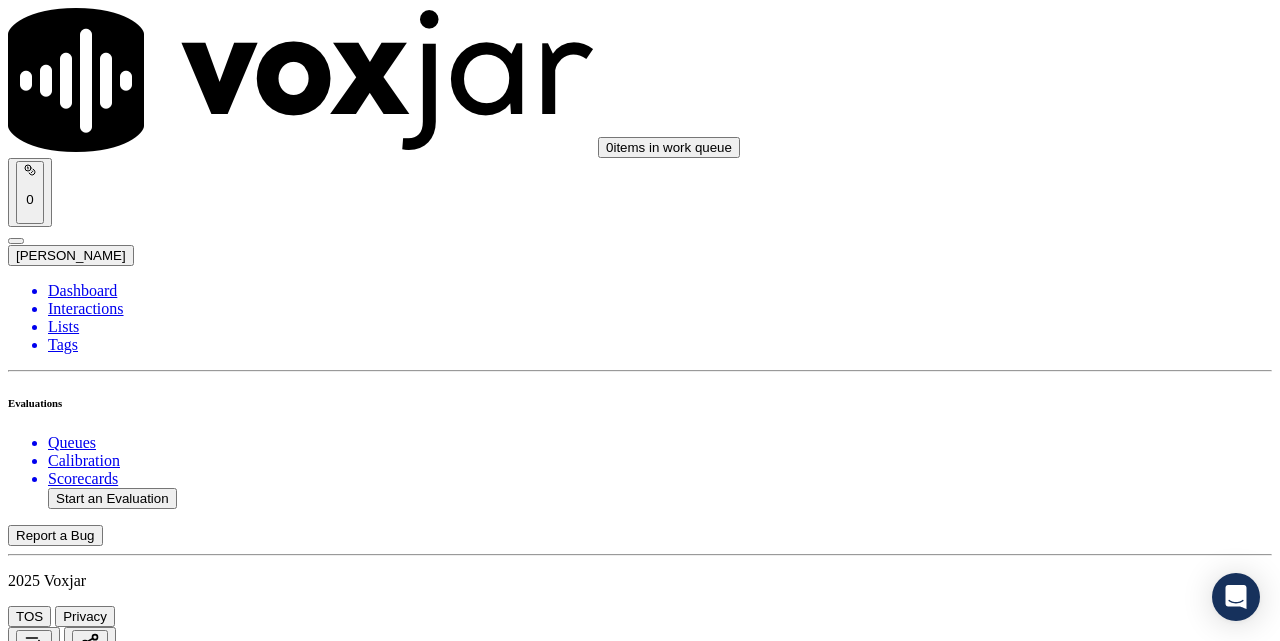 click on "Submit Scores" at bounding box center (59, 7345) 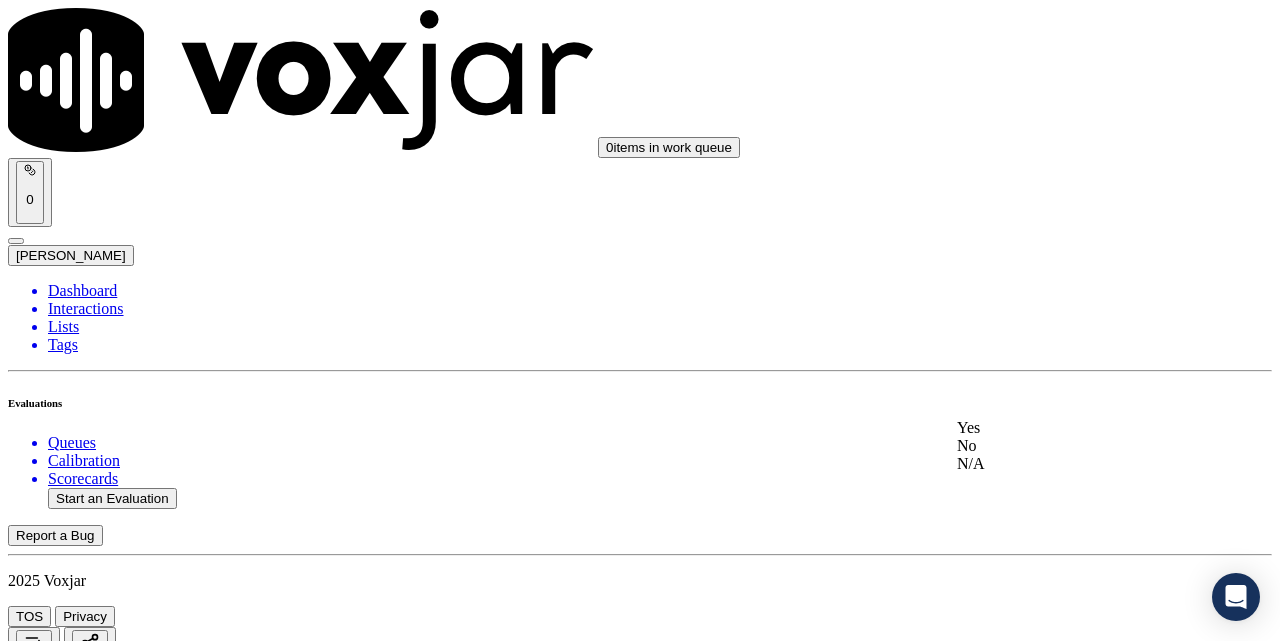 click on "No" 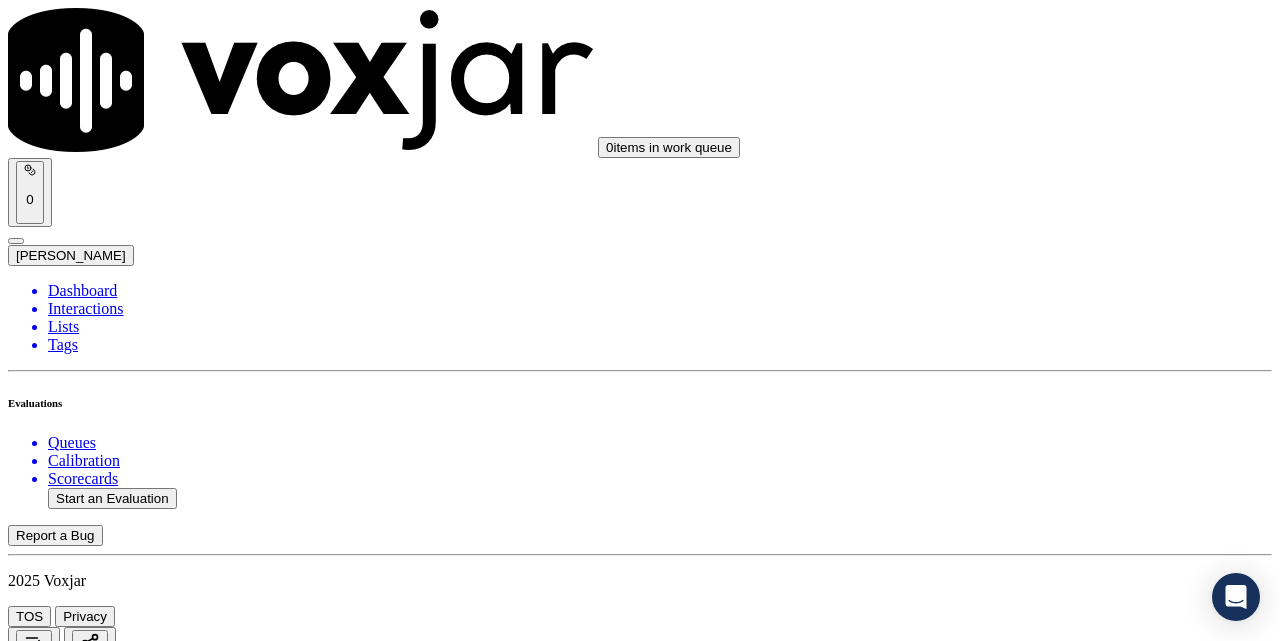 scroll, scrollTop: 333, scrollLeft: 0, axis: vertical 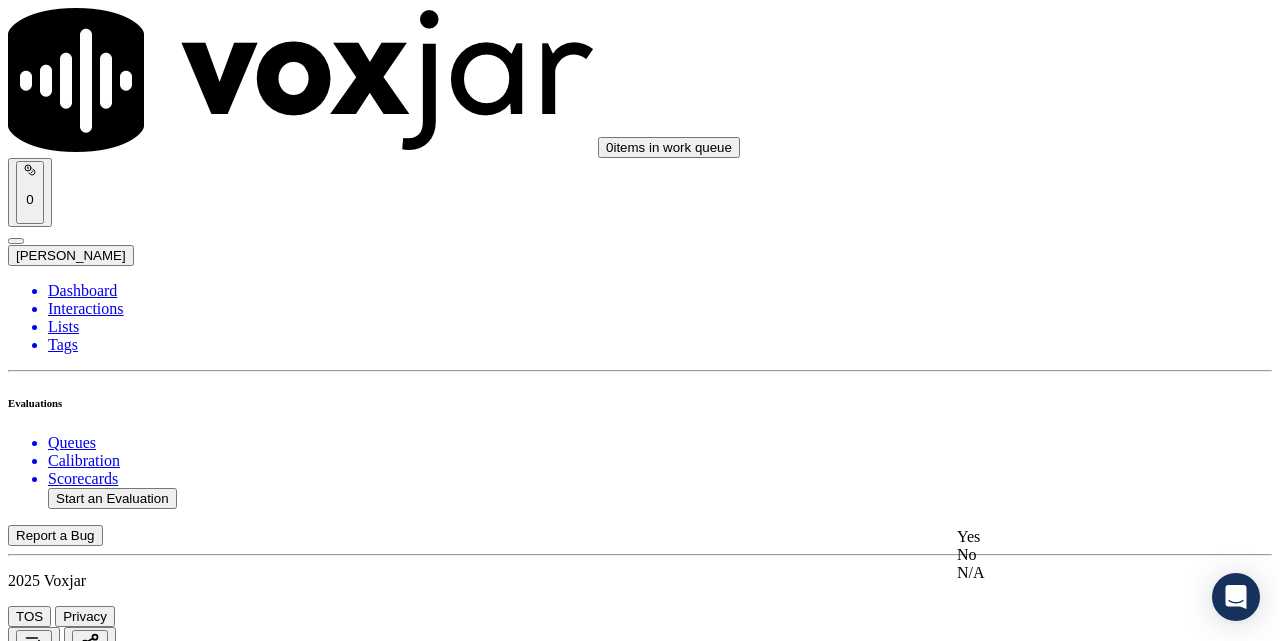 drag, startPoint x: 1013, startPoint y: 545, endPoint x: 1026, endPoint y: 405, distance: 140.60228 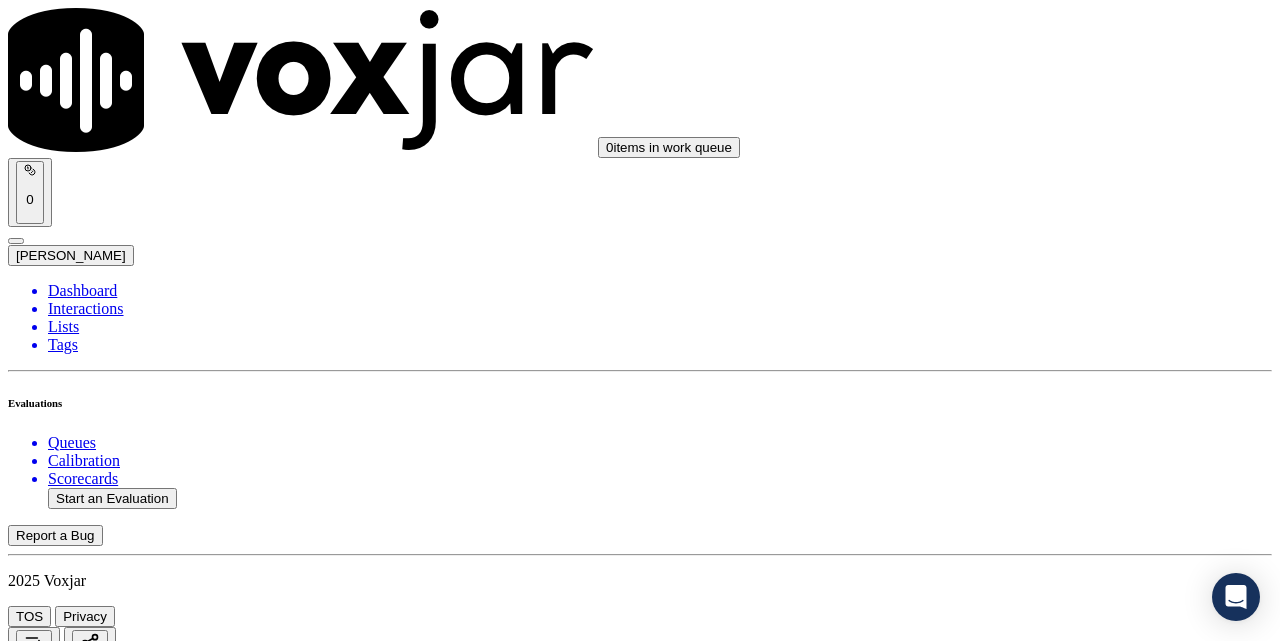scroll, scrollTop: 500, scrollLeft: 0, axis: vertical 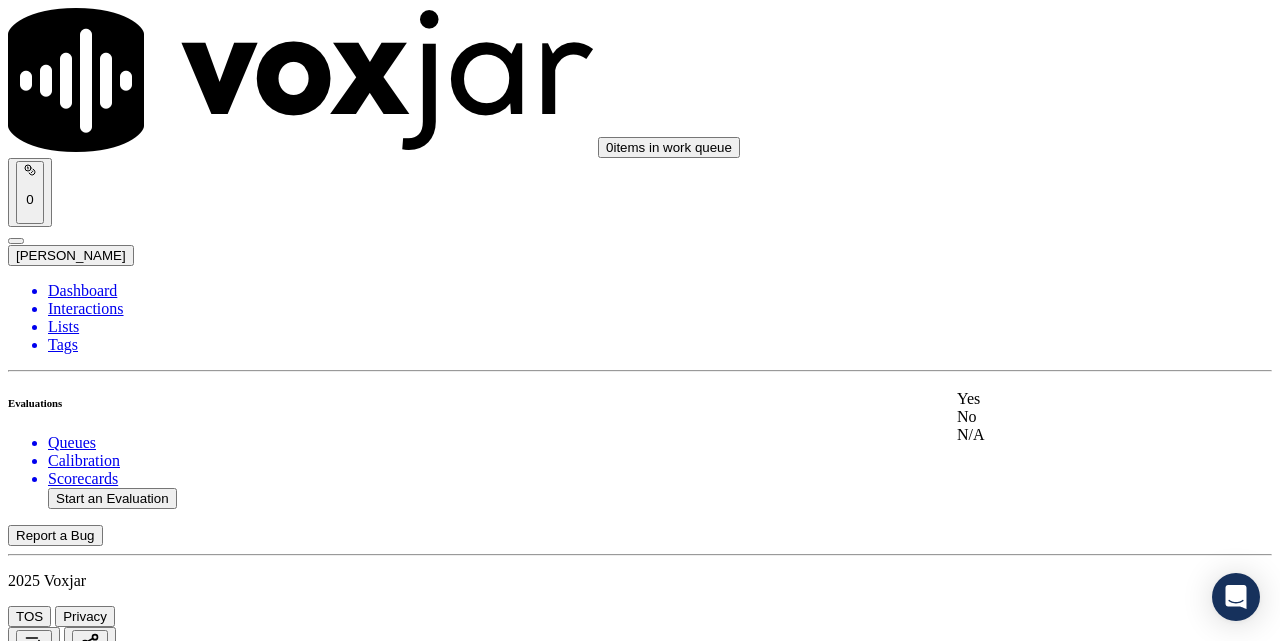 drag, startPoint x: 998, startPoint y: 406, endPoint x: 1026, endPoint y: 328, distance: 82.8734 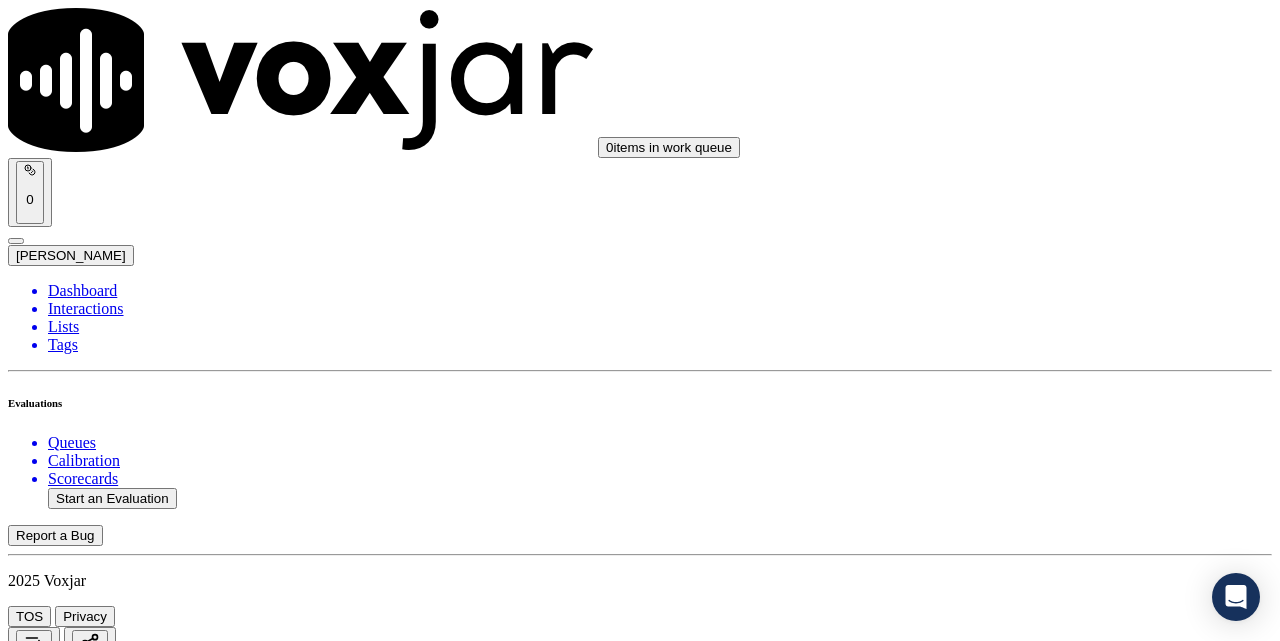 scroll, scrollTop: 4833, scrollLeft: 0, axis: vertical 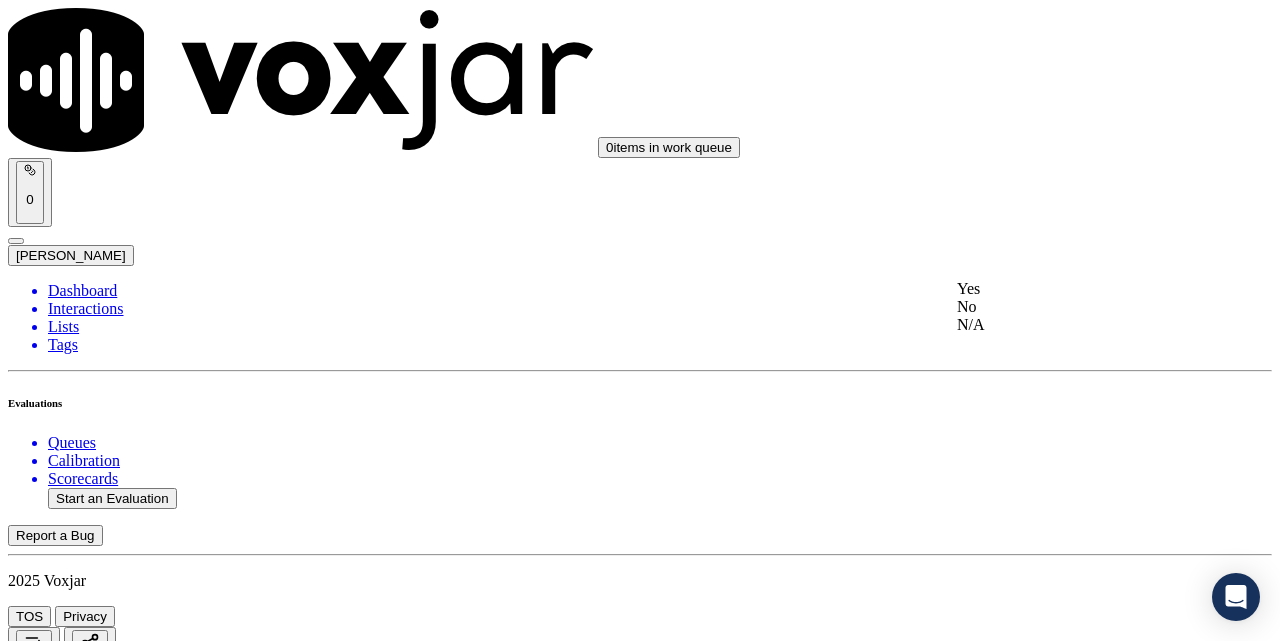 drag, startPoint x: 983, startPoint y: 291, endPoint x: 986, endPoint y: 303, distance: 12.369317 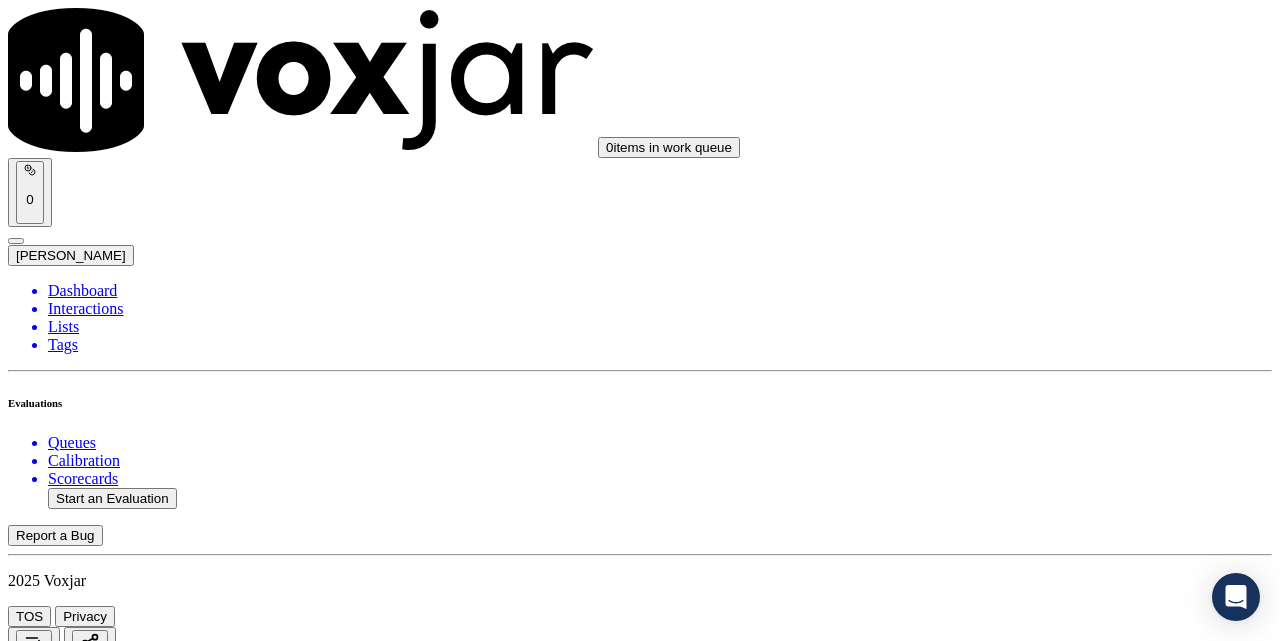 scroll, scrollTop: 5833, scrollLeft: 0, axis: vertical 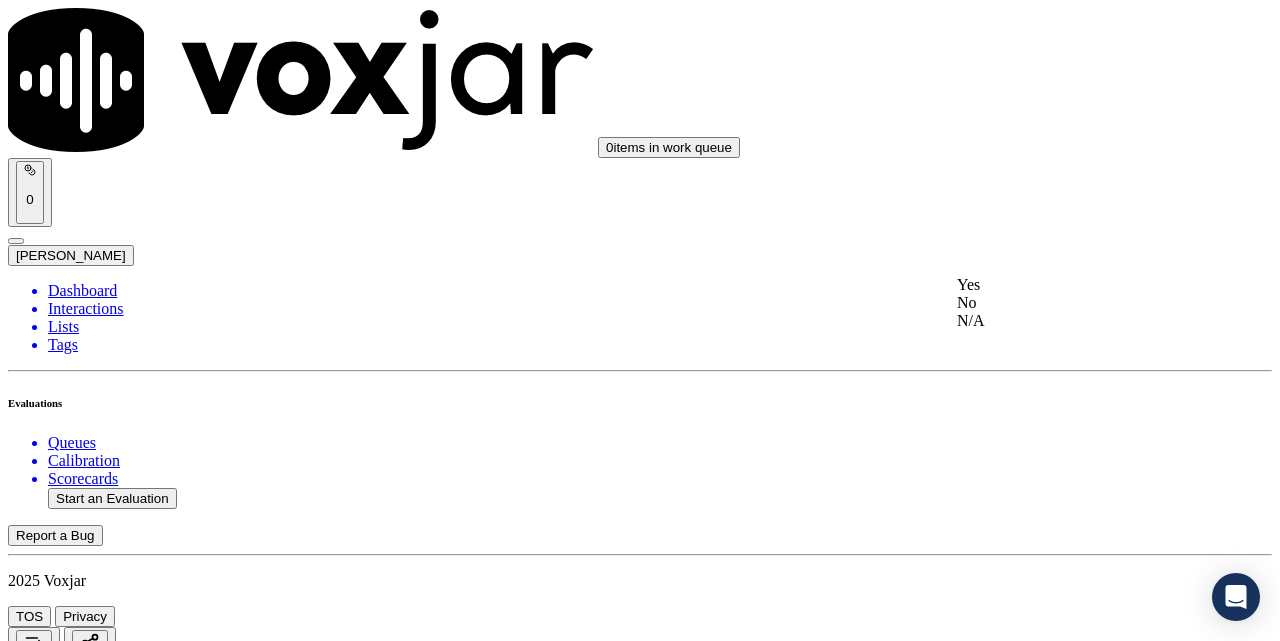 drag, startPoint x: 1028, startPoint y: 270, endPoint x: 1027, endPoint y: 310, distance: 40.012497 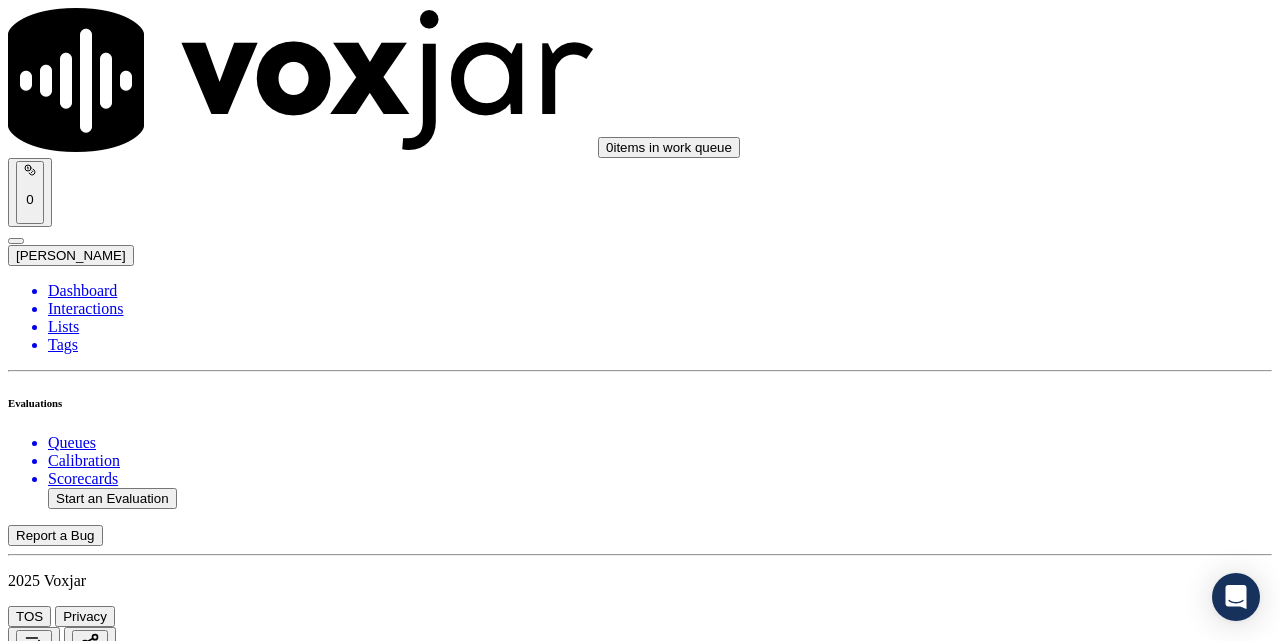 scroll, scrollTop: 5000, scrollLeft: 0, axis: vertical 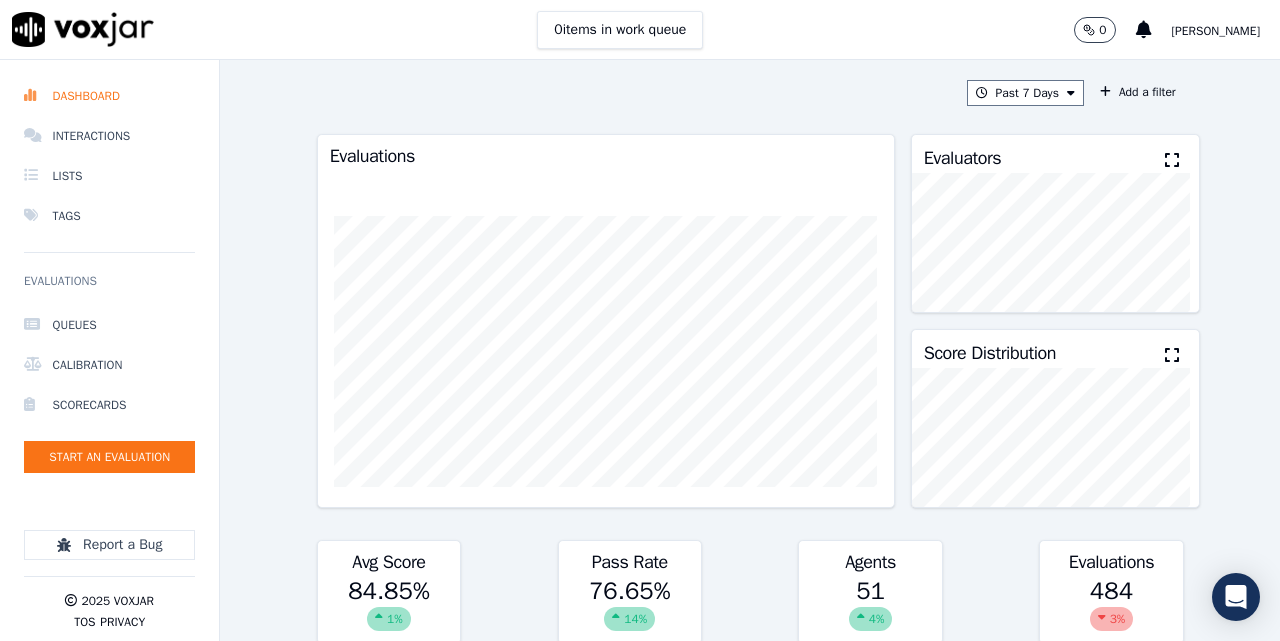 click at bounding box center (1172, 160) 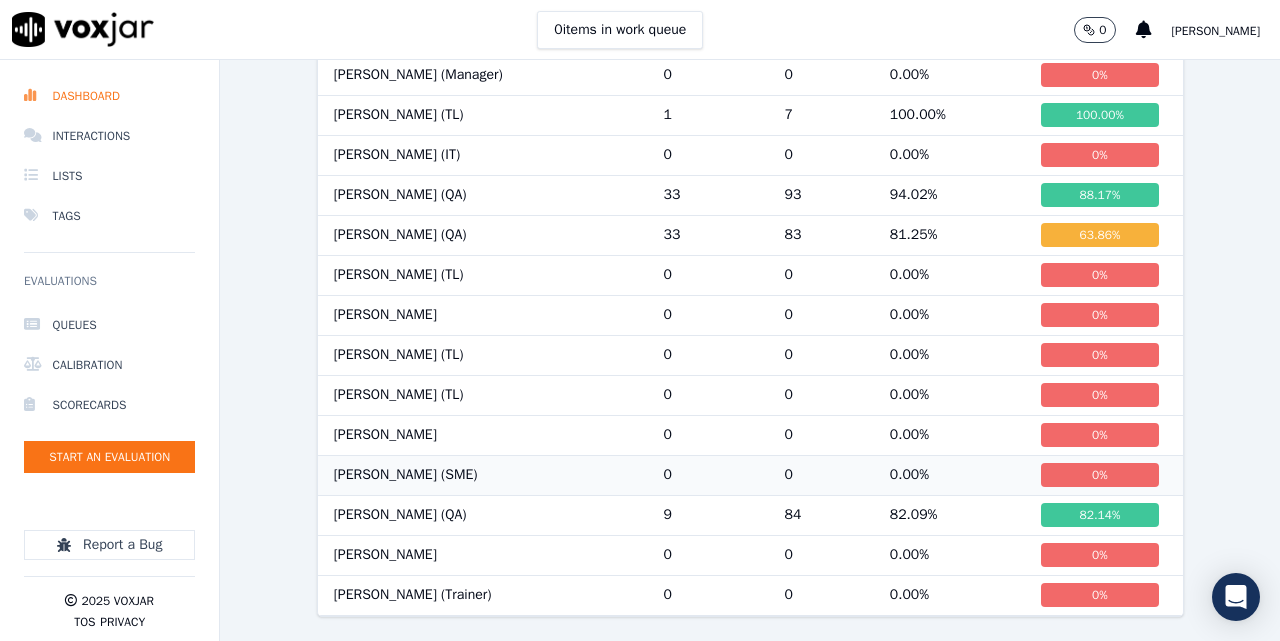scroll, scrollTop: 0, scrollLeft: 0, axis: both 